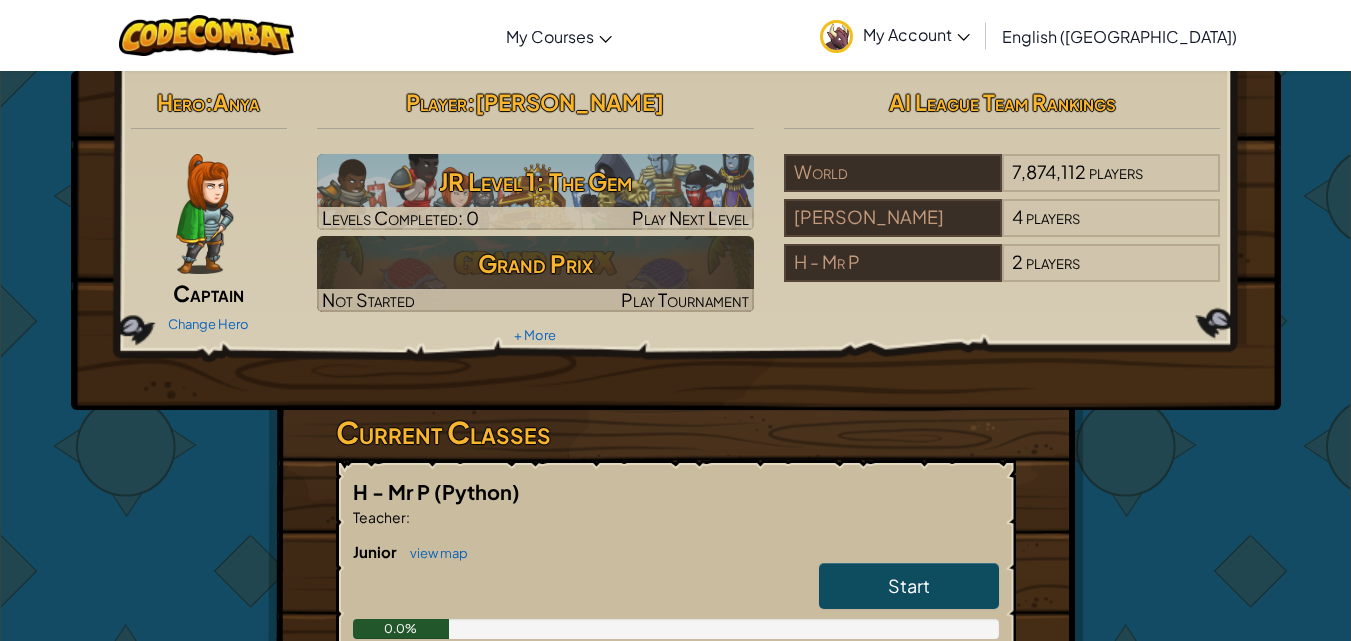 scroll, scrollTop: 0, scrollLeft: 0, axis: both 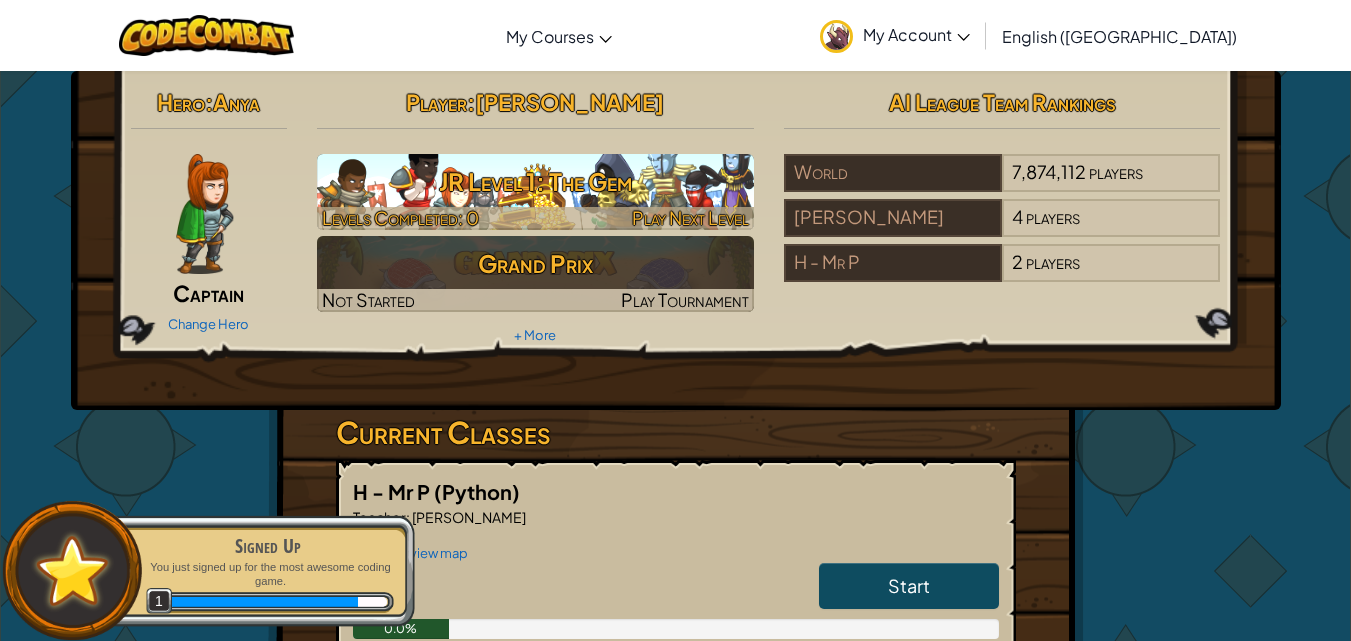 click on "JR Level 1: The Gem" at bounding box center [535, 181] 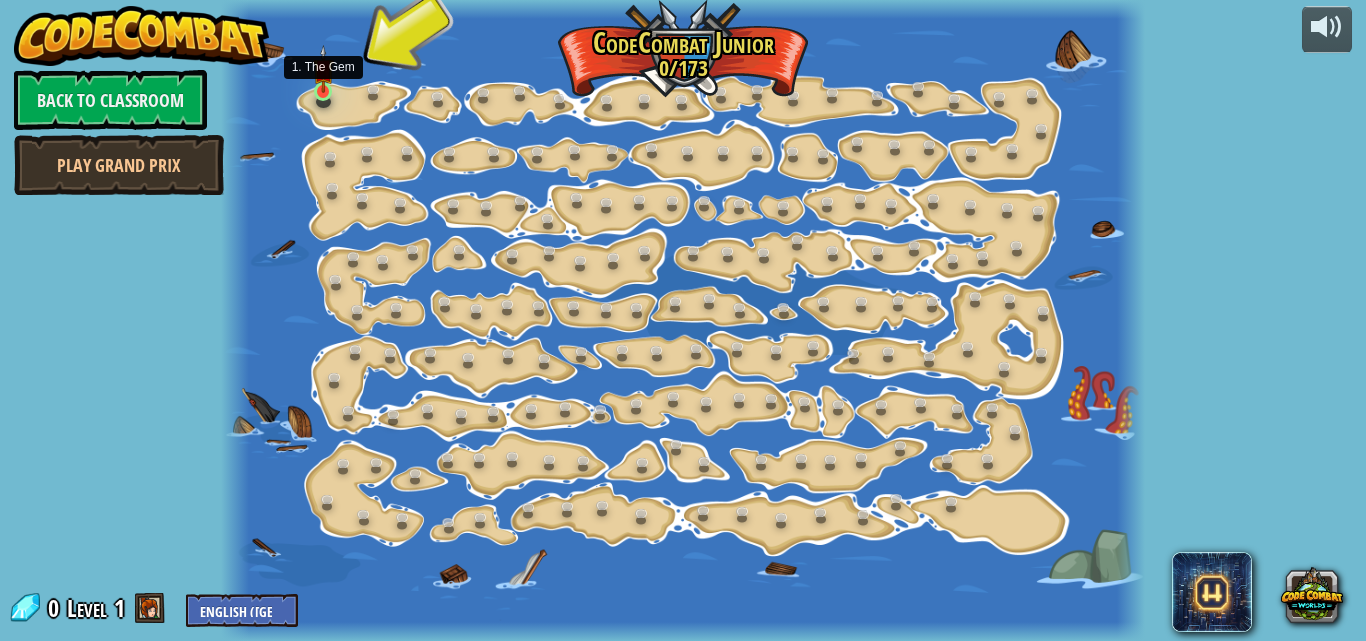 click at bounding box center (323, 69) 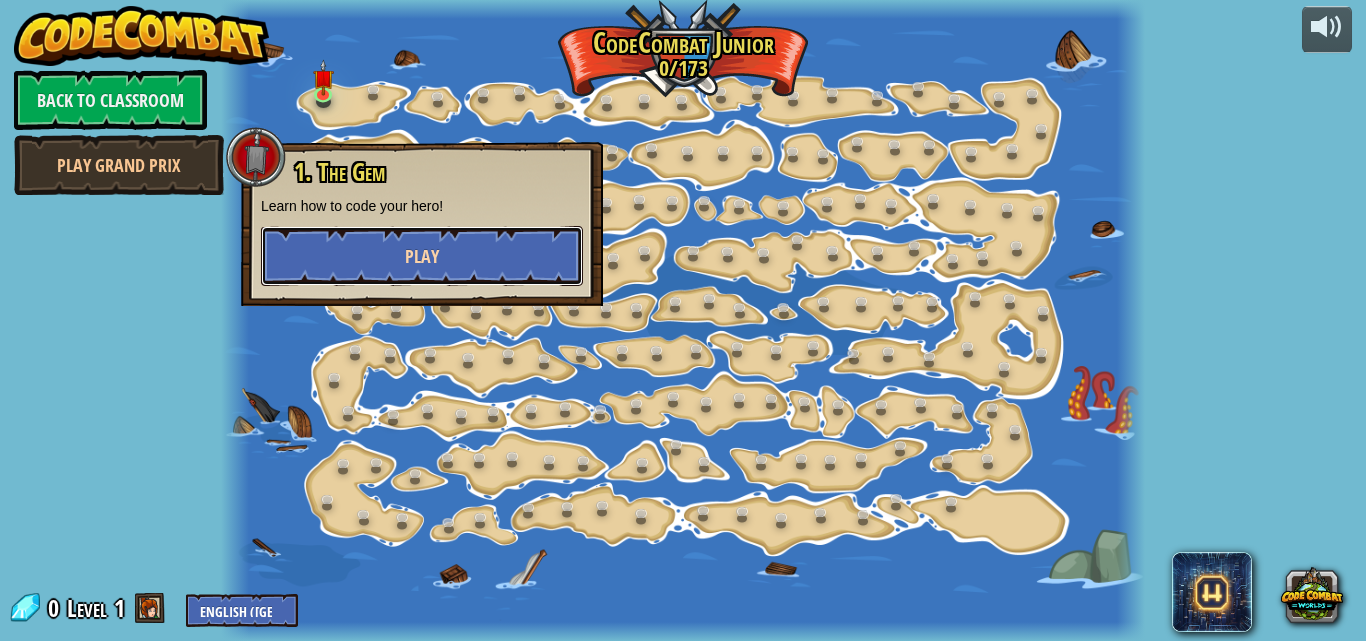 click on "Play" at bounding box center (422, 256) 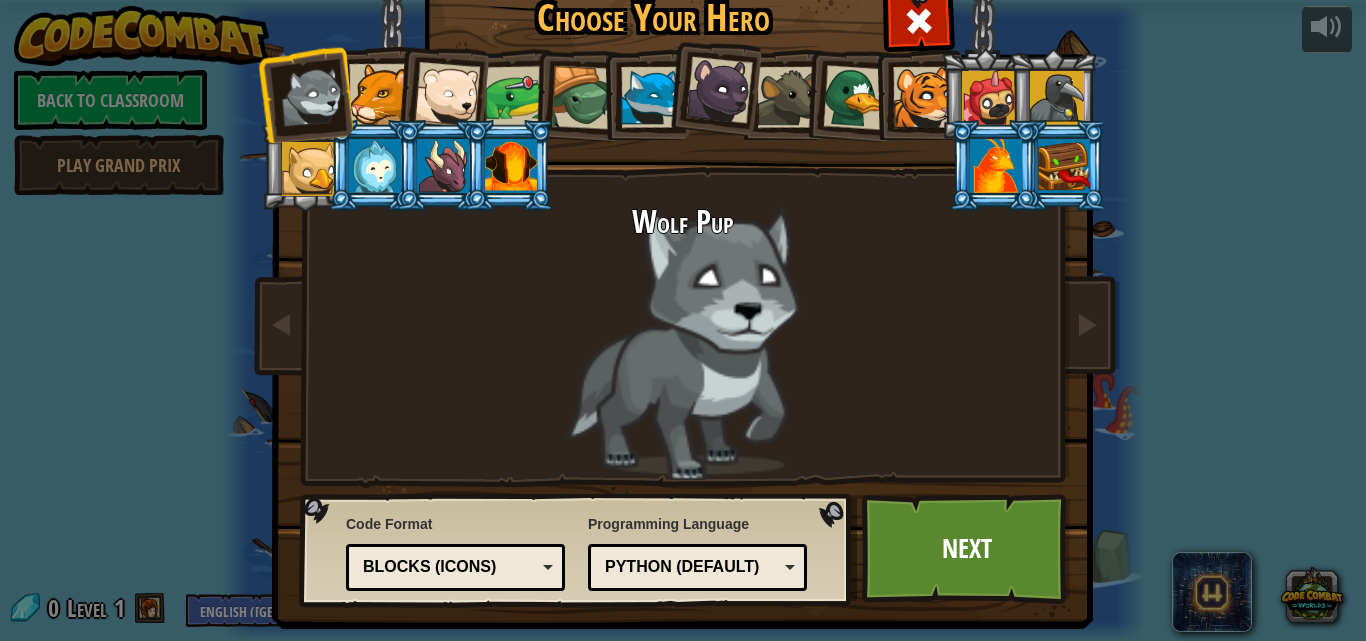 click at bounding box center (443, 166) 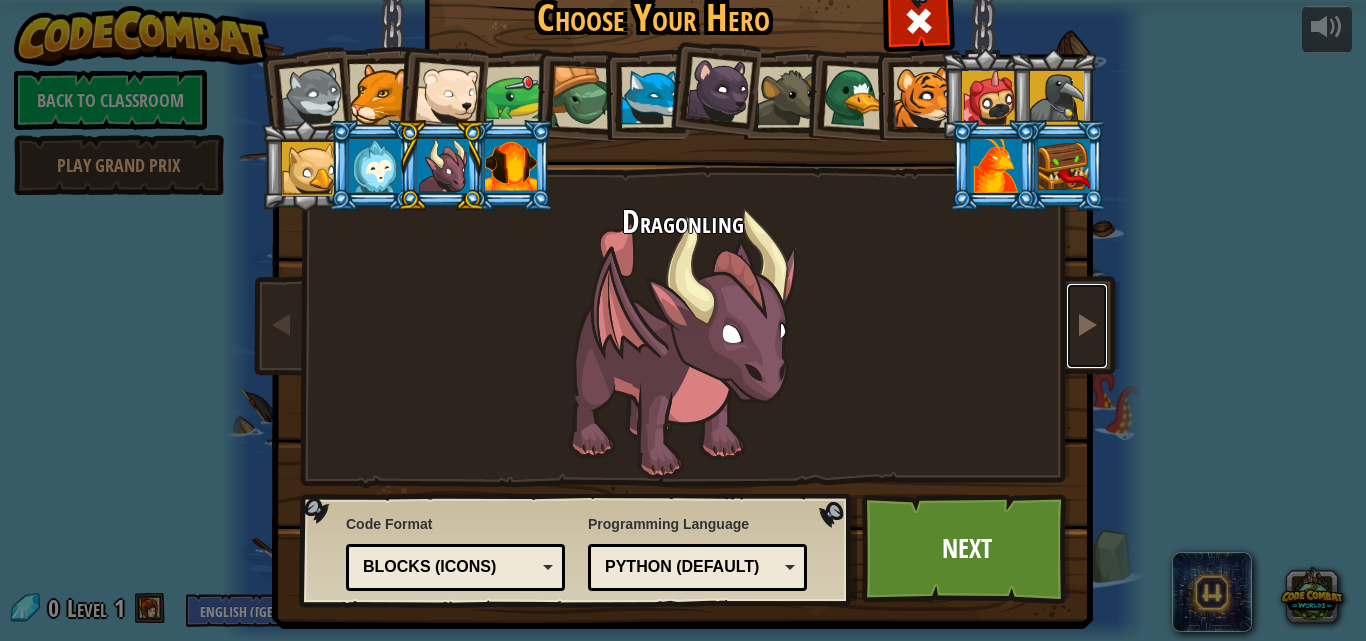 click at bounding box center [1087, 326] 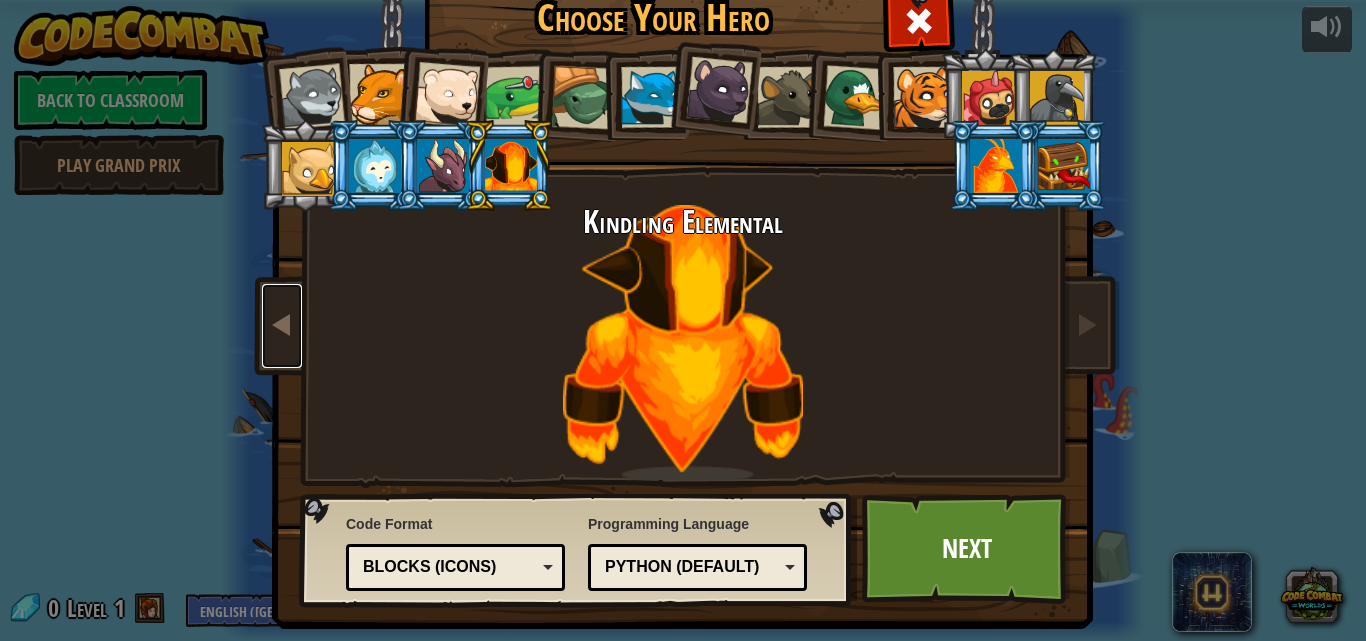 click at bounding box center [282, 324] 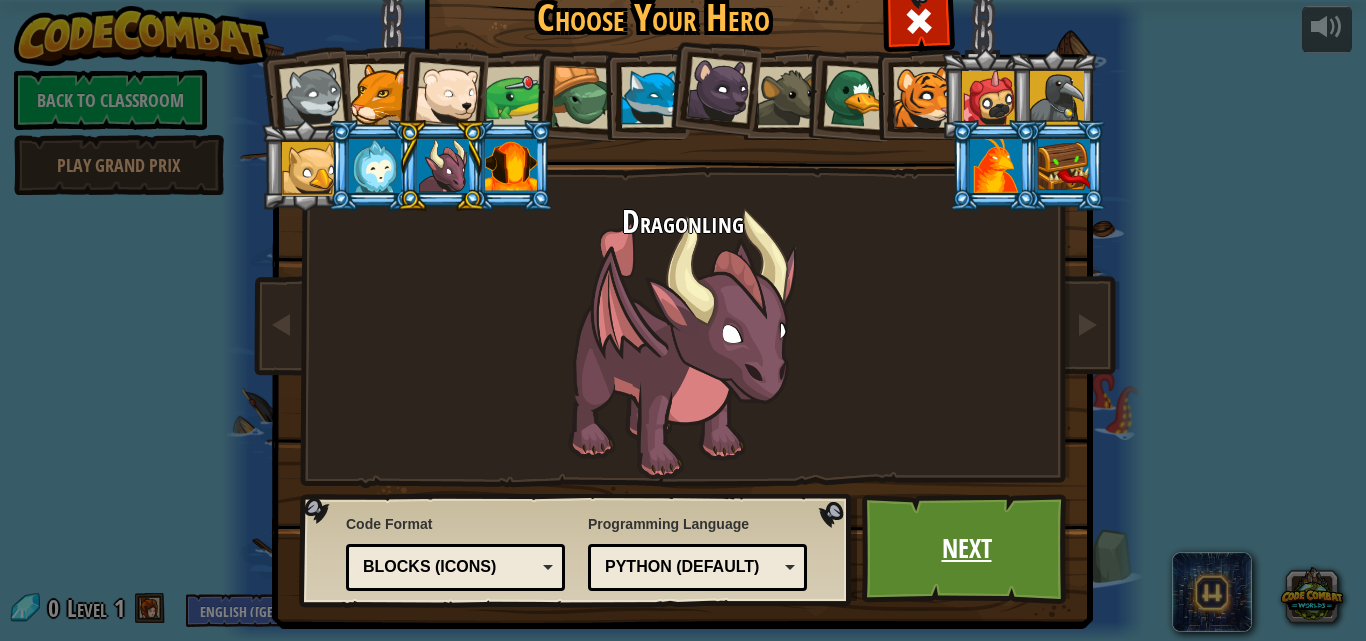 click on "Next" at bounding box center [966, 549] 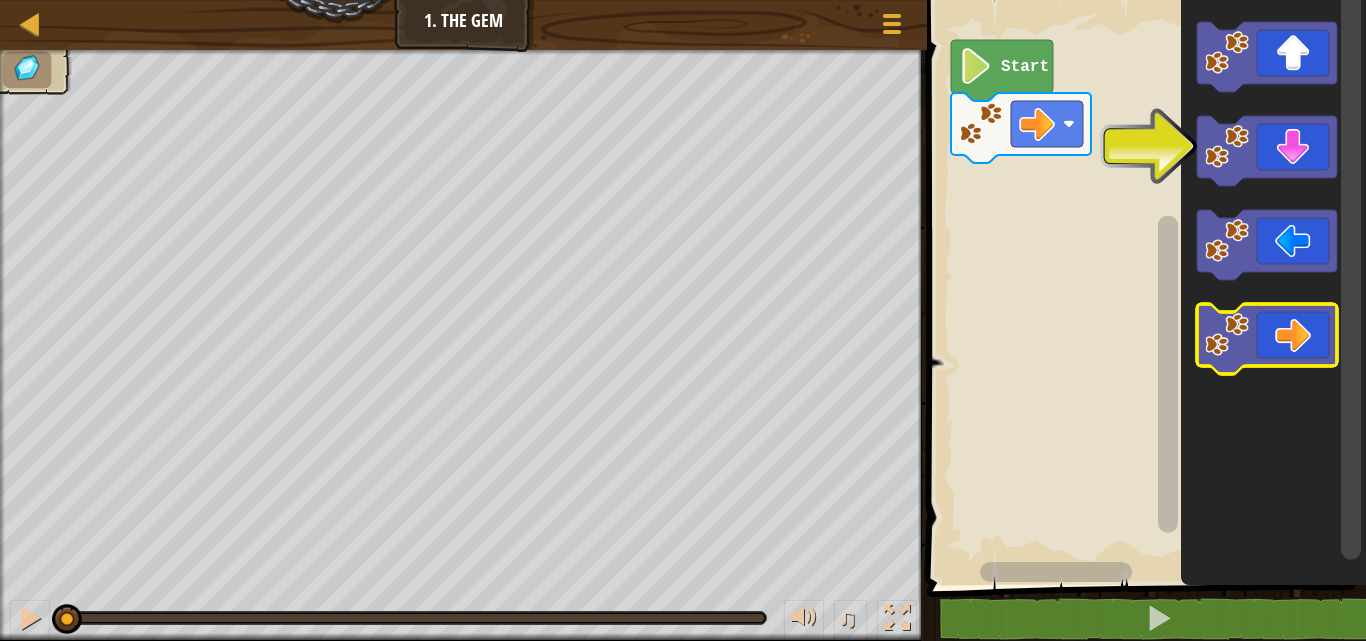 click 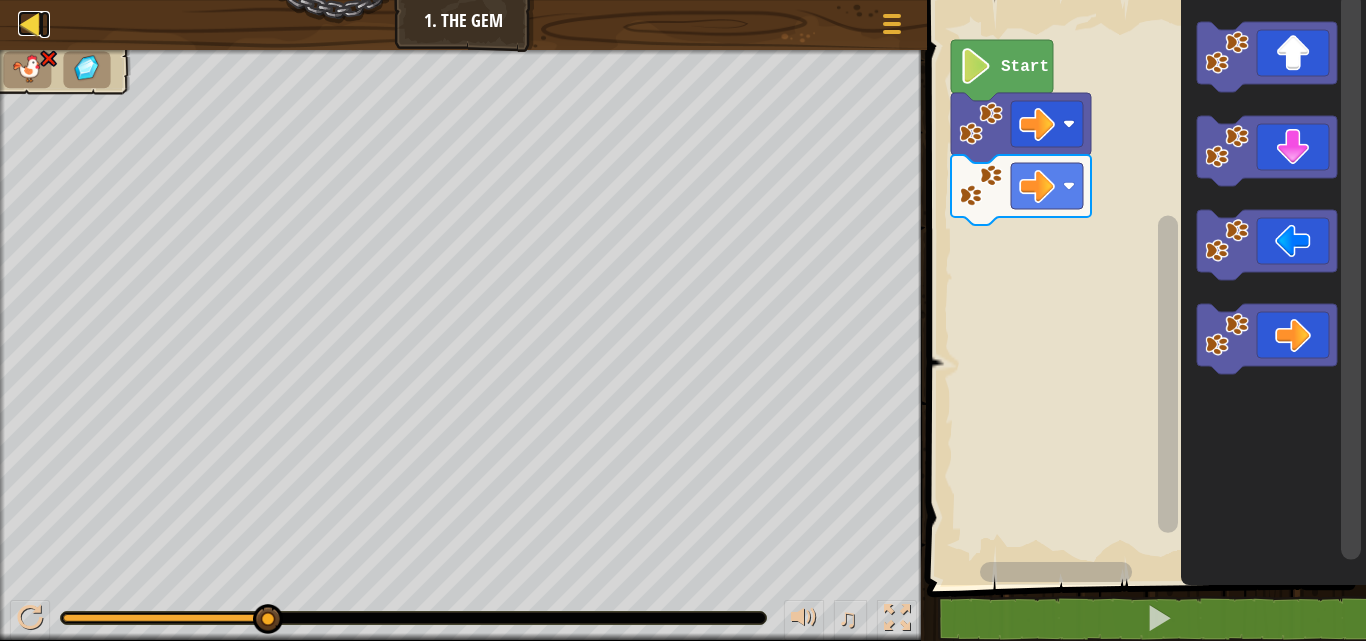 click at bounding box center [30, 23] 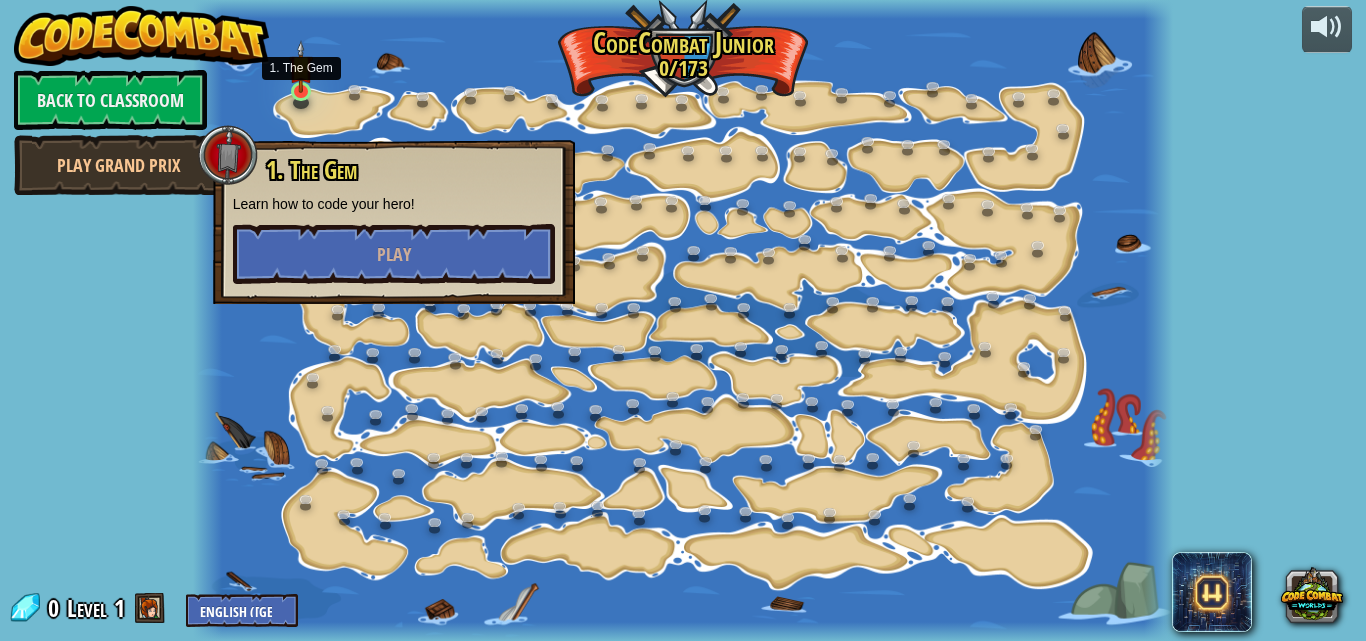 click at bounding box center [300, 66] 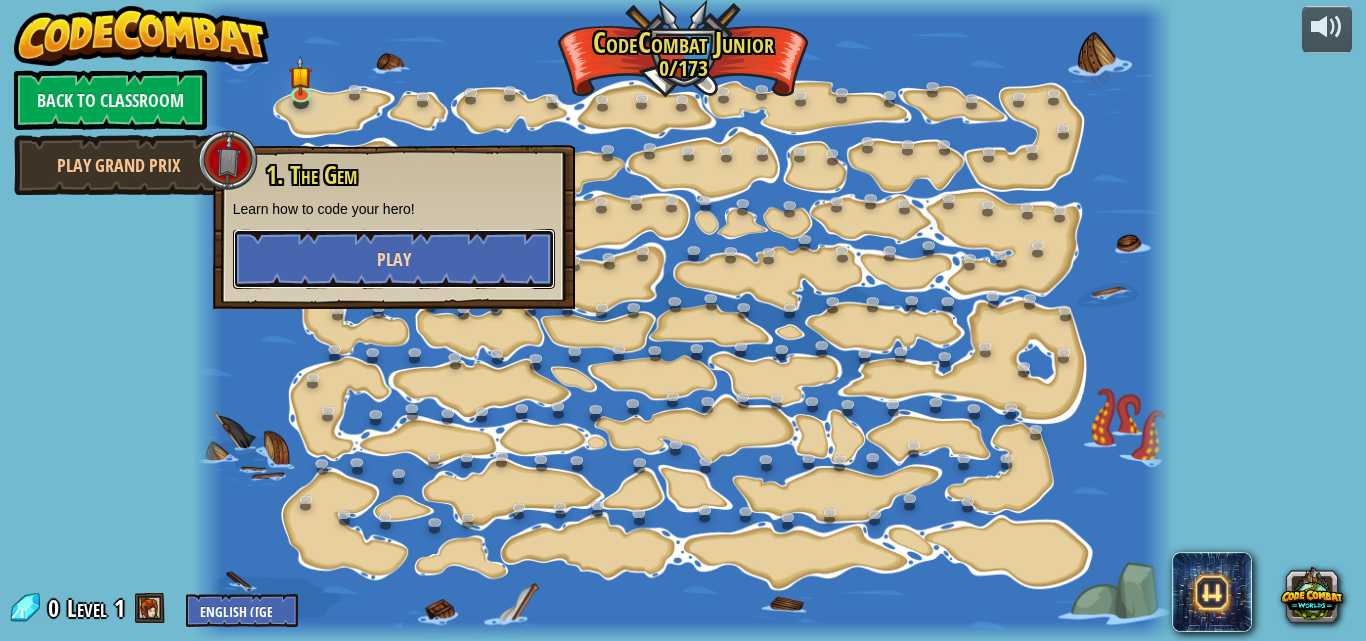 drag, startPoint x: 327, startPoint y: 261, endPoint x: 314, endPoint y: 266, distance: 13.928389 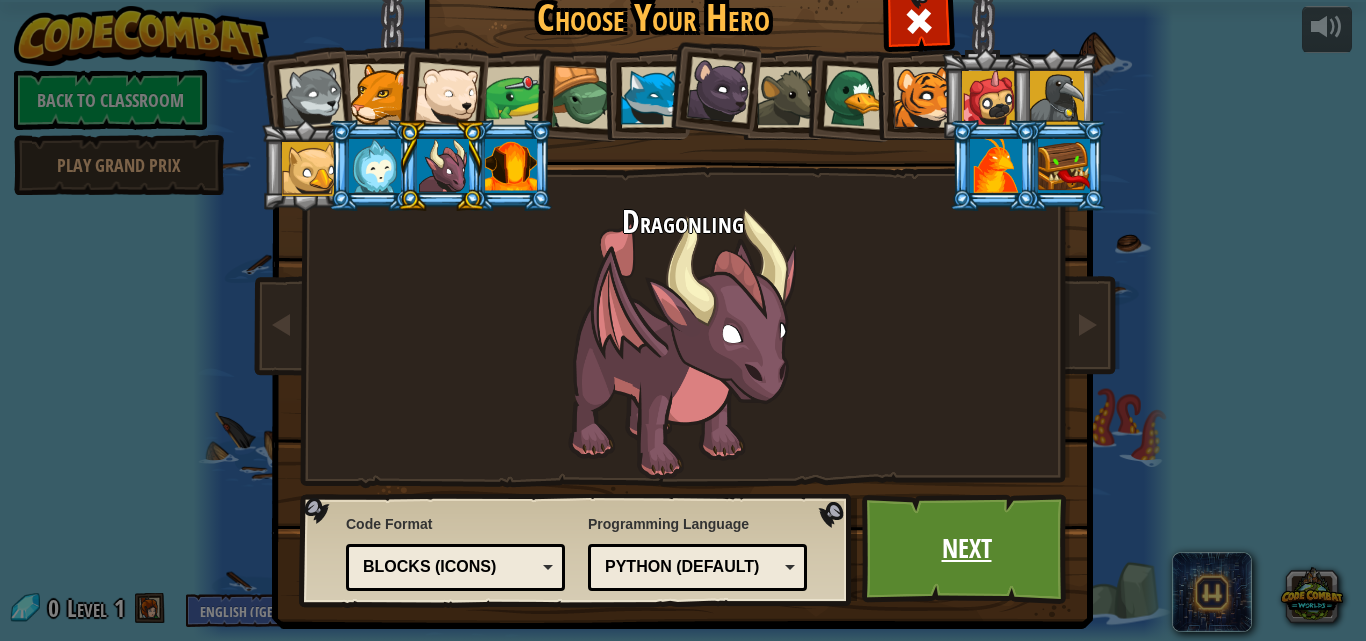click on "Next" at bounding box center [966, 549] 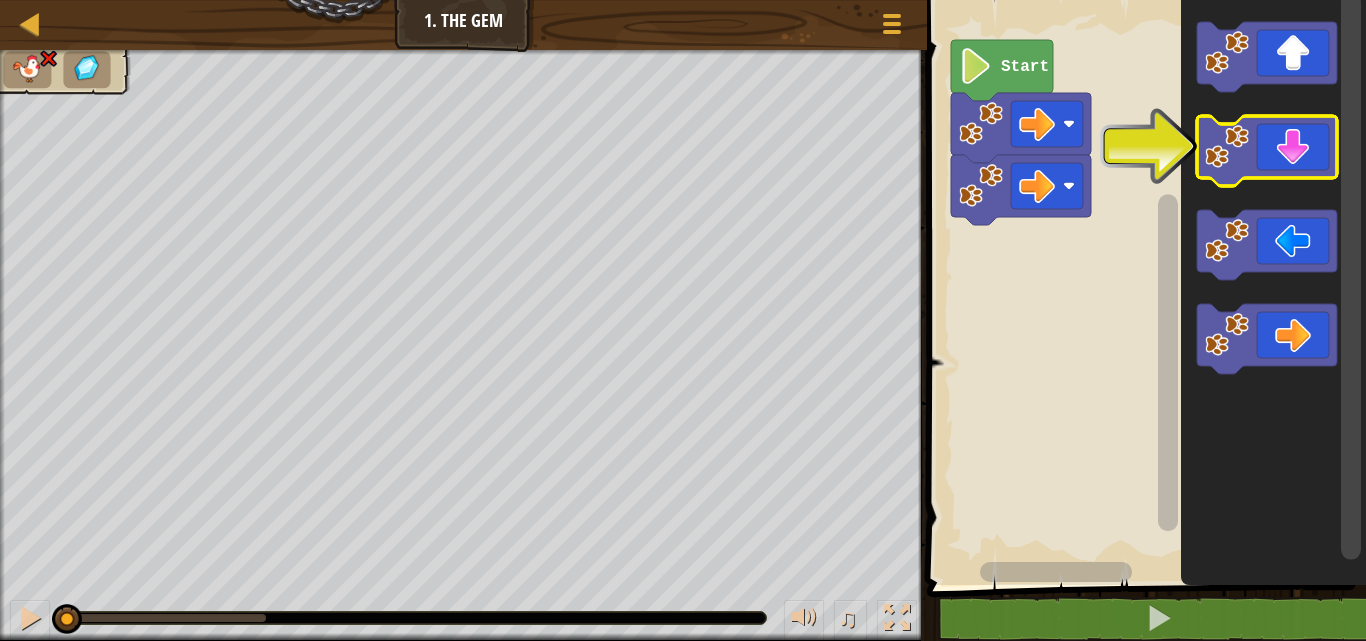 click 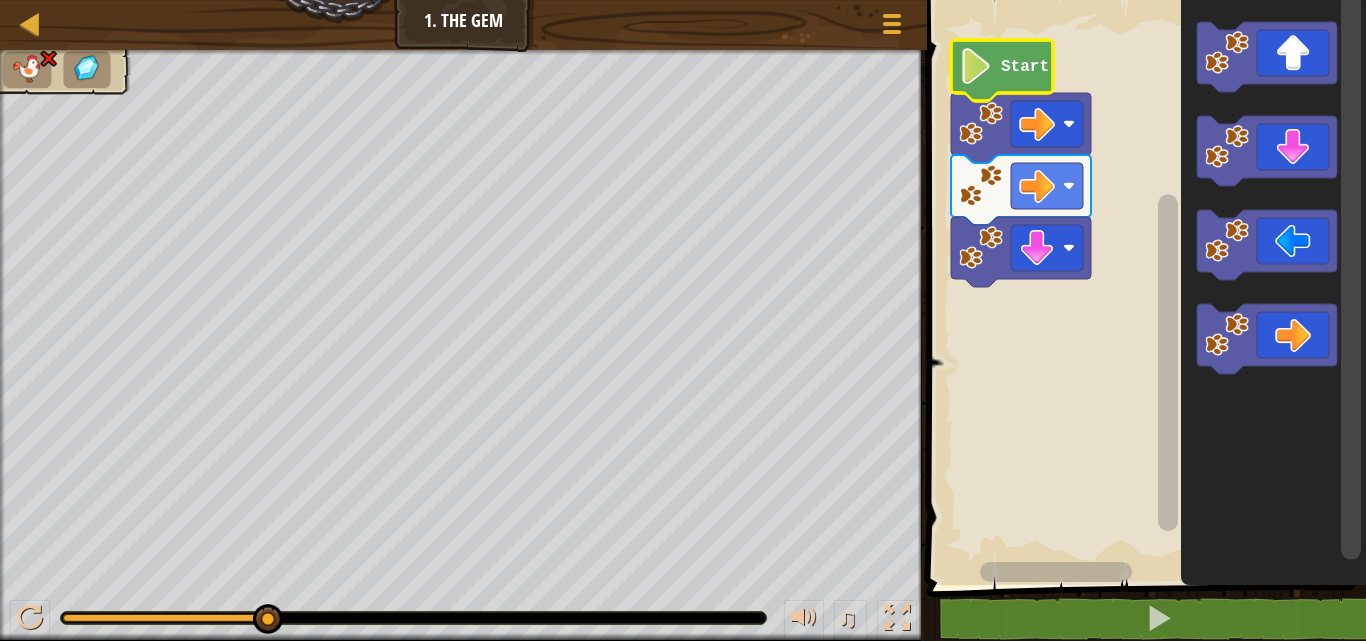 click 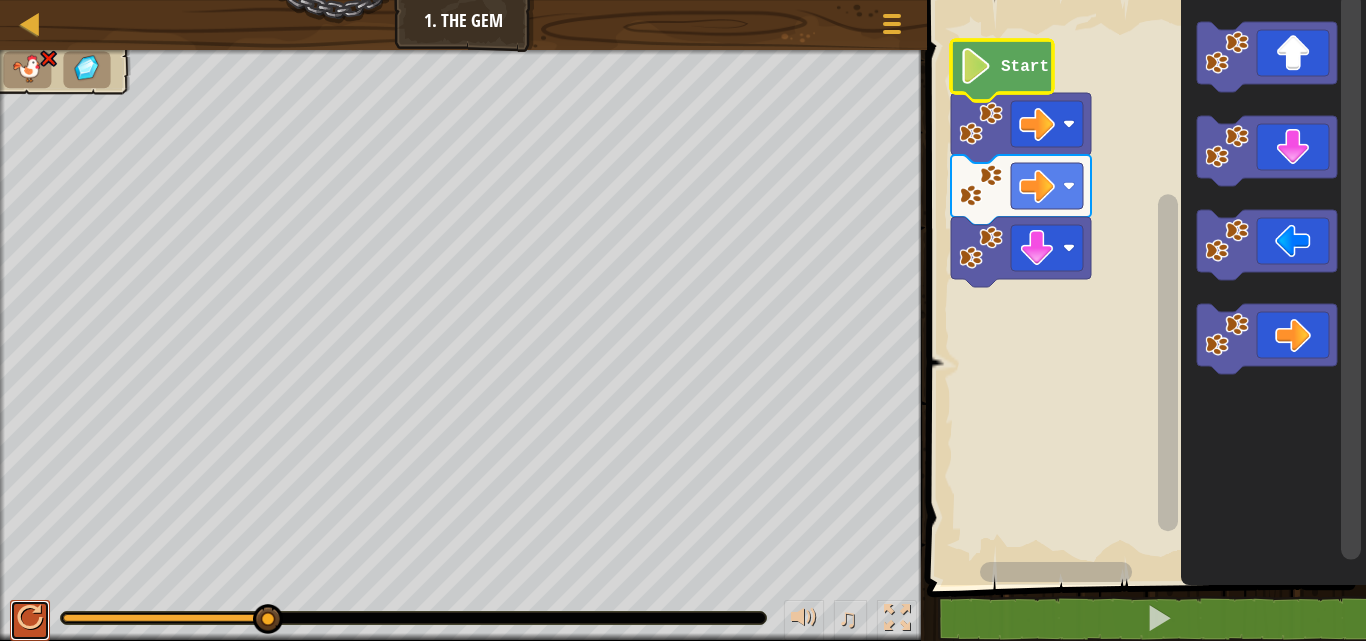 click at bounding box center (30, 618) 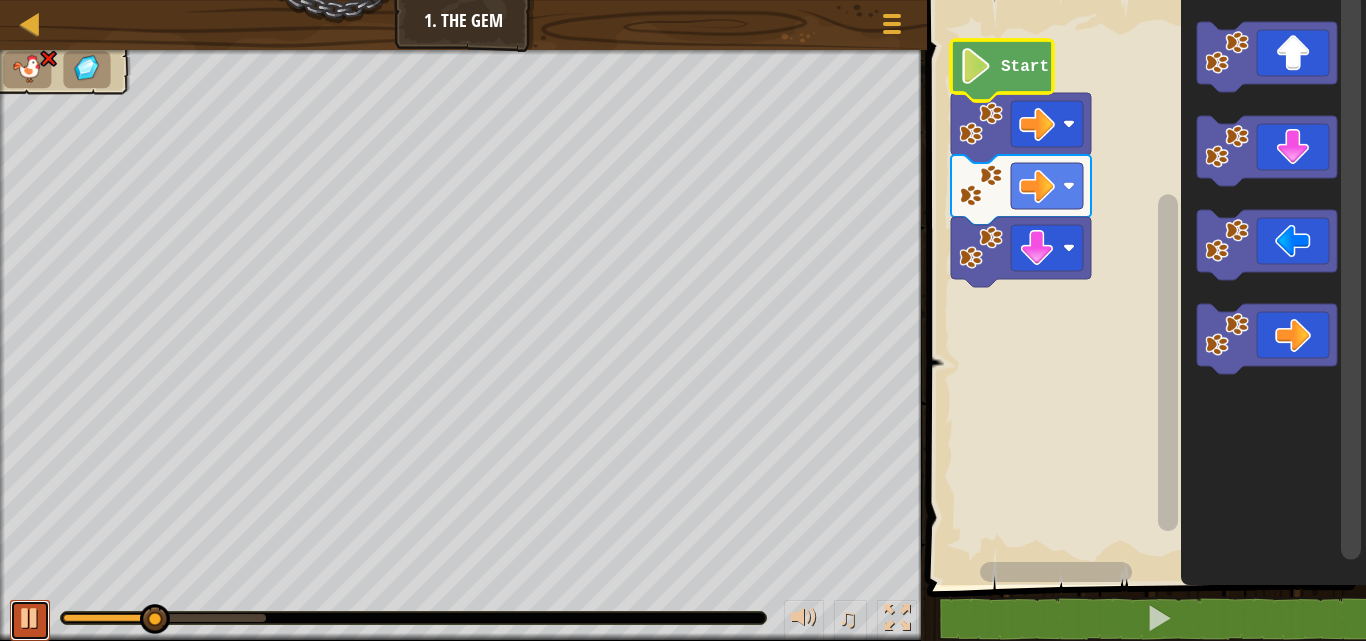 click at bounding box center [30, 618] 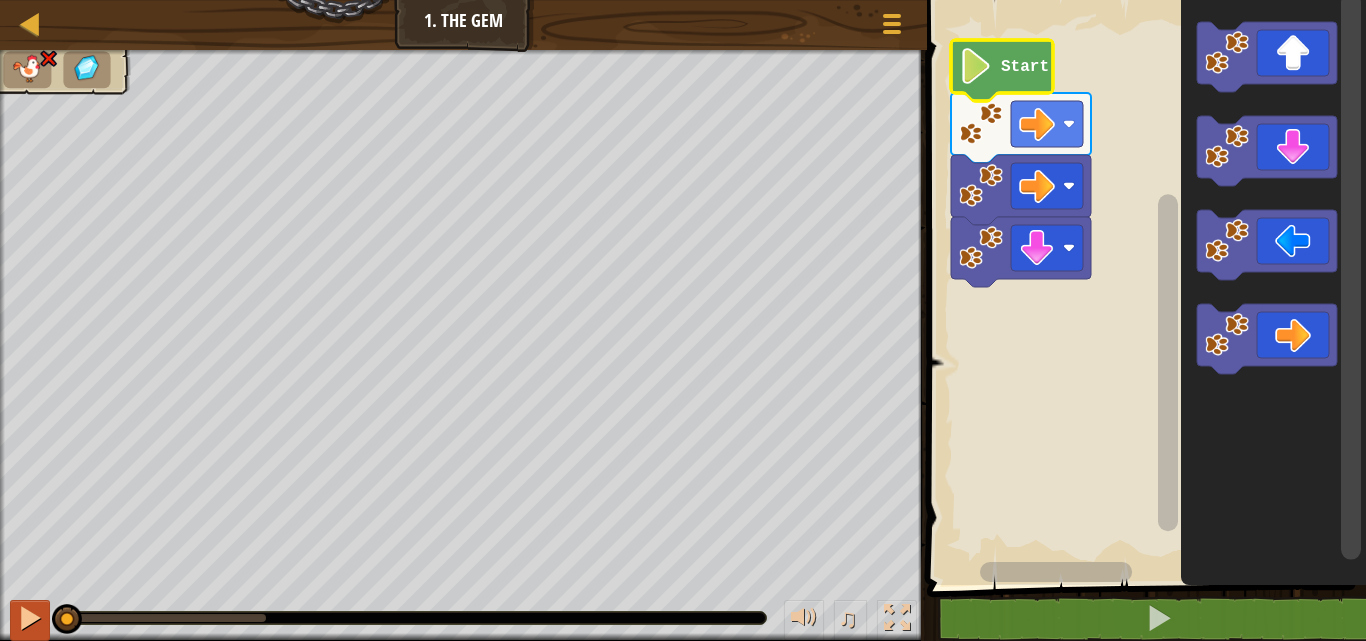 drag, startPoint x: 147, startPoint y: 615, endPoint x: 36, endPoint y: 603, distance: 111.64677 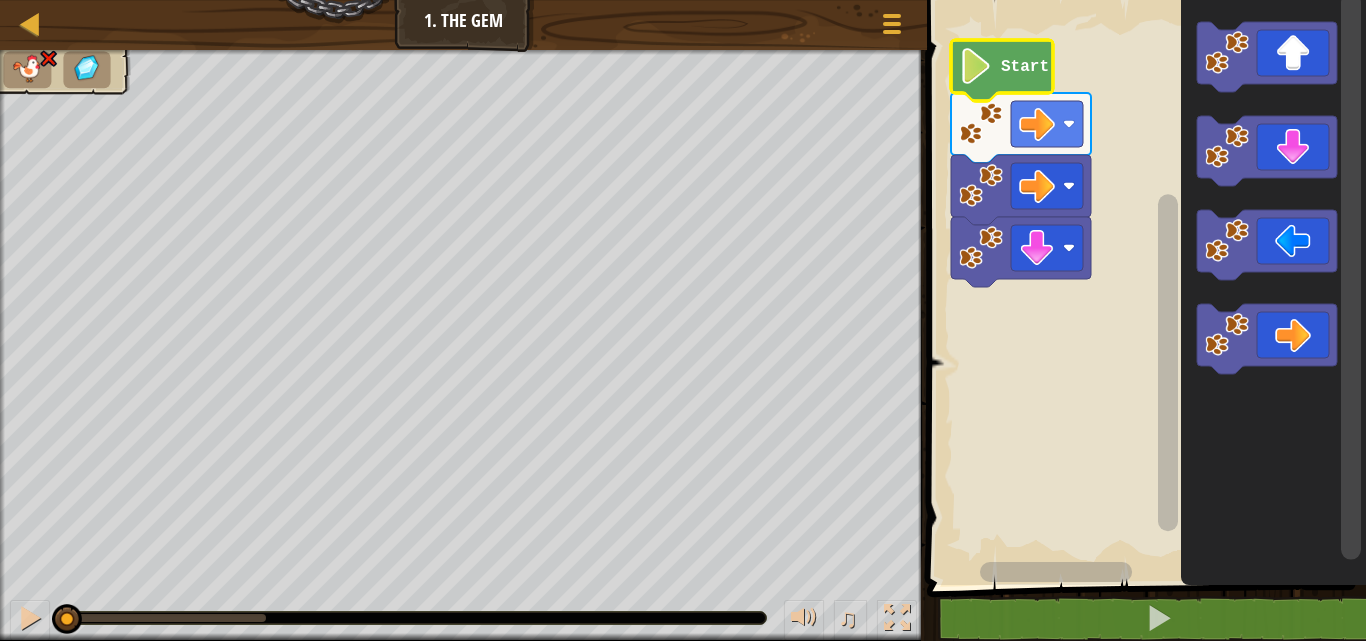 click 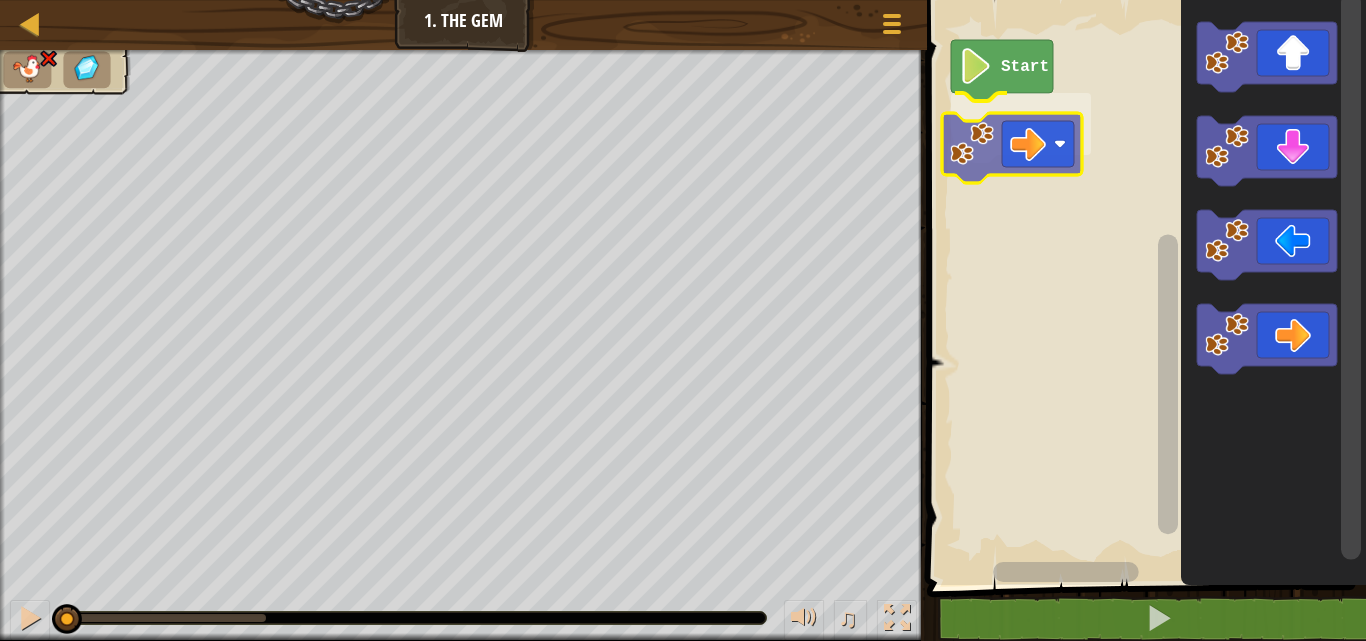 click on "Start" at bounding box center (1143, 287) 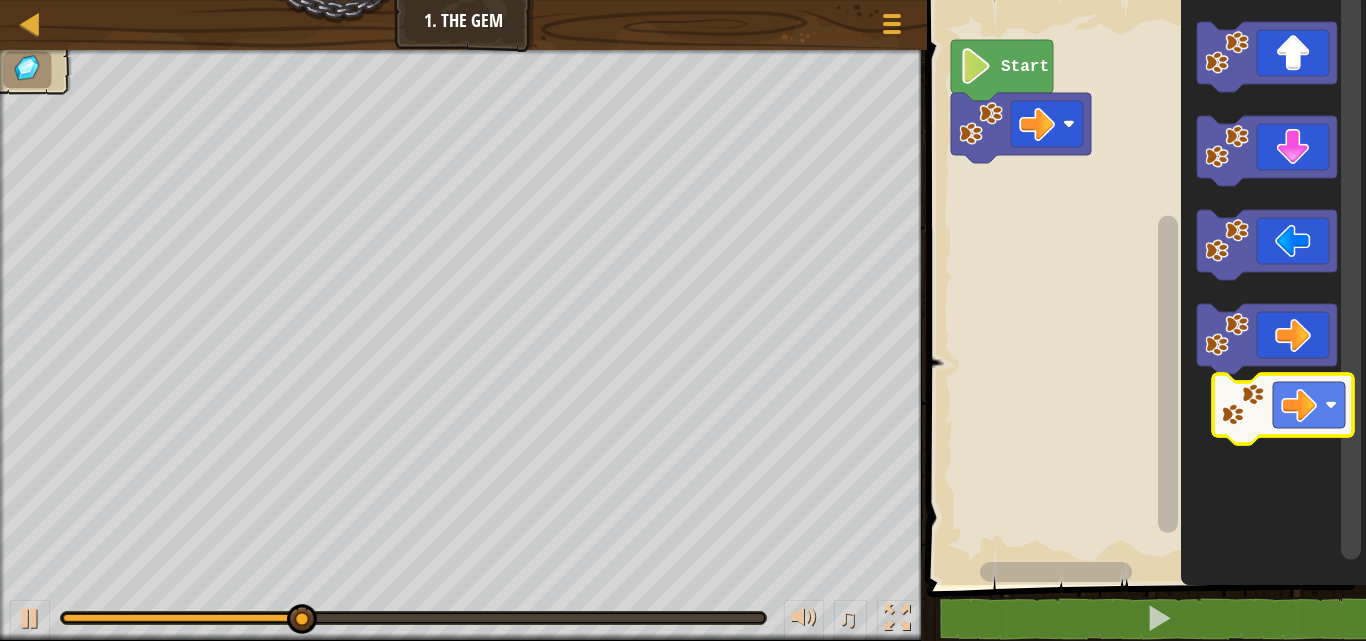click 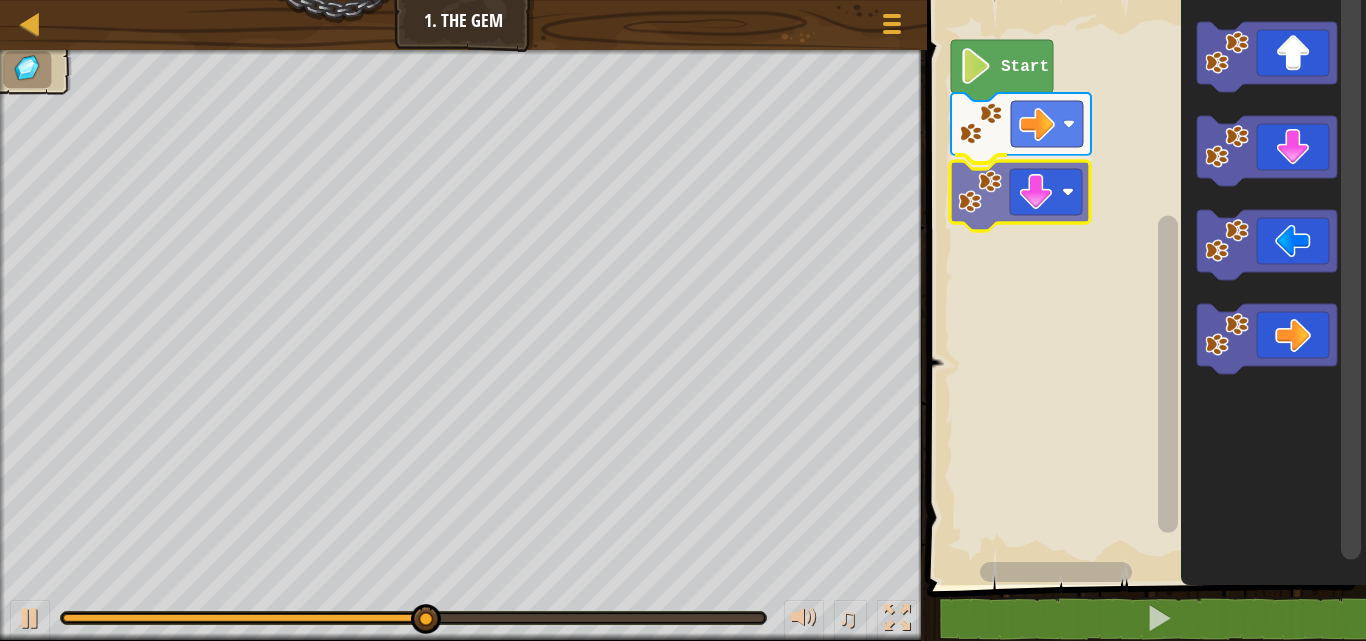 click on "Start" at bounding box center (1143, 287) 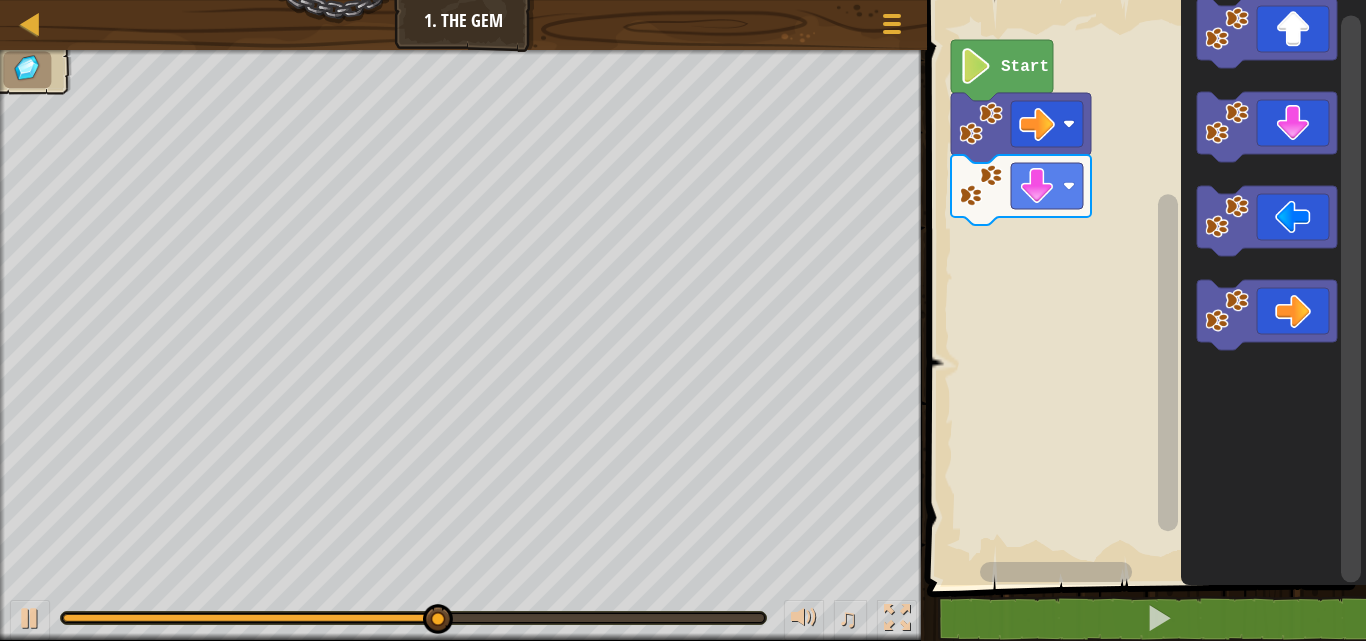 click on "Start" at bounding box center [1143, 287] 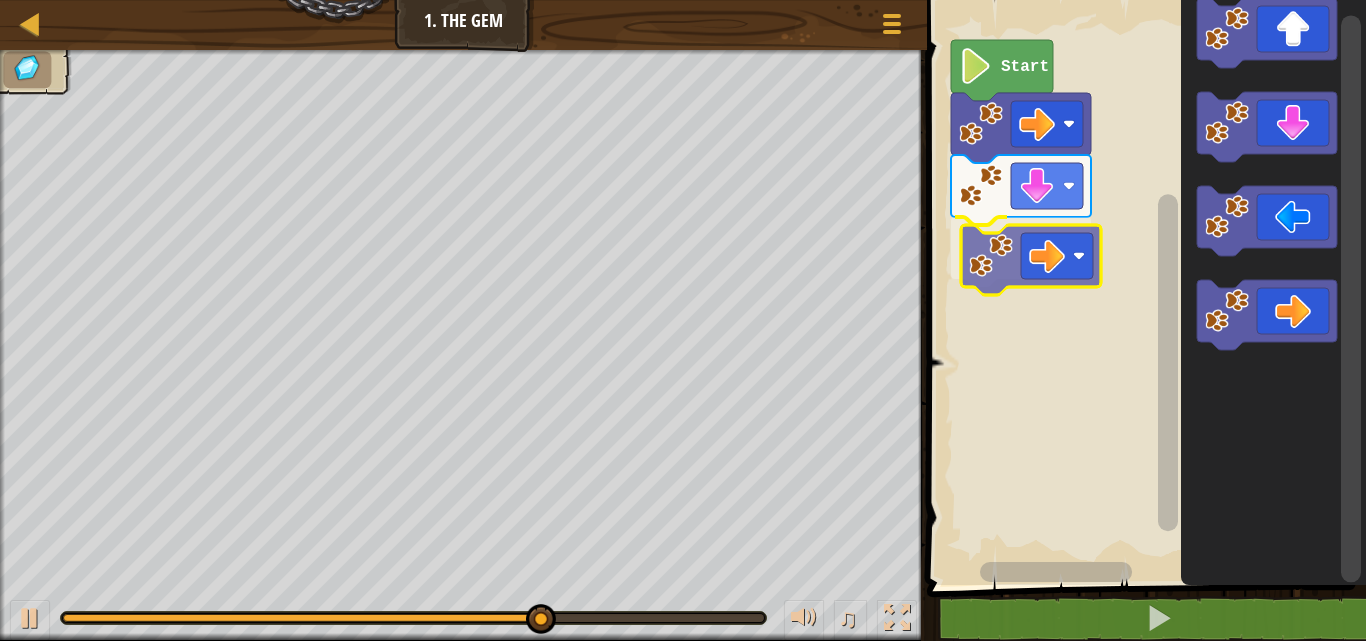 click on "Start" at bounding box center (1143, 287) 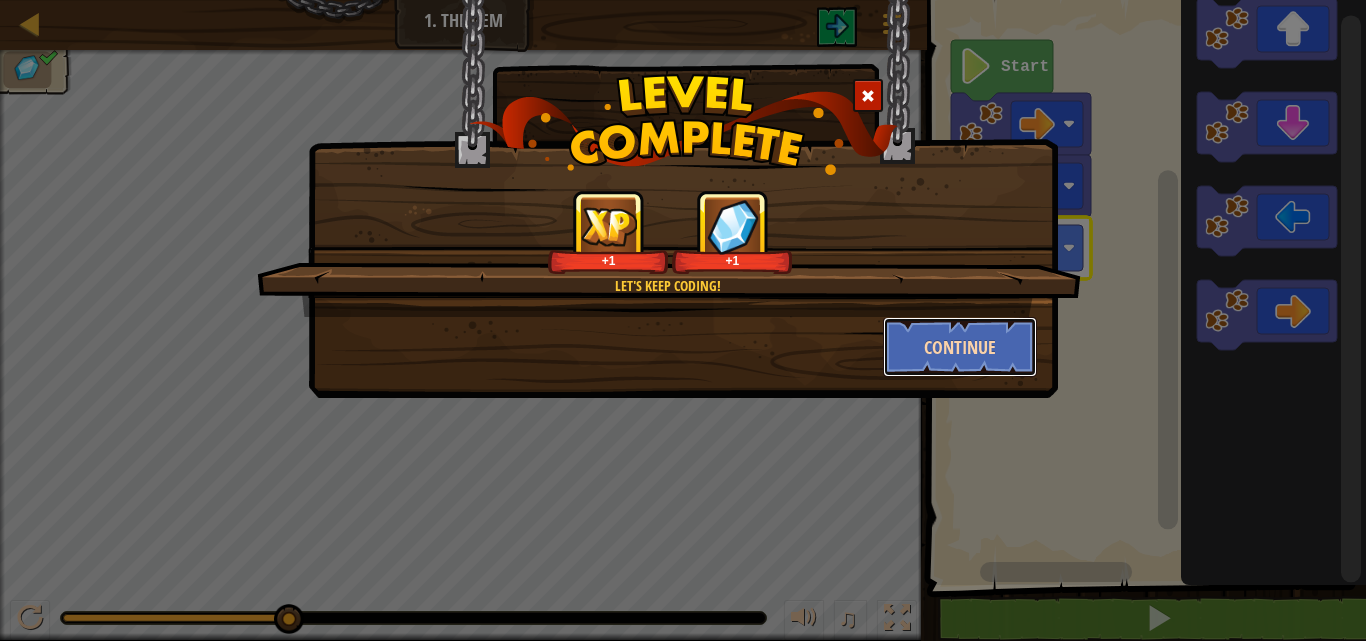 click on "Continue" at bounding box center (960, 347) 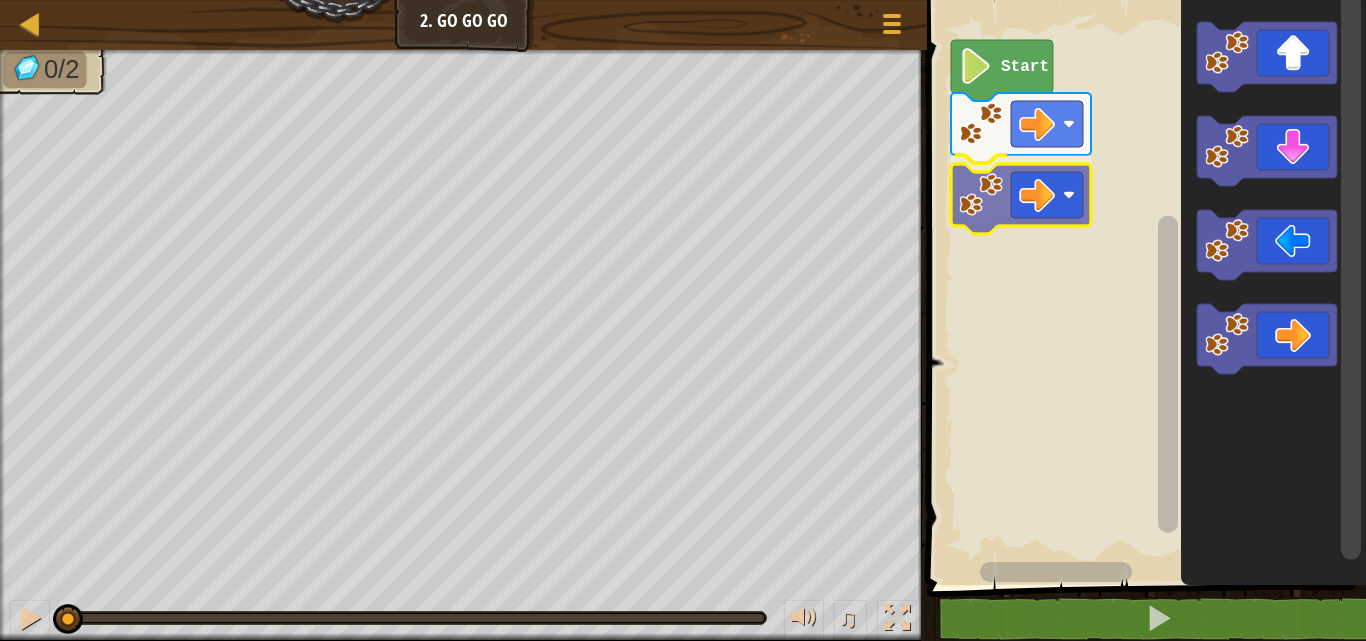 click on "Start" at bounding box center (1143, 287) 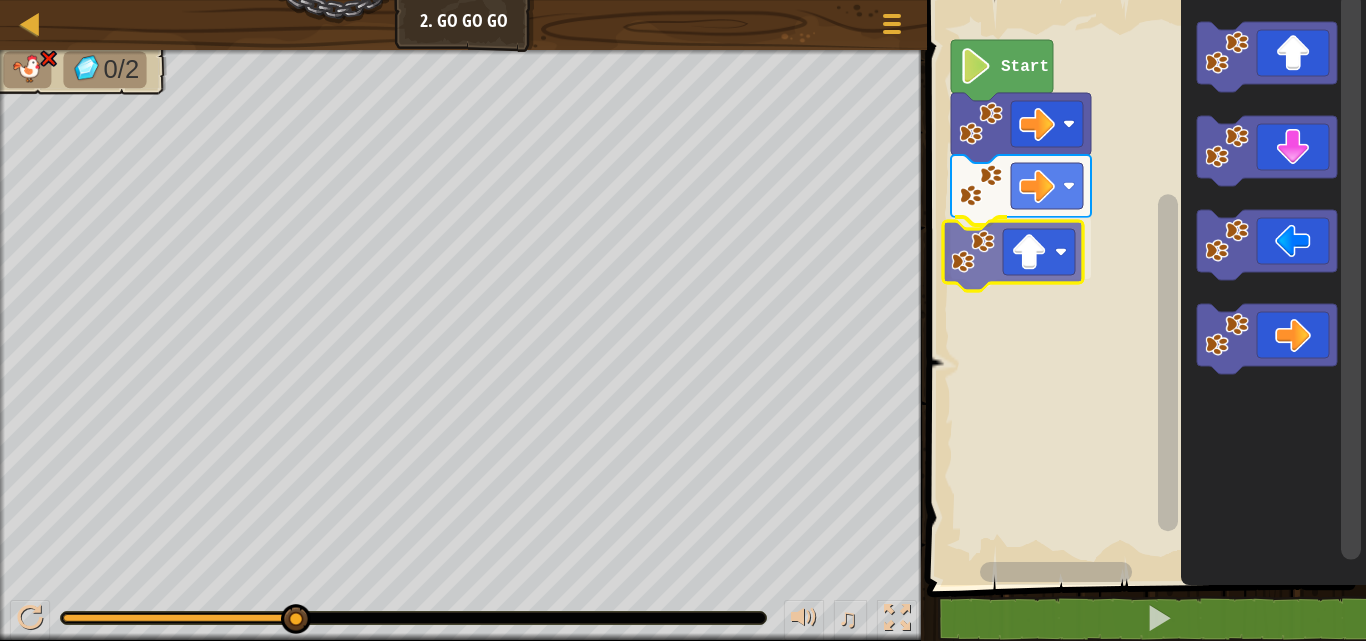 click on "Start" at bounding box center (1143, 287) 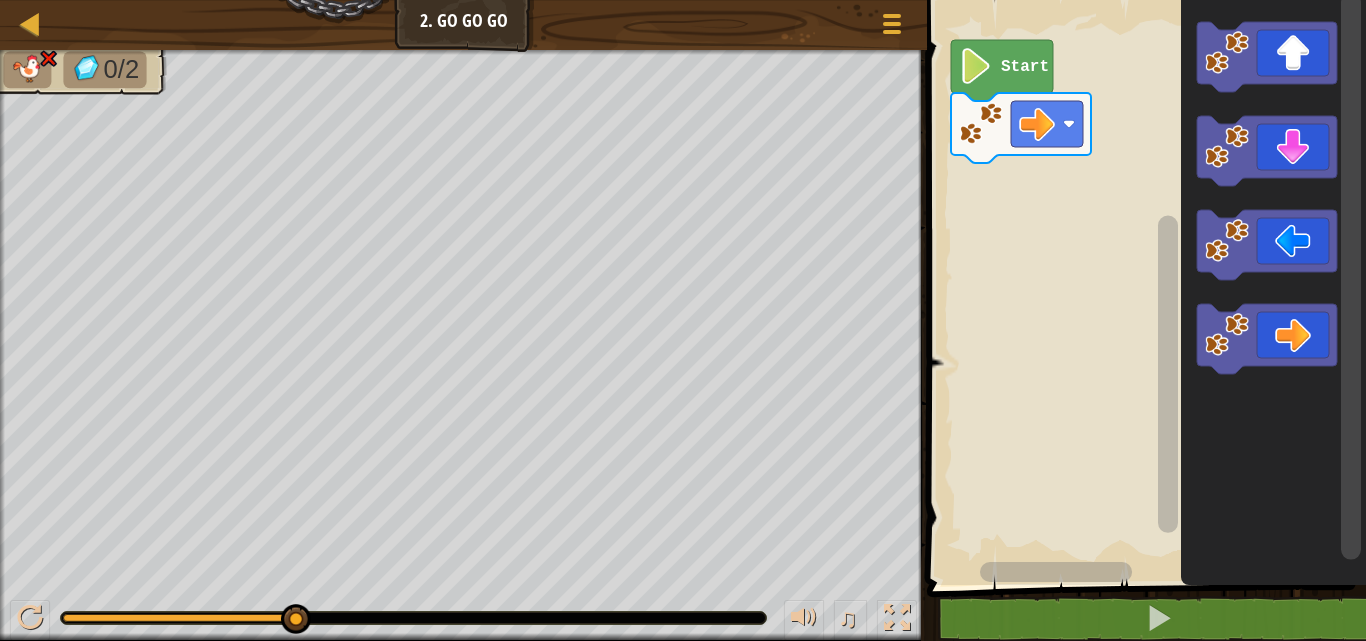 click 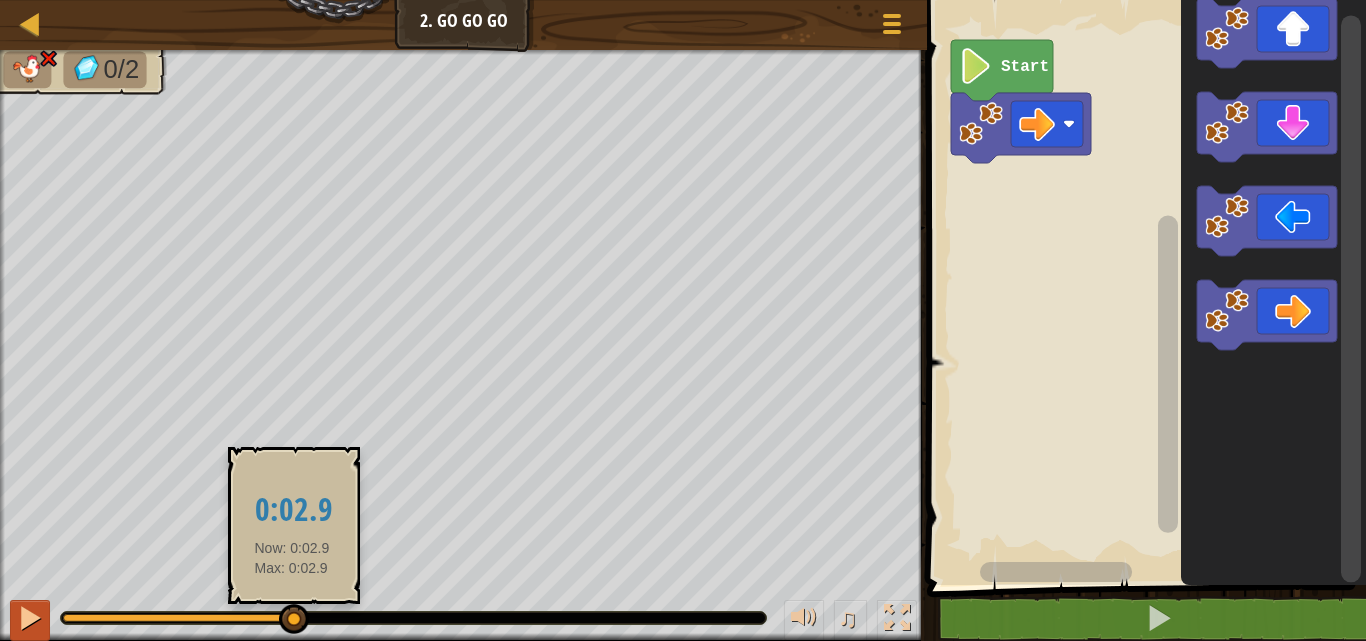 drag, startPoint x: 292, startPoint y: 614, endPoint x: 24, endPoint y: 631, distance: 268.53864 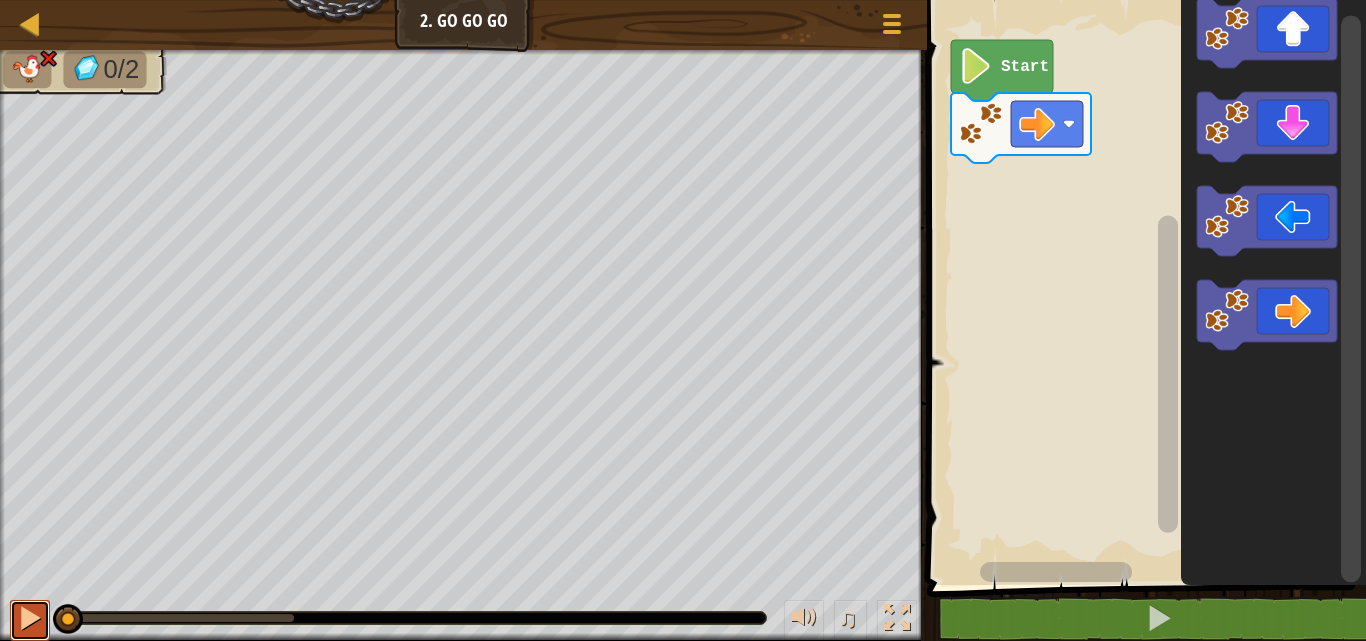 click at bounding box center (30, 618) 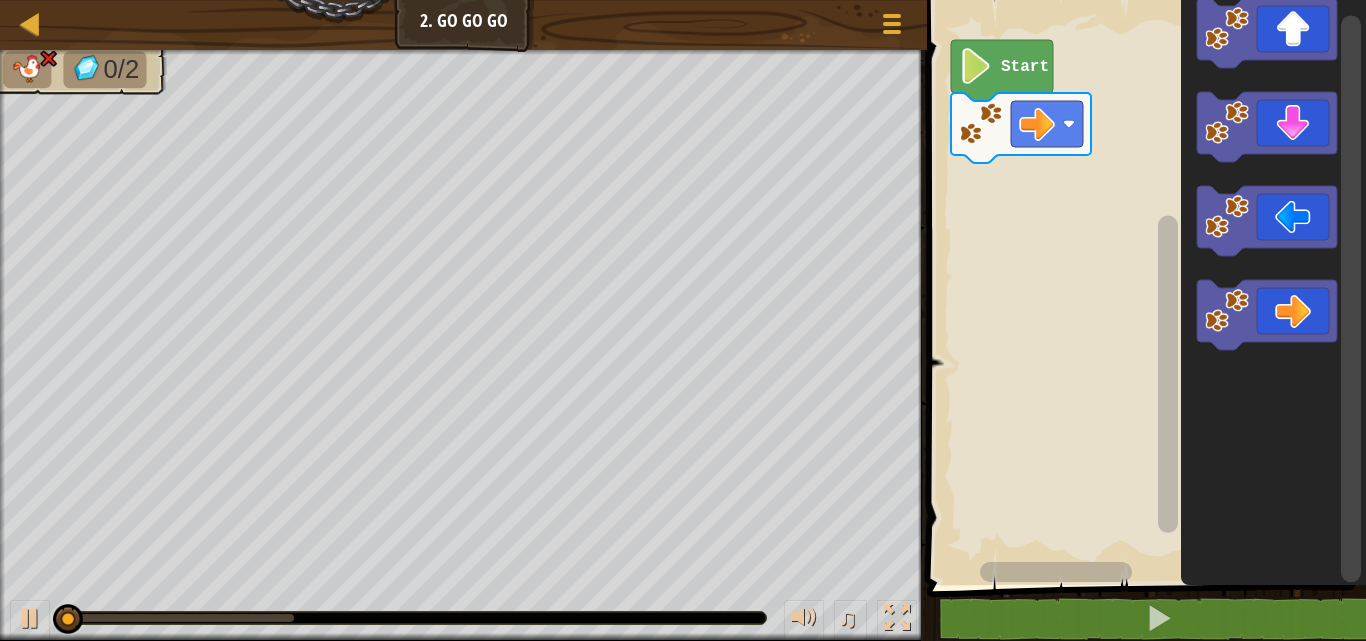 click 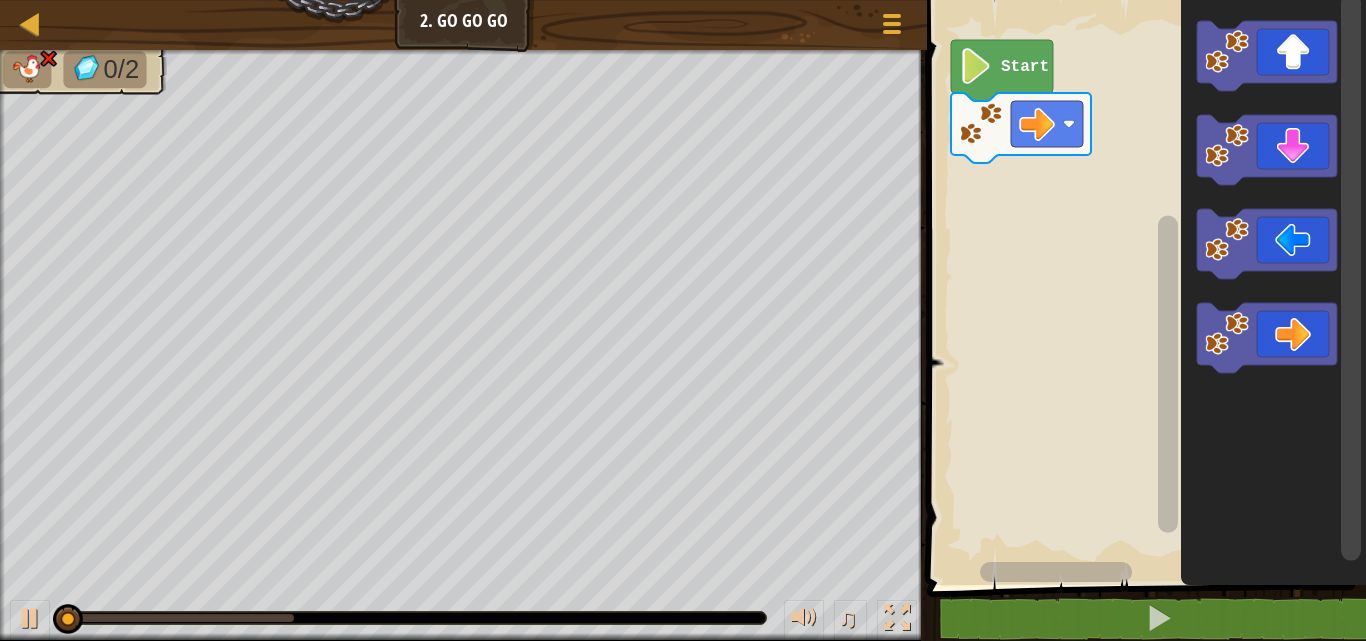 click on "Map Junior 2. Go Go Go Game Menu 1     הההההההההההההההההההההההההההההההההההההההההההההההההההההההההההההההההההההההההההההההההההההההההההההההההההההההההההההההההההההההההההההההההההההההההההההההההההההההההההההההההההההההההההההההההההההההההההההההההההההההההההההההההההההההההההההההההההההההההההההההההההההההההההההההה XXXXXXXXXXXXXXXXXXXXXXXXXXXXXXXXXXXXXXXXXXXXXXXXXXXXXXXXXXXXXXXXXXXXXXXXXXXXXXXXXXXXXXXXXXXXXXXXXXXXXXXXXXXXXXXXXXXXXXXXXXXXXXXXXXXXXXXXXXXXXXXXXXXXXXXXXXXXXXXXXXXXXXXXXXXXXXXXXXXXXXXXXXXXXXXXXXXXXXXXXXXXXXXXXXXXXXXXXXXXXXXXXXXXXXXXXXXXXXXXXXXXXXXXXXXXXXXX Solution × Blocks 1 2 go ( 'right' )     Start Code Saved Programming language : Python Statement   /  Call   /  go('up') go('down') go('left') go('right') × Fix Your Code Need help? Ask the AI 0/2 ♫ Skip 1" at bounding box center (683, 320) 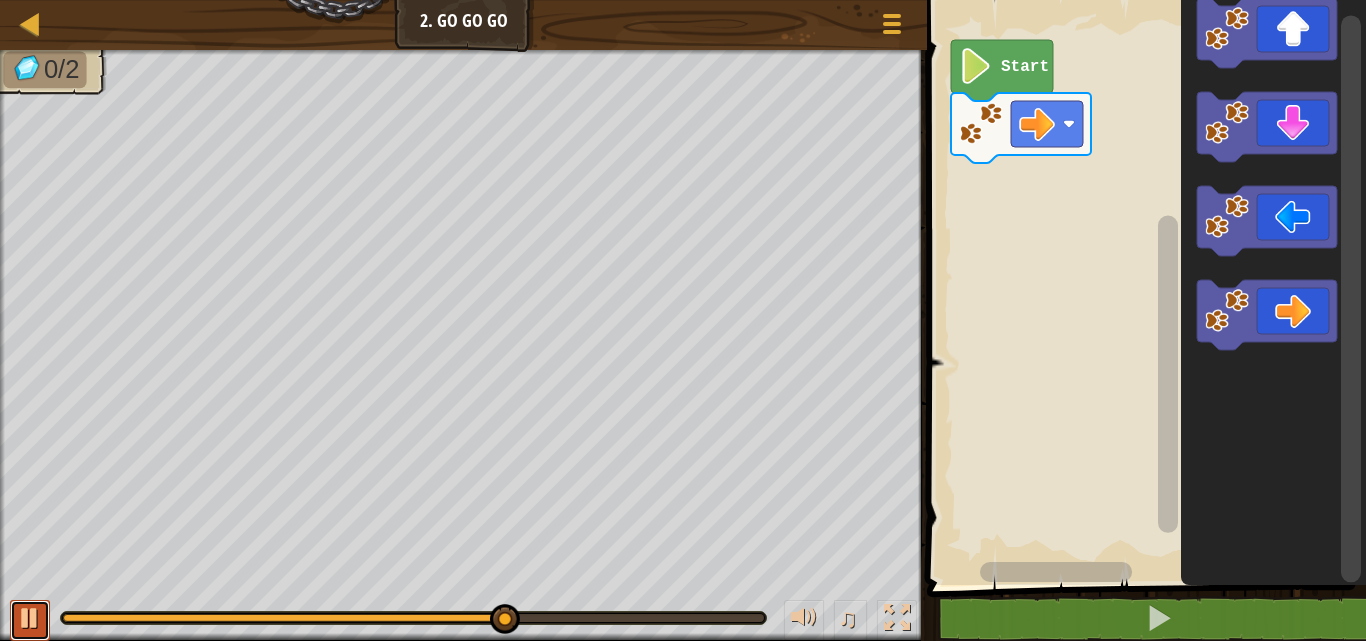 click at bounding box center (30, 618) 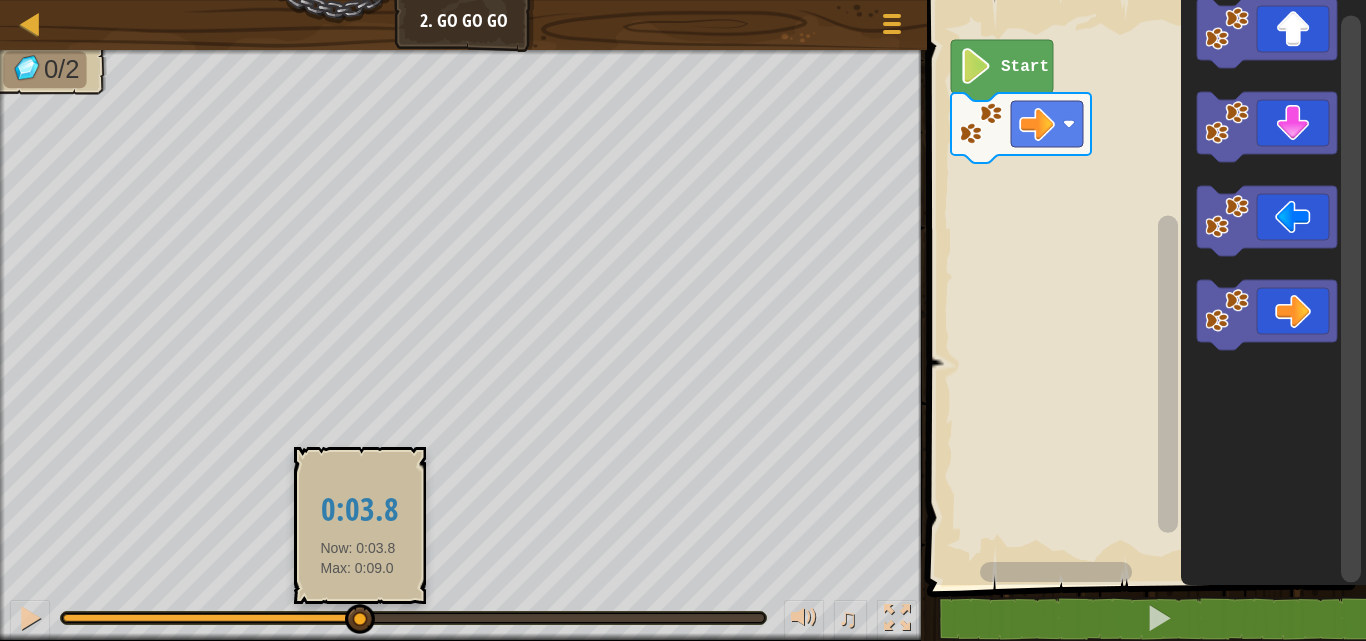 drag, startPoint x: 501, startPoint y: 625, endPoint x: 358, endPoint y: 624, distance: 143.0035 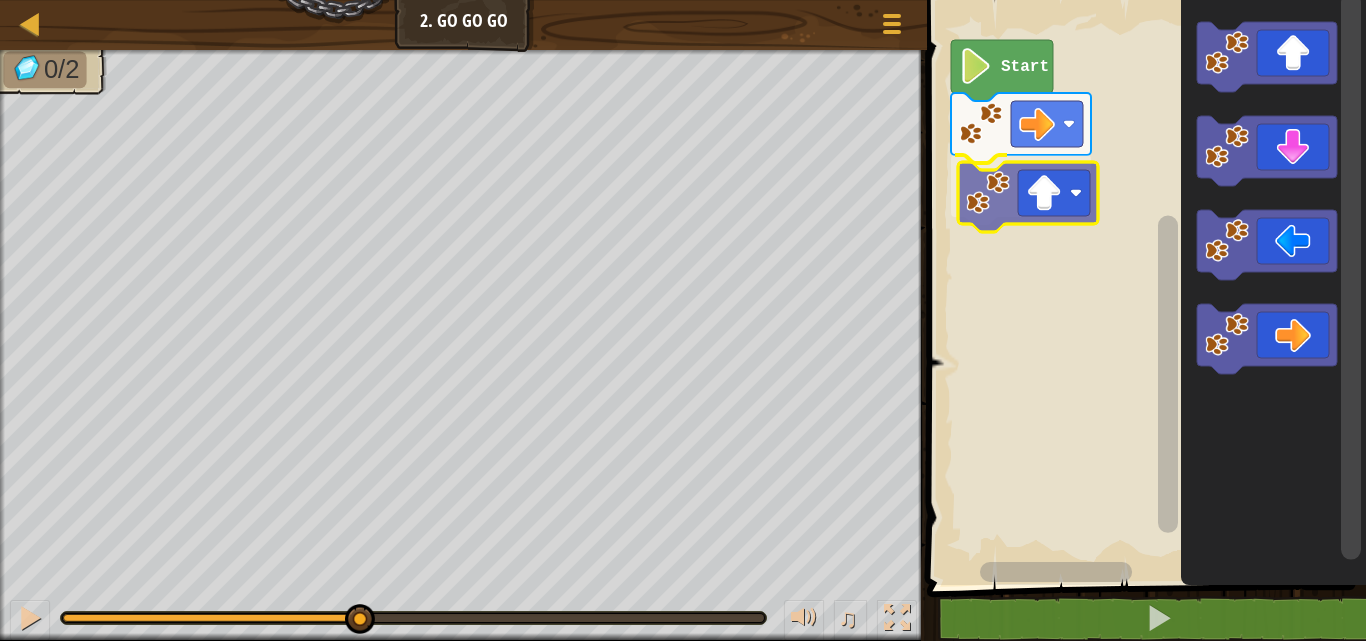click on "Start" at bounding box center [1143, 287] 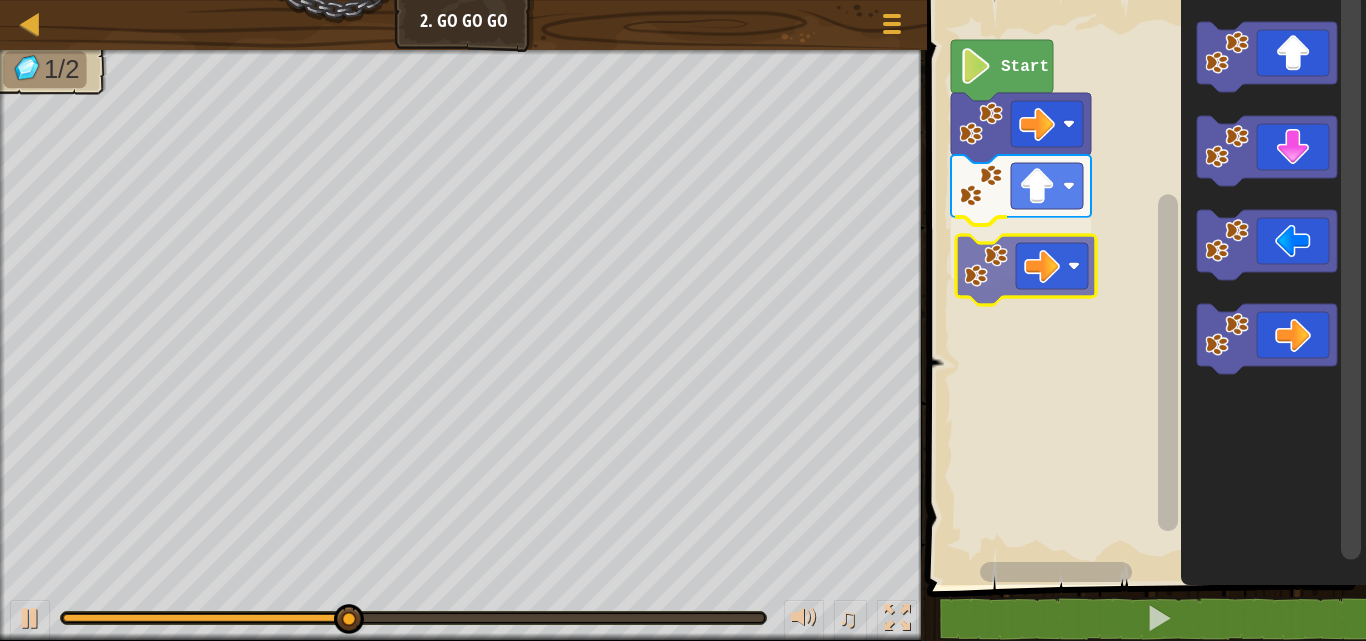 click on "Start" at bounding box center (1143, 287) 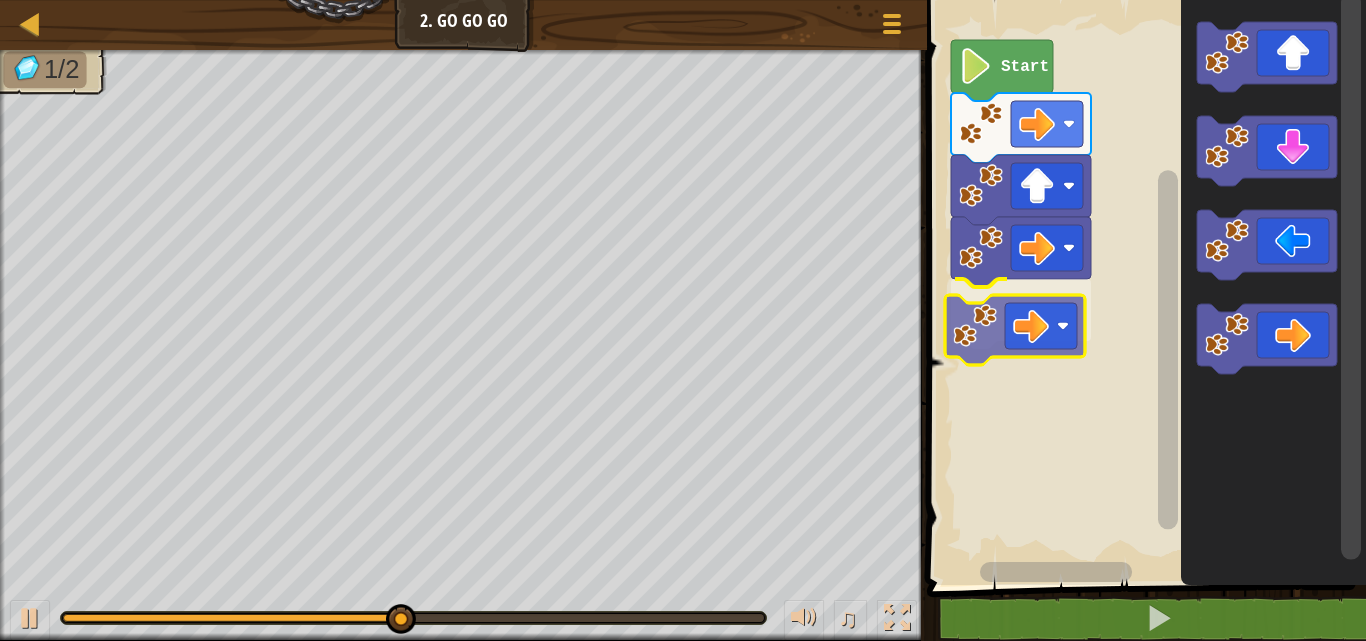 click on "Start" at bounding box center (1143, 287) 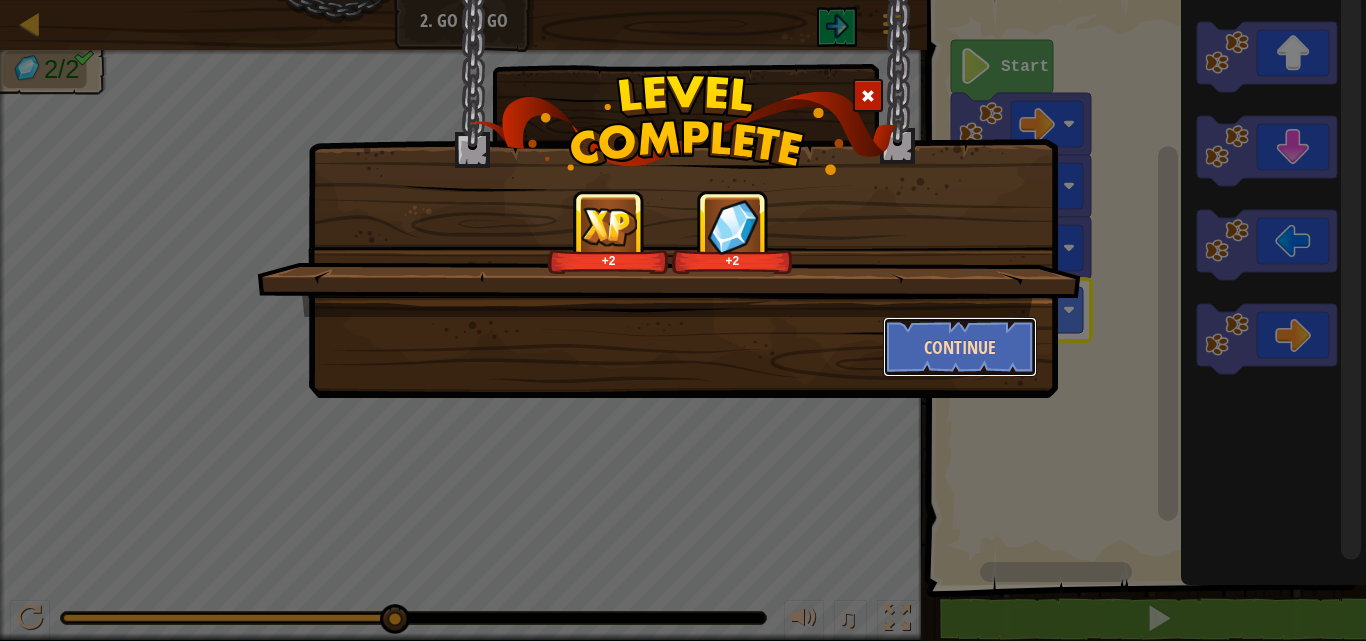 click on "Continue" at bounding box center [960, 347] 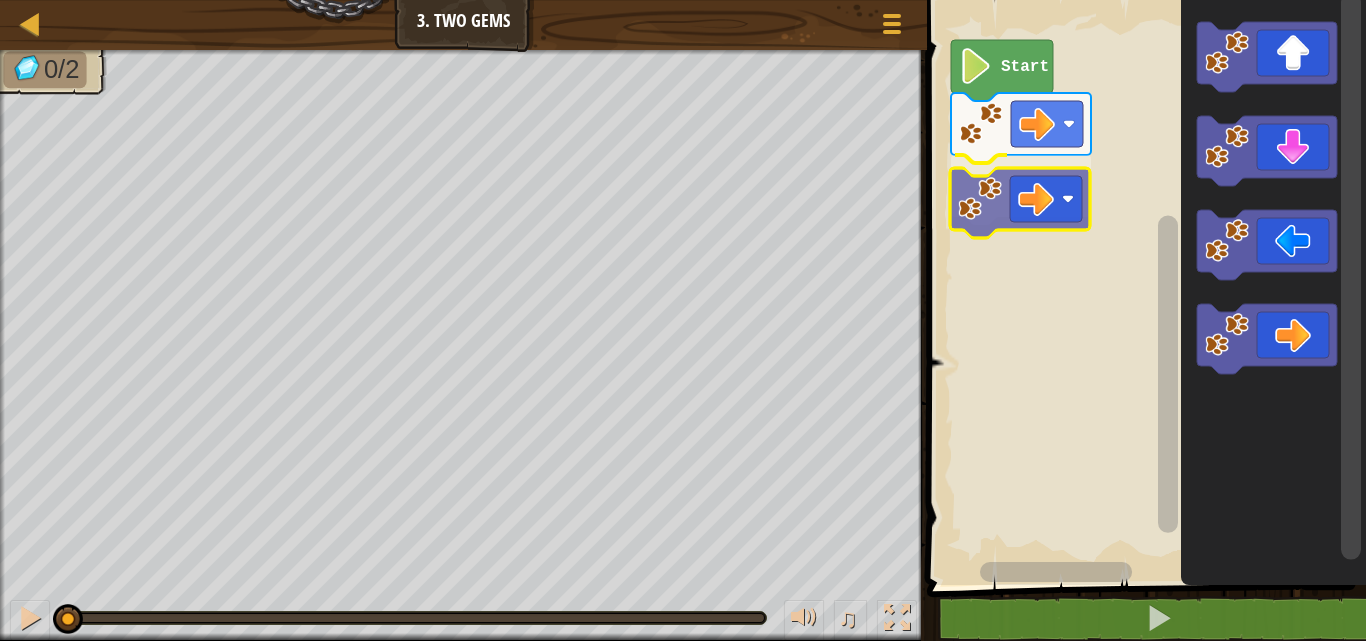 click on "Start" at bounding box center [1143, 287] 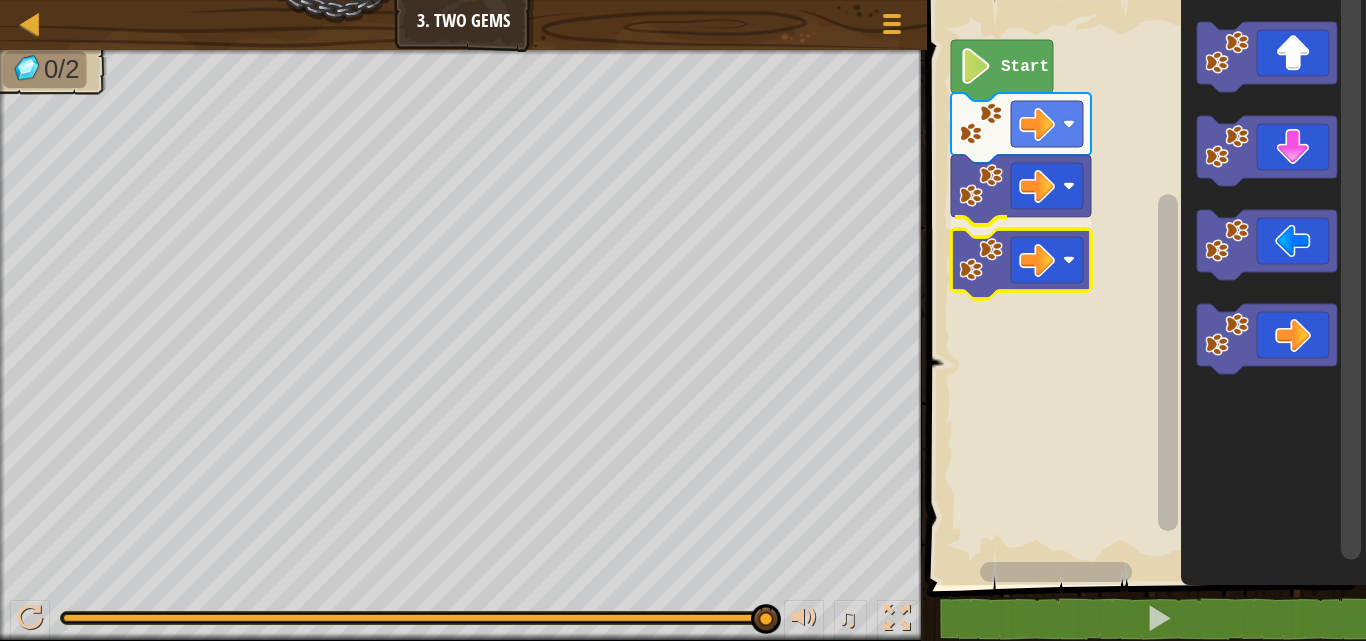click on "Start" at bounding box center [1143, 287] 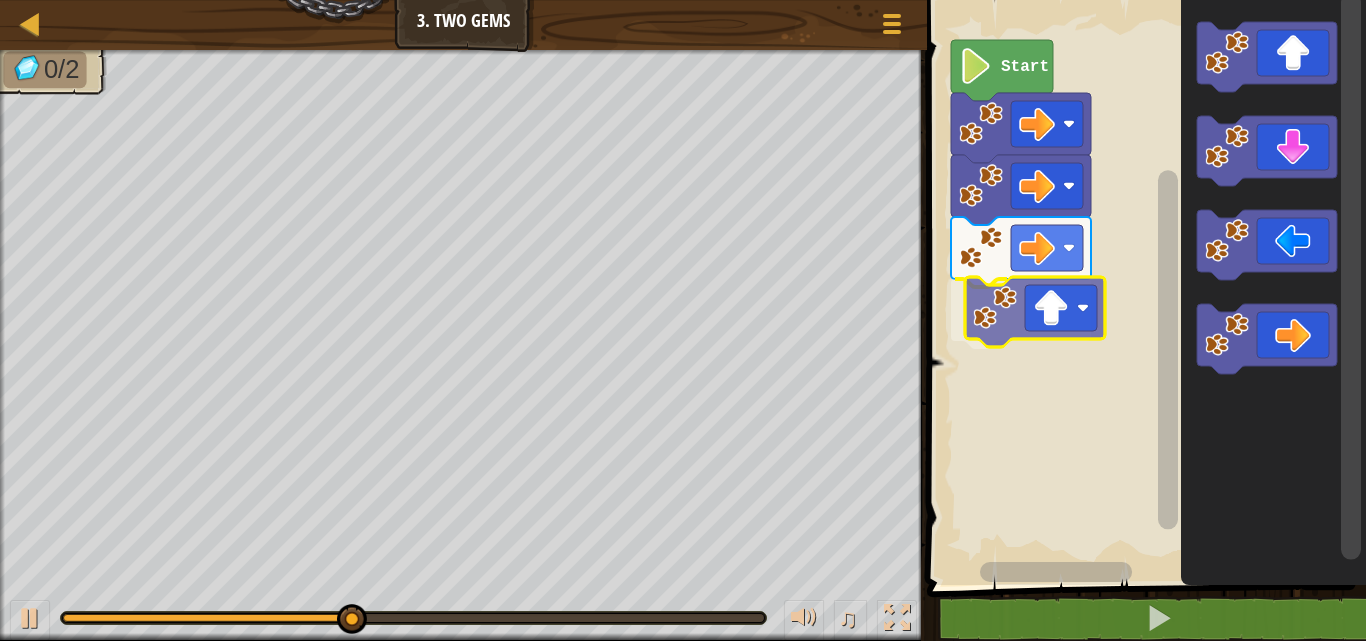 click on "Start" at bounding box center [1143, 287] 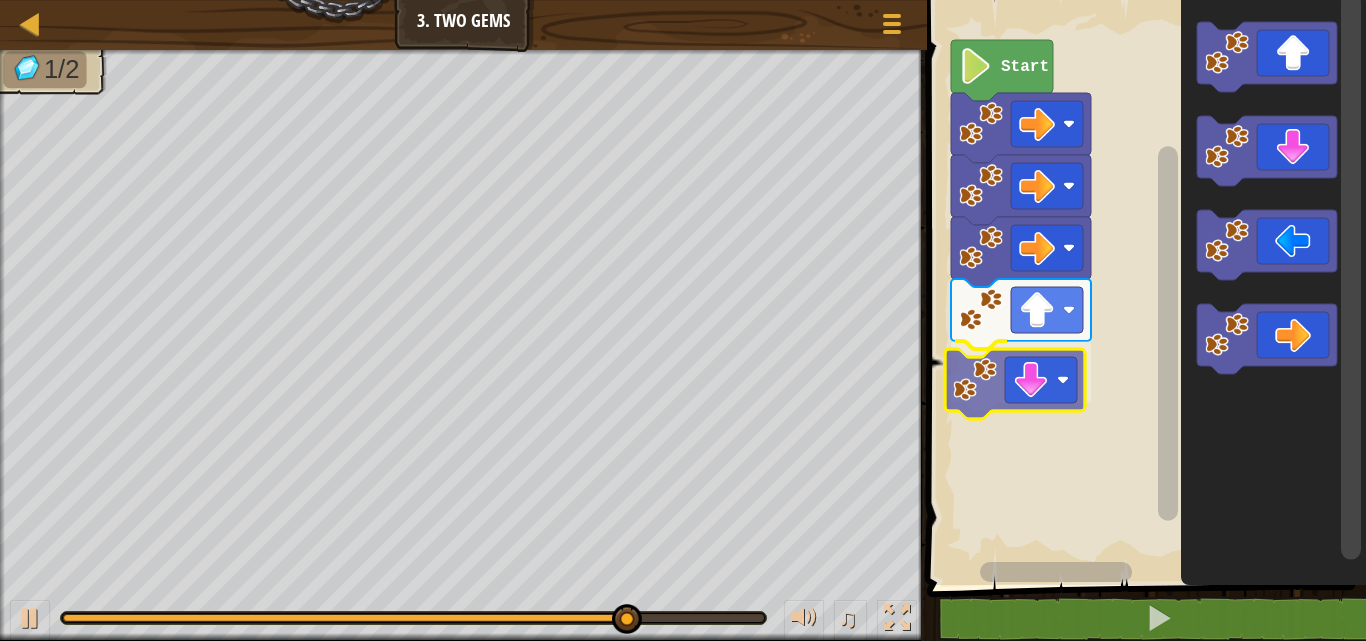 click on "Start" at bounding box center [1143, 287] 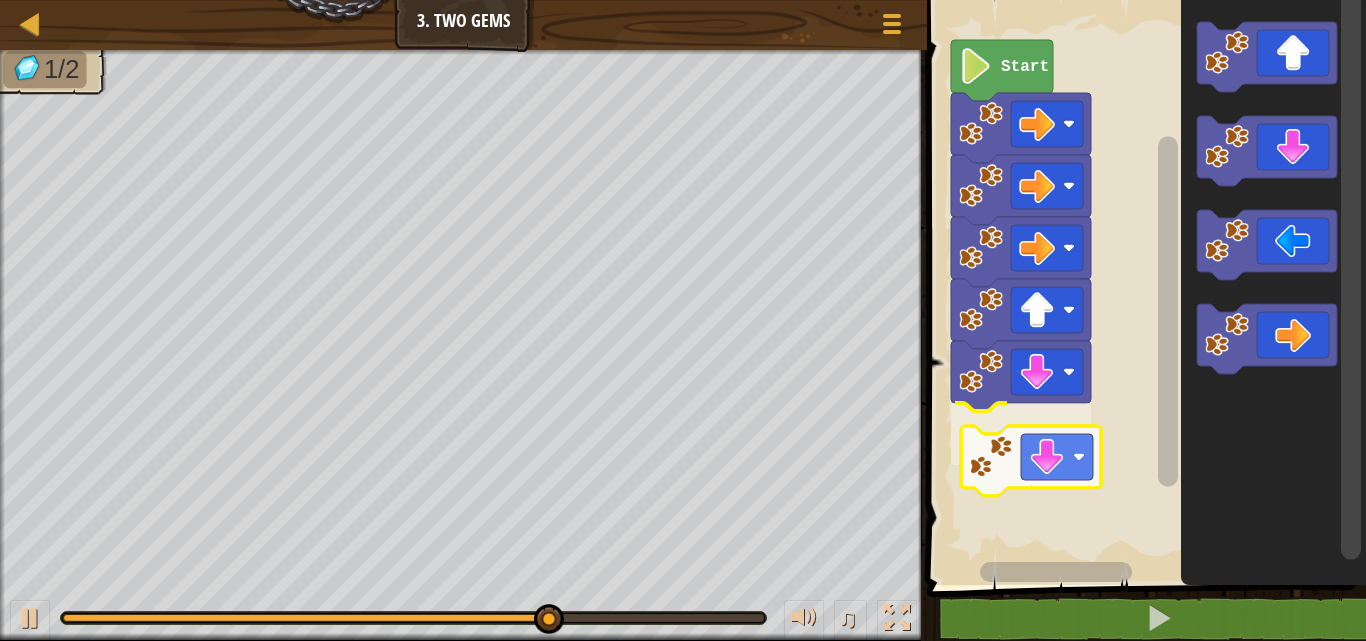 click on "Start" at bounding box center [1143, 287] 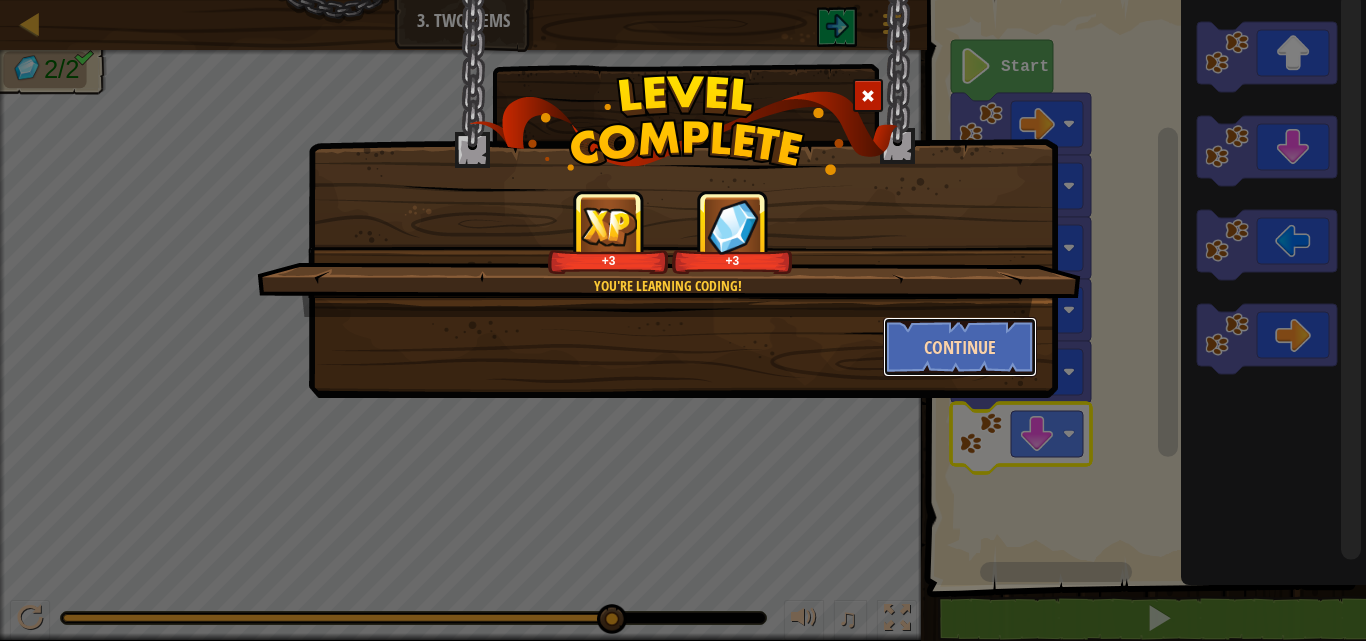 click on "Continue" at bounding box center (960, 347) 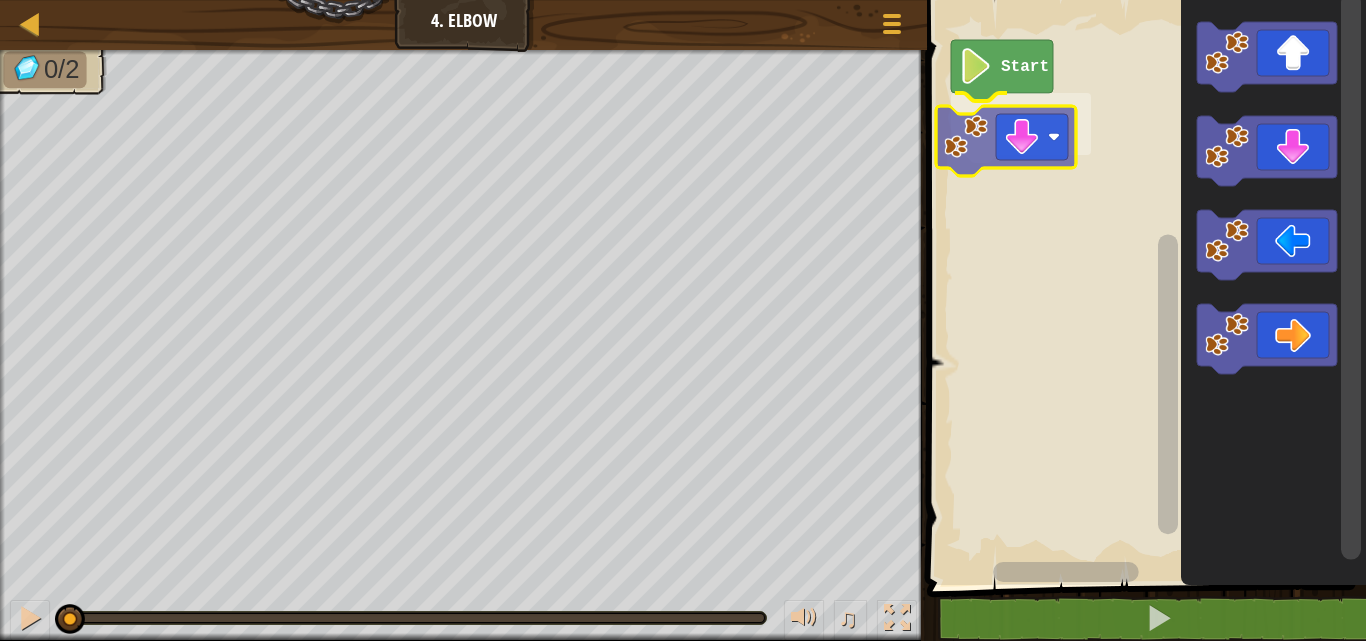 click on "Start" at bounding box center (1143, 287) 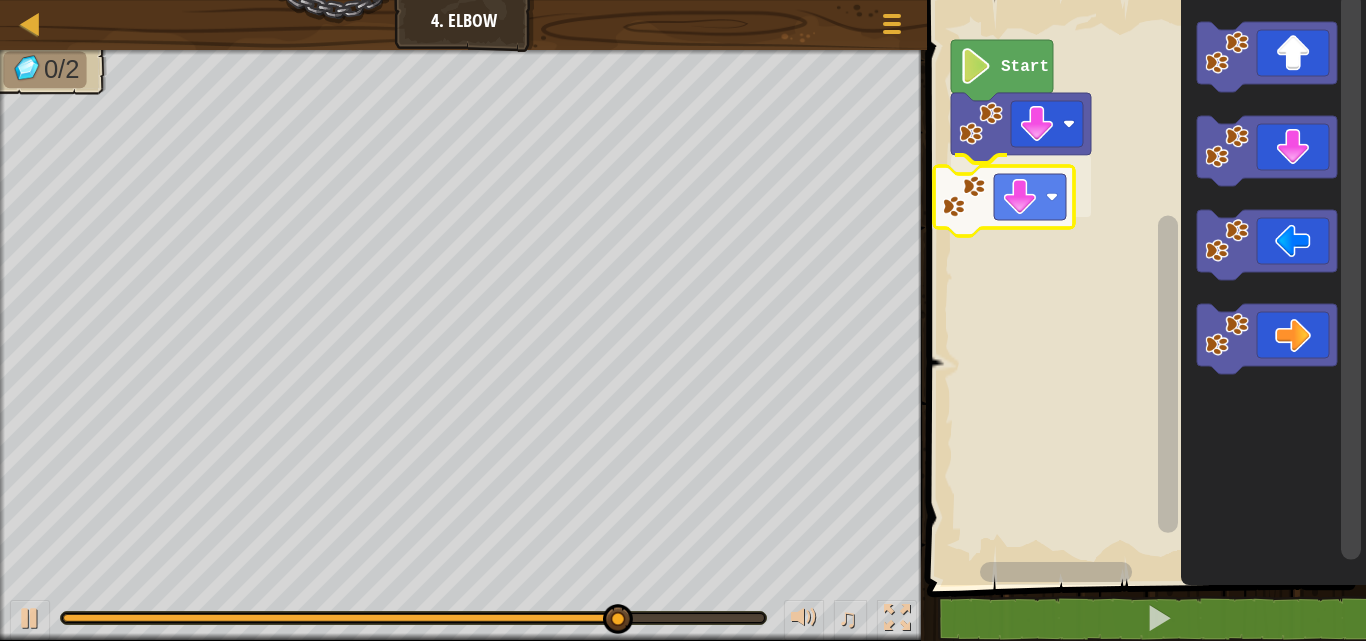 click on "Start" at bounding box center (1143, 287) 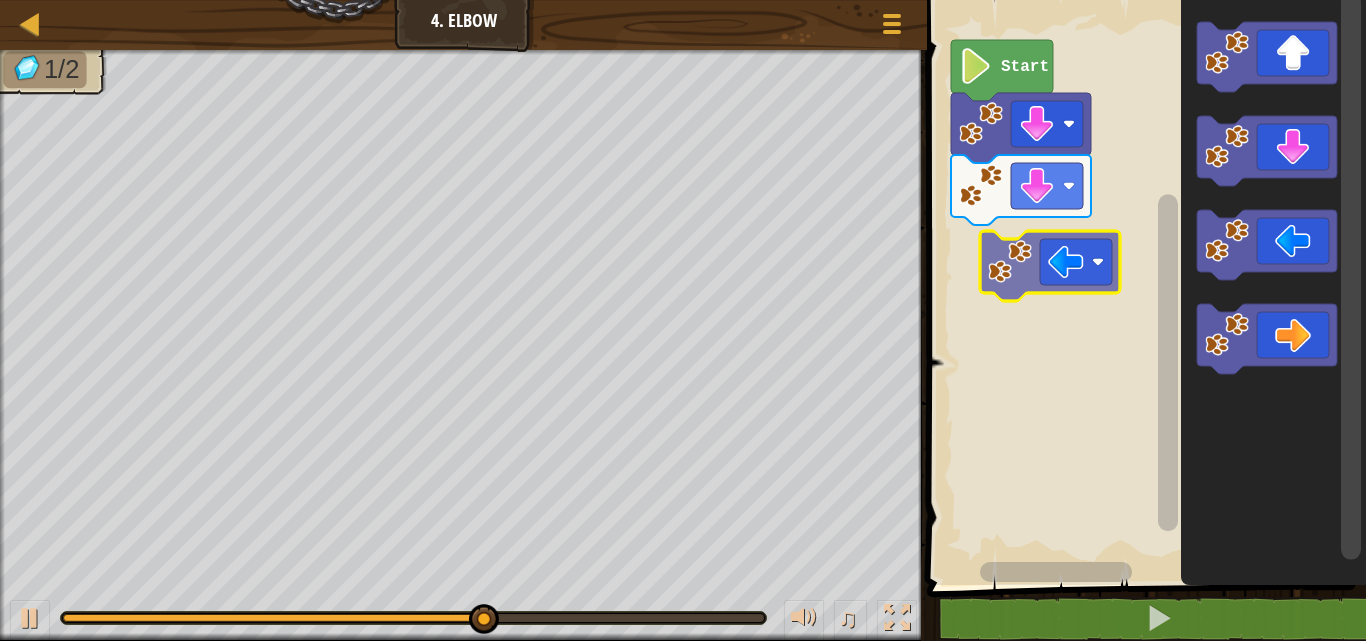 click on "Start" at bounding box center [1143, 287] 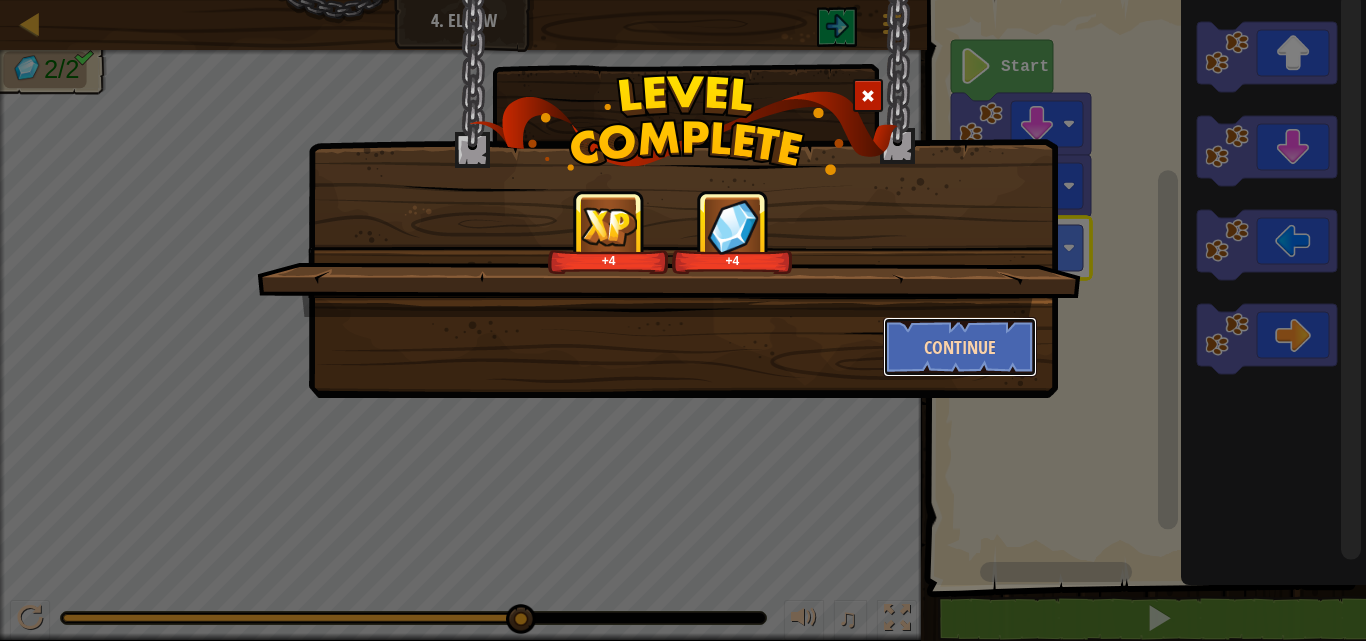 click on "Continue" at bounding box center (960, 347) 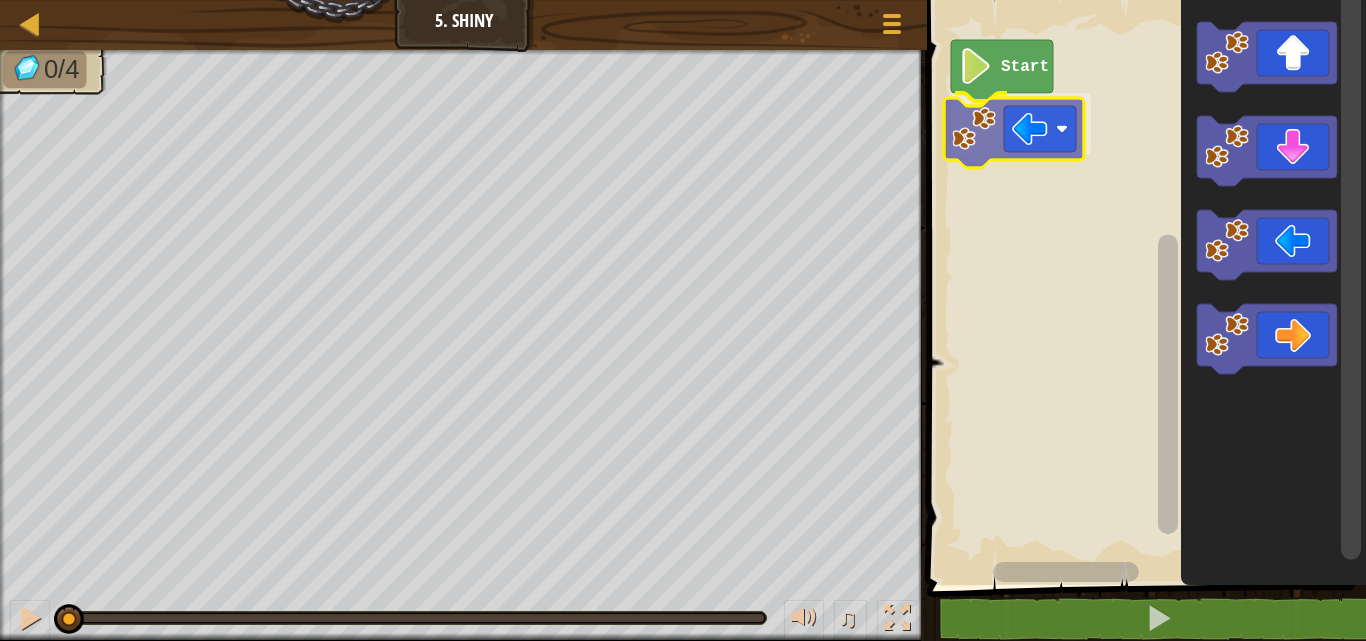 click on "Start" at bounding box center [1143, 287] 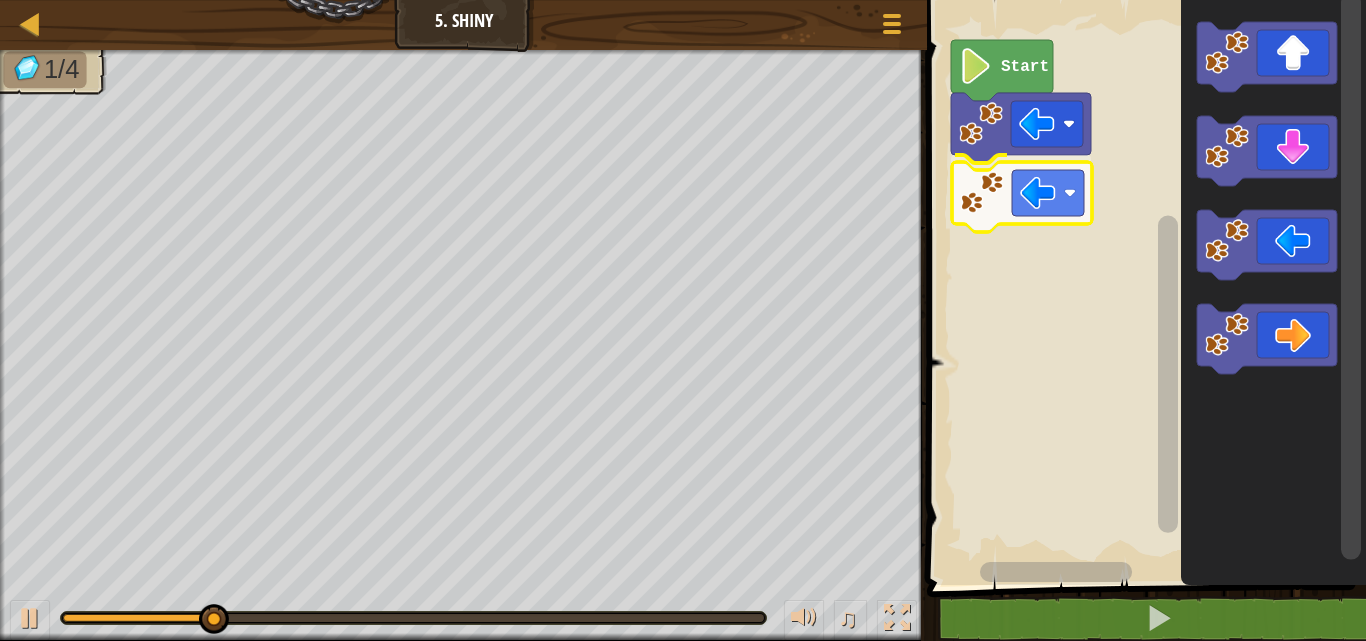 click on "Start" at bounding box center (1143, 287) 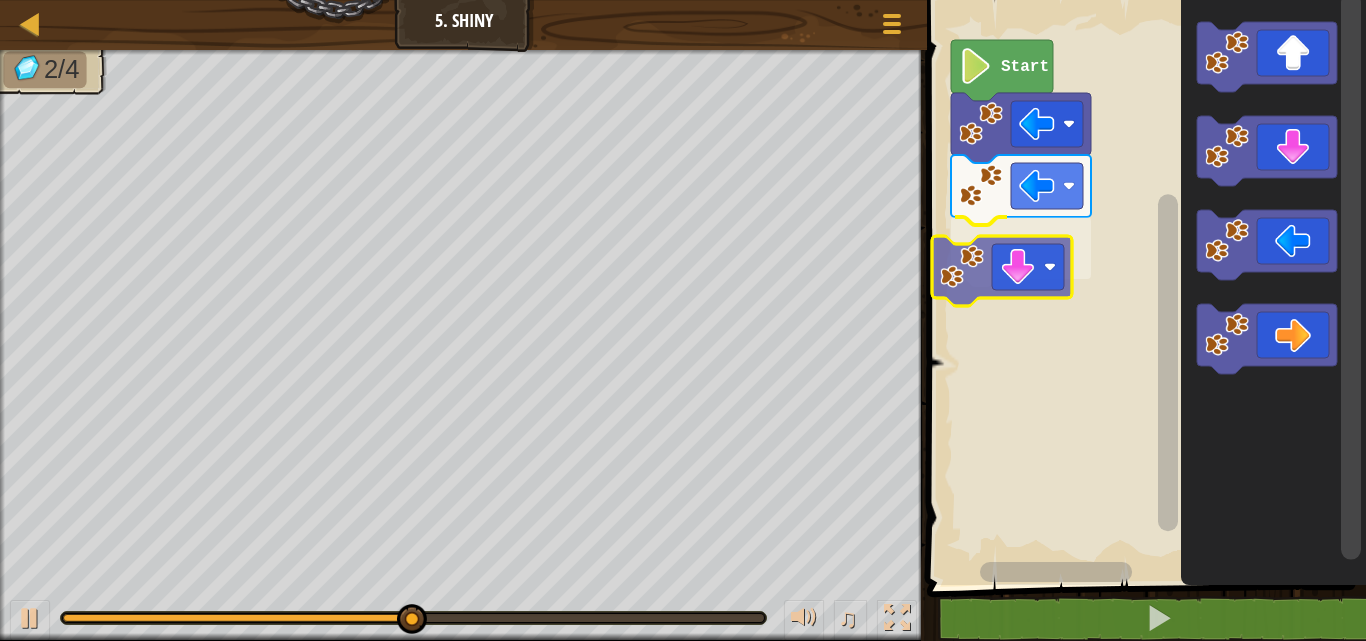 click on "Start" at bounding box center (1143, 287) 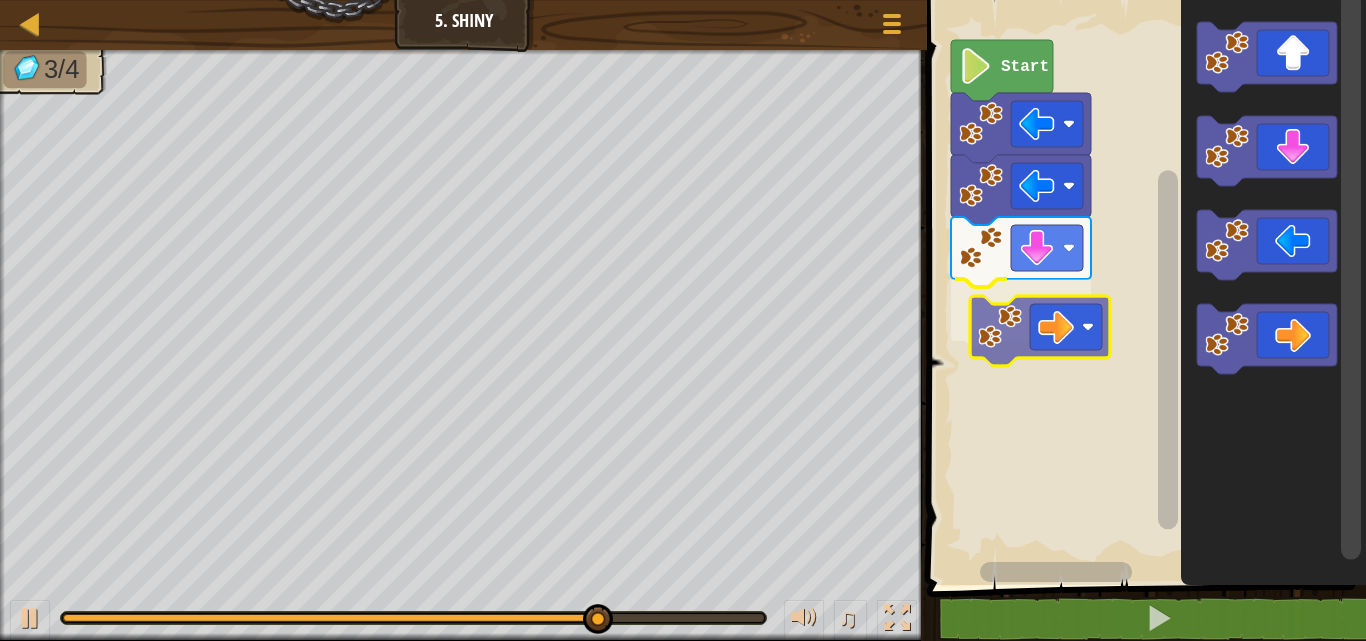 click on "Start" at bounding box center (1143, 287) 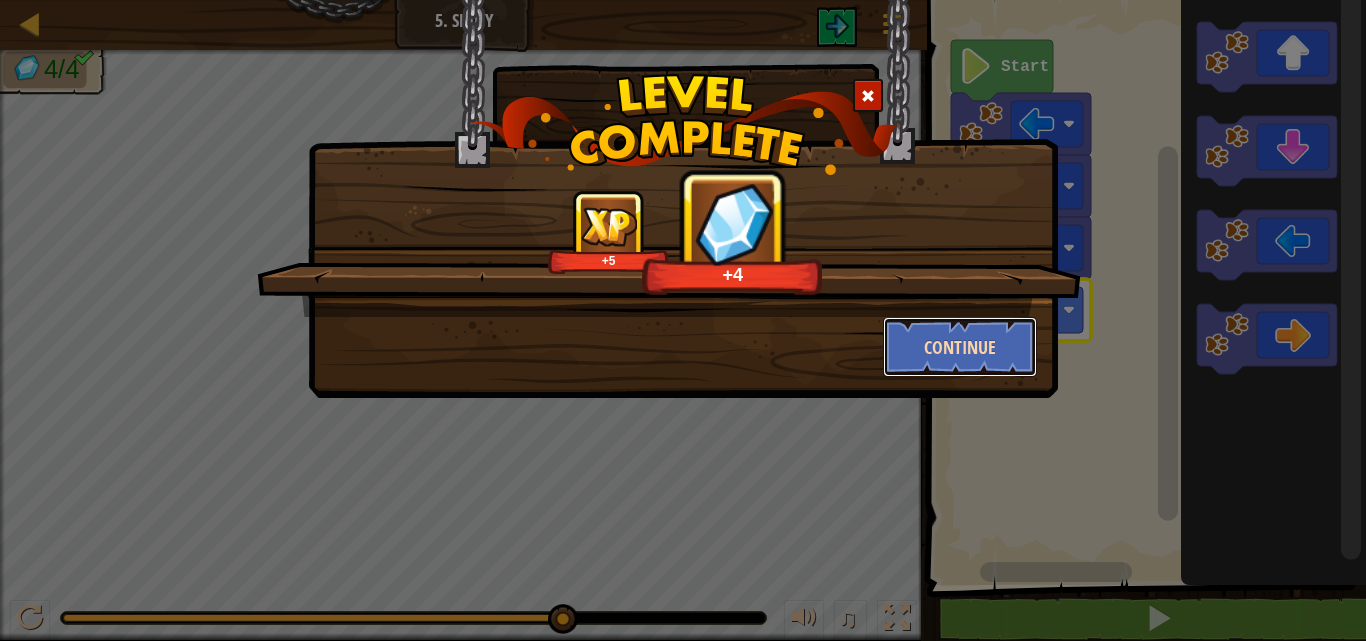 click on "Continue" at bounding box center (960, 347) 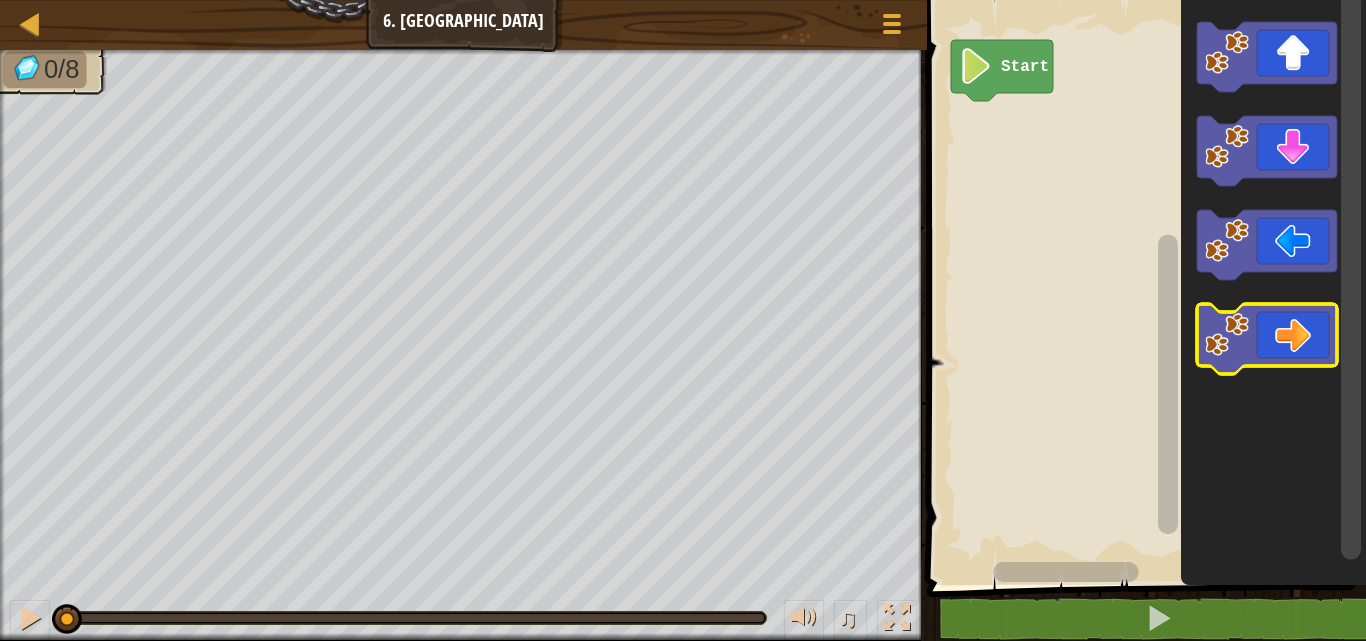 click 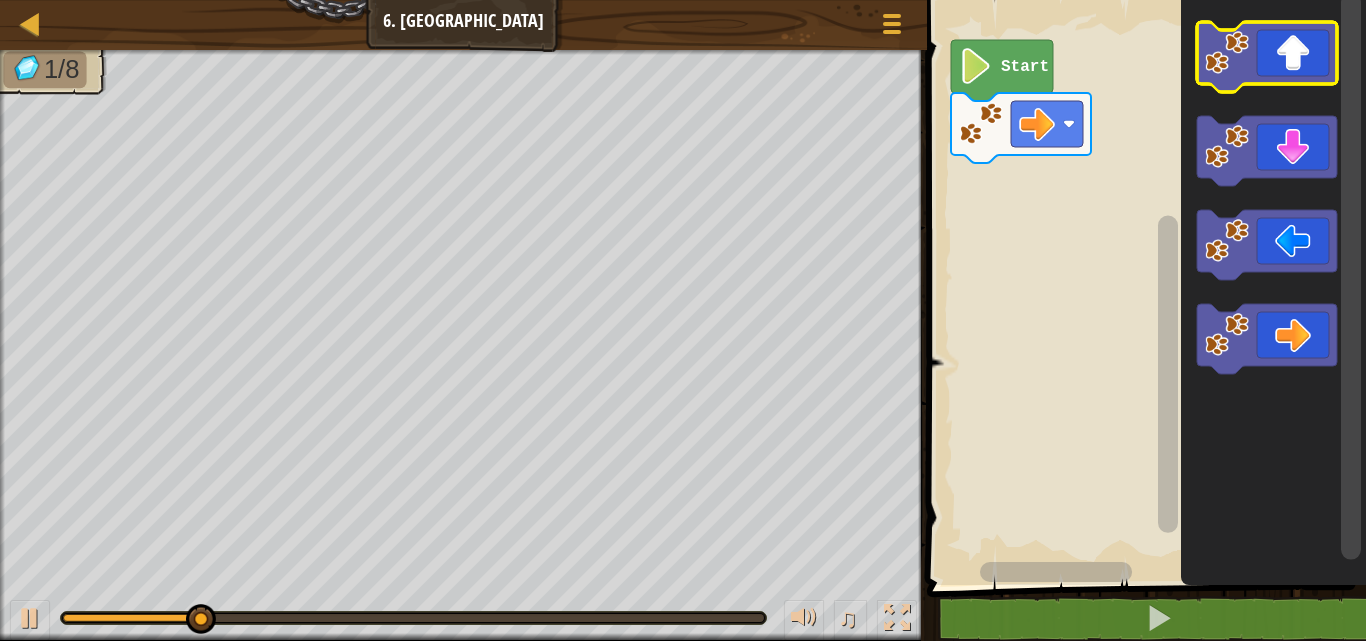 click 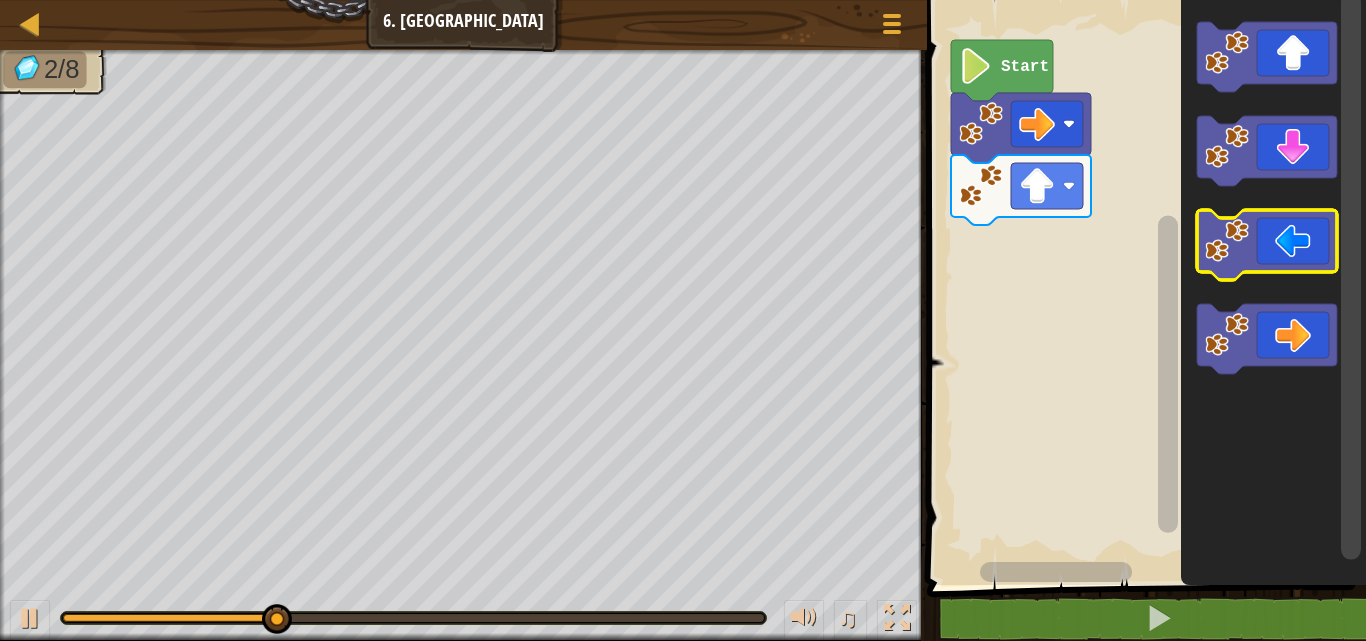 click 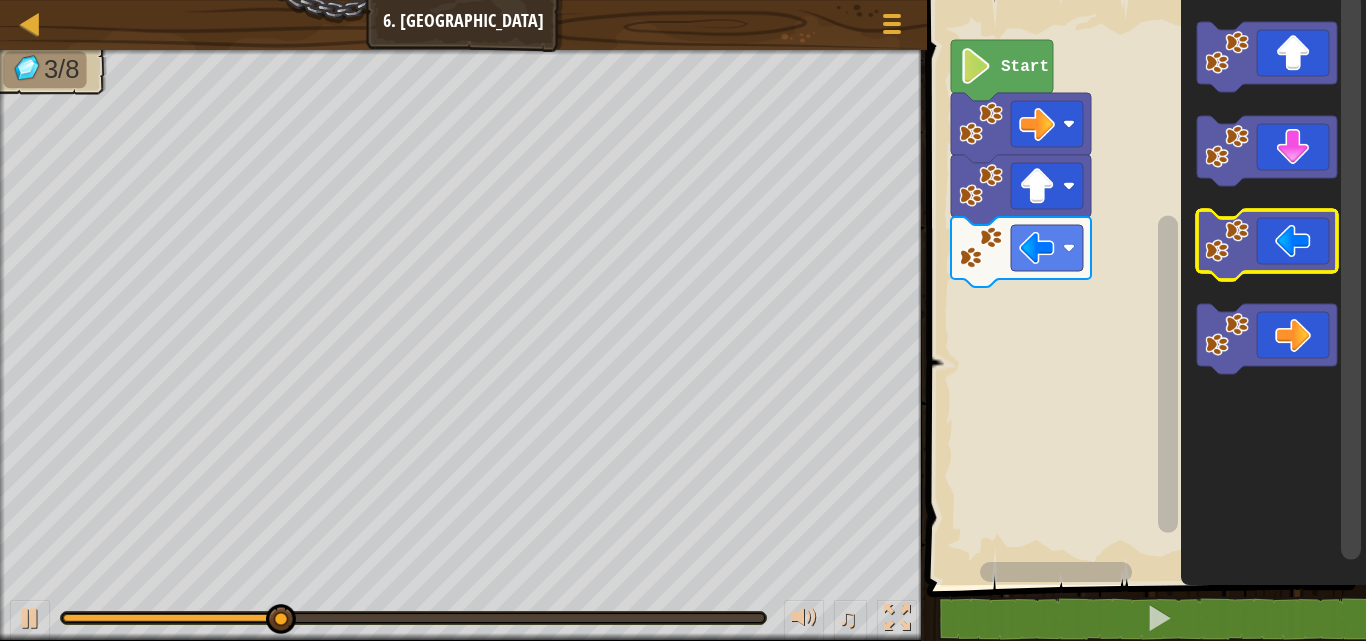 click 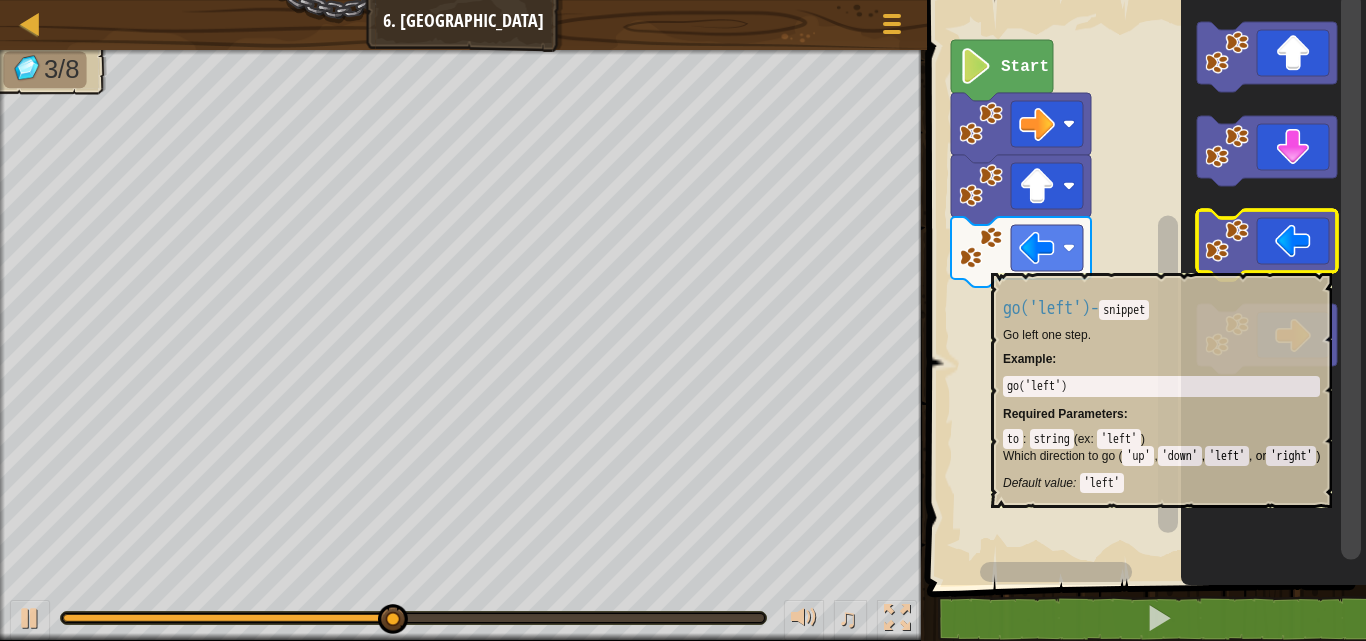 click 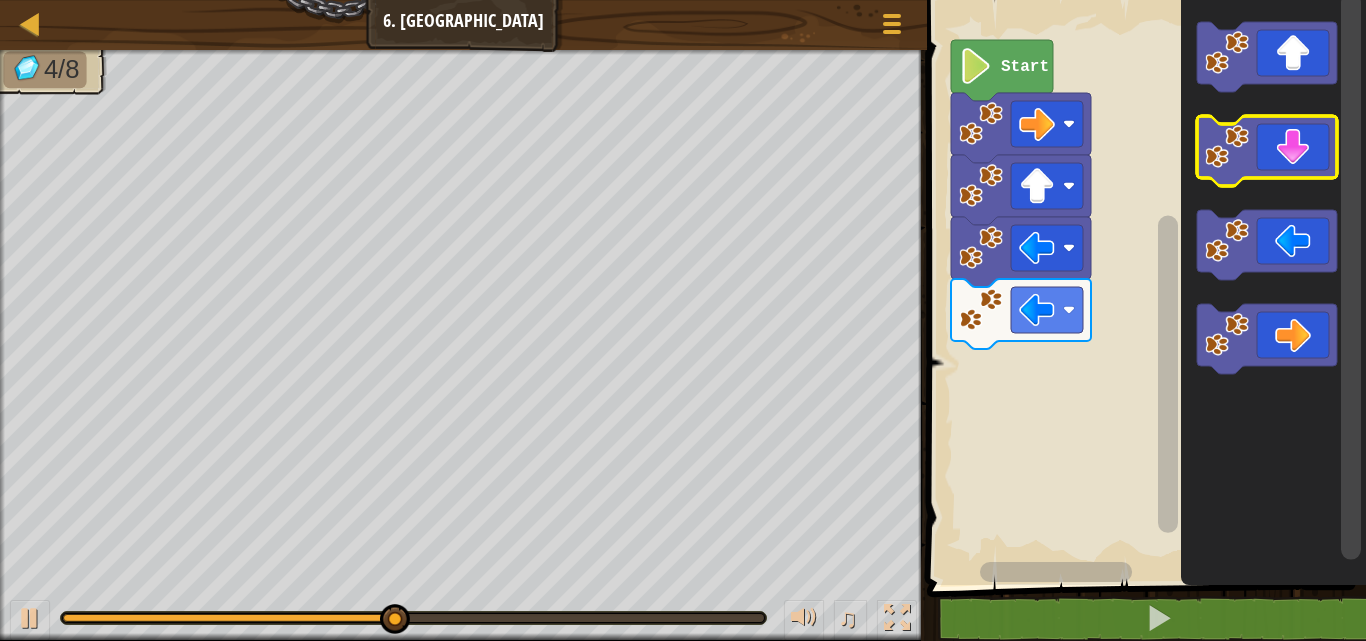 click 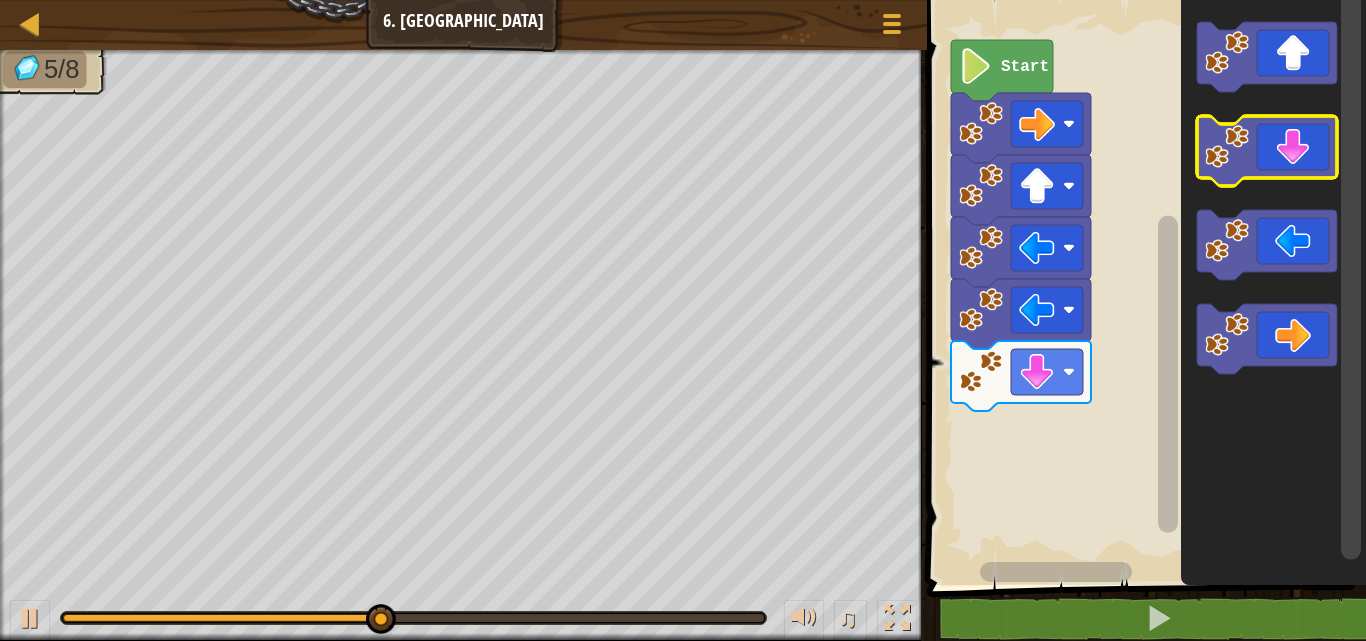 click 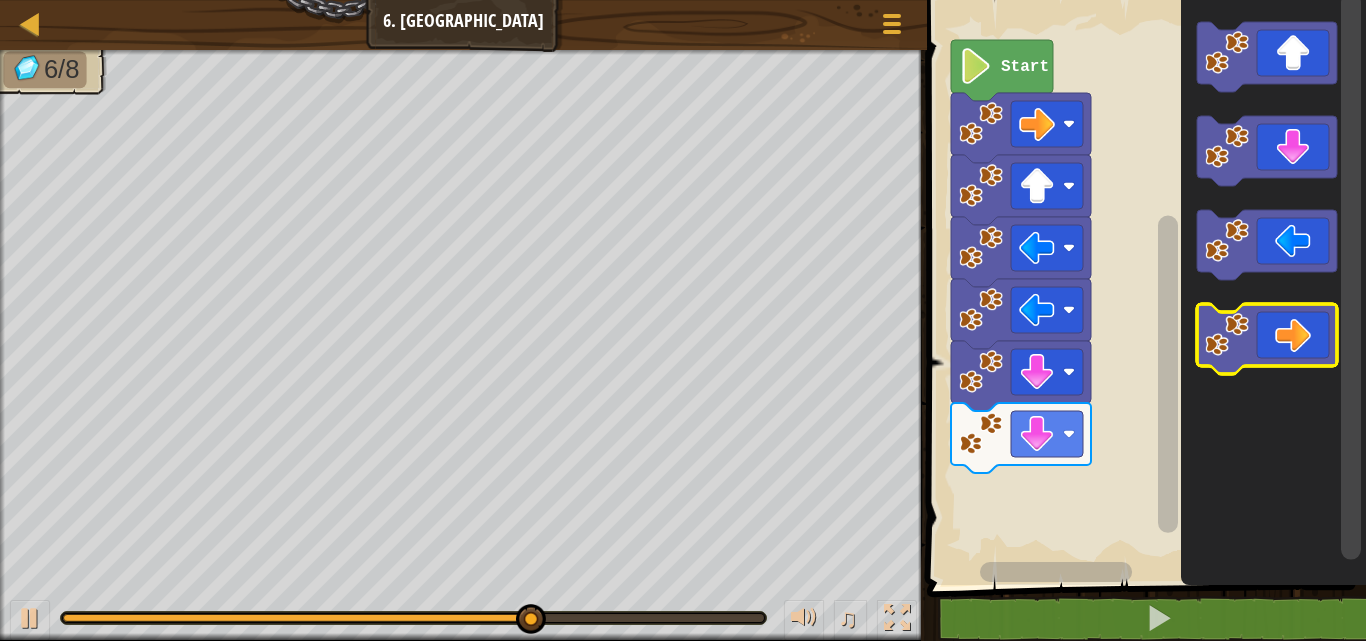 click 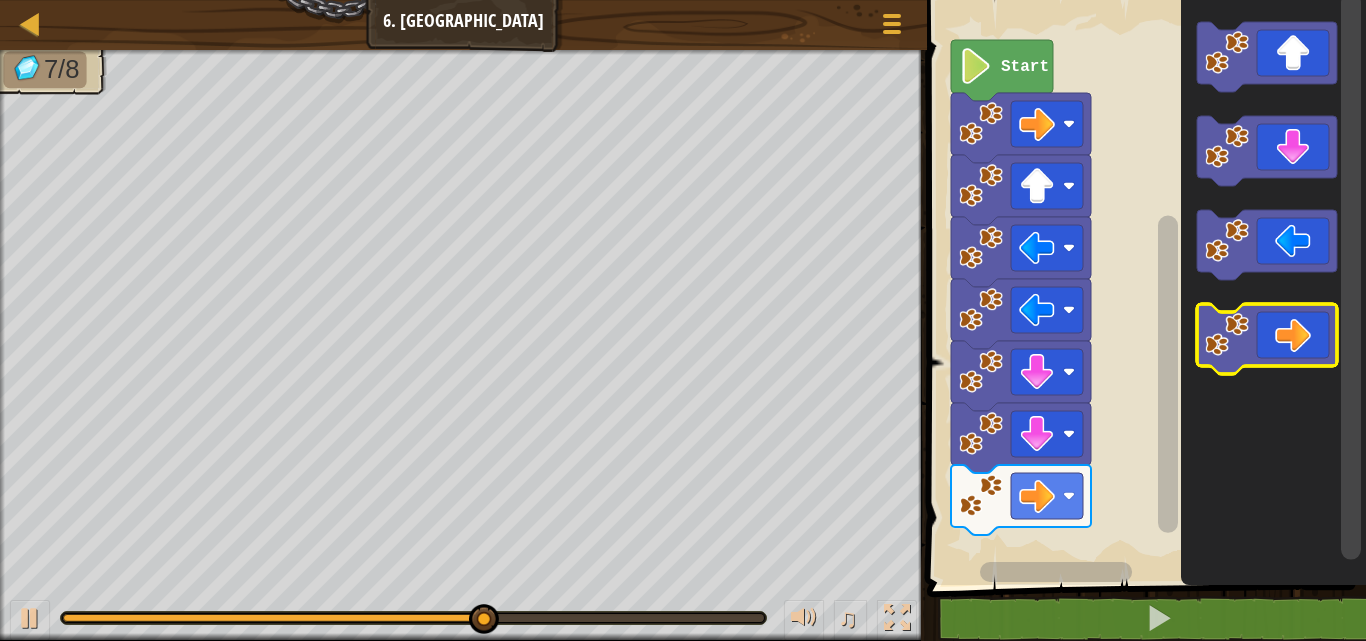 click 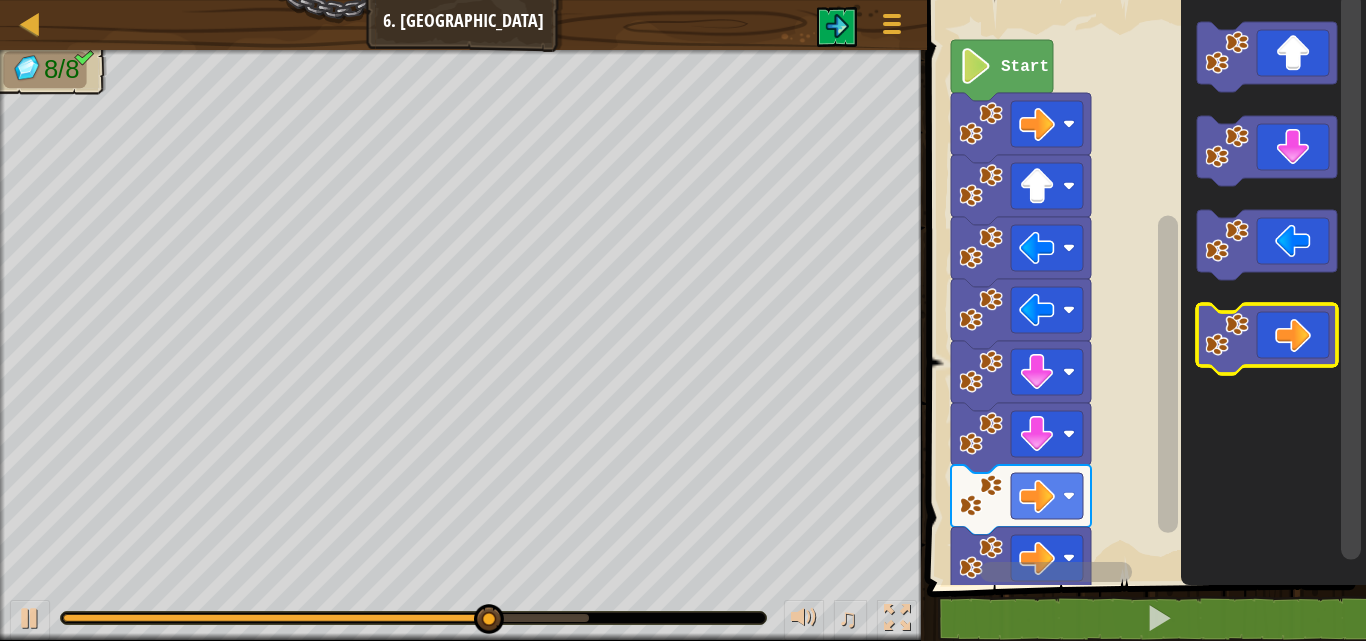 click 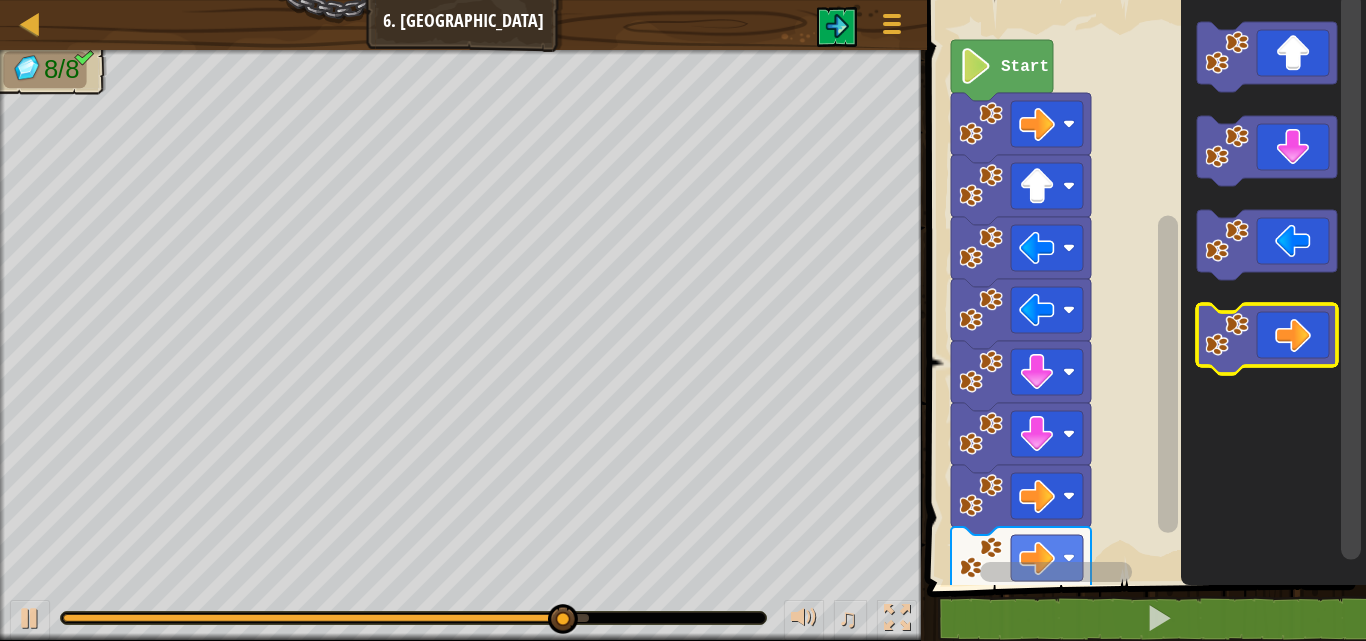 click 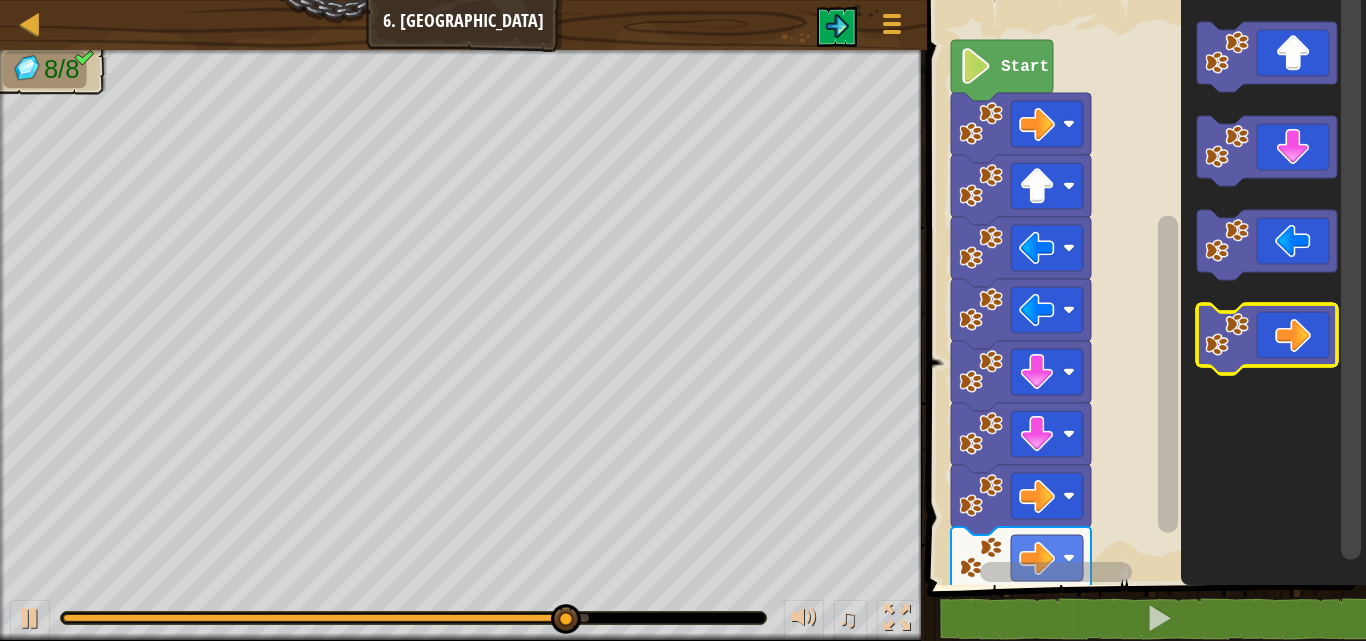 click 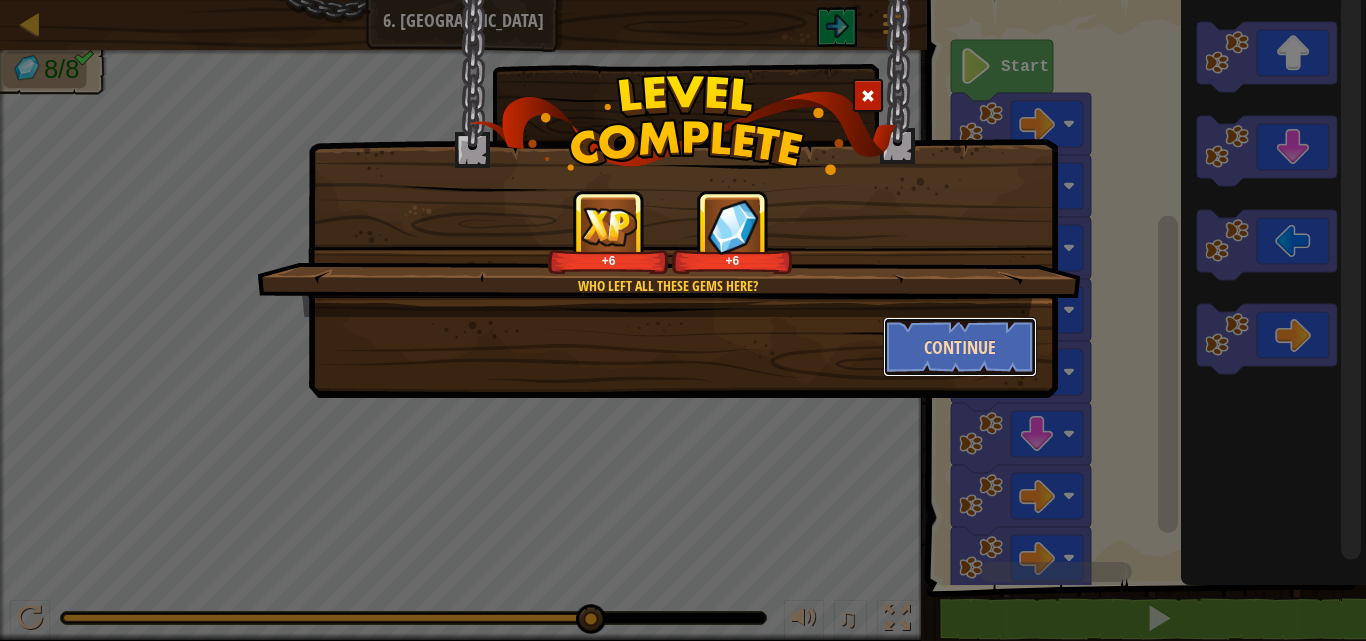 click on "Continue" at bounding box center (960, 347) 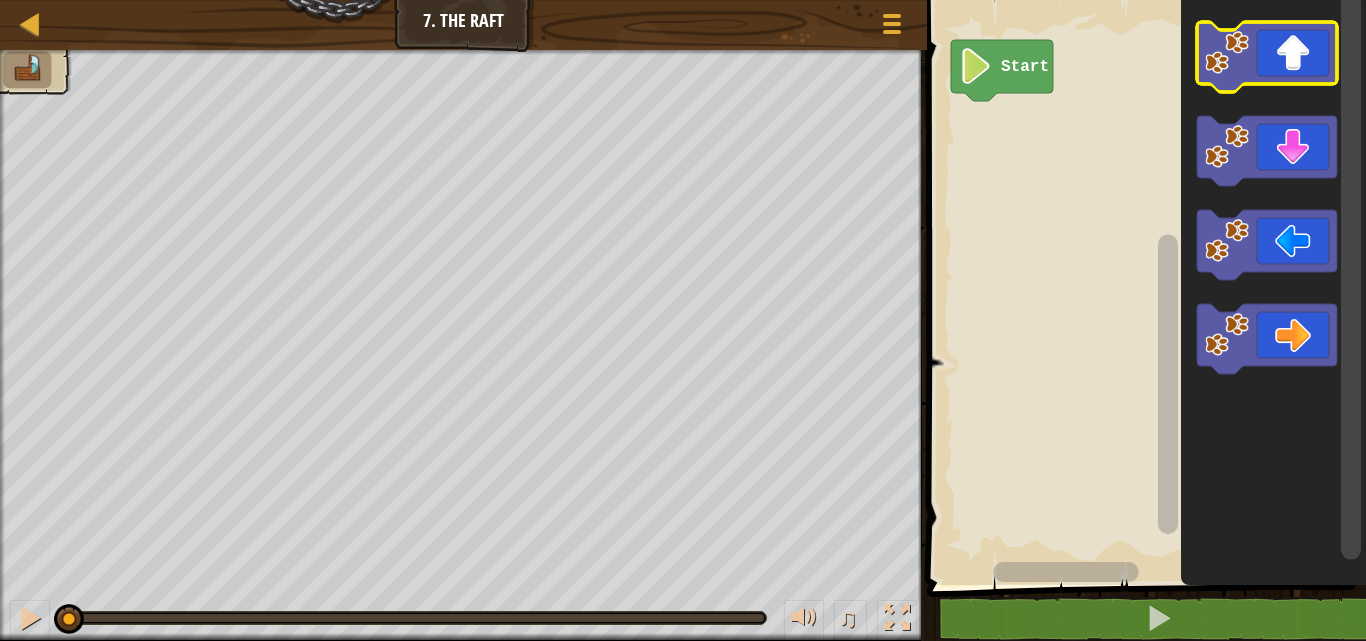 click 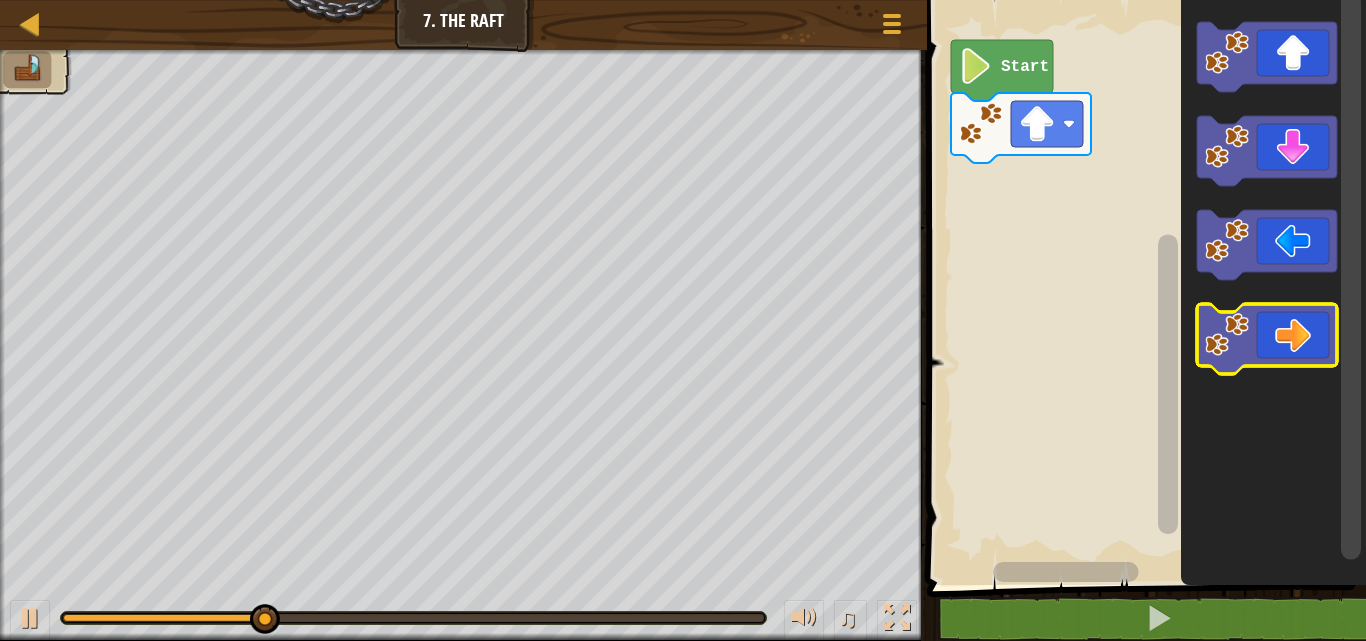 click 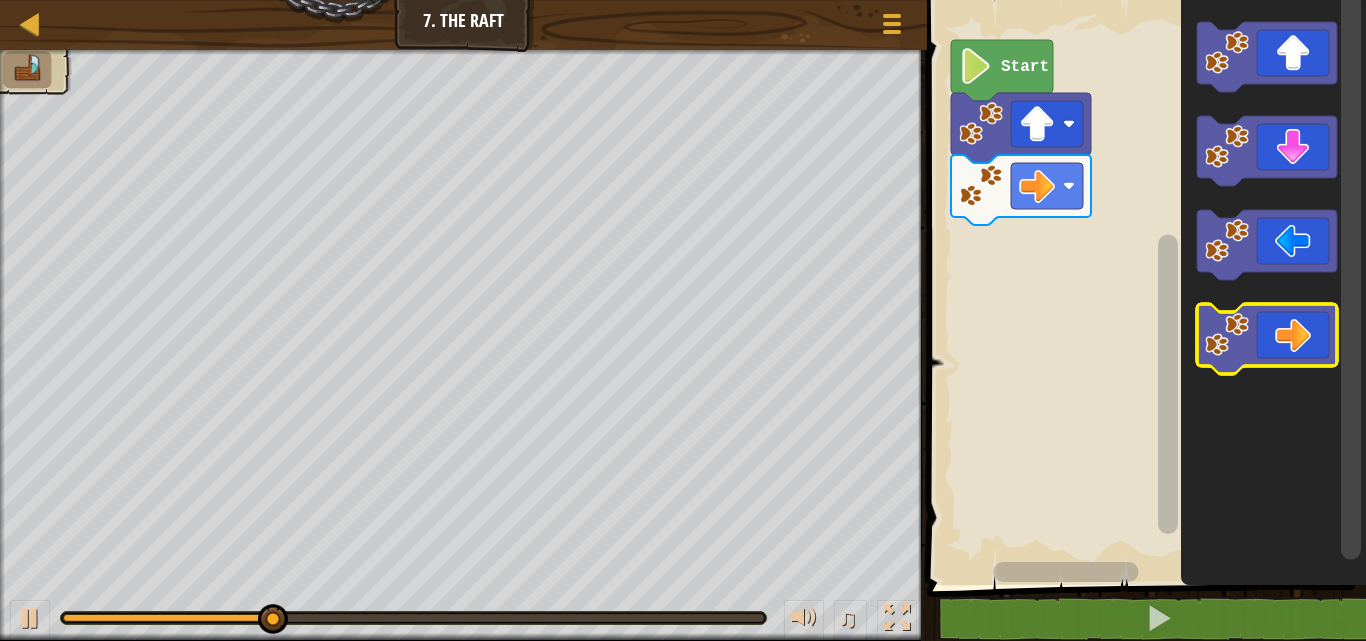 click 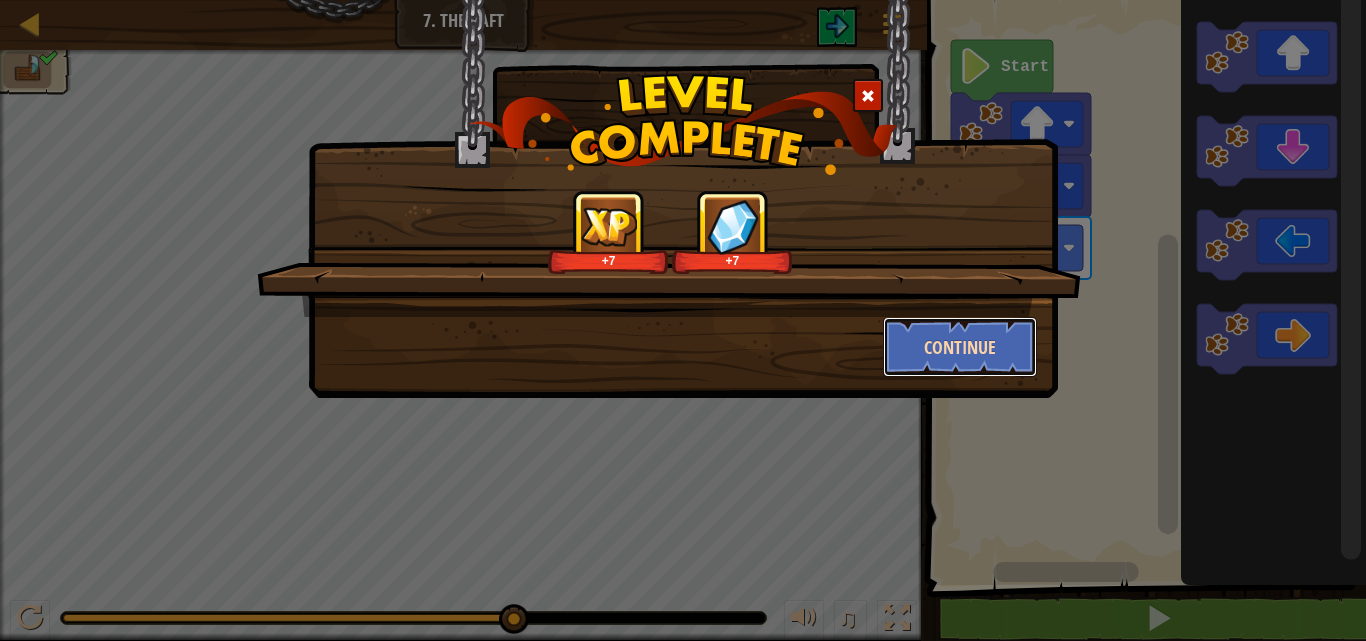 click on "Continue" at bounding box center [960, 347] 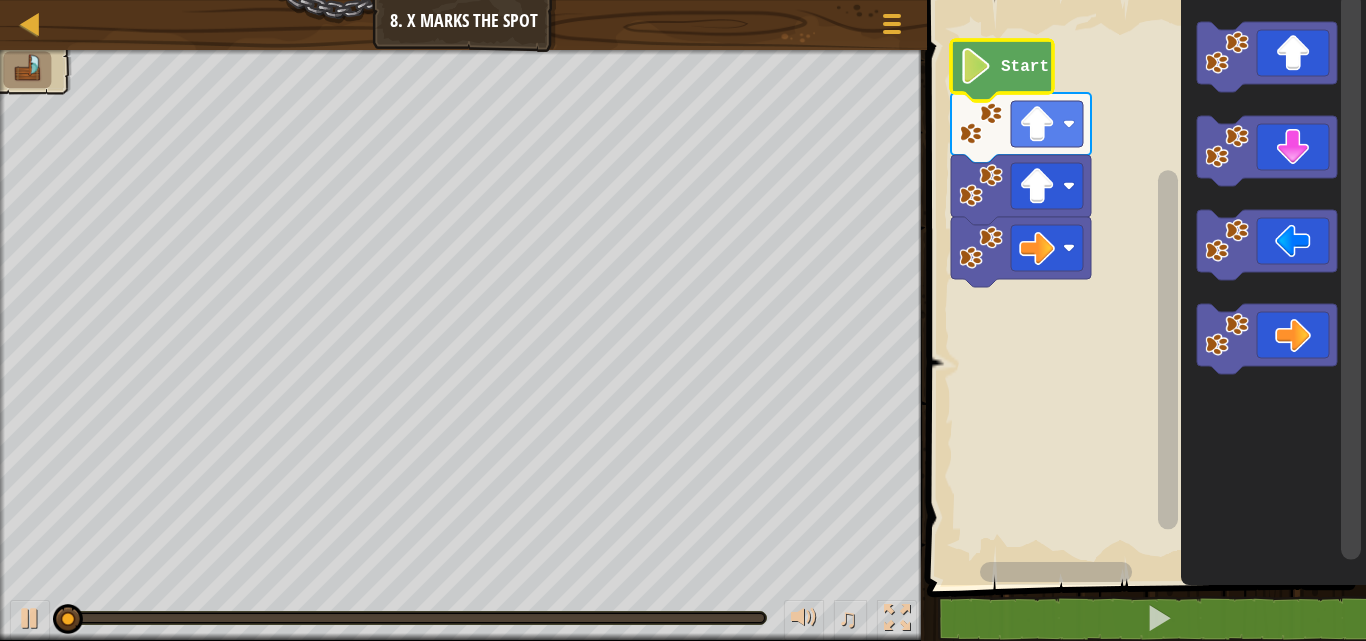 click on "Start" 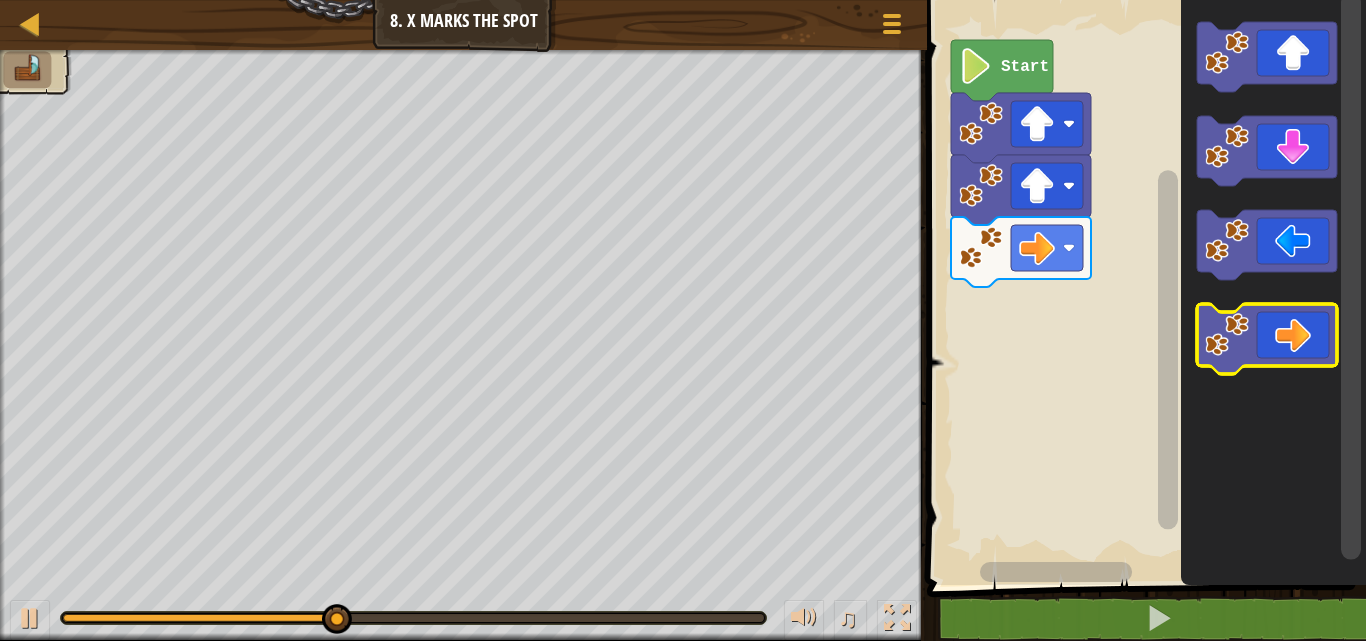 click 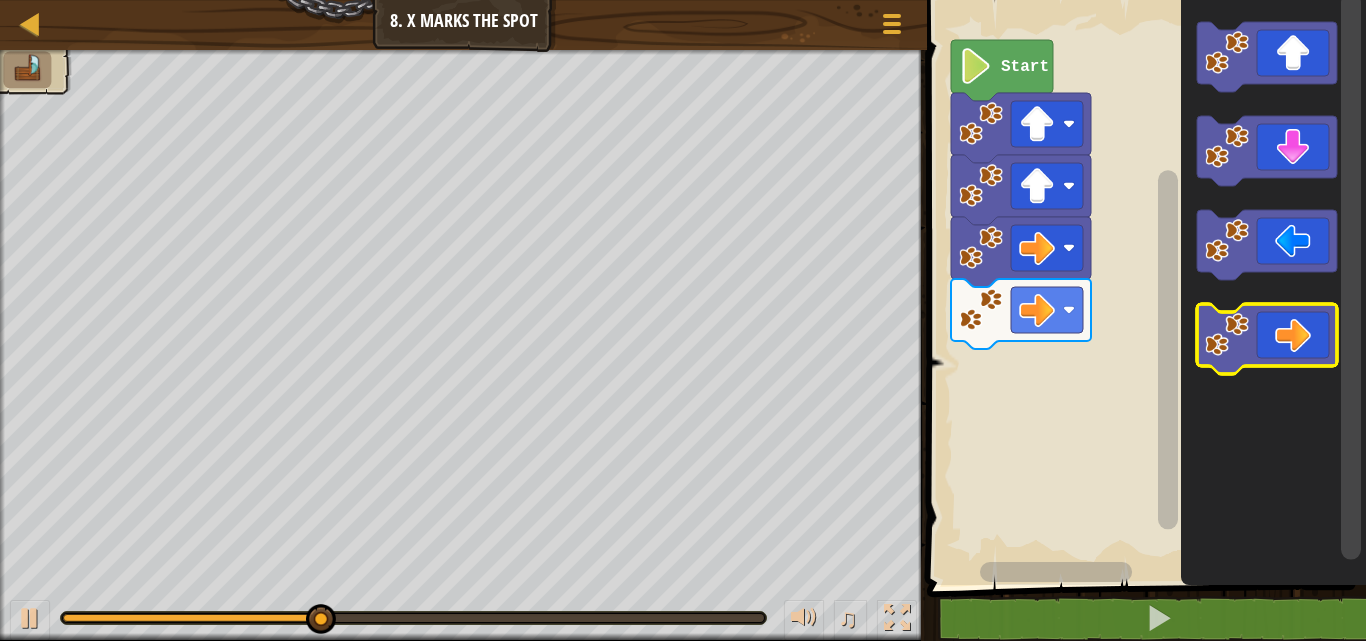 click 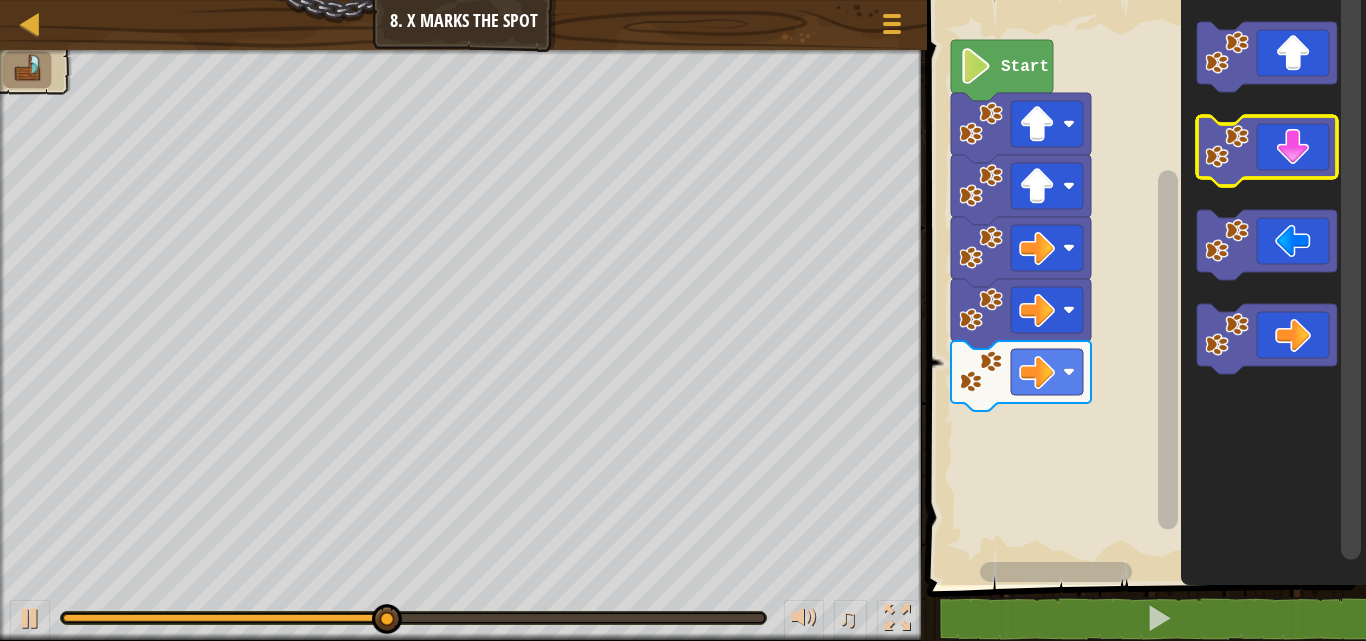 click 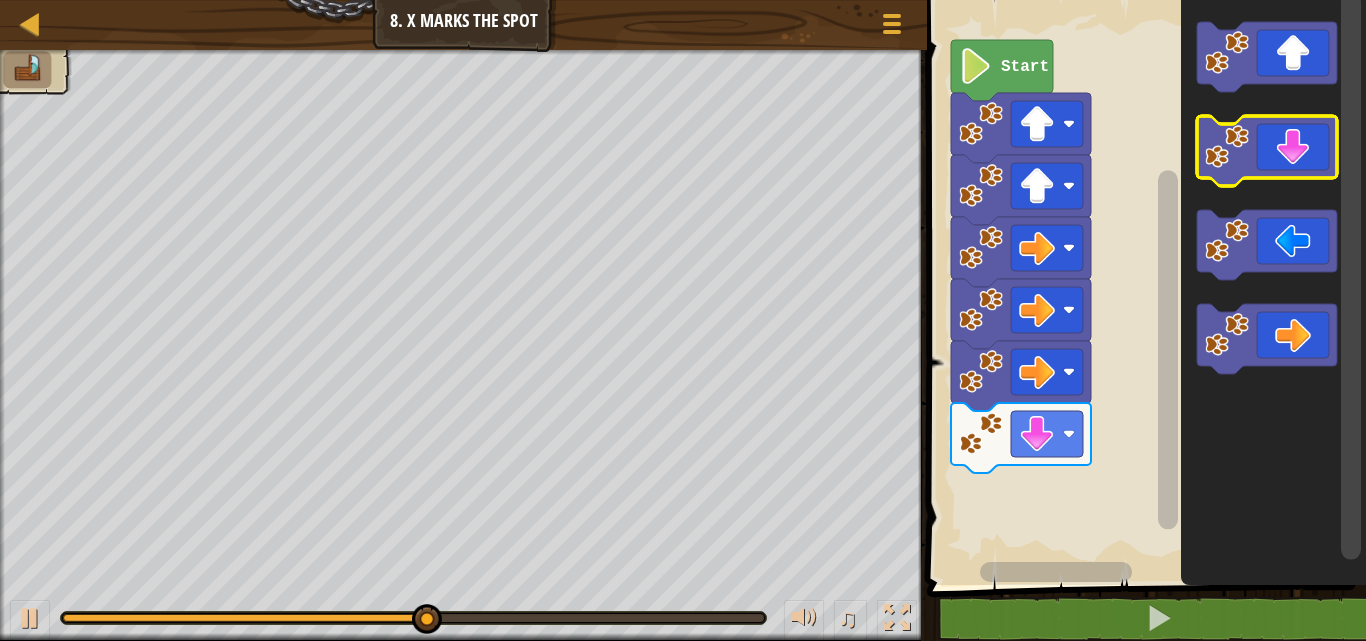 click 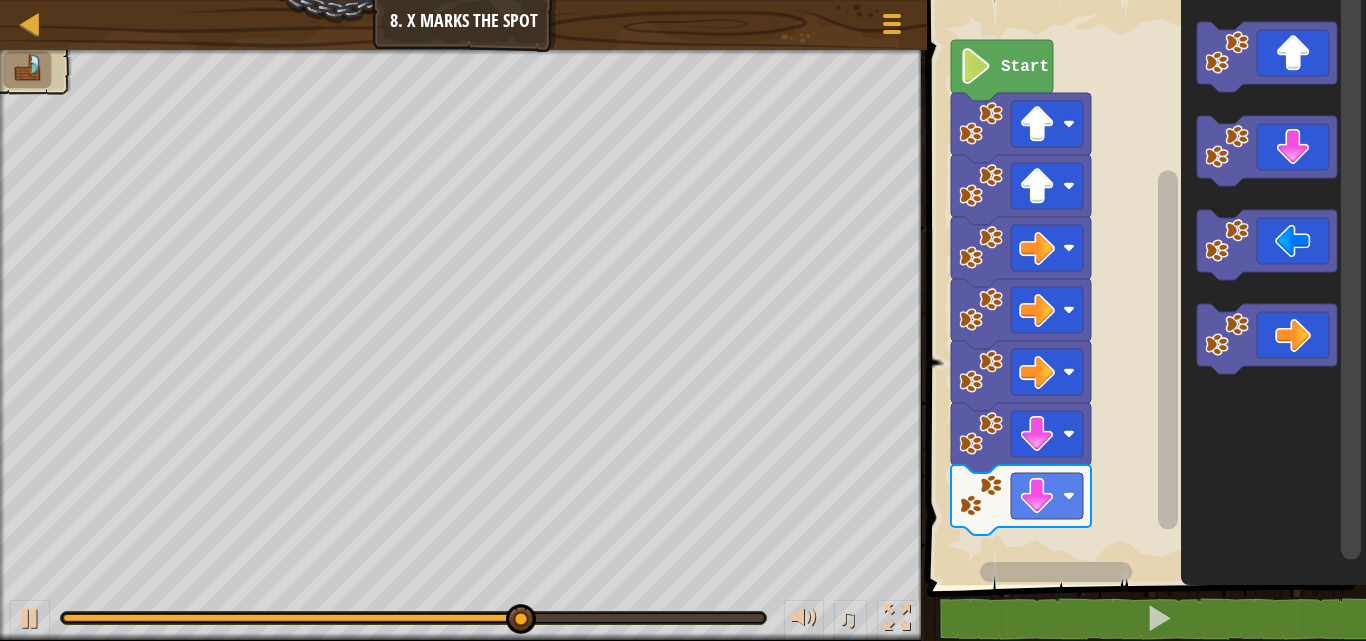 click 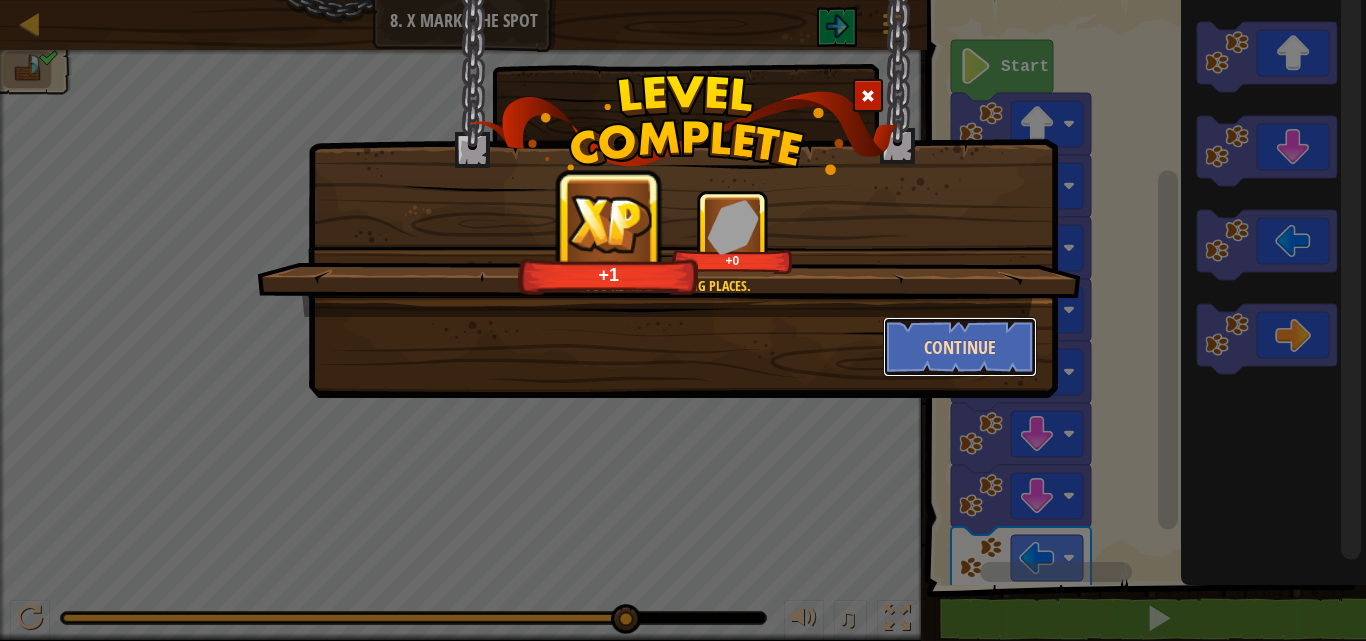 click on "Continue" at bounding box center (960, 347) 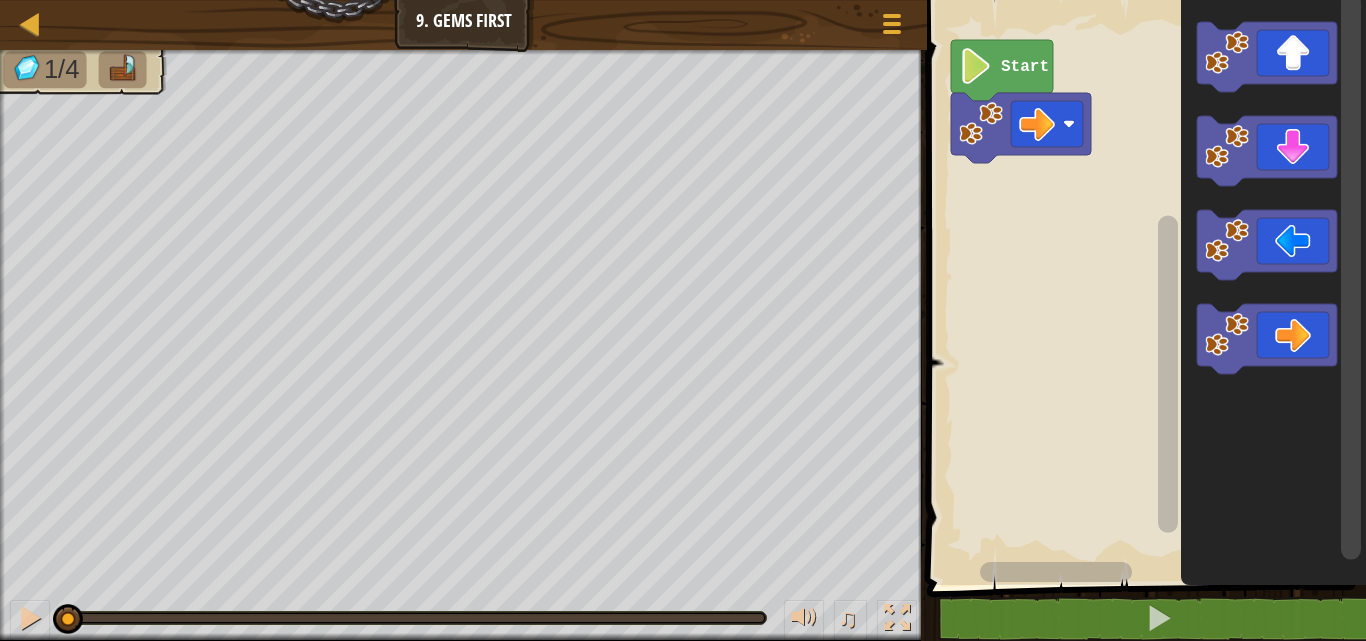 click 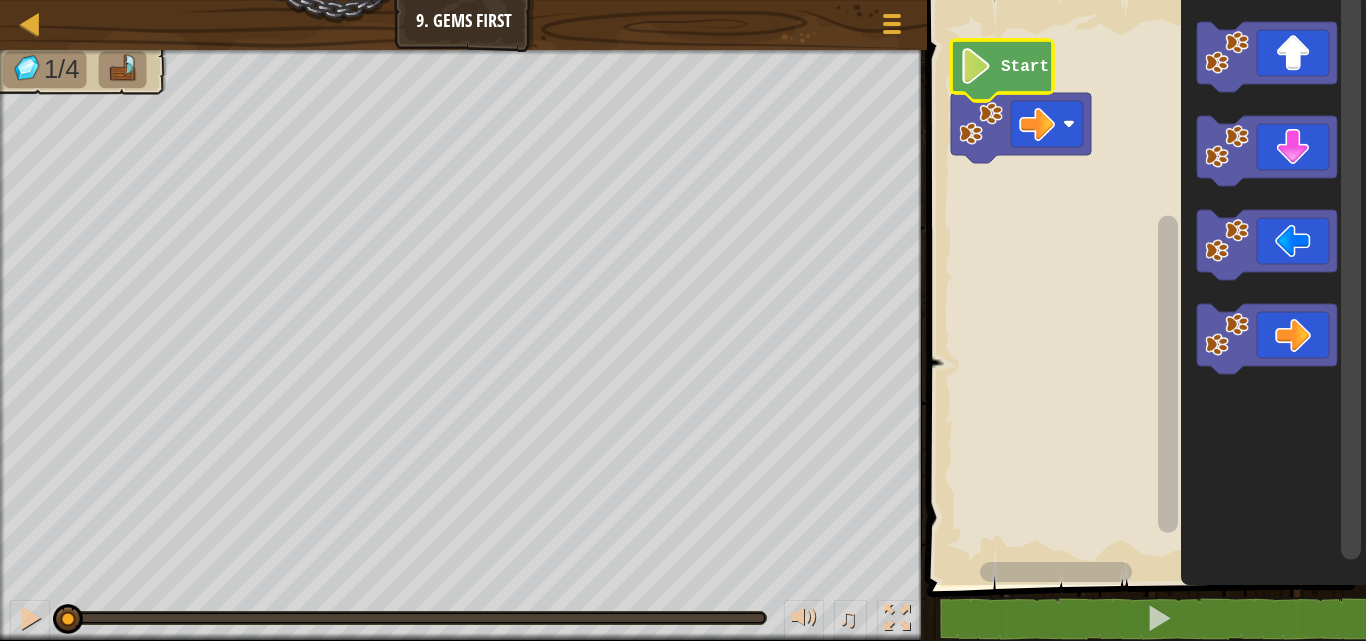 click 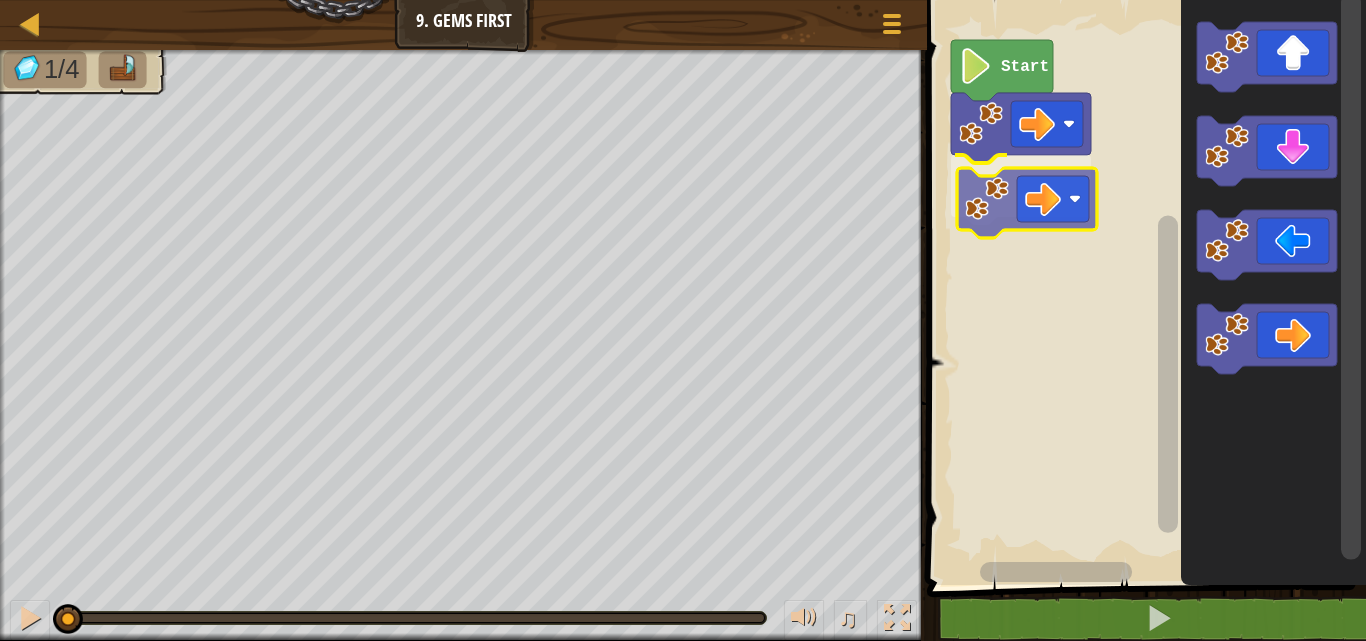 click on "Start" at bounding box center (1143, 287) 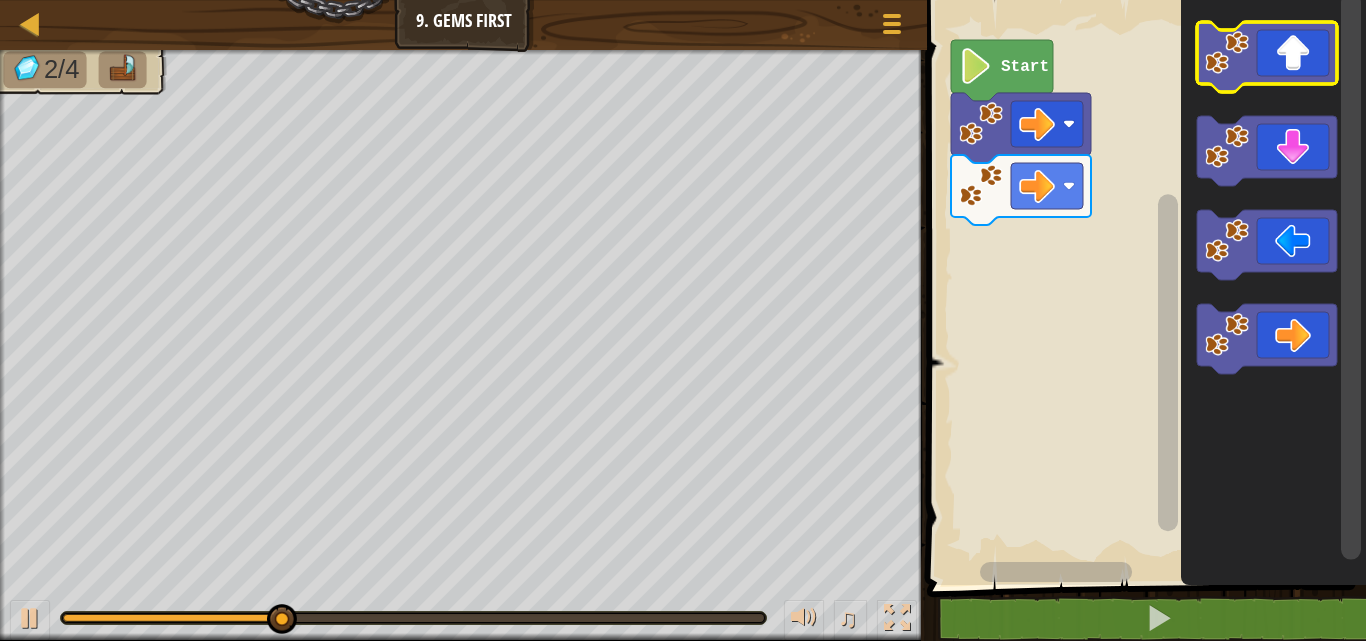 click 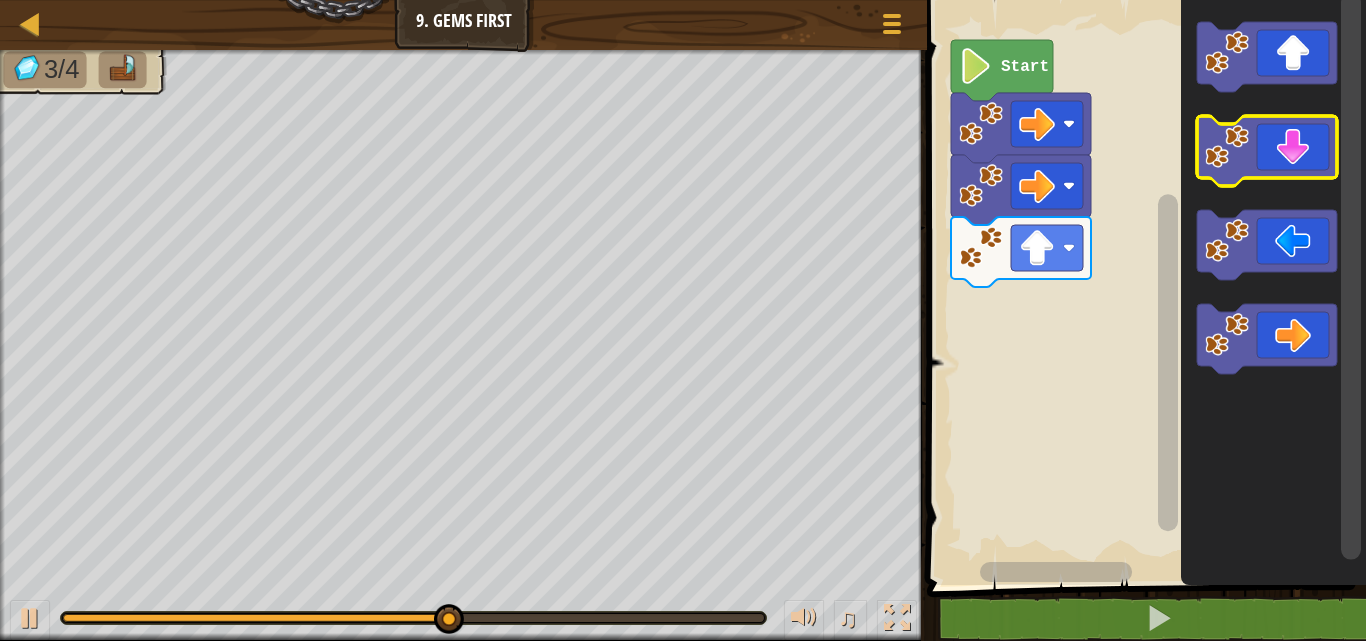 click 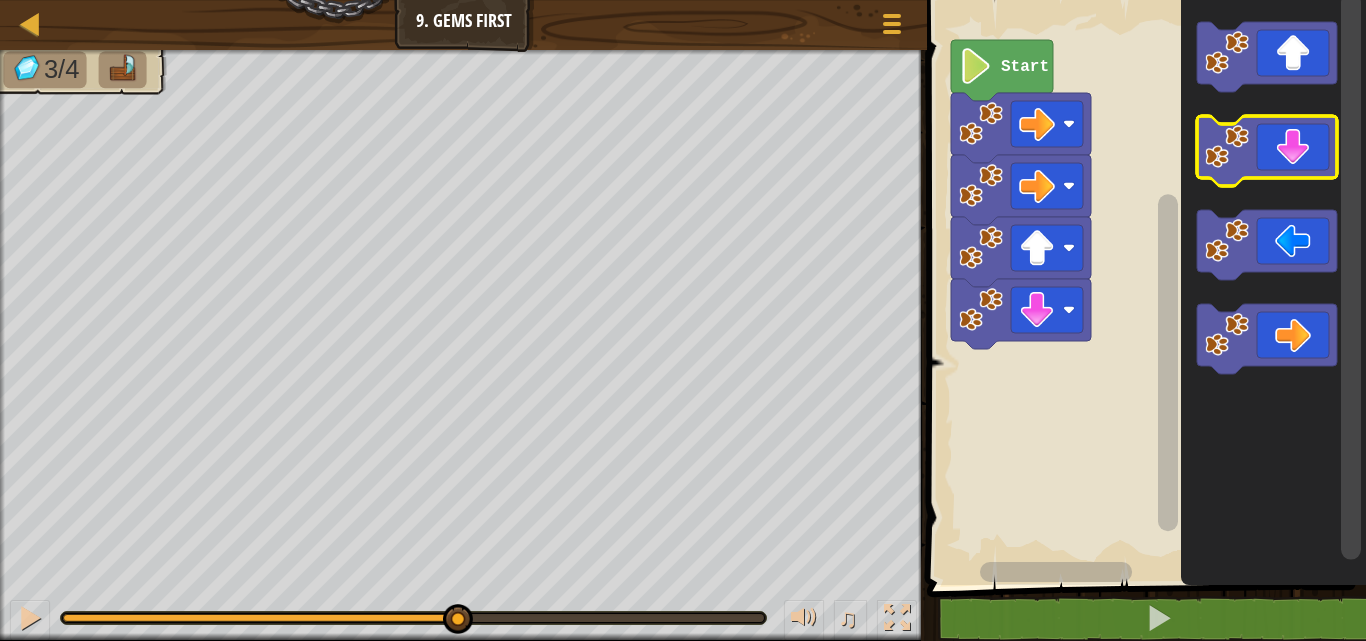 click 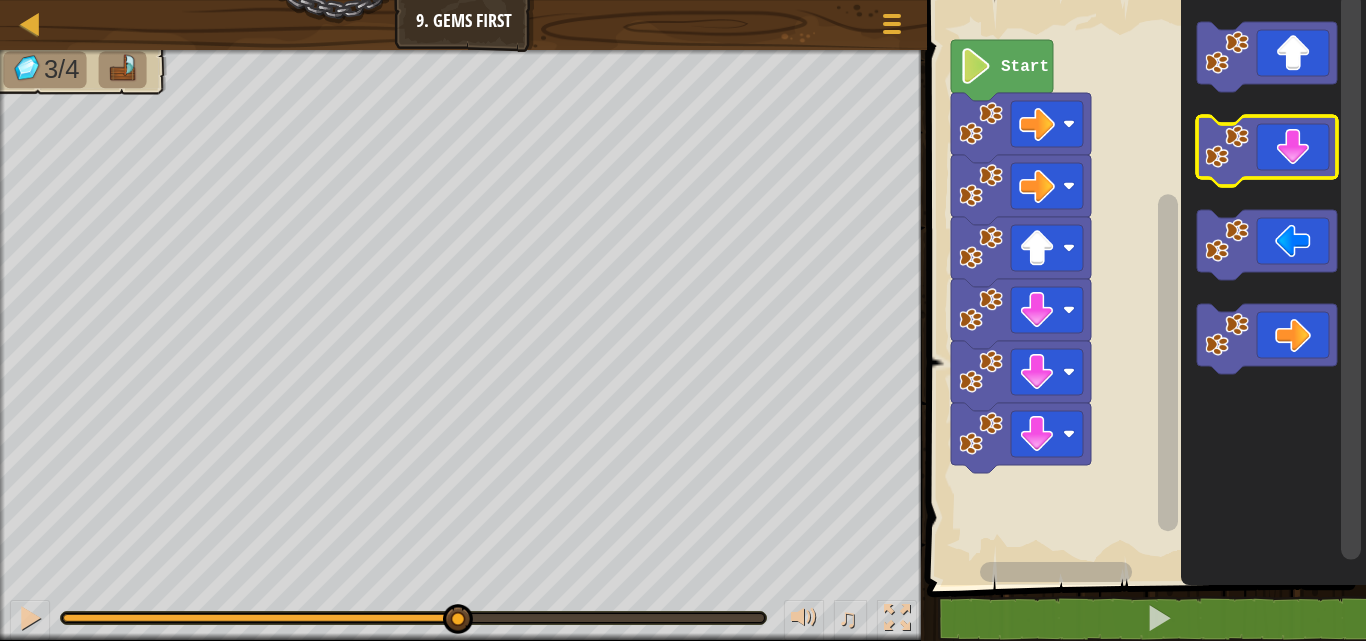click 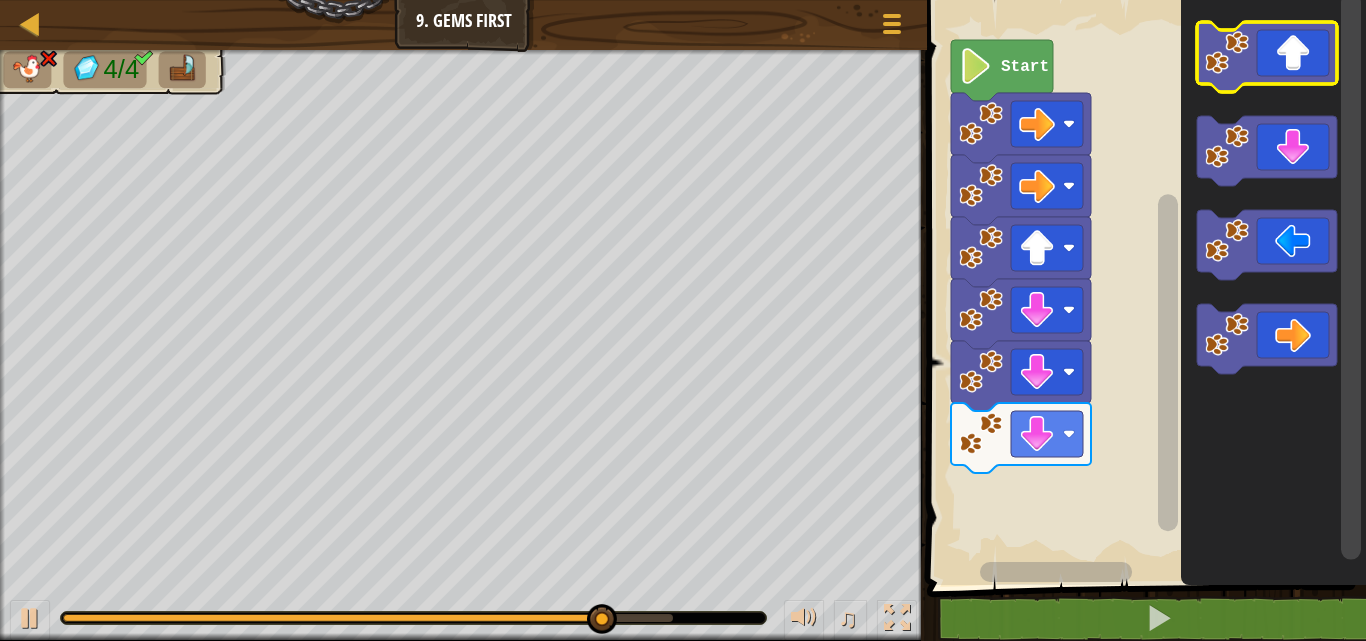 click 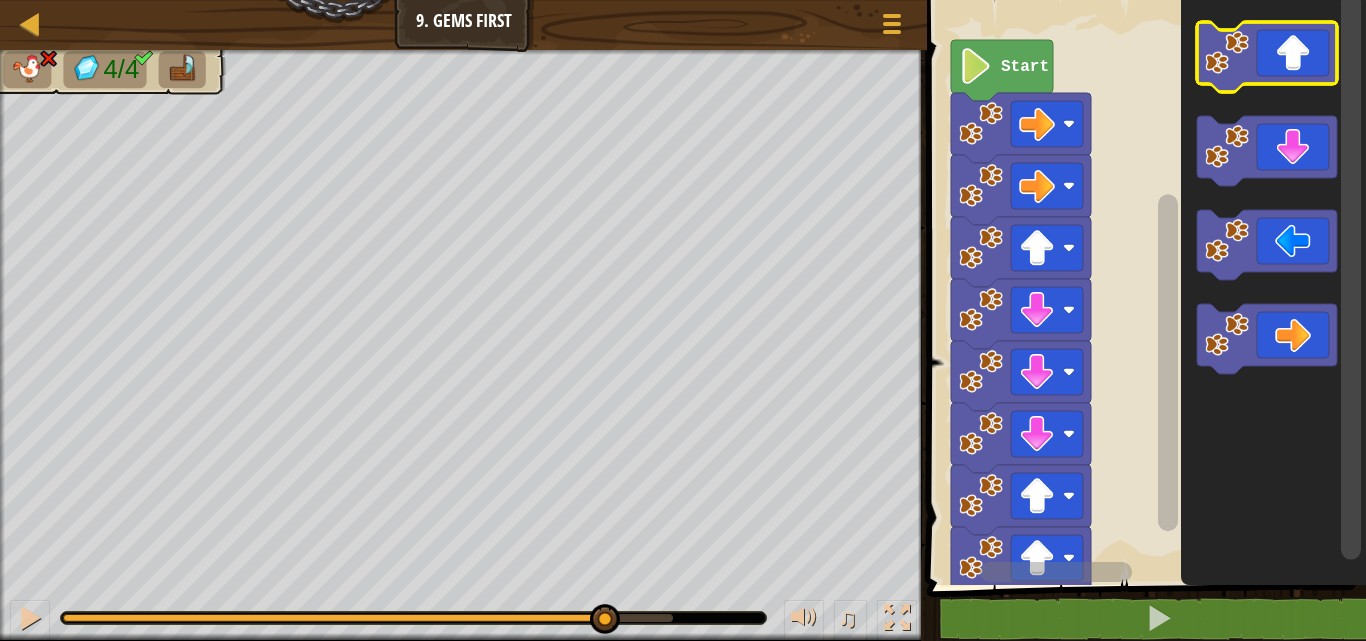 click 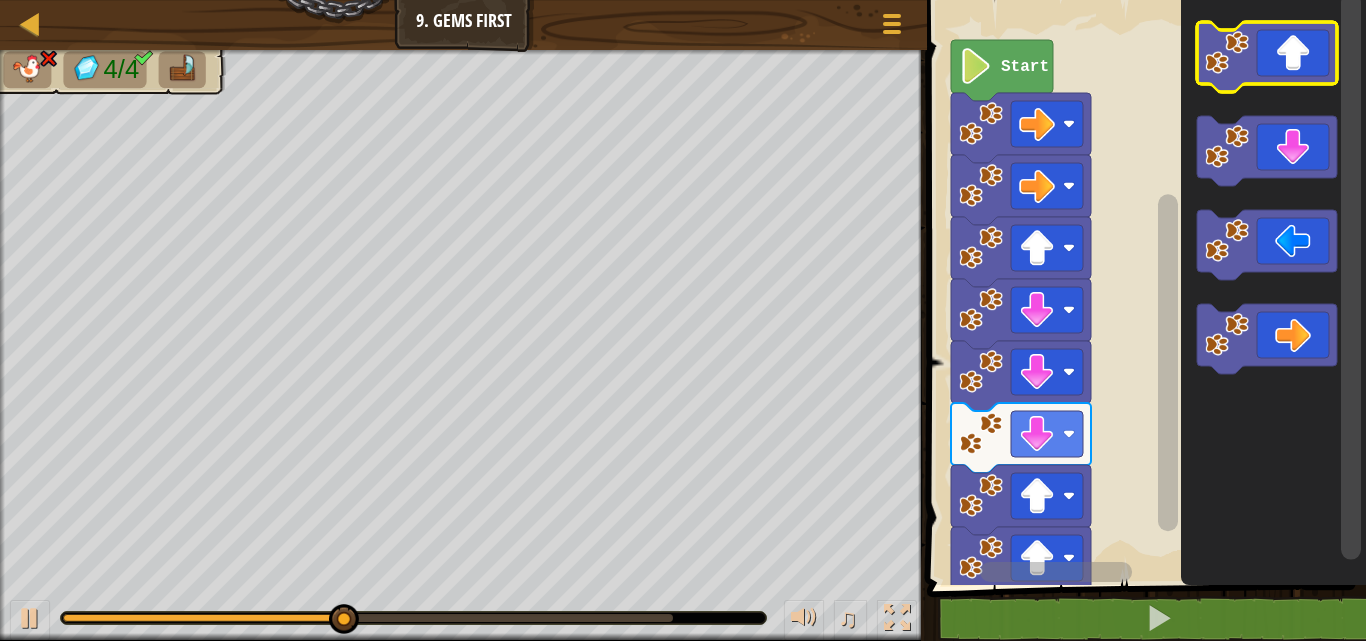 click 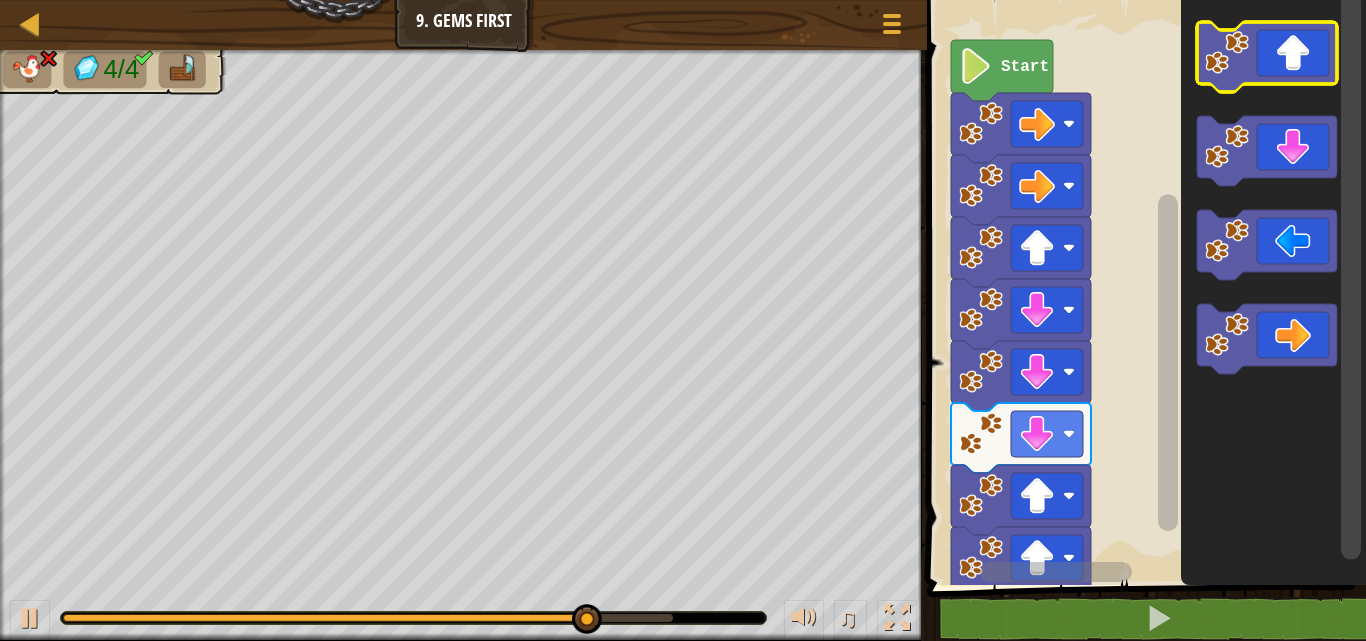 click 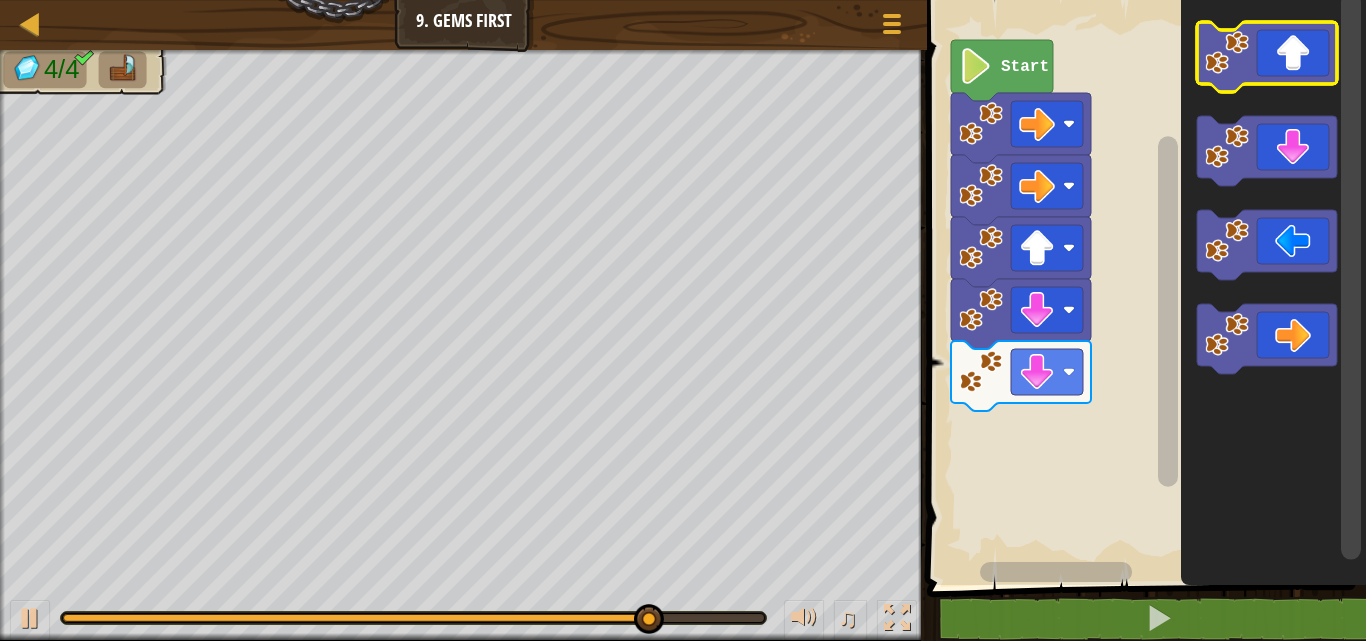 click 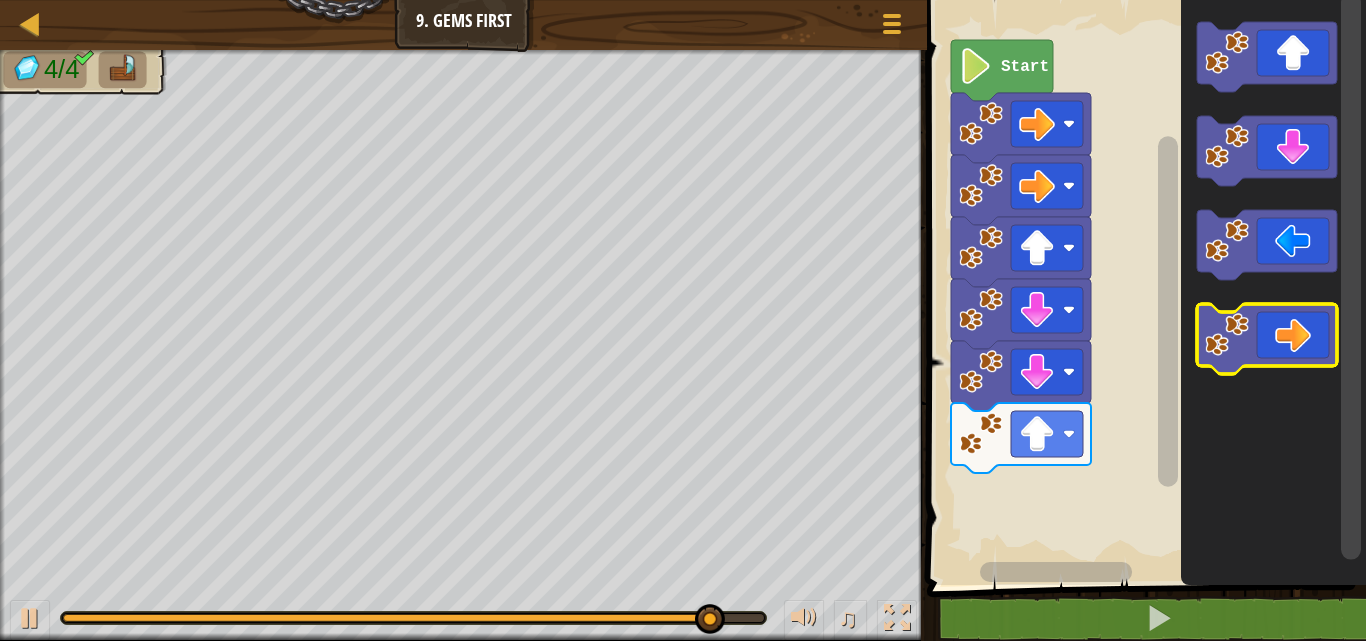 click 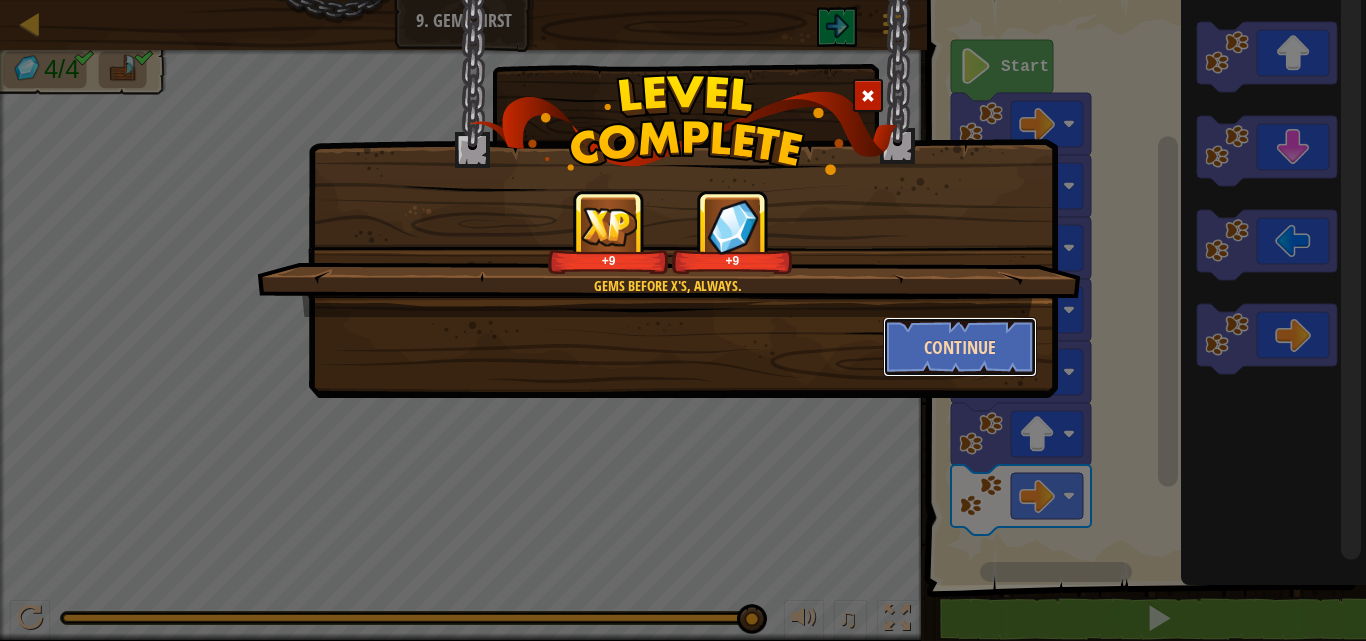 click on "Continue" at bounding box center [960, 347] 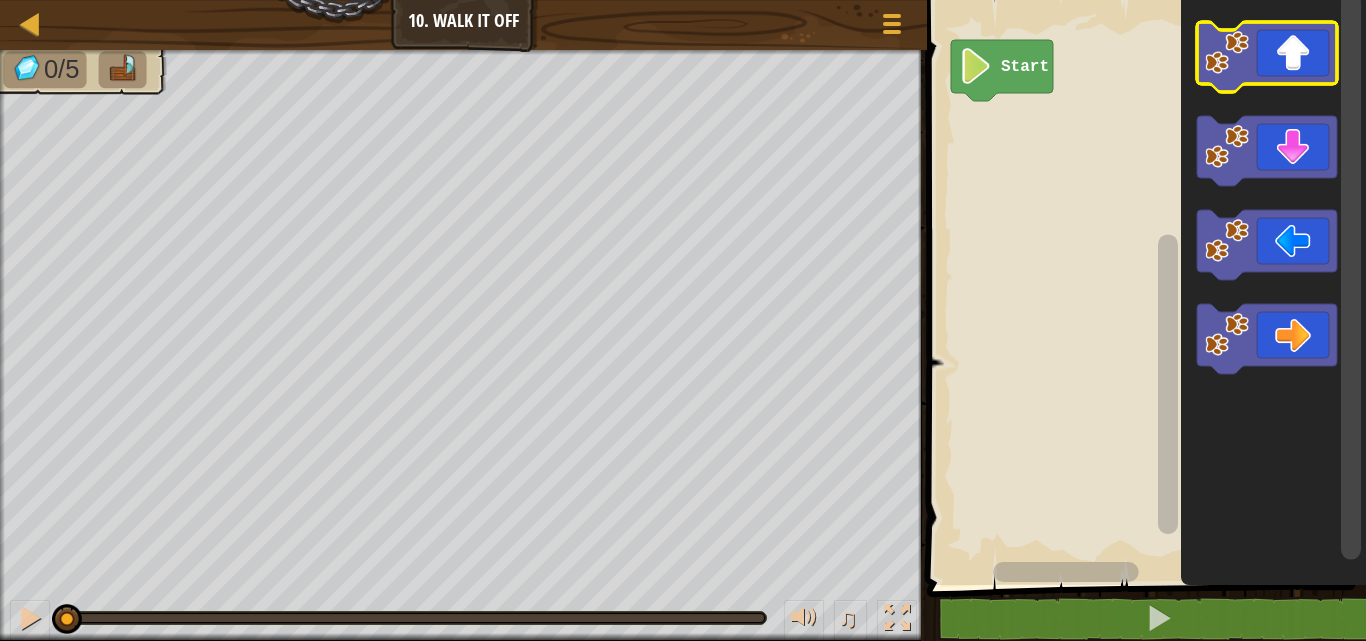 click 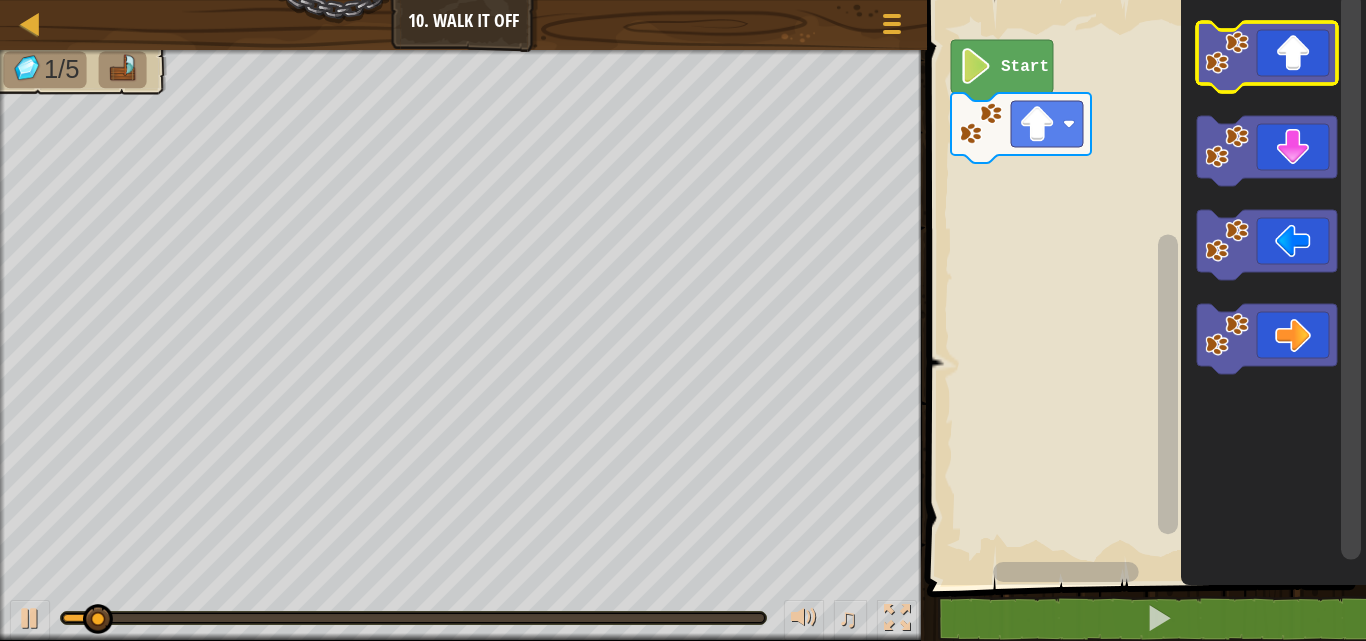 click 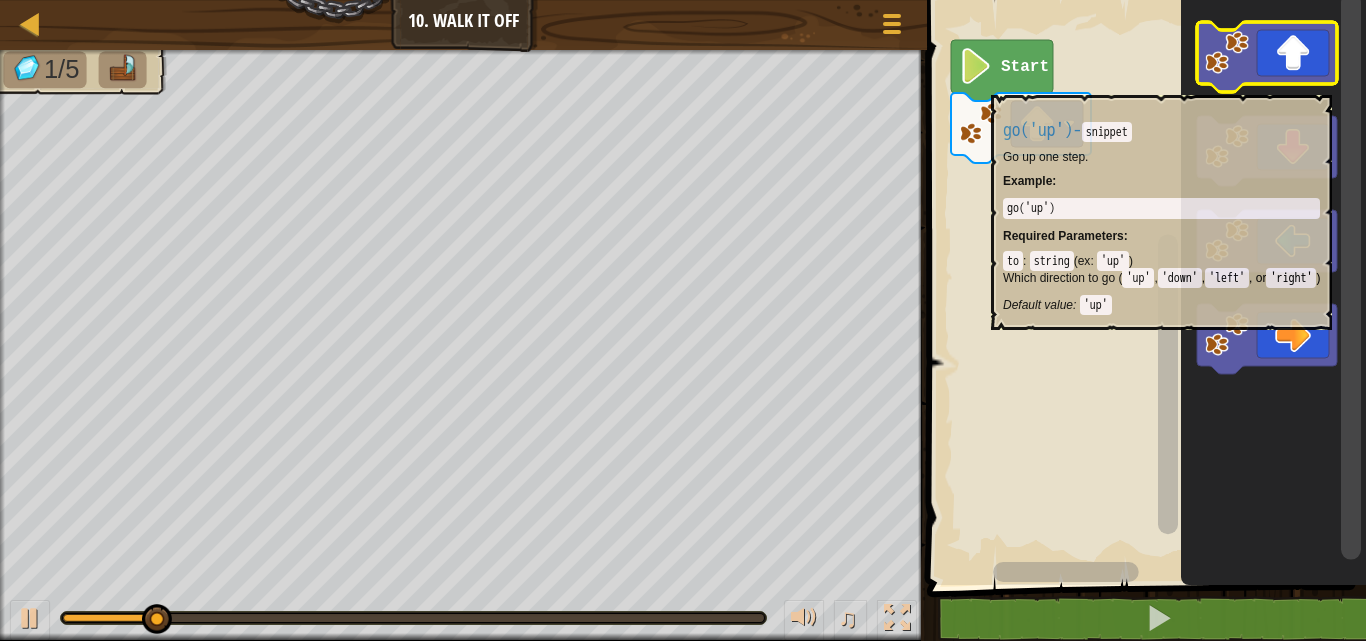 click 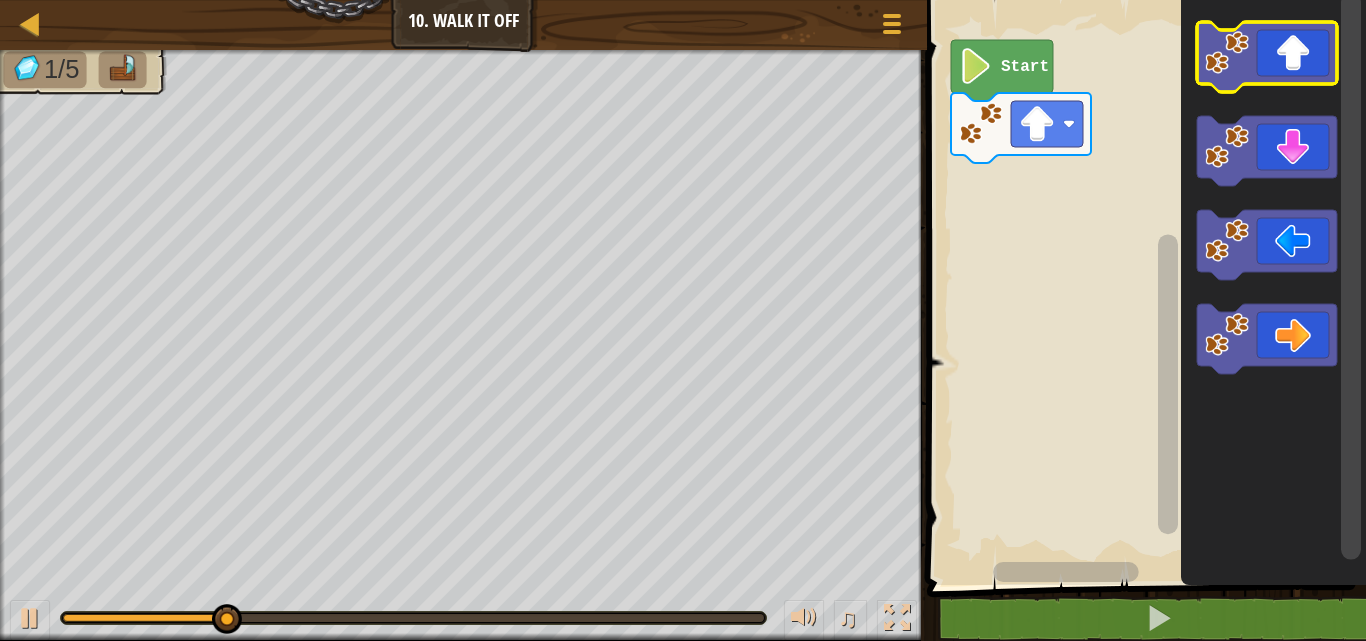click 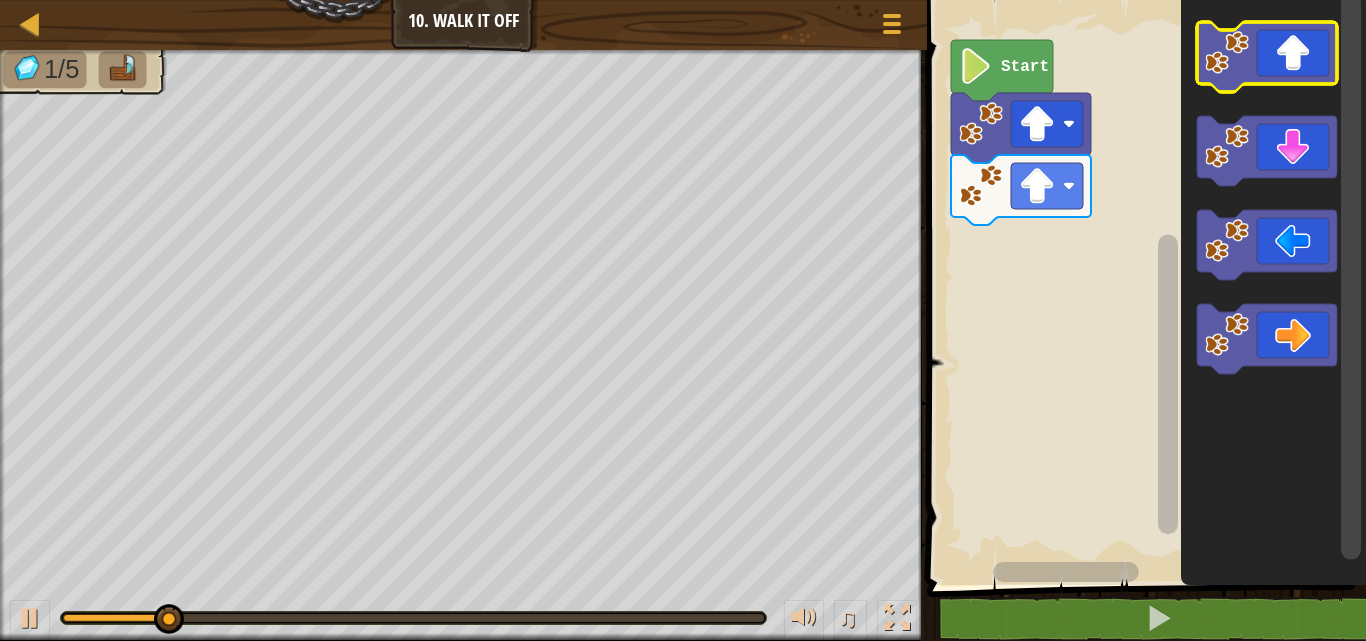 click 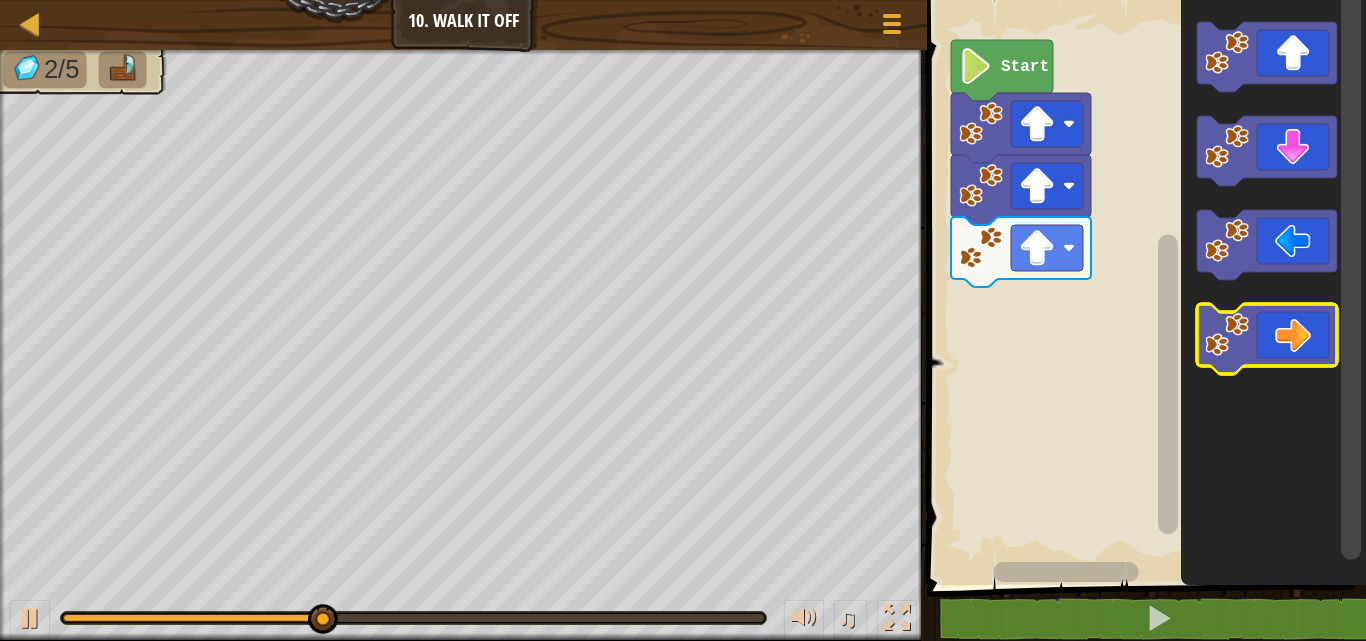 click 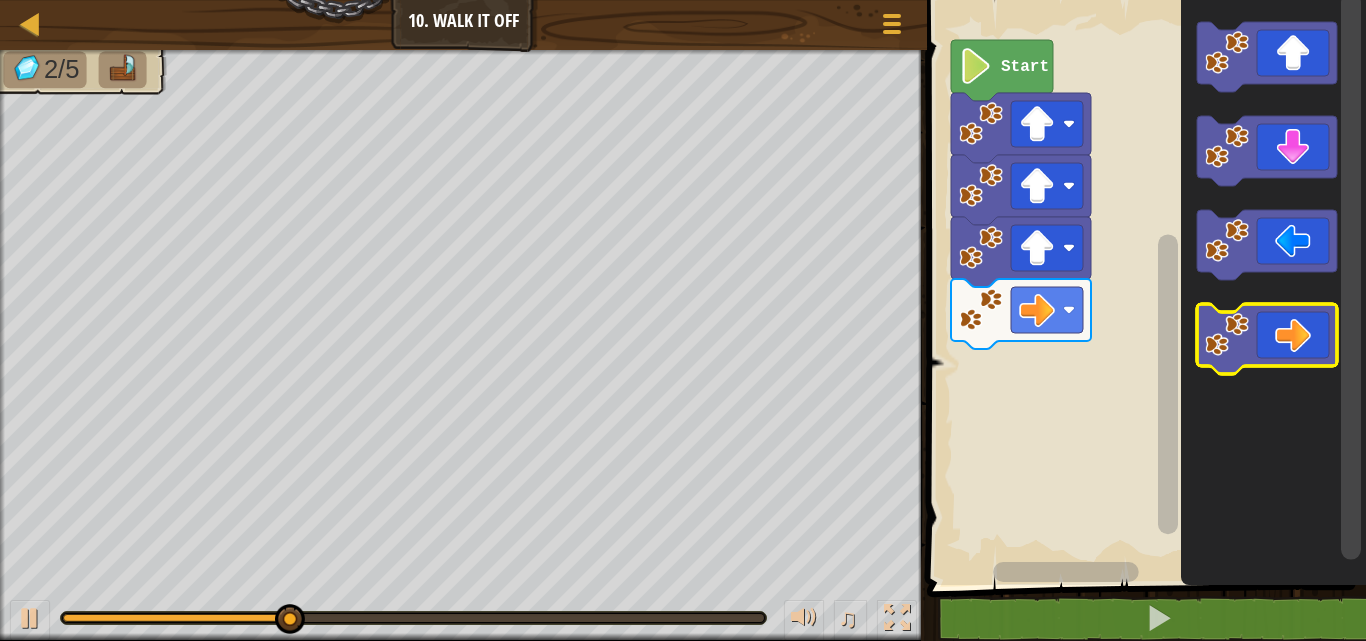 click 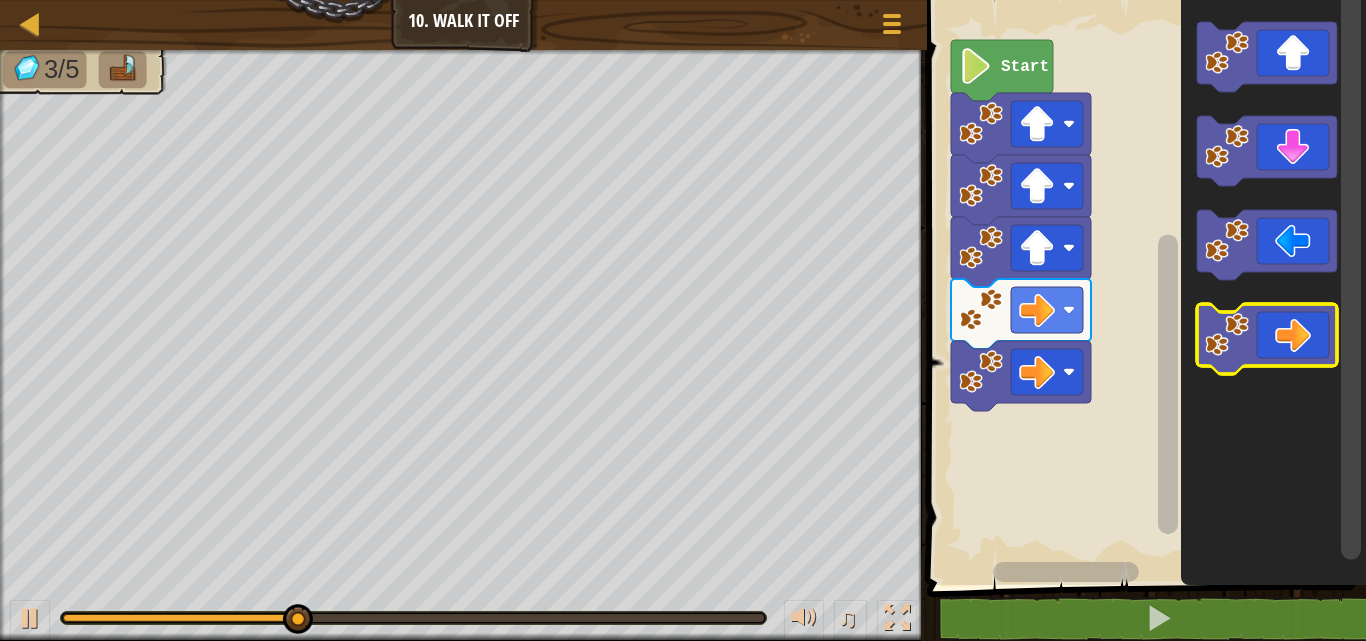 click 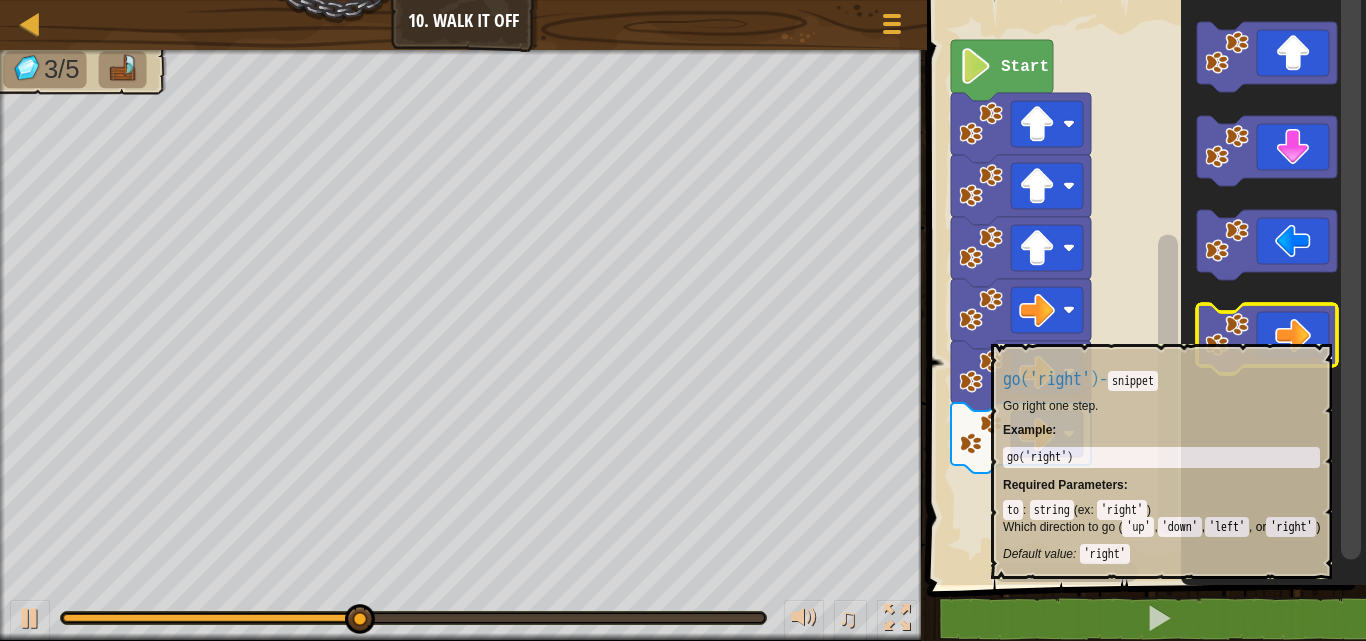 click 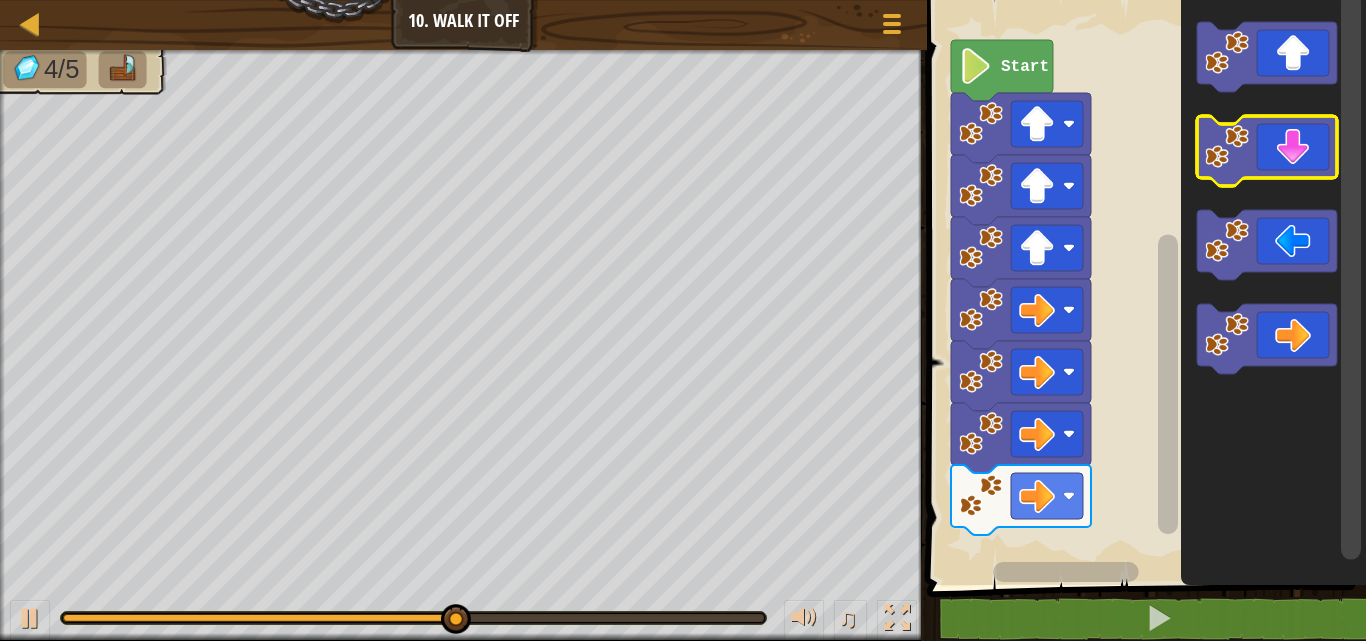 click 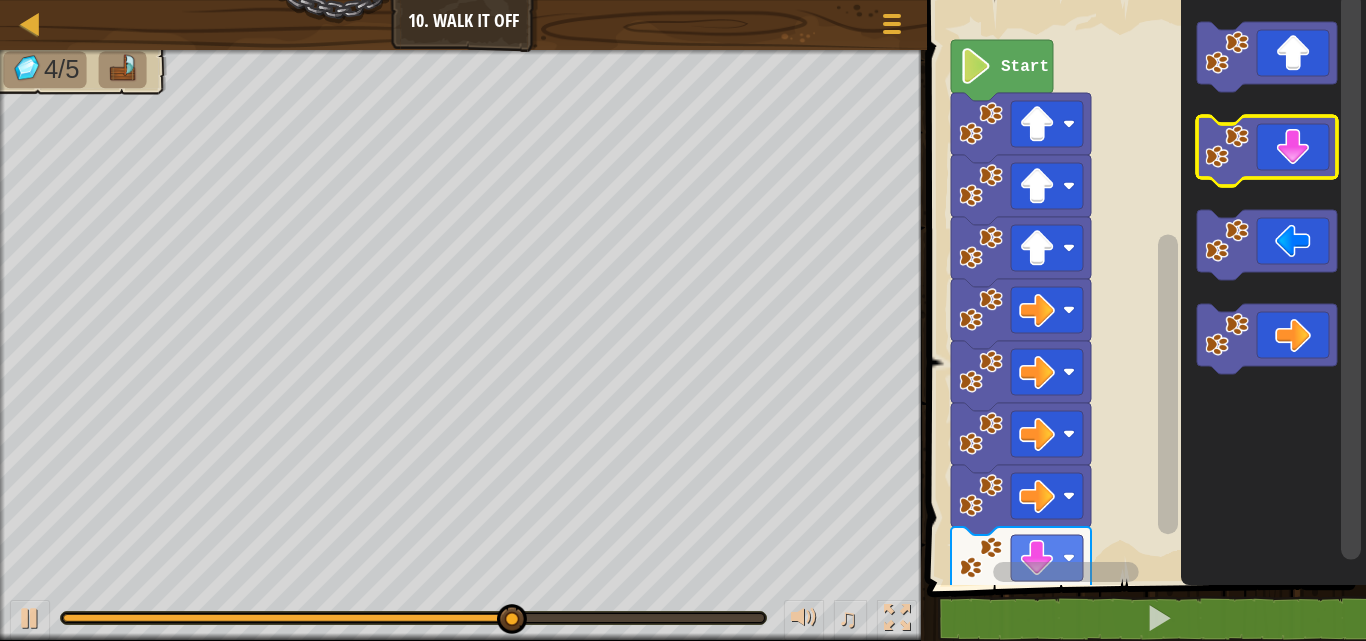 click 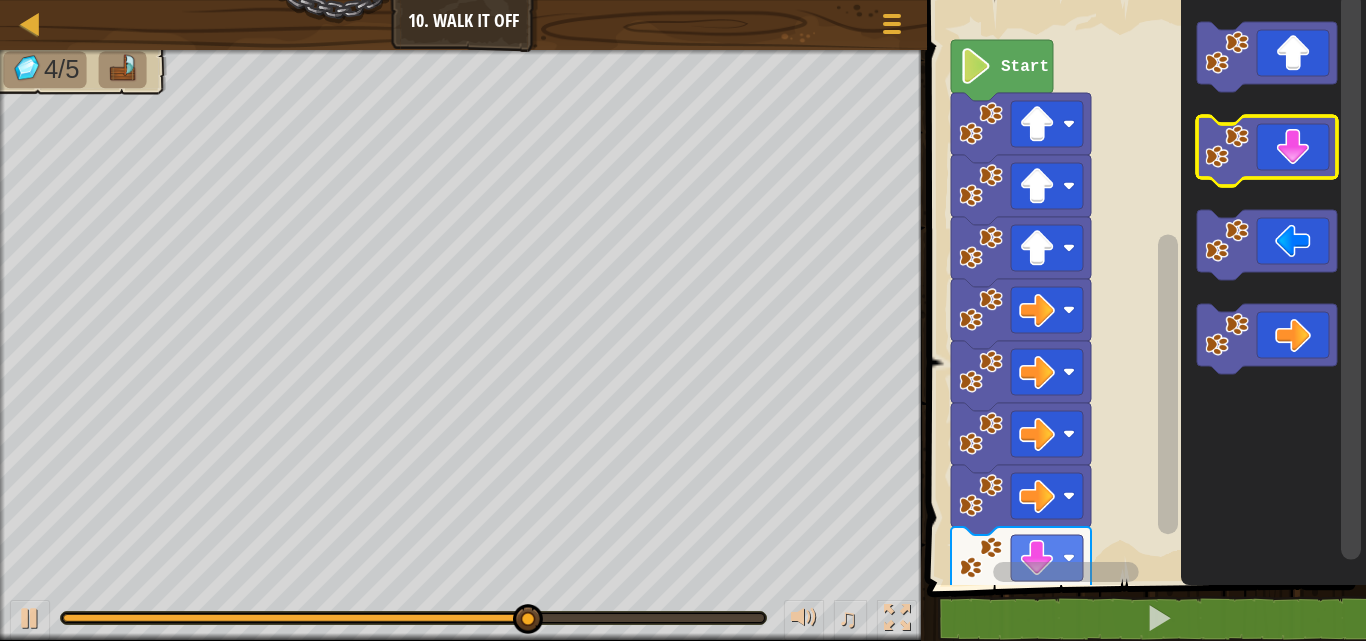 click 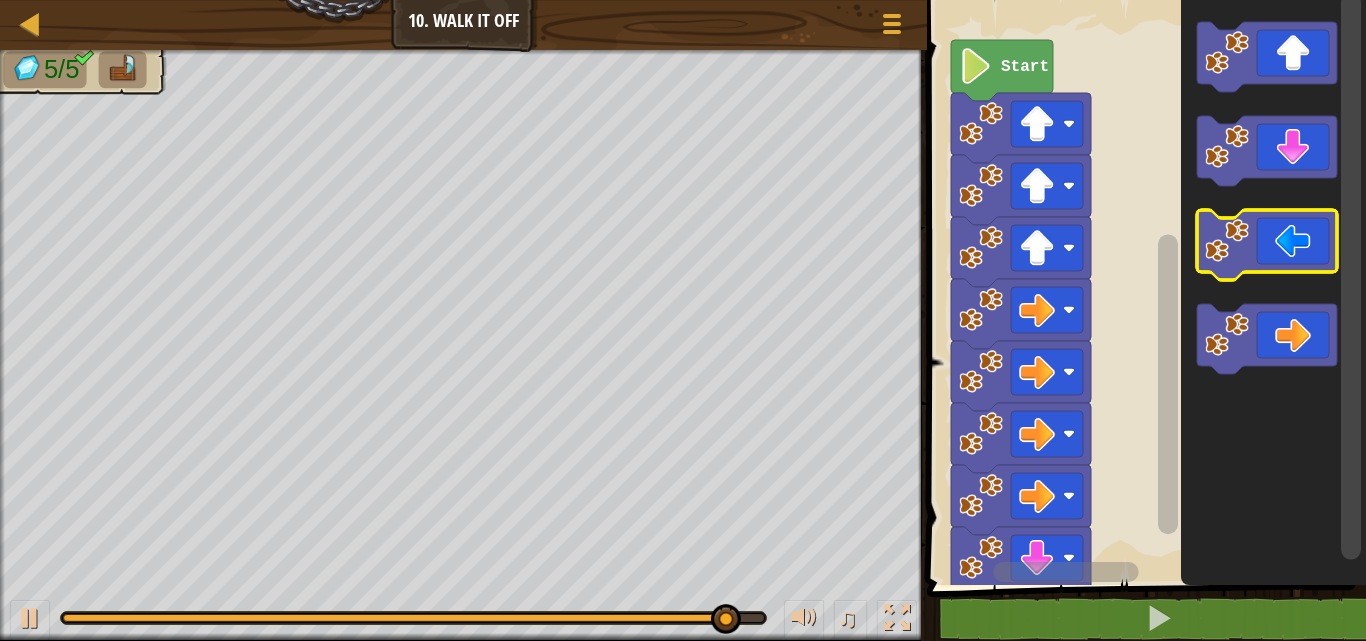 click 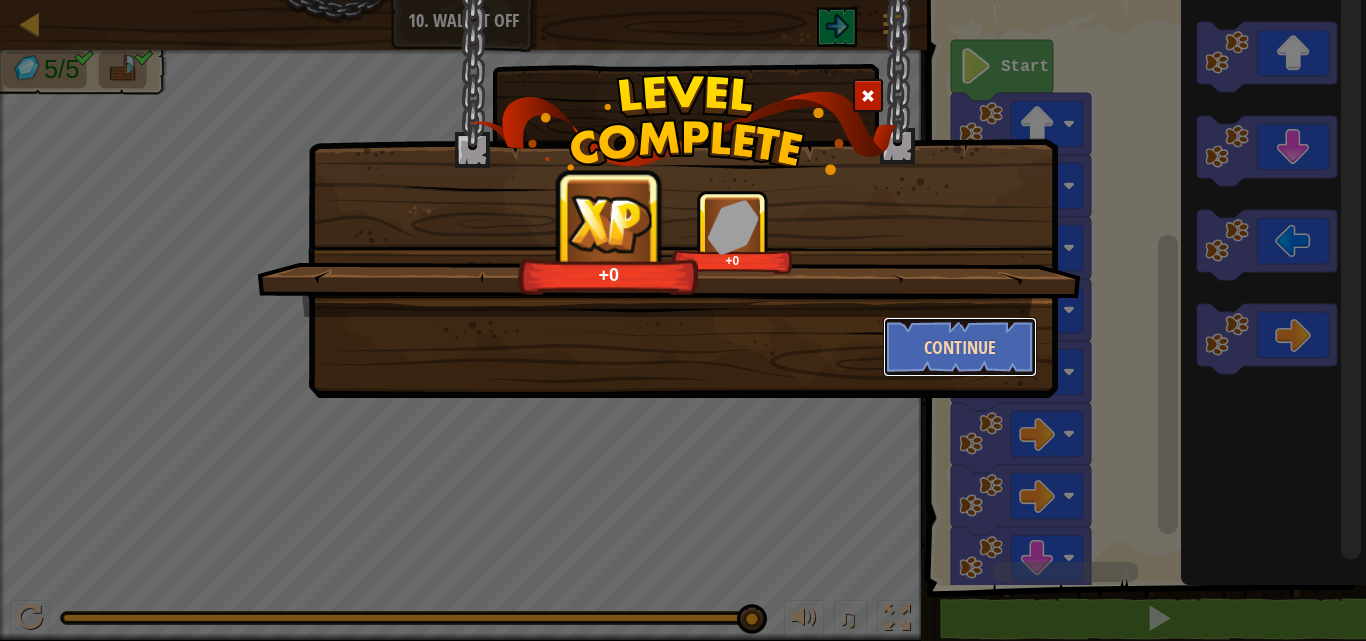 click on "Continue" at bounding box center (960, 347) 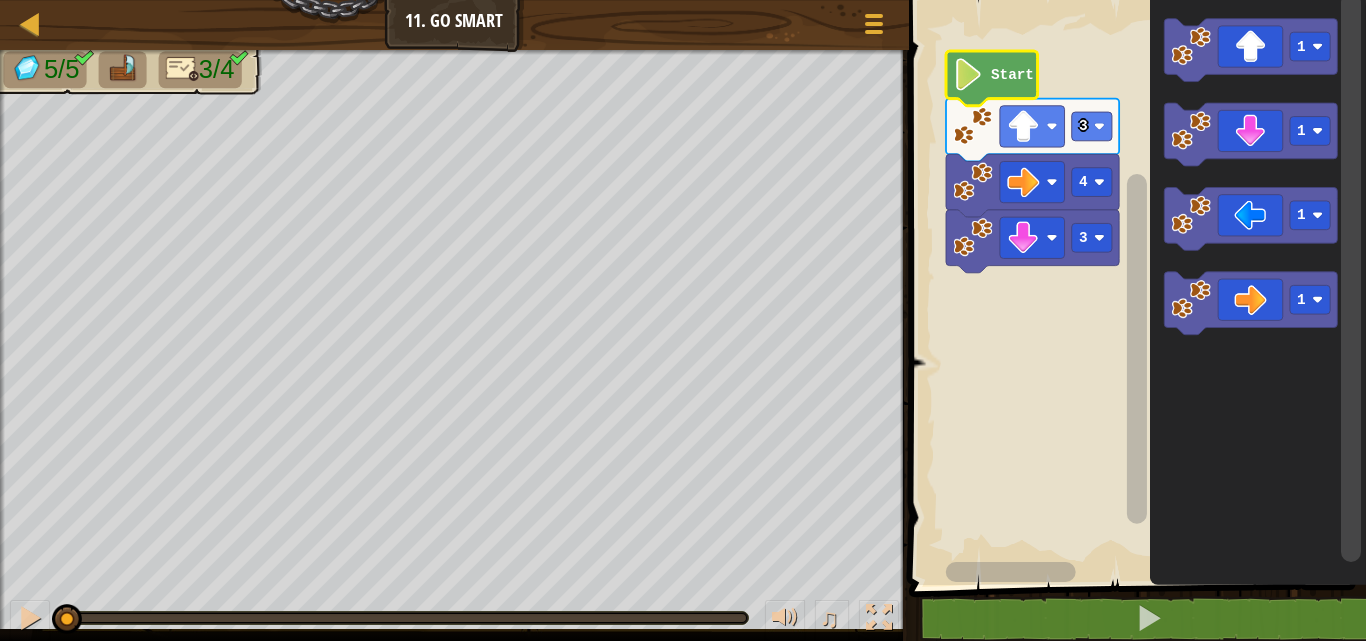 click 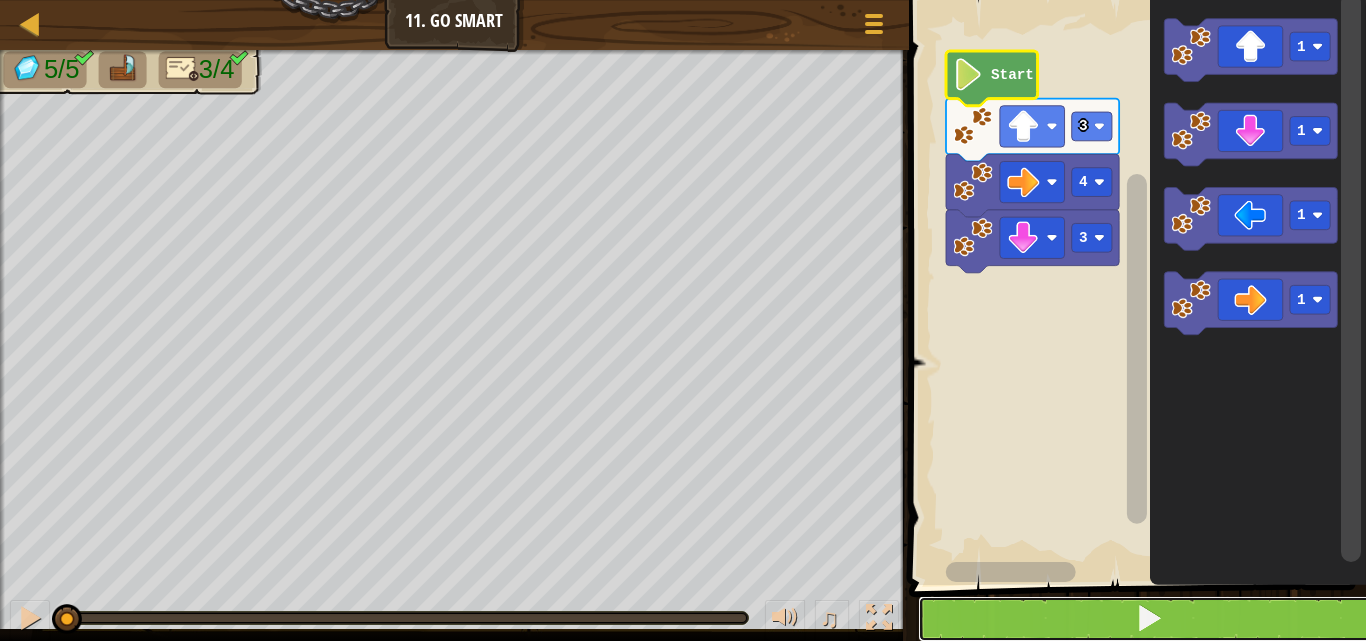 click at bounding box center [1149, 619] 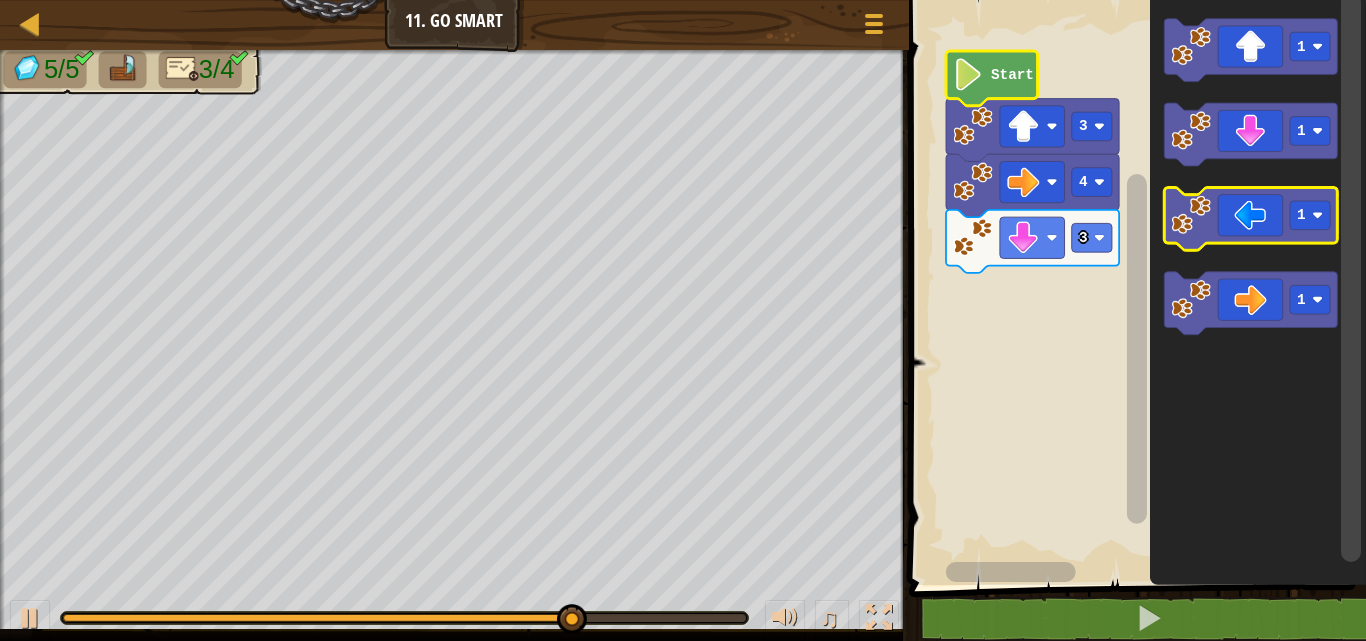 click 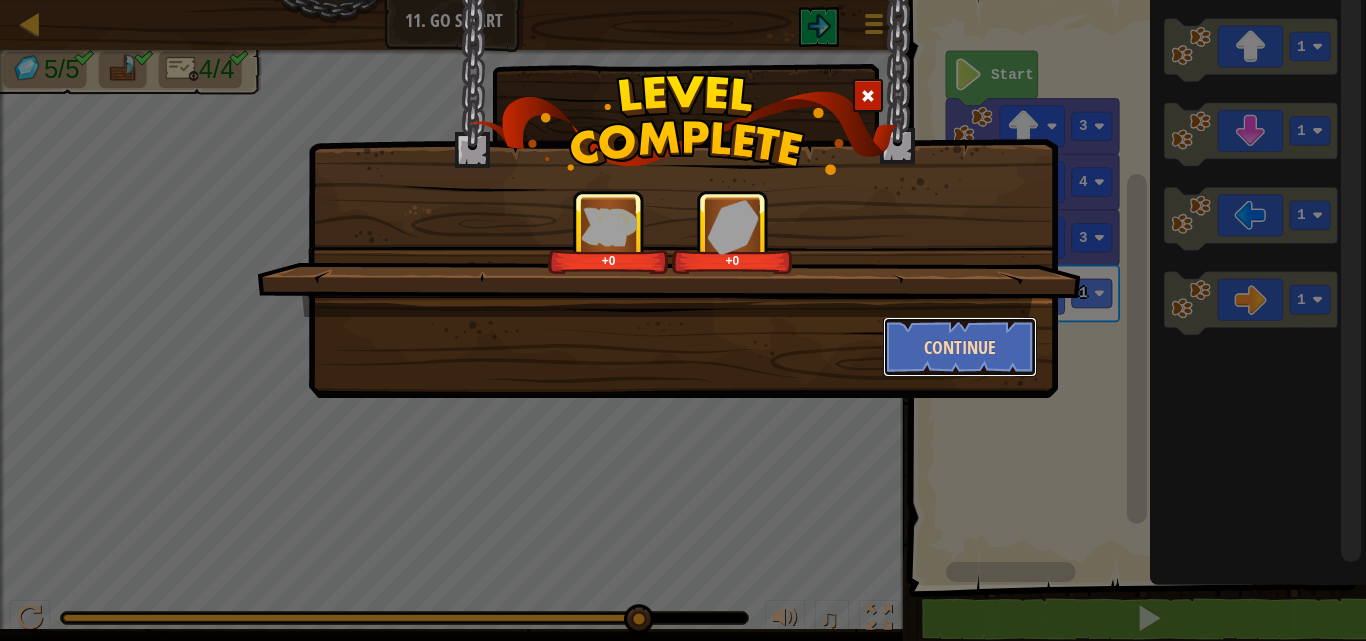 click on "Continue" at bounding box center (960, 347) 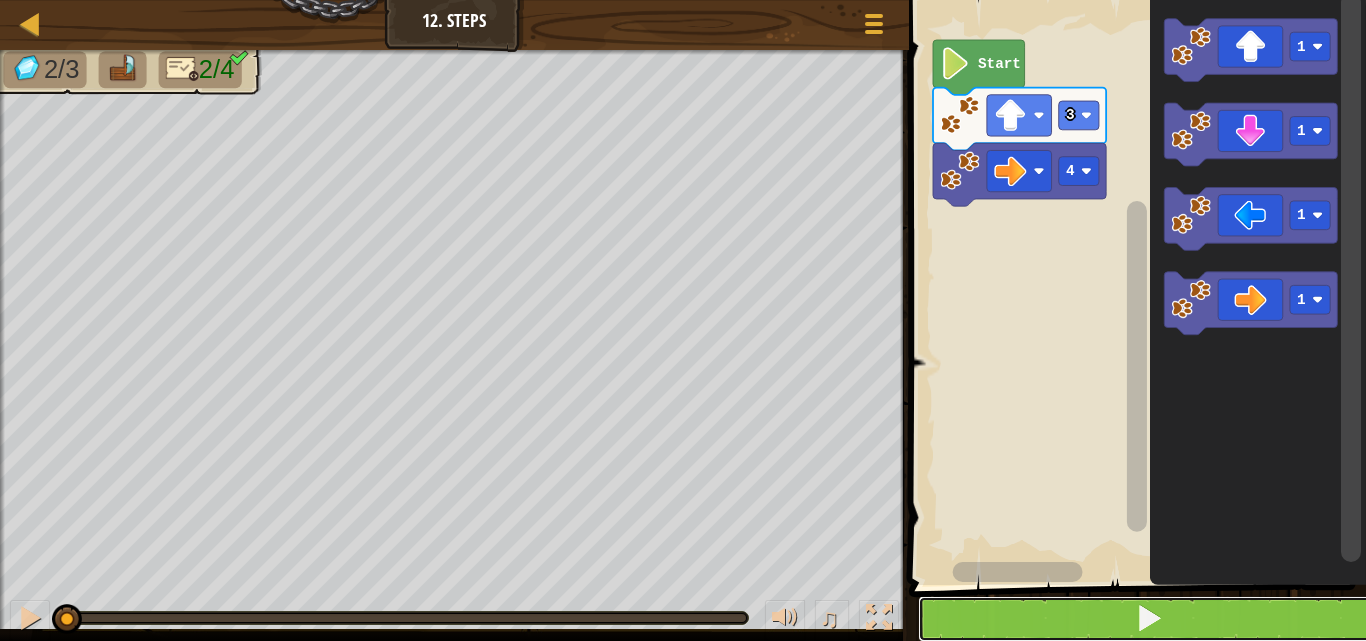 click at bounding box center (1149, 619) 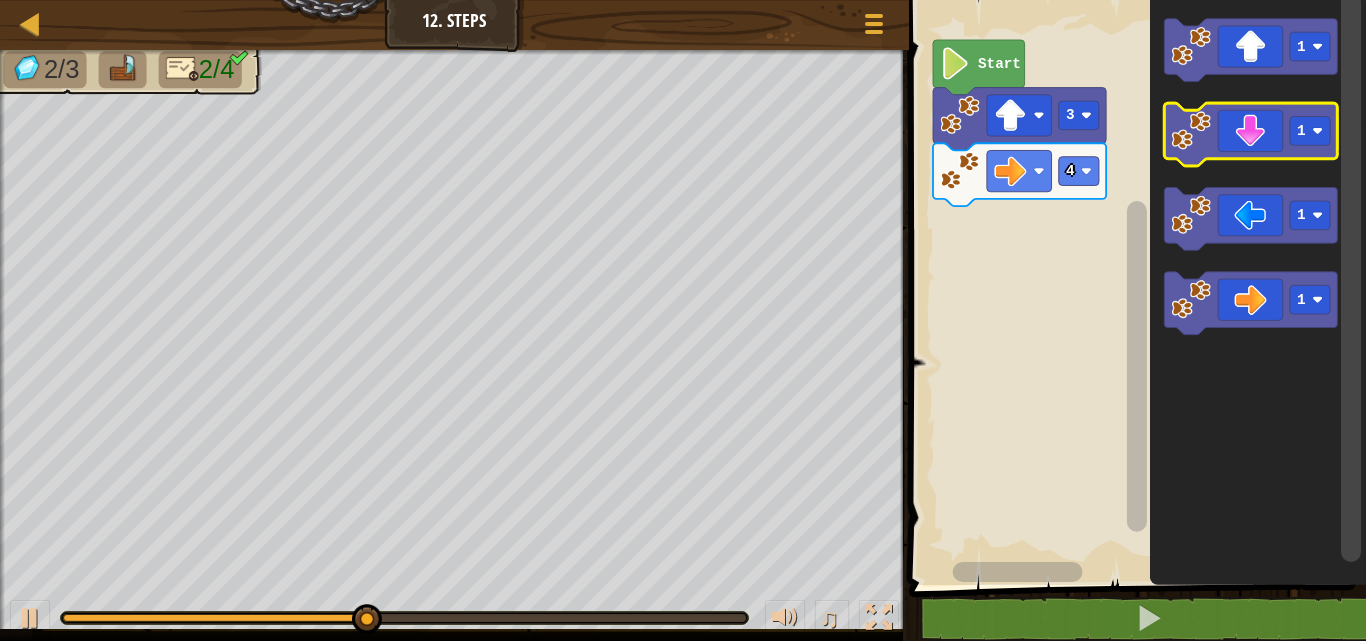 click 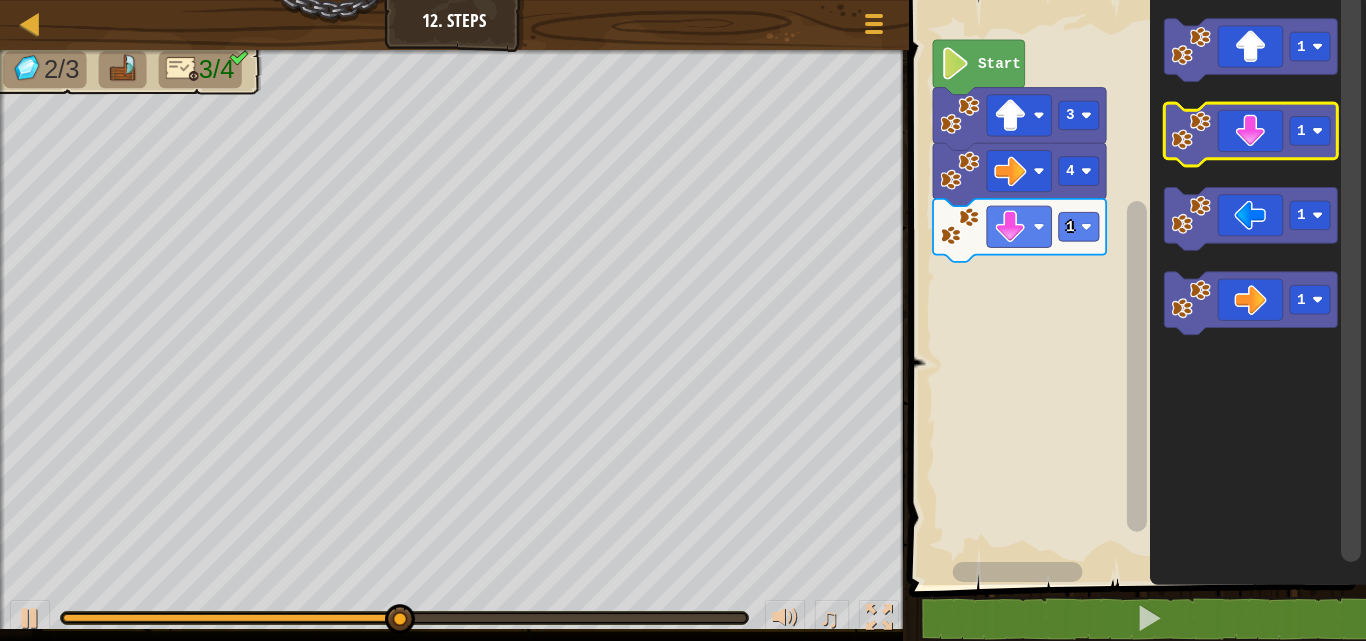 click 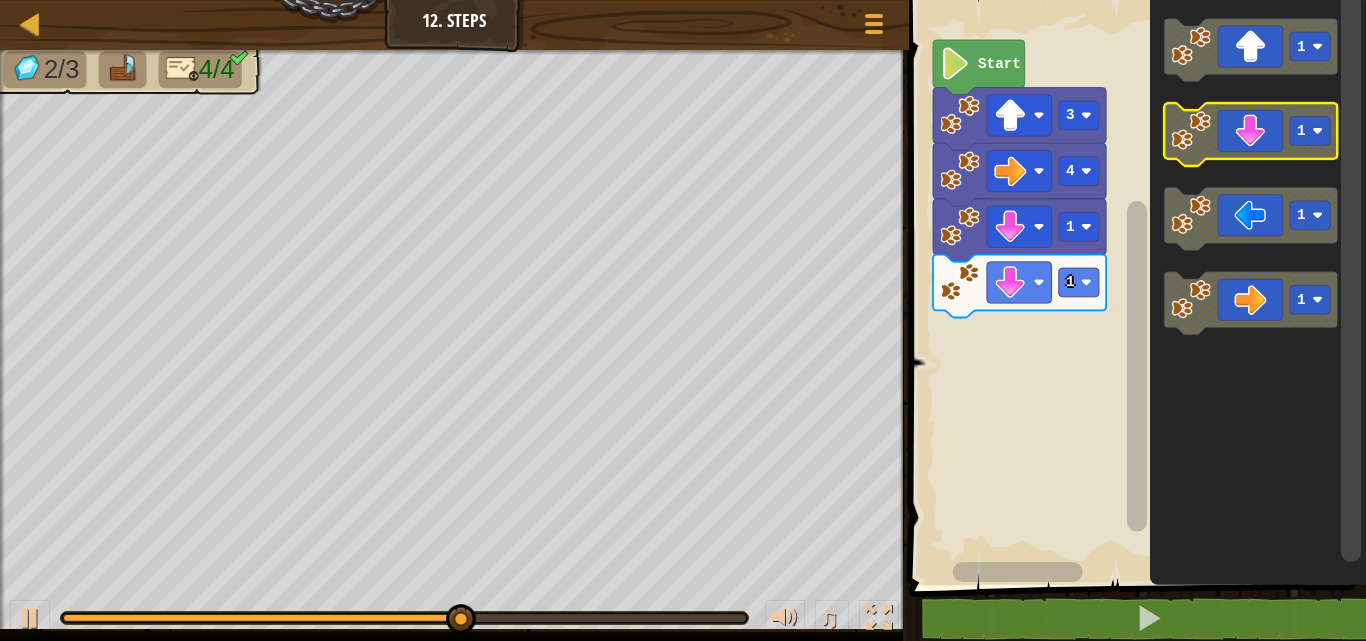 click 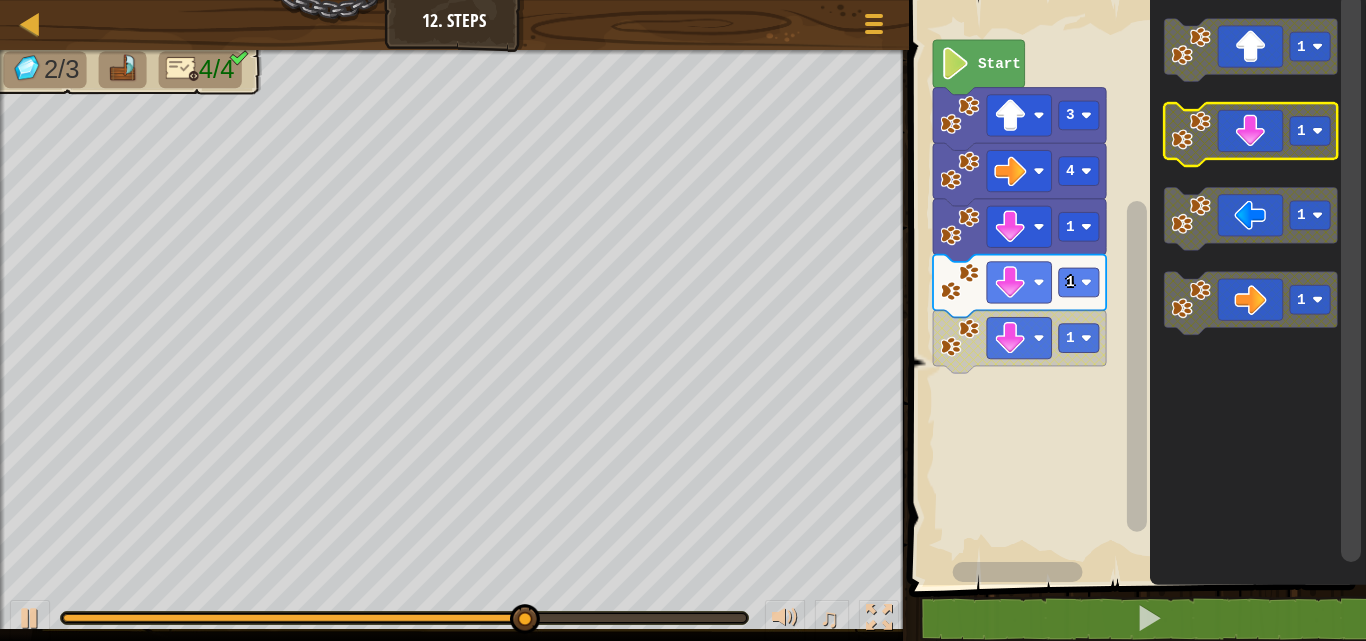 click 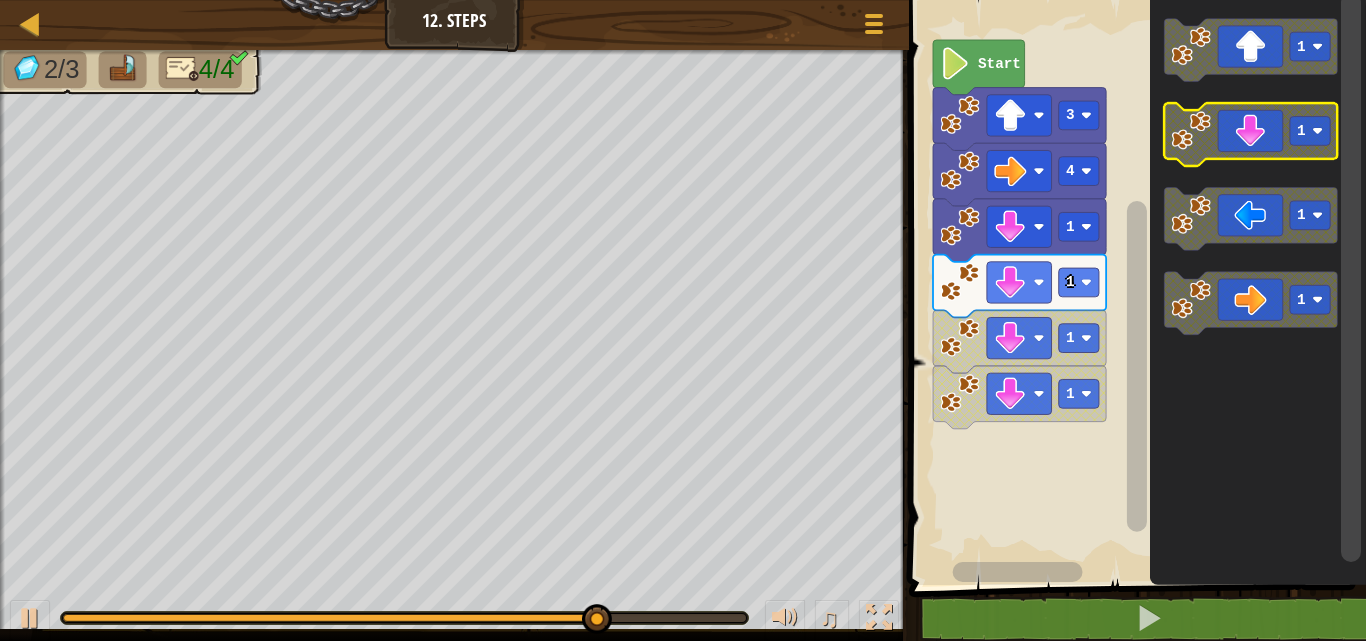 click 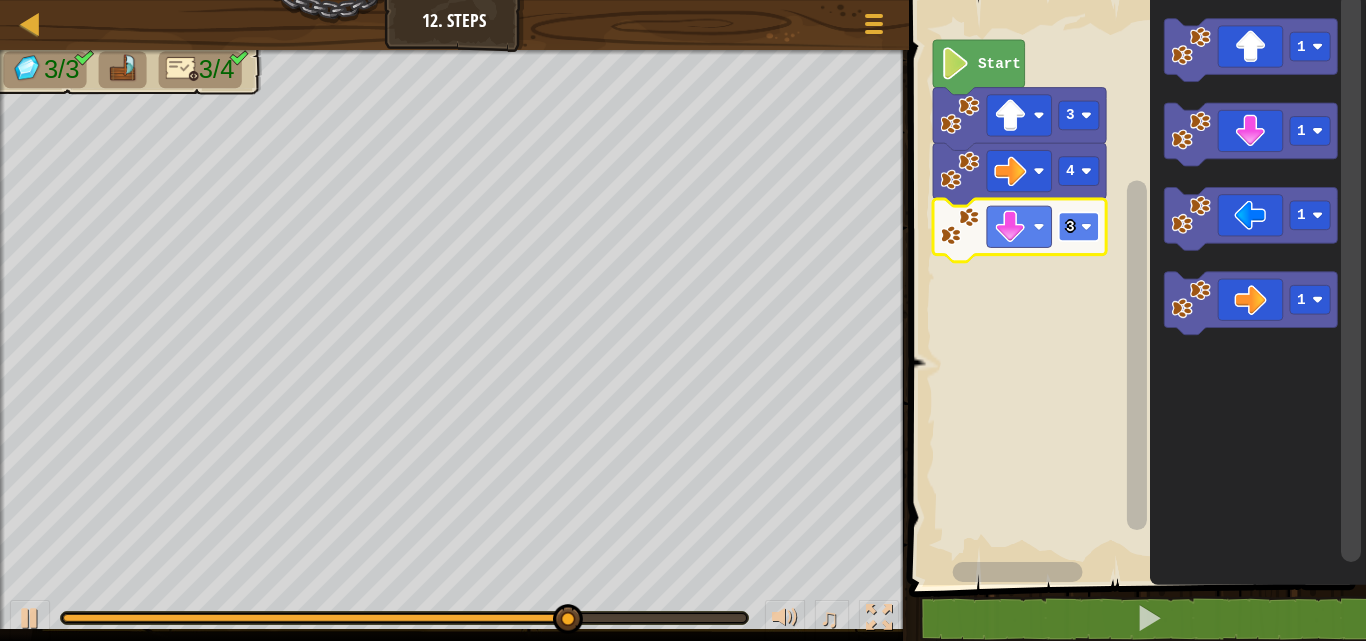 click on "3" 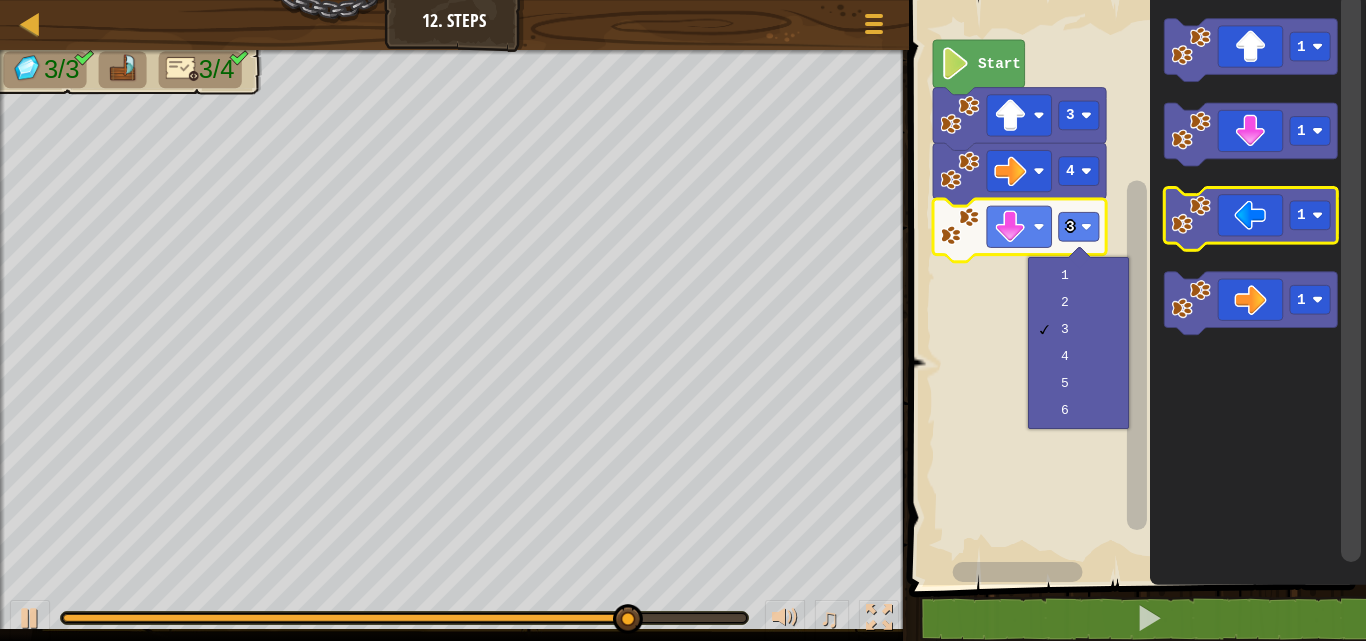click 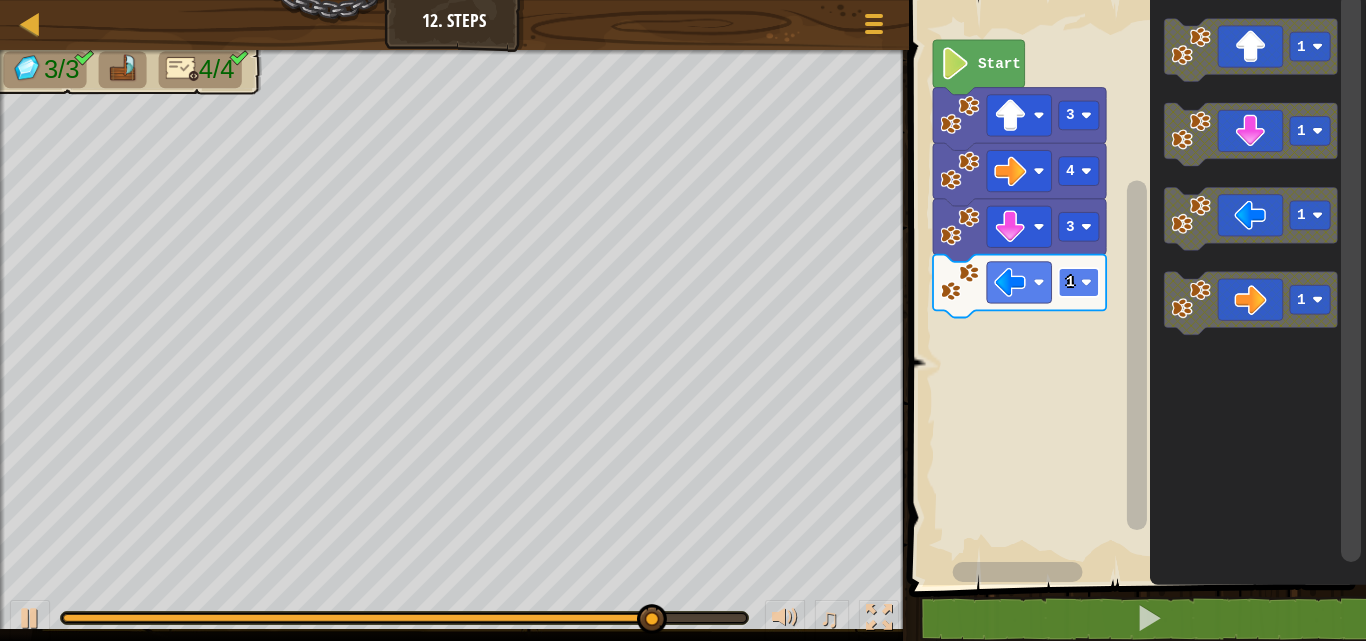 click 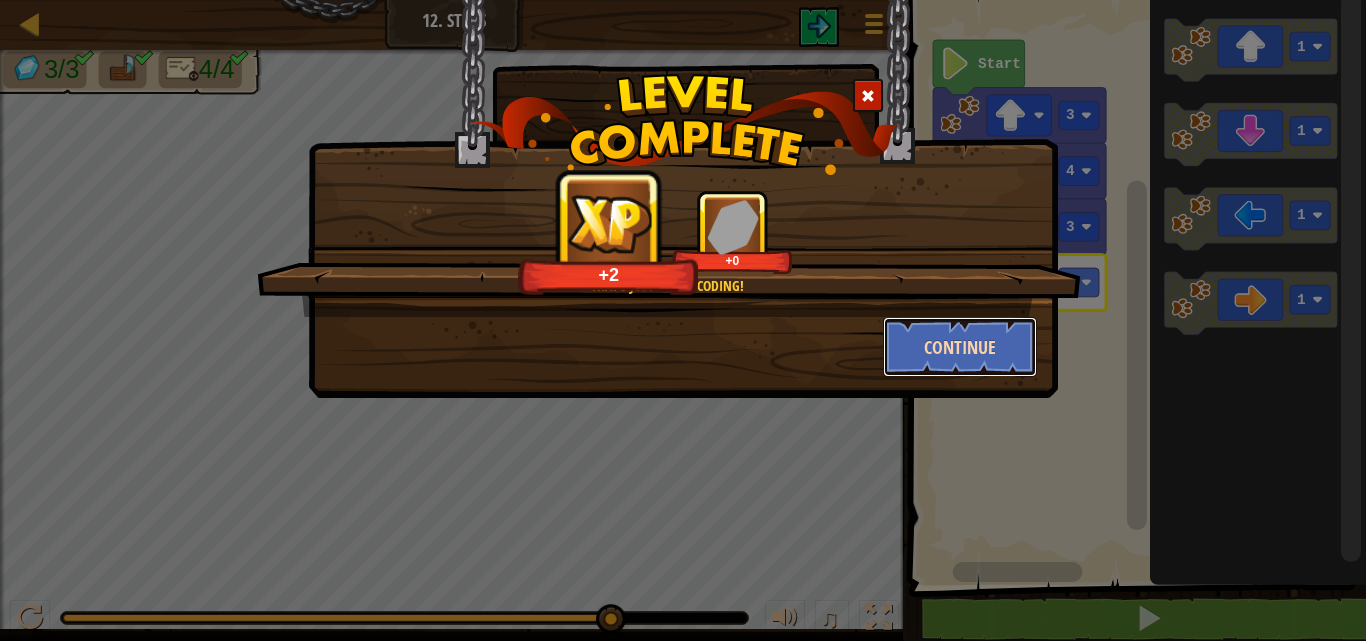 click on "Continue" at bounding box center (960, 347) 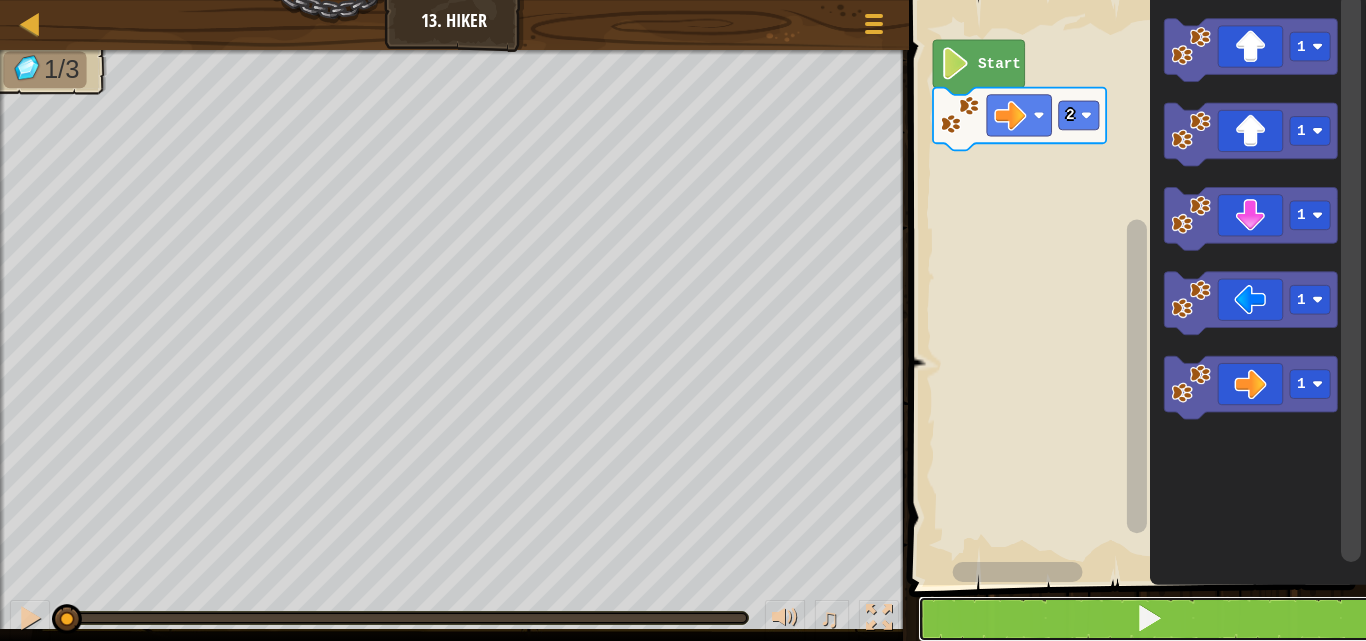 click at bounding box center [1149, 619] 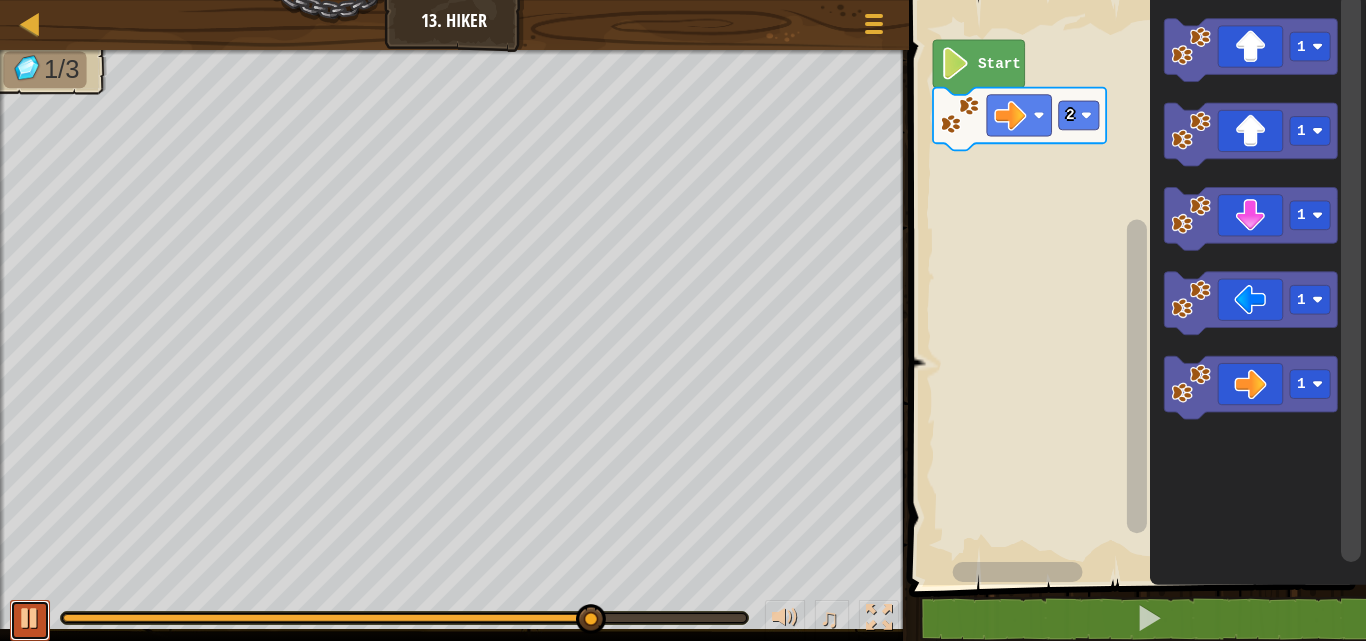 click at bounding box center [30, 618] 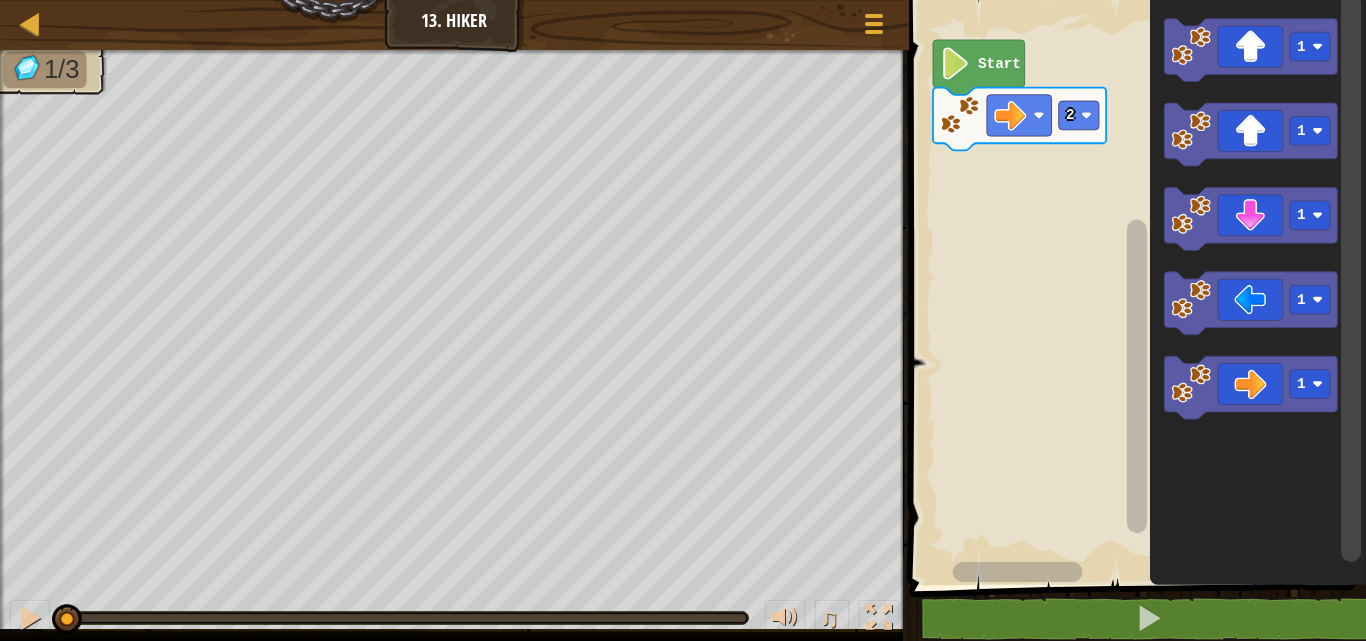 drag, startPoint x: 586, startPoint y: 617, endPoint x: 0, endPoint y: 557, distance: 589.06366 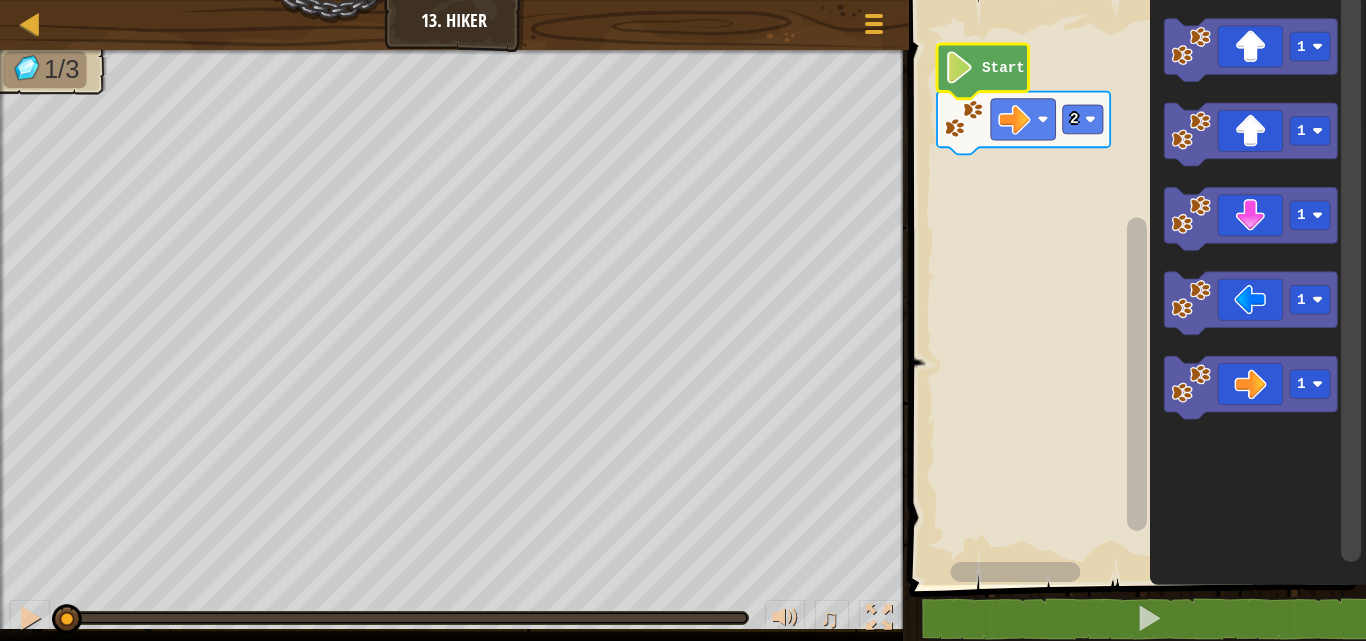 click 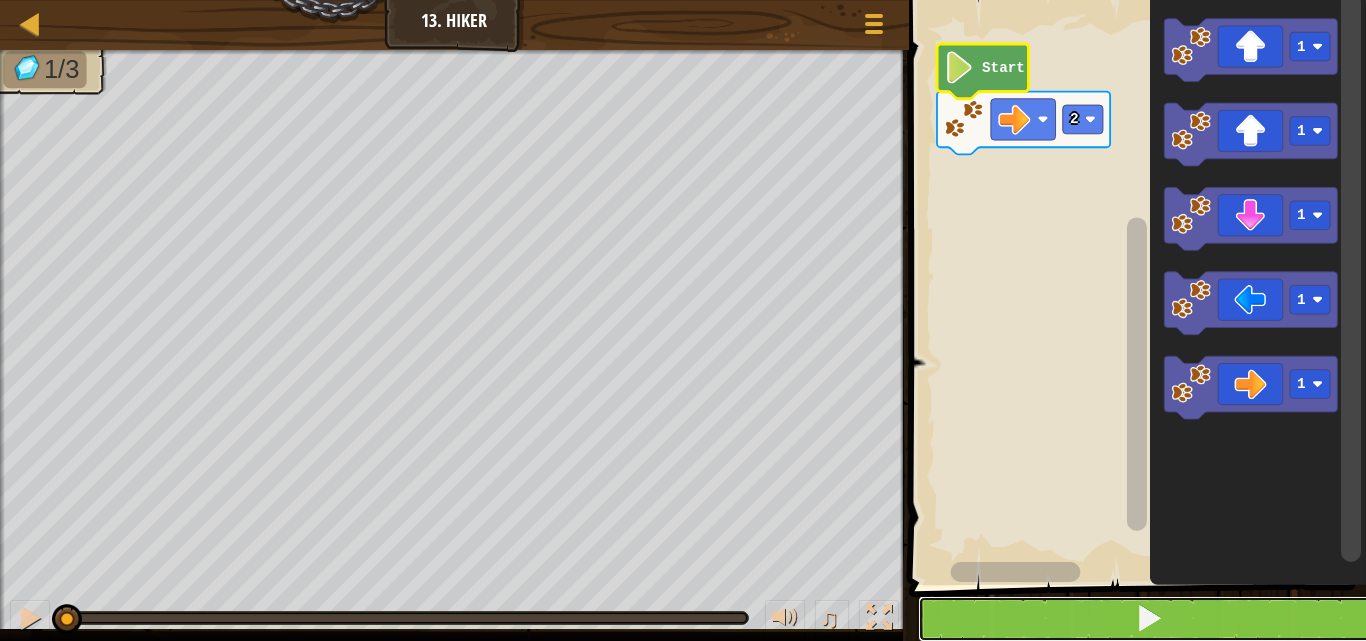 click at bounding box center (1149, 618) 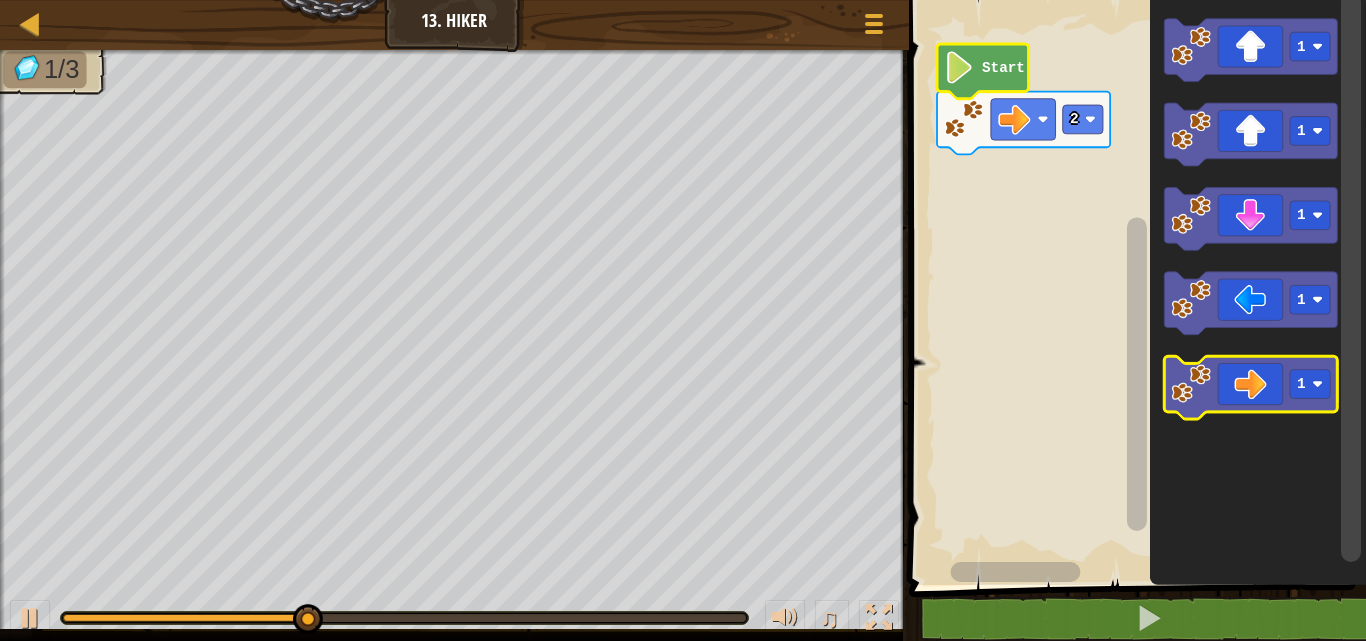 click 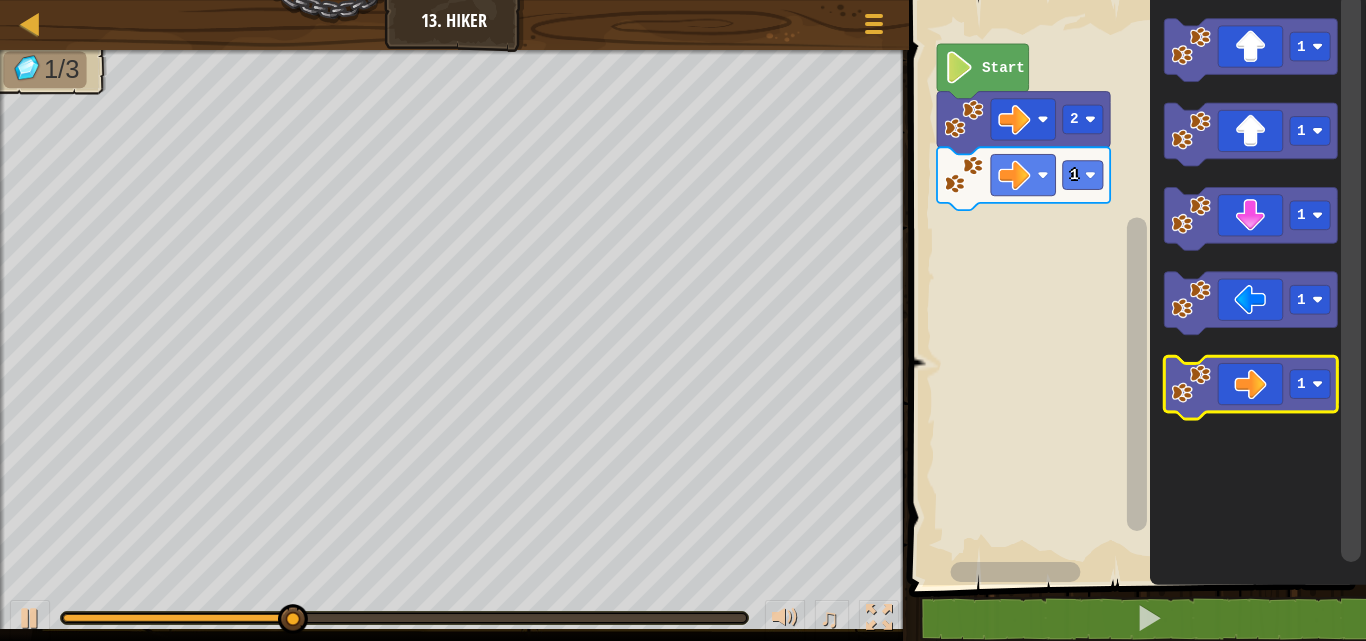 click 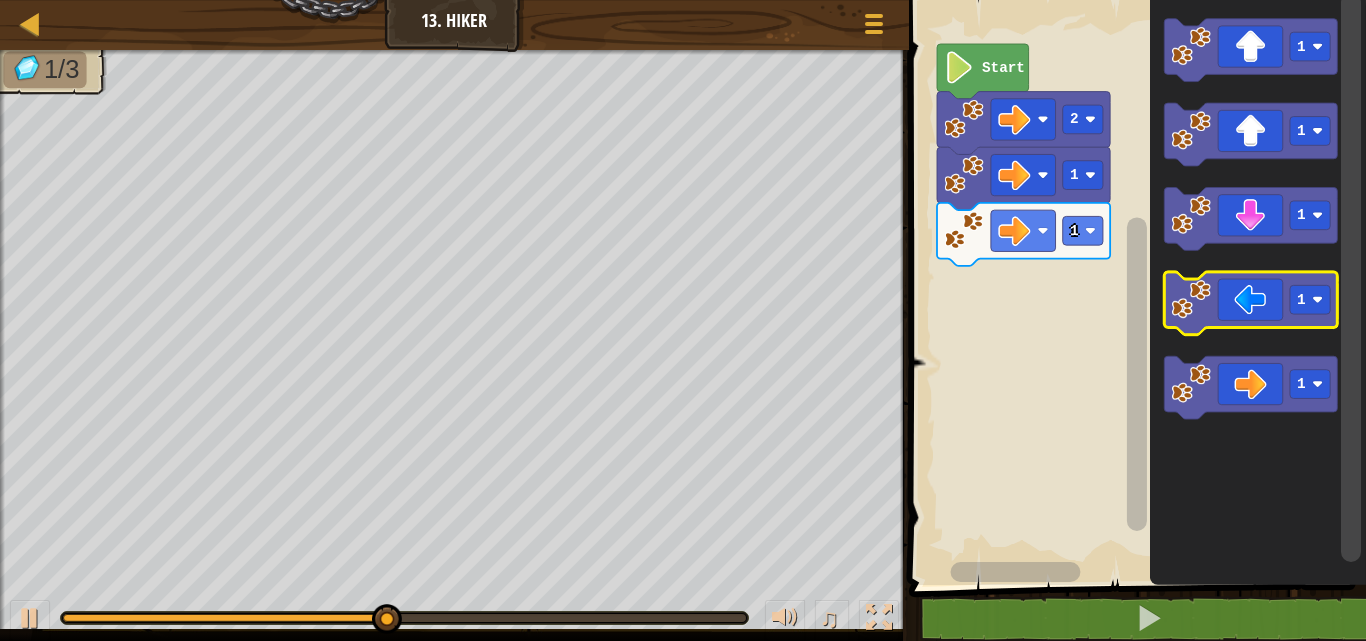 click 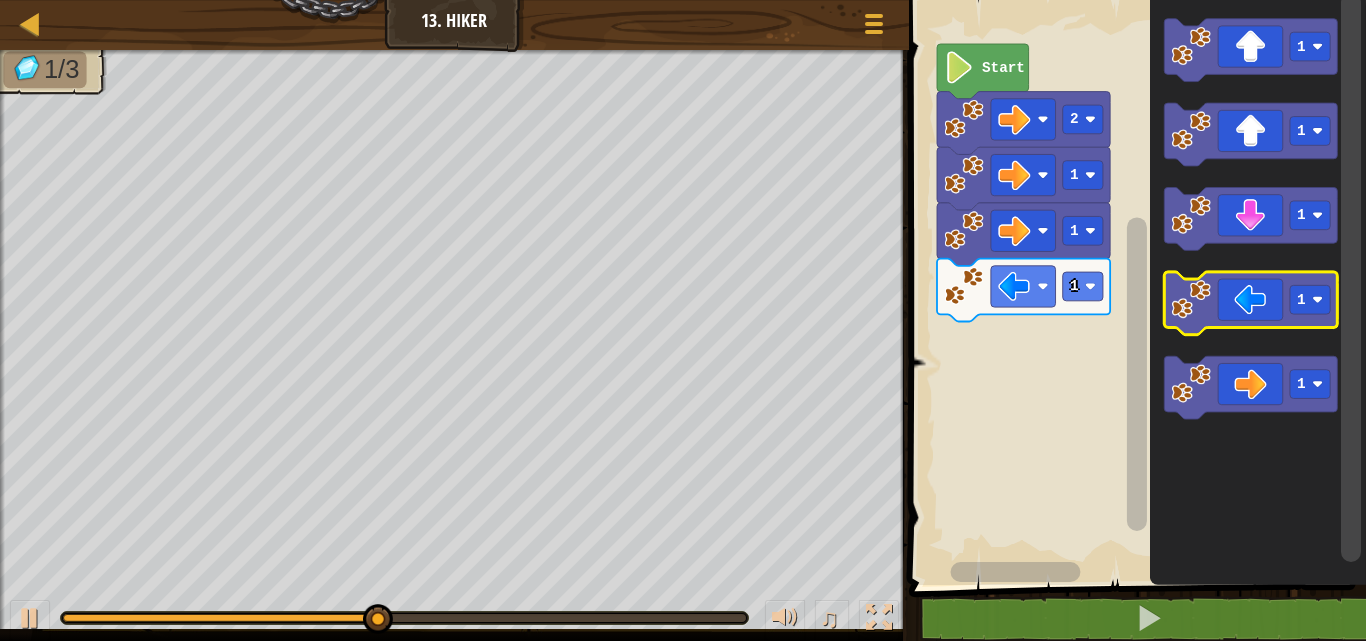 click 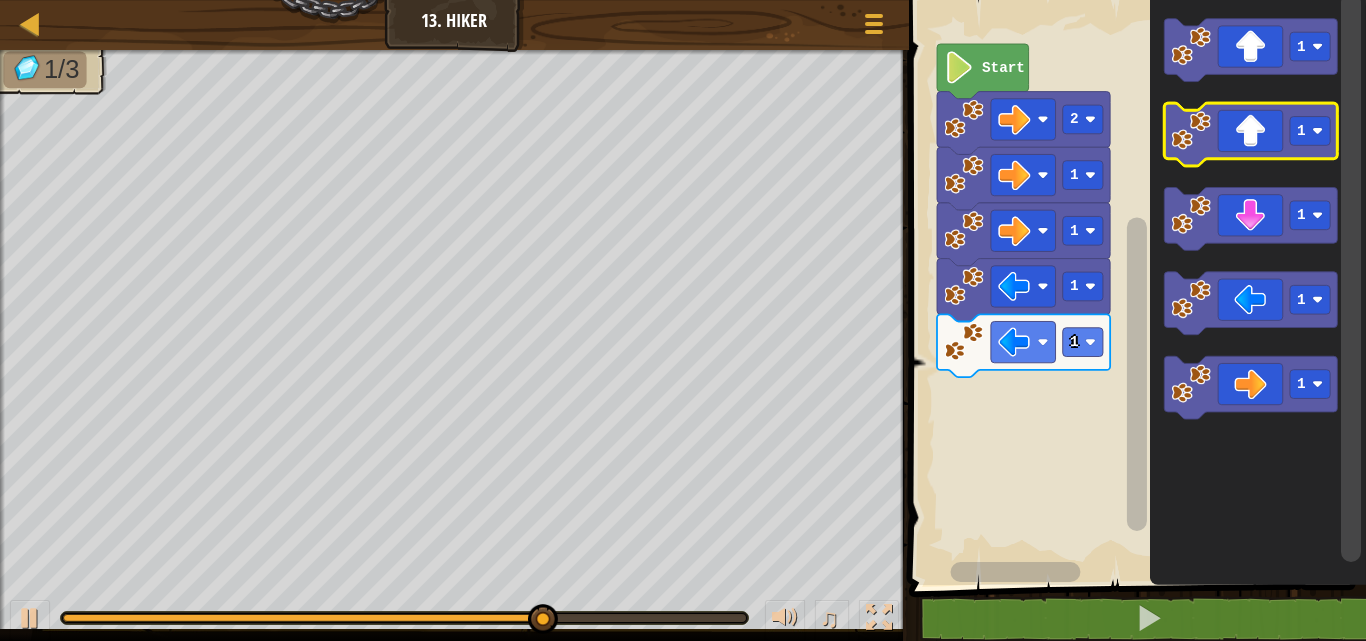 click 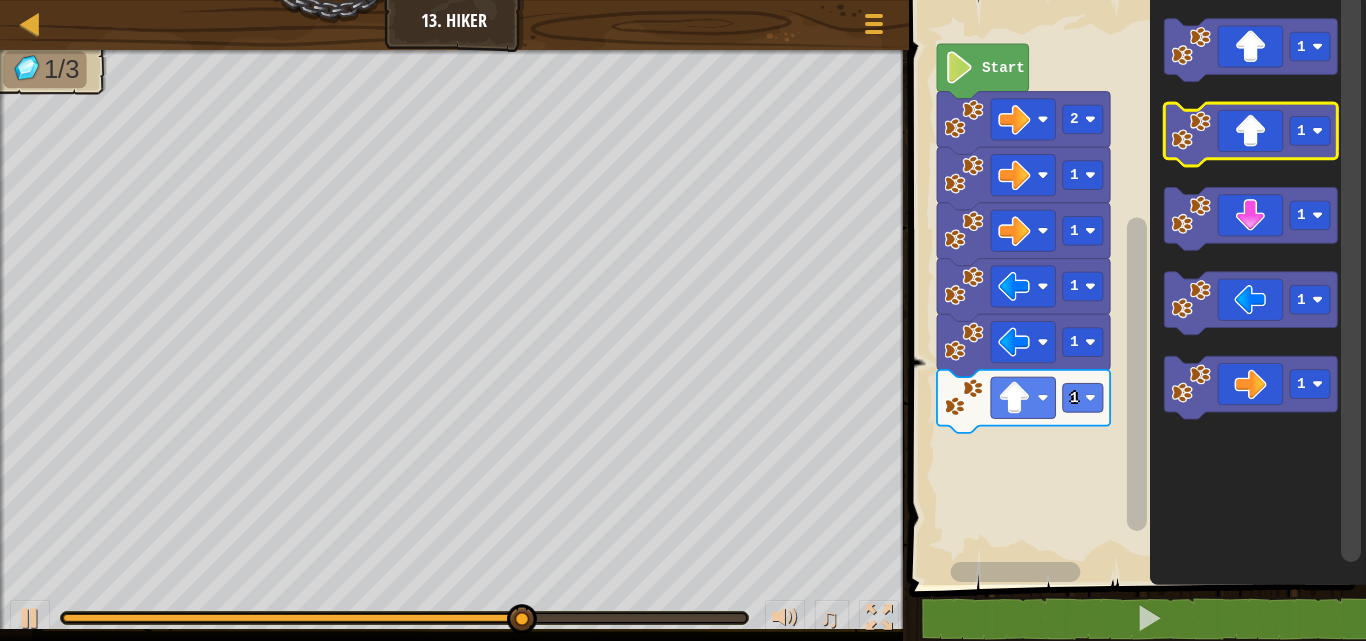 click 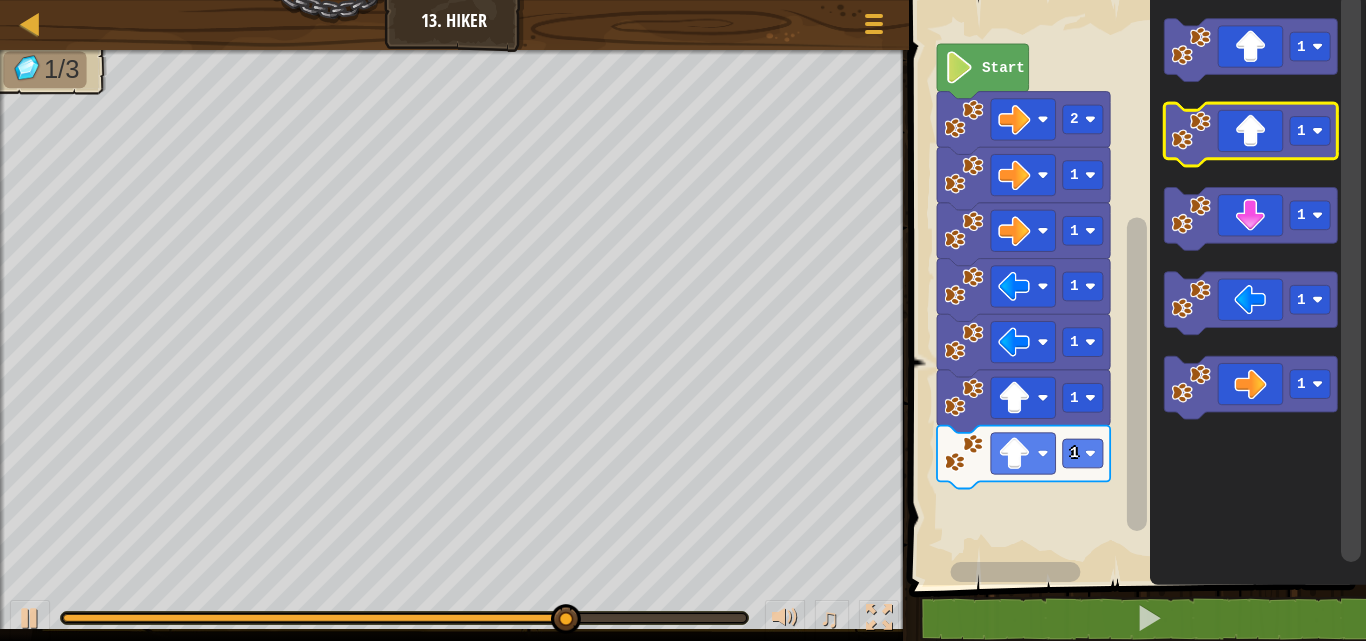 click 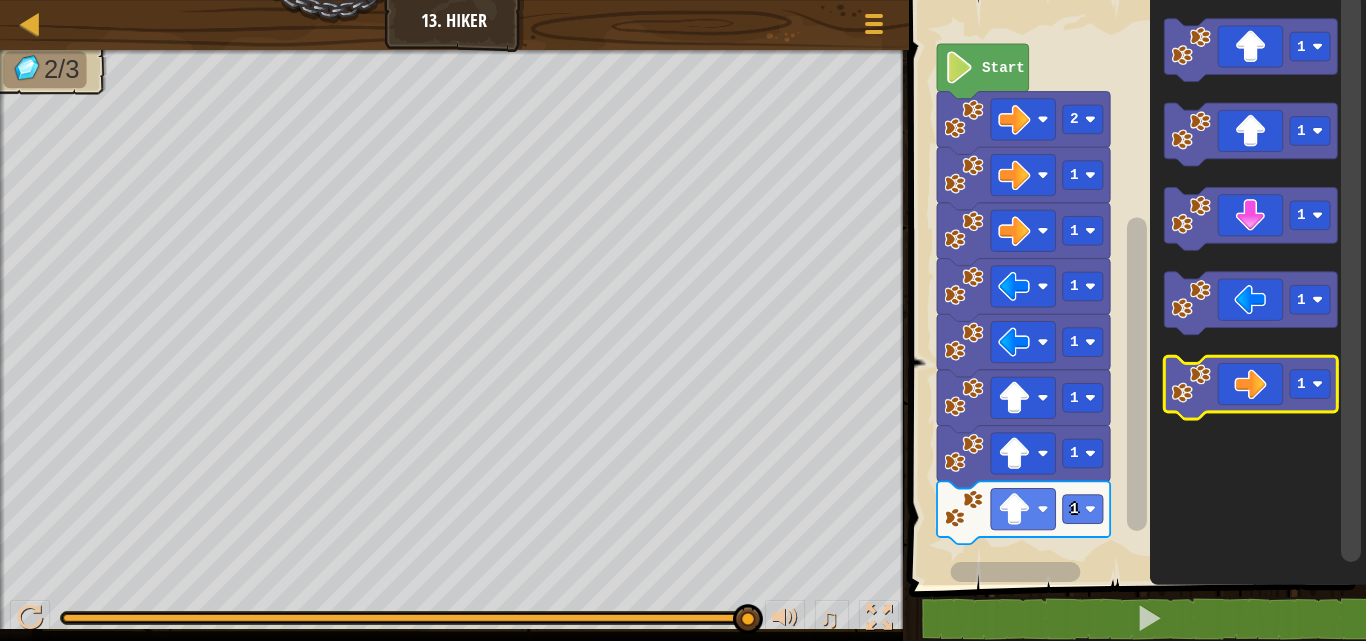 click 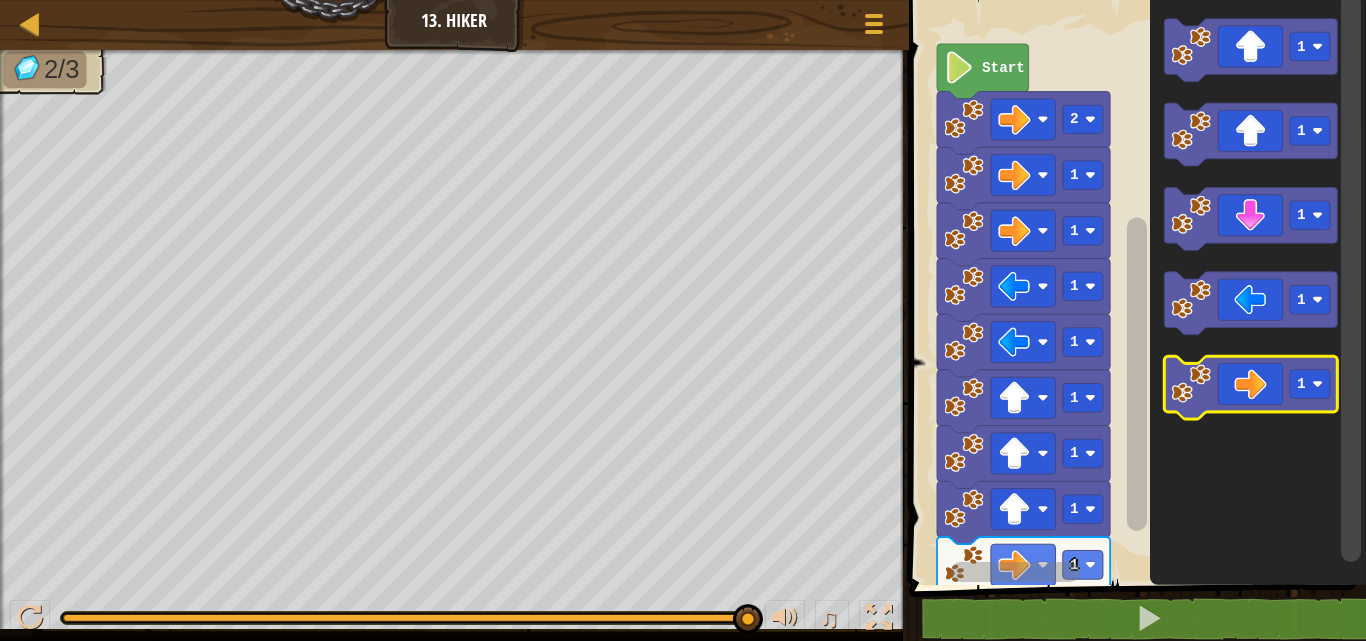 click 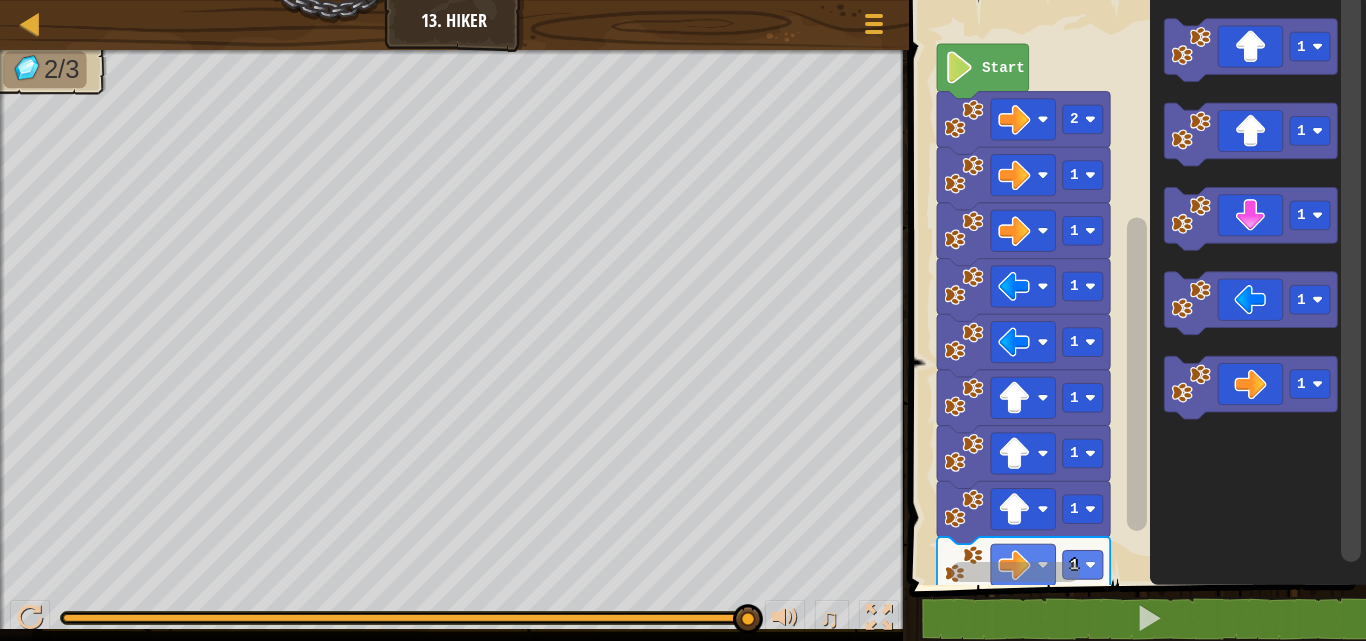 click 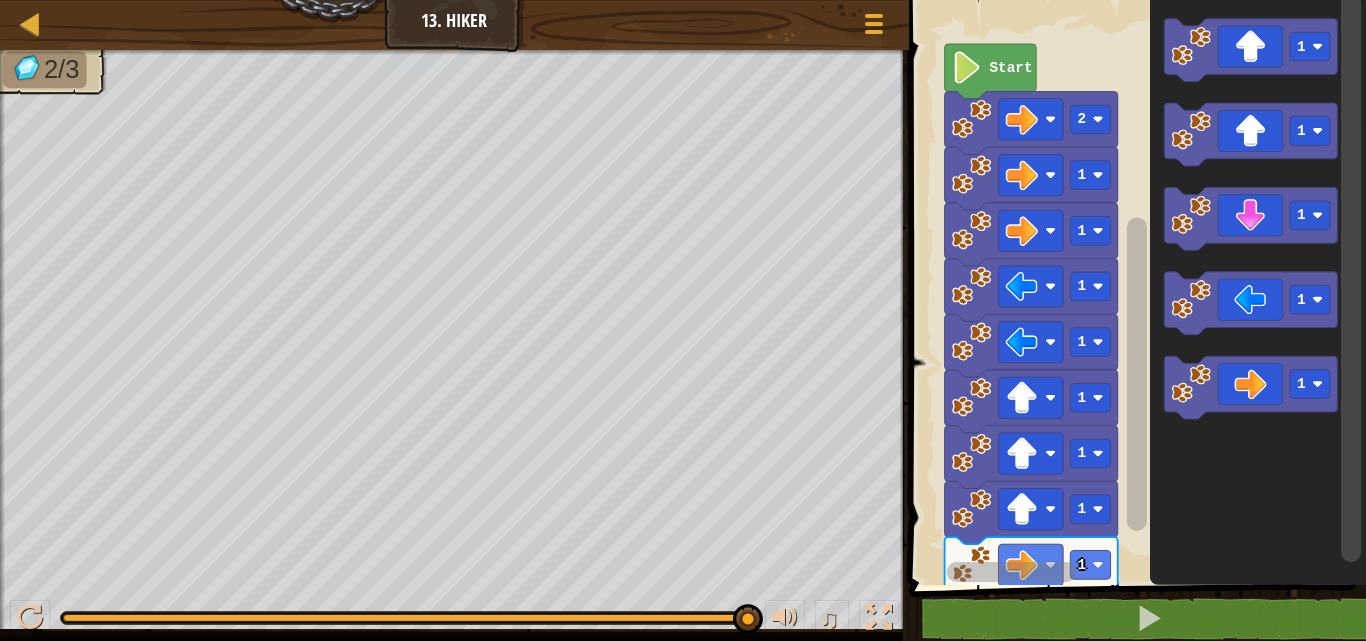 click on "2 1 1 1 1 1 1 1 1 1 1 Start 1 1 1 1 1" at bounding box center [1134, 287] 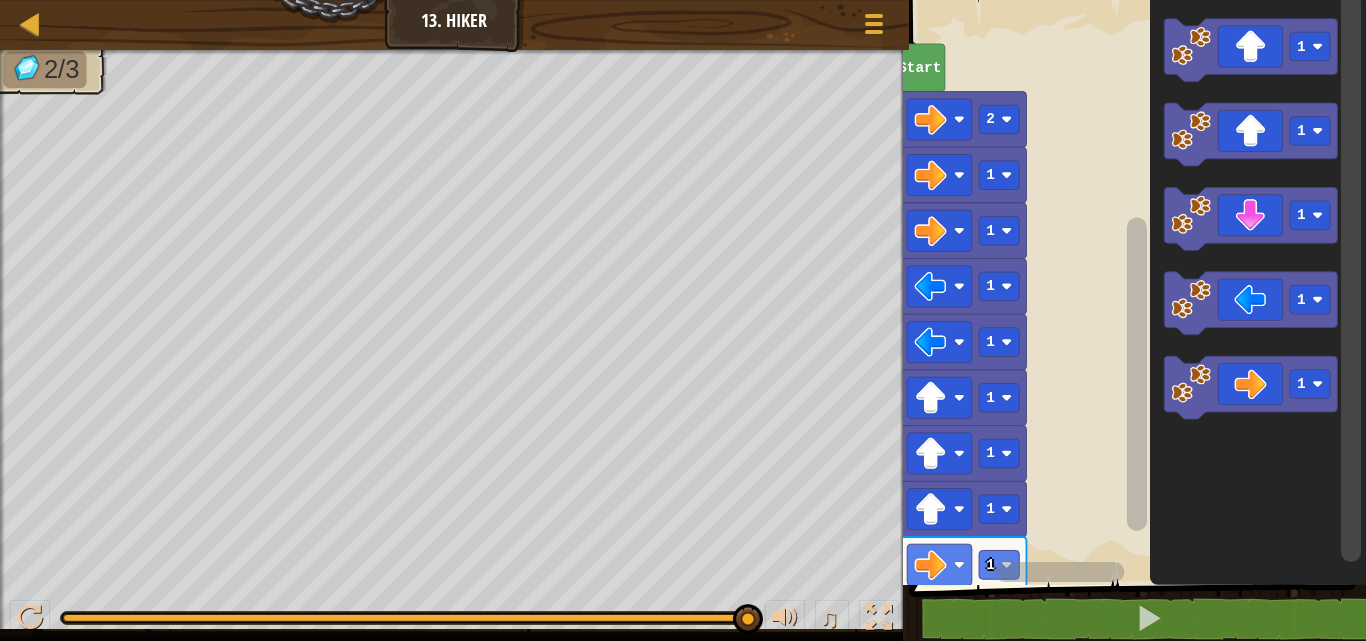 click 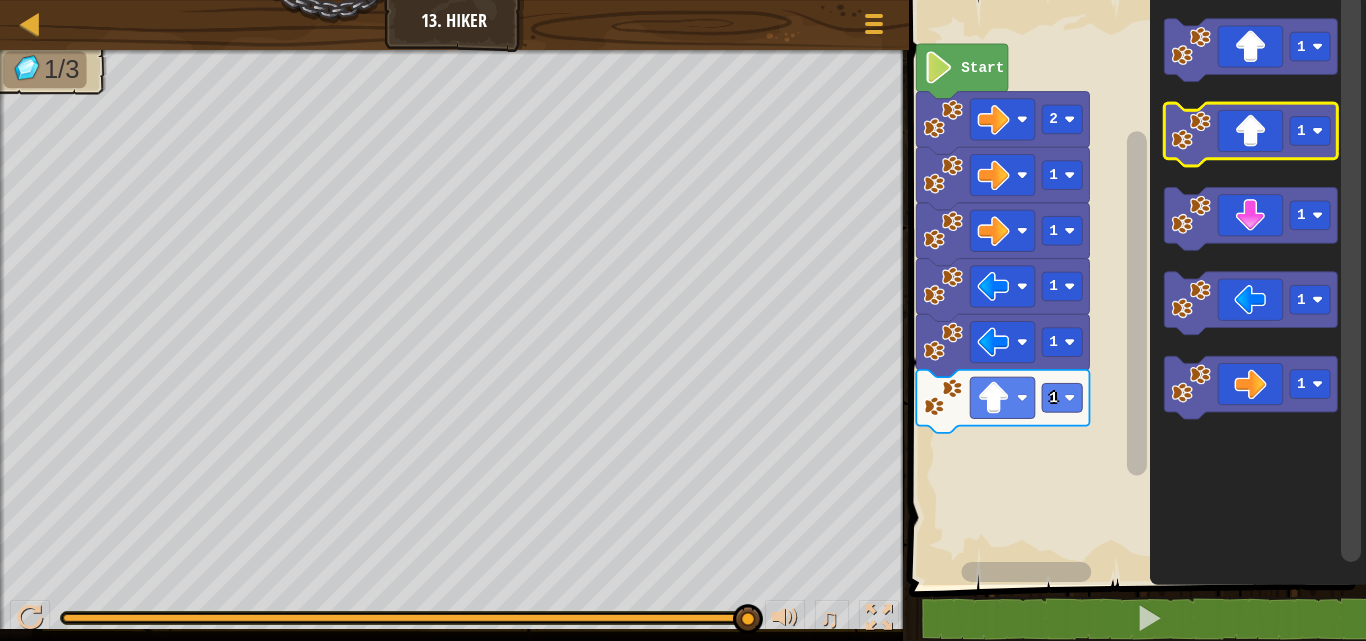 click 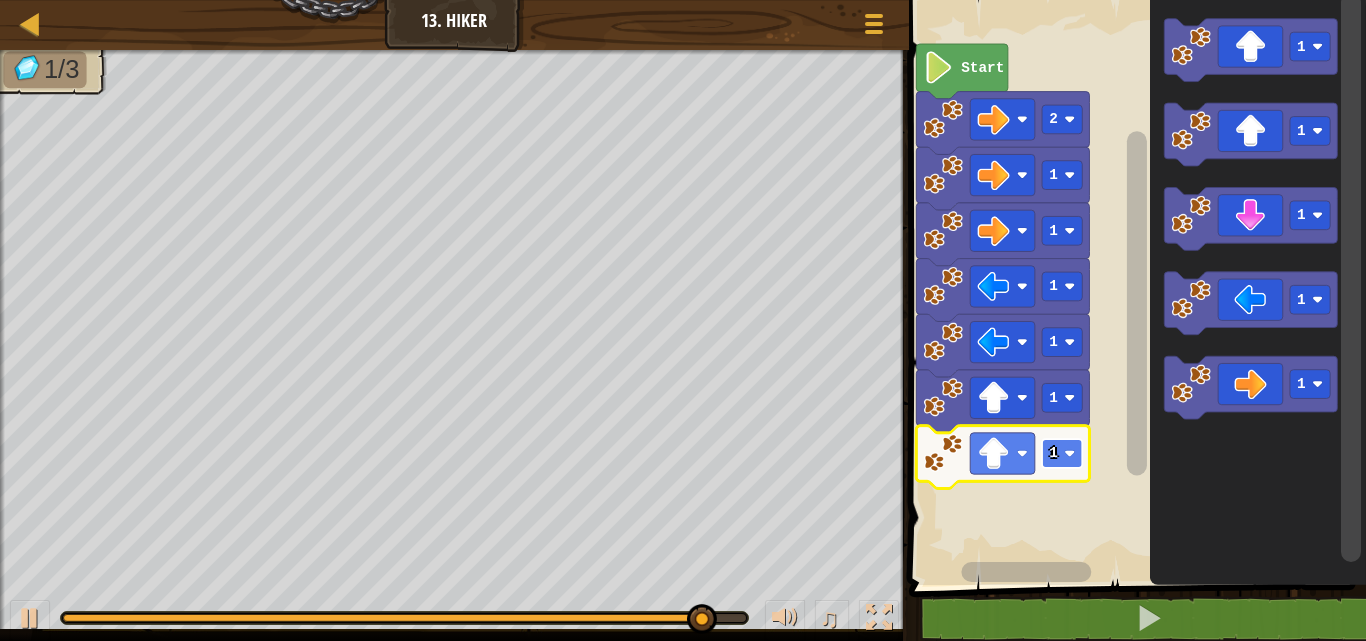 click 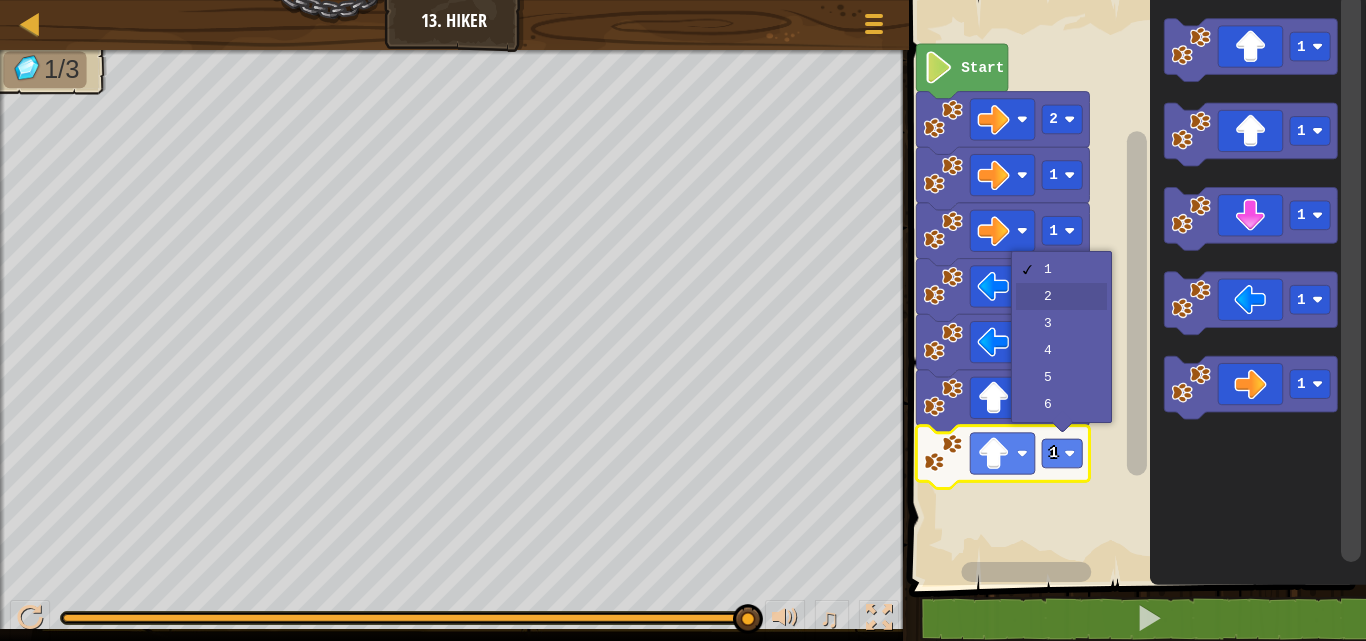 drag, startPoint x: 1068, startPoint y: 297, endPoint x: 1058, endPoint y: 304, distance: 12.206555 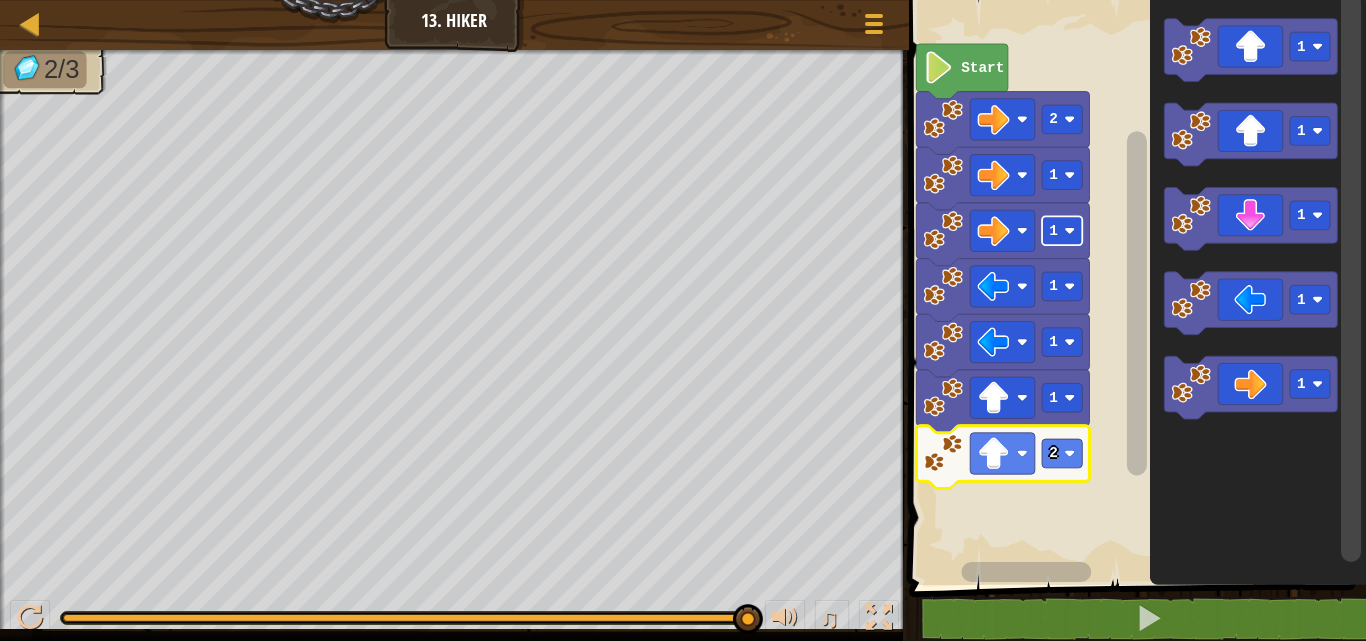 click 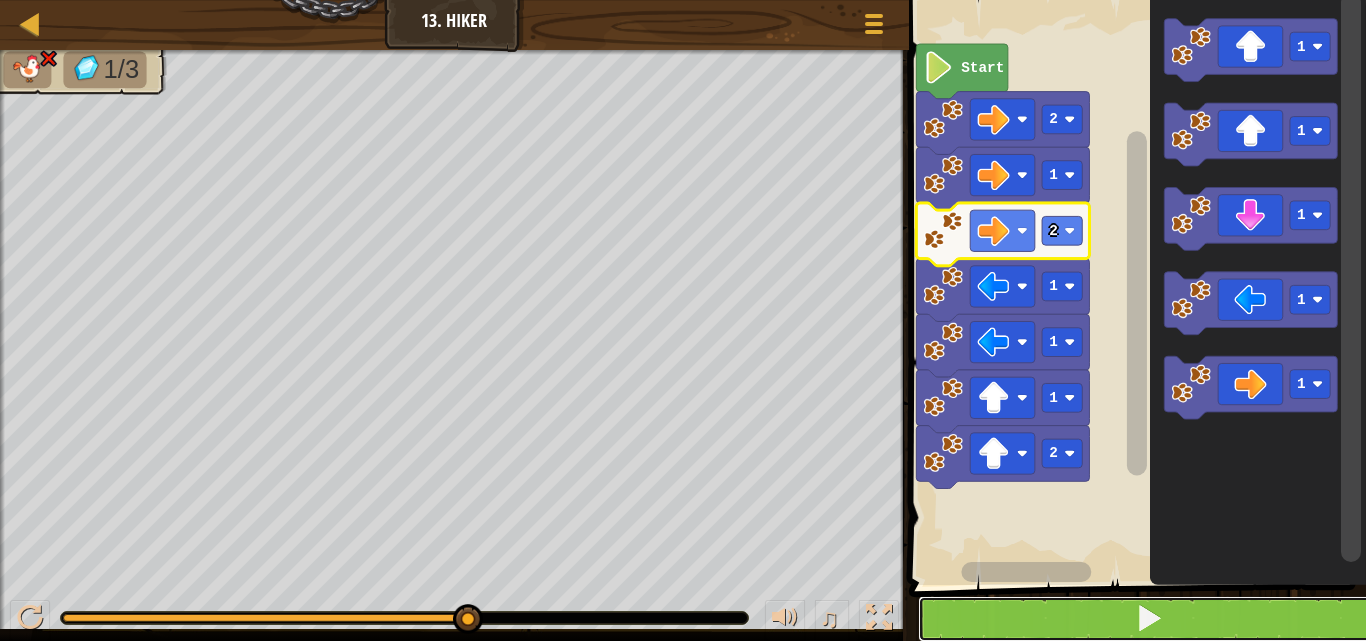 click at bounding box center (1149, 619) 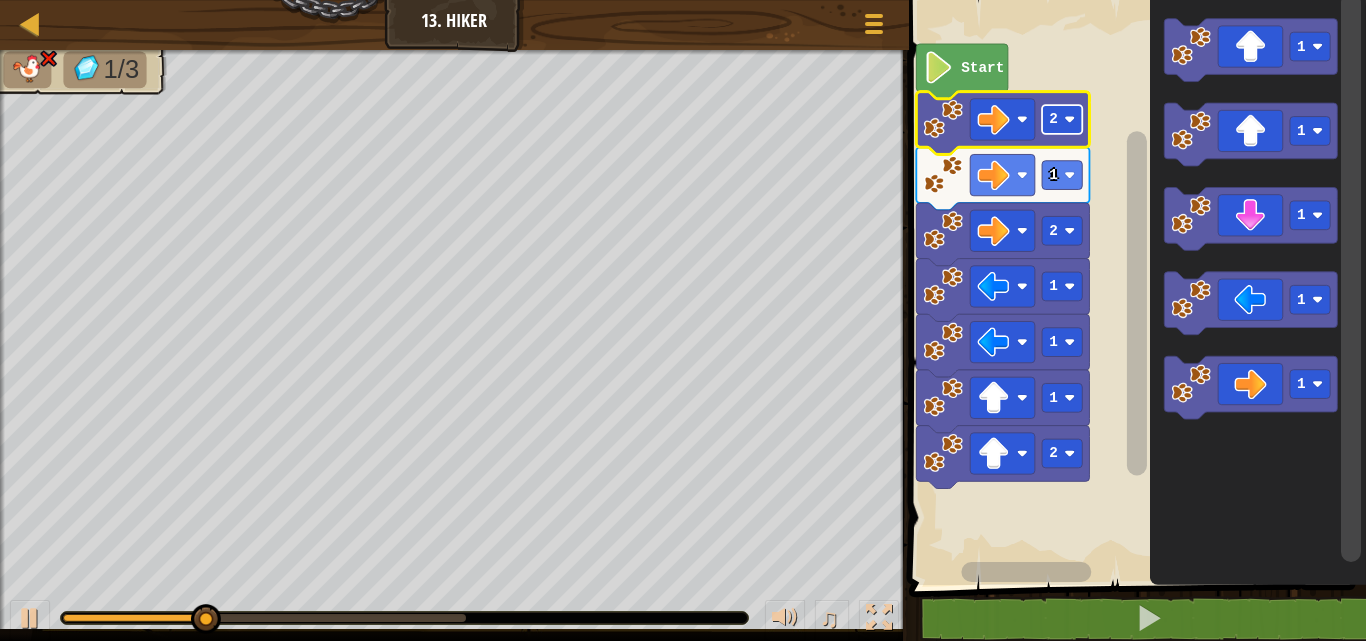 click 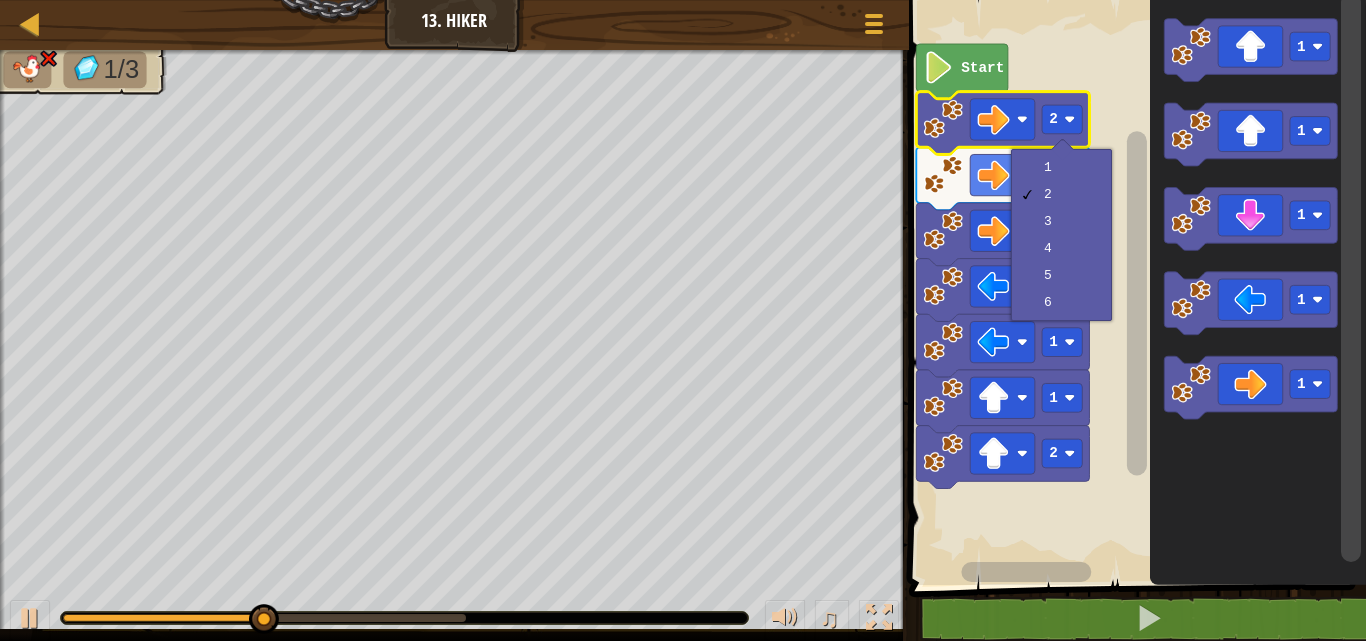 click on "1 2 3 4 5 6" at bounding box center (1061, 235) 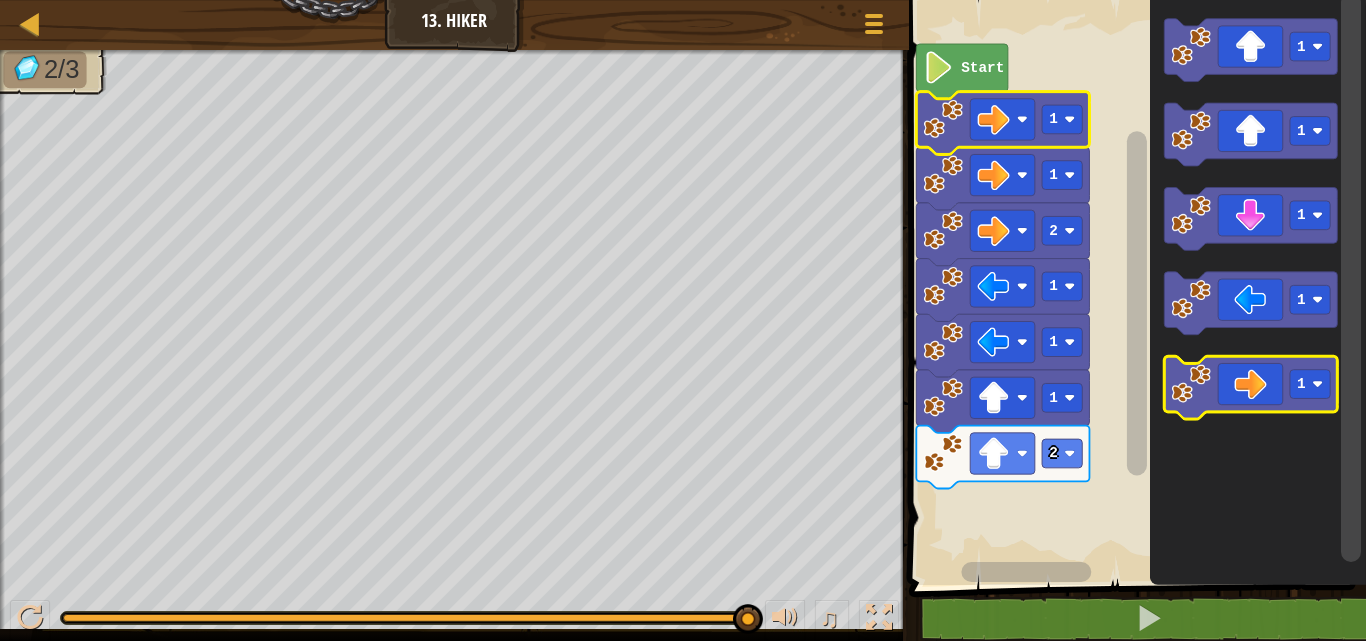 click 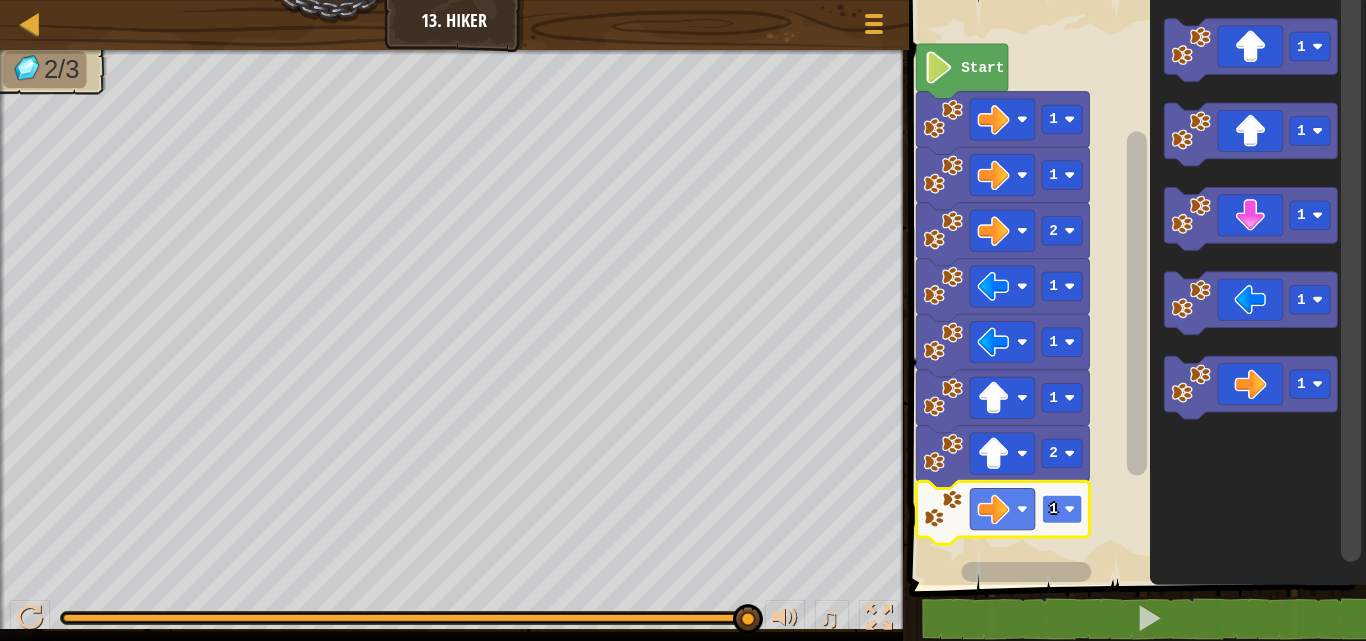 click 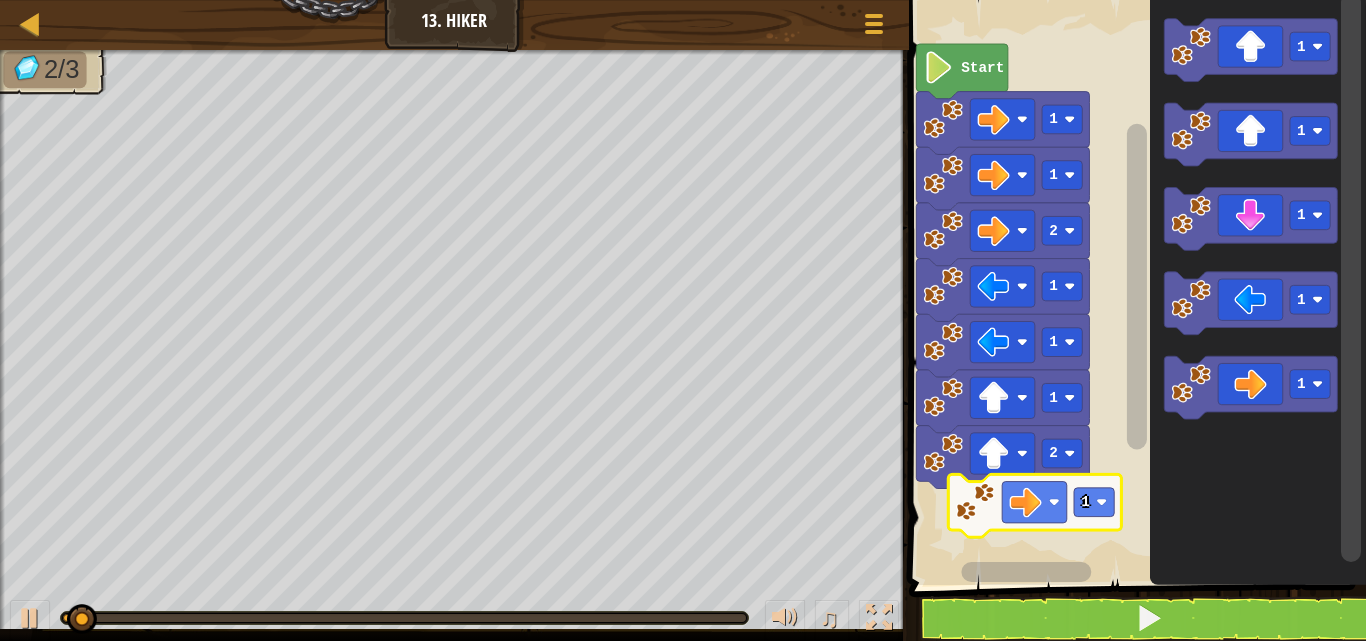 click on "Start 1 1 2 1 1 1 2 1 1 1 1 1 1" at bounding box center [1134, 287] 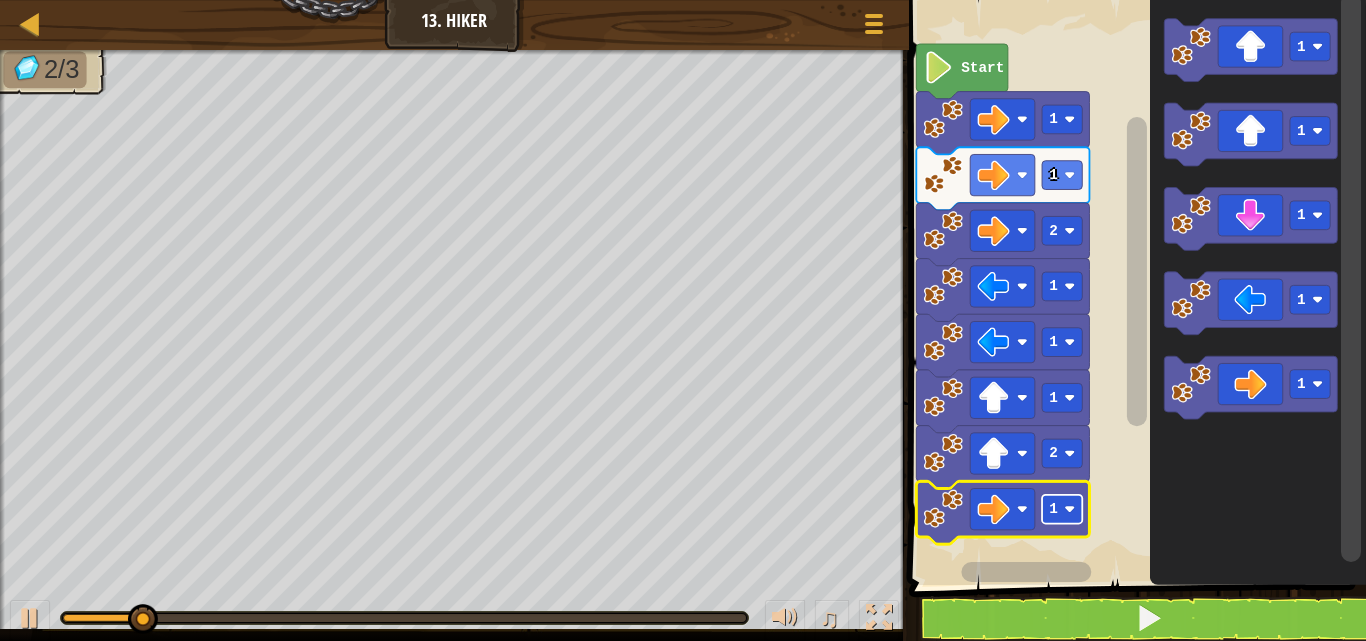 click 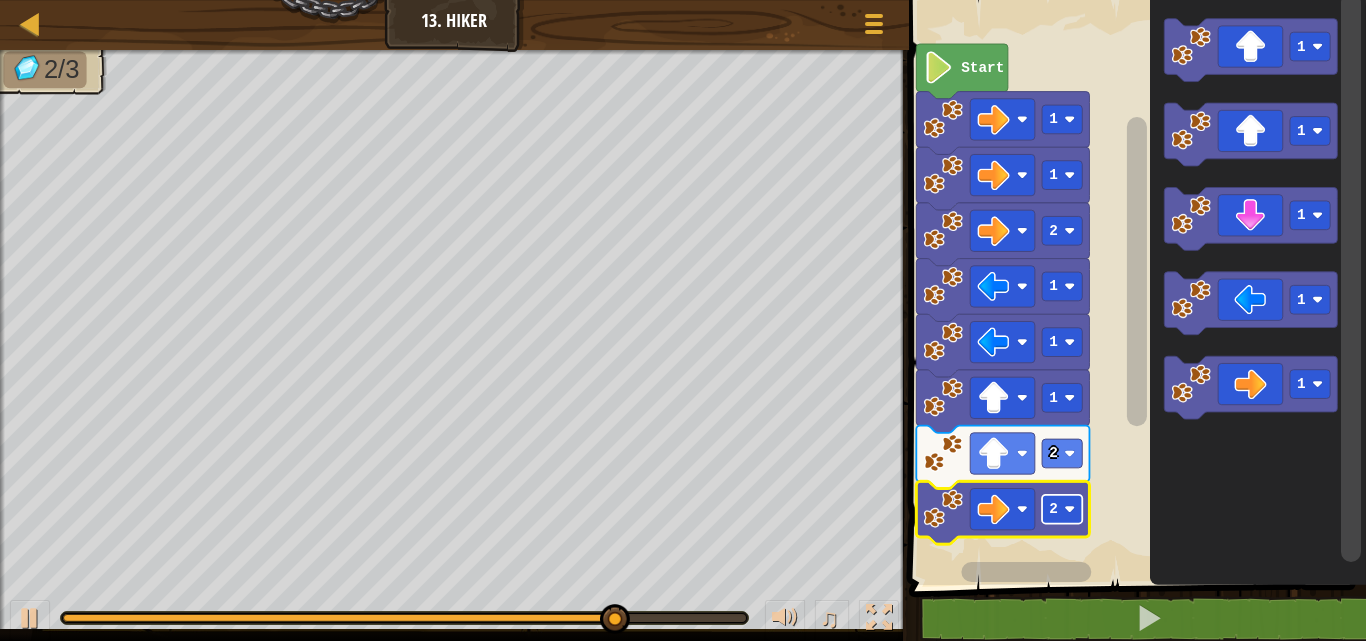 click 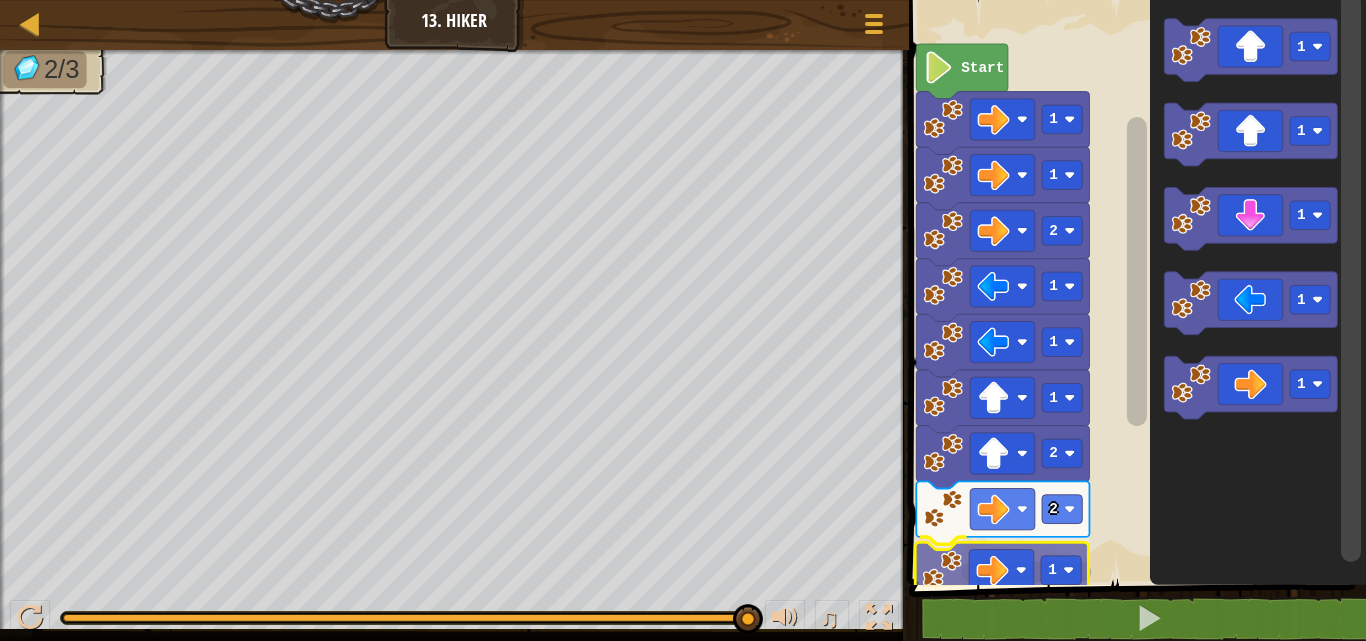 click on "1 2 go ( 'right' ,   2 )     הההההההההההההההההההההההההההההההההההההההההההההההההההההההההההההההההההההההההההההההההההההההההההההההההההההההההההההההההההההההההההההההההההההההההההההההההההההההההההההההההההההההההההההההההההההההההההההההההההההההההההההההההההההההההההההההההההההההההההההההההההההההההההההההה XXXXXXXXXXXXXXXXXXXXXXXXXXXXXXXXXXXXXXXXXXXXXXXXXXXXXXXXXXXXXXXXXXXXXXXXXXXXXXXXXXXXXXXXXXXXXXXXXXXXXXXXXXXXXXXXXXXXXXXXXXXXXXXXXXXXXXXXXXXXXXXXXXXXXXXXXXXXXXXXXXXXXXXXXXXXXXXXXXXXXXXXXXXXXXXXXXXXXXXXXXXXXXXXXXXXXXXXXXXXXXXXXXXXXXXXXXXXXXXXXXXXXXXXXXXXXXXX Start 1 1 2 1 1 1 2 2 1 1 1 1 1 1 1 Code Saved Programming language : Python Statement   /  Call   /" at bounding box center (1134, 340) 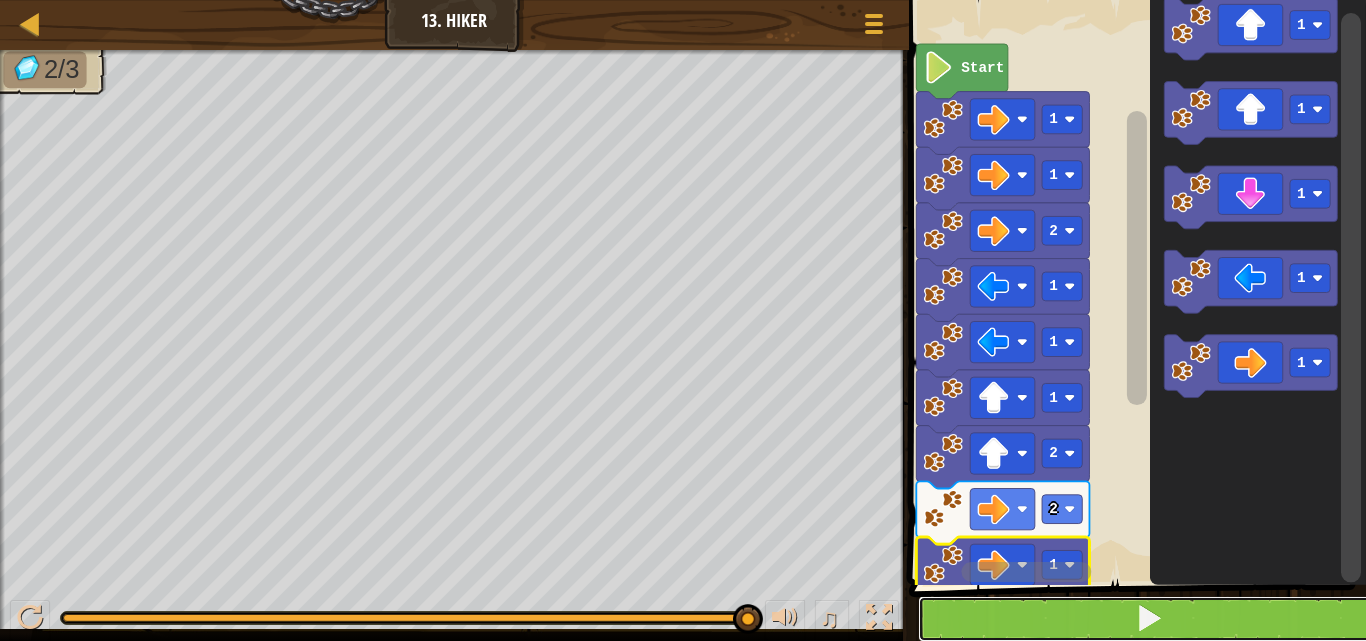 click at bounding box center (1149, 619) 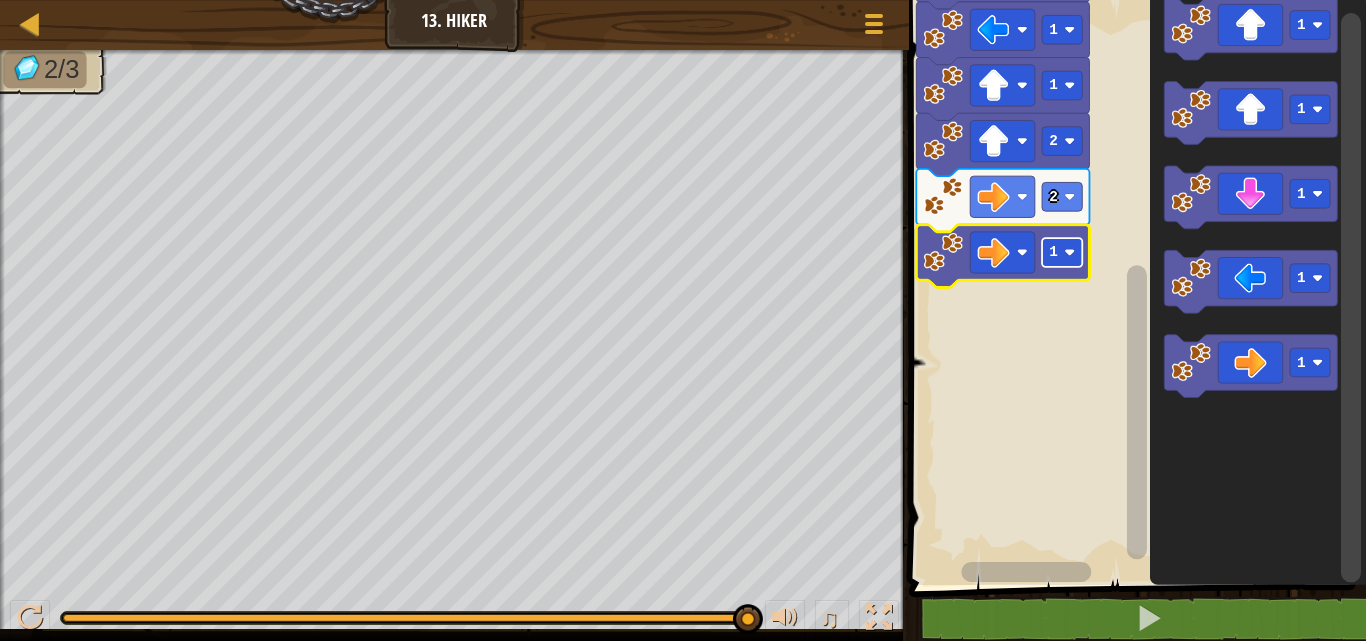 click on "1" 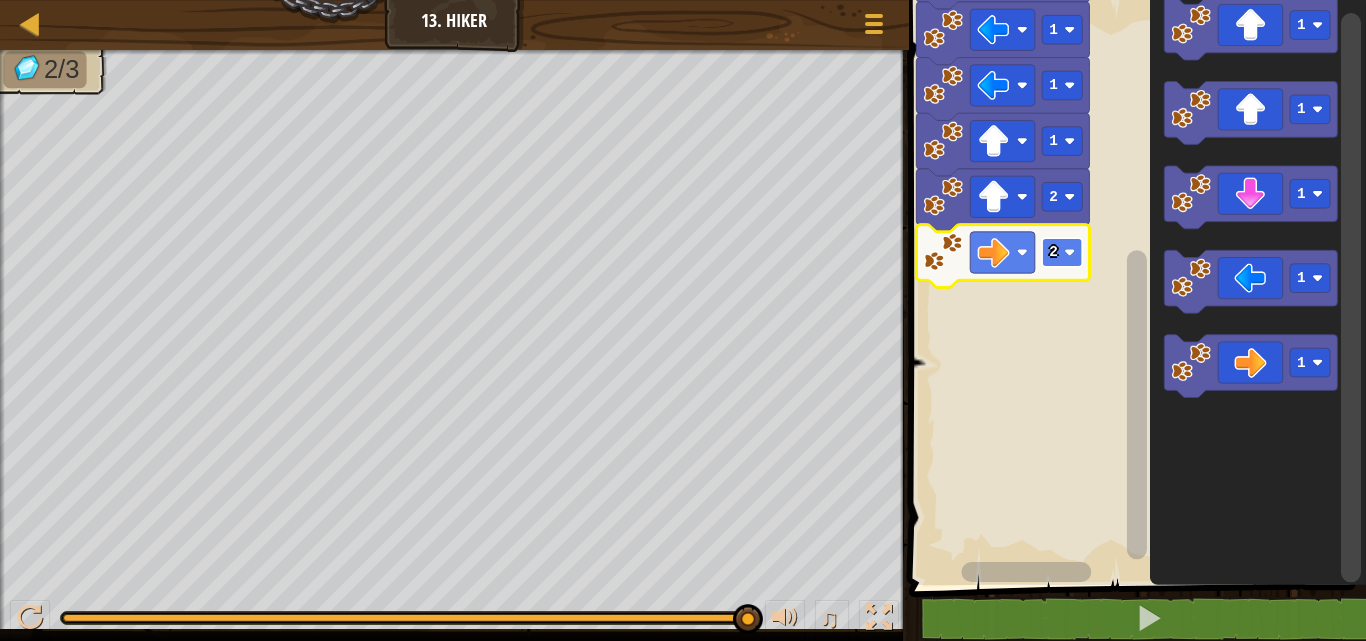 click on "2" 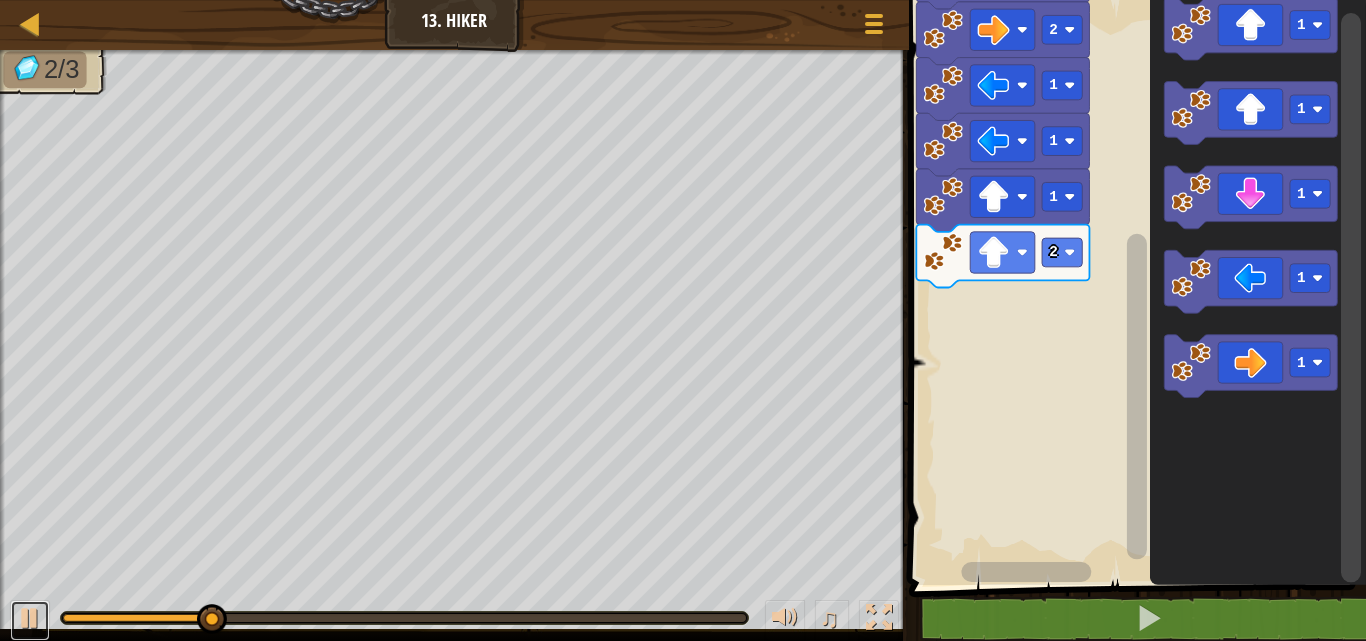 drag, startPoint x: 39, startPoint y: 612, endPoint x: 54, endPoint y: 602, distance: 18.027756 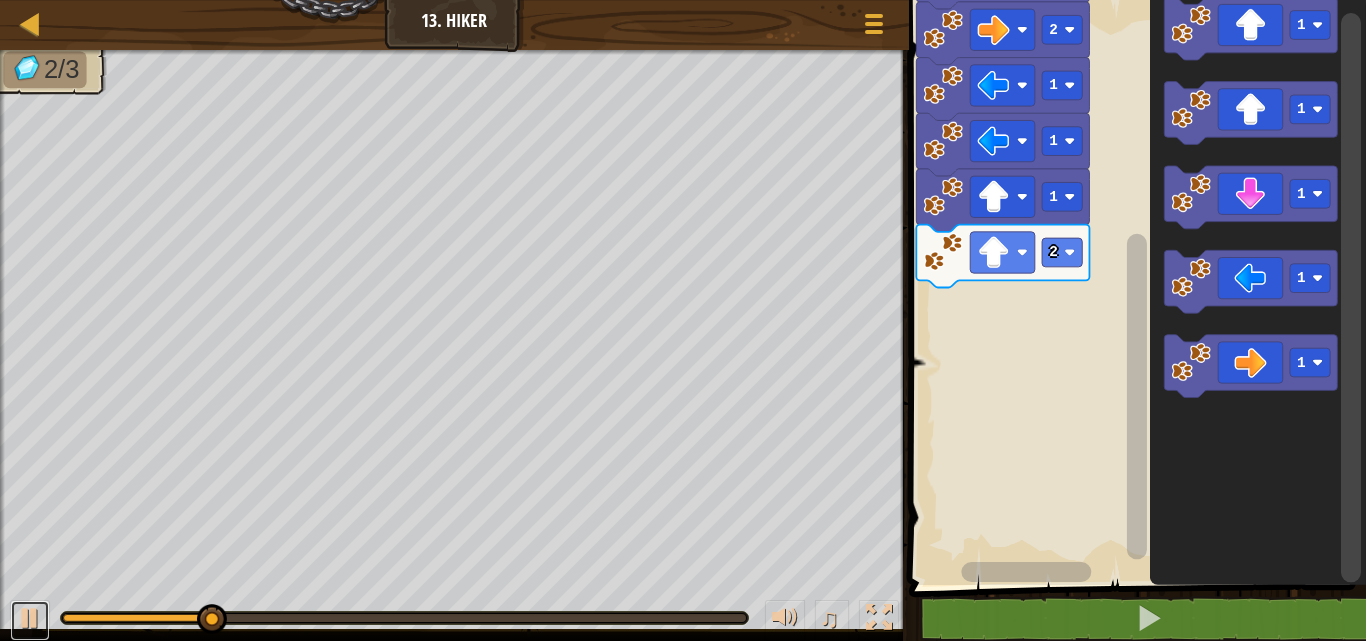 click at bounding box center (30, 618) 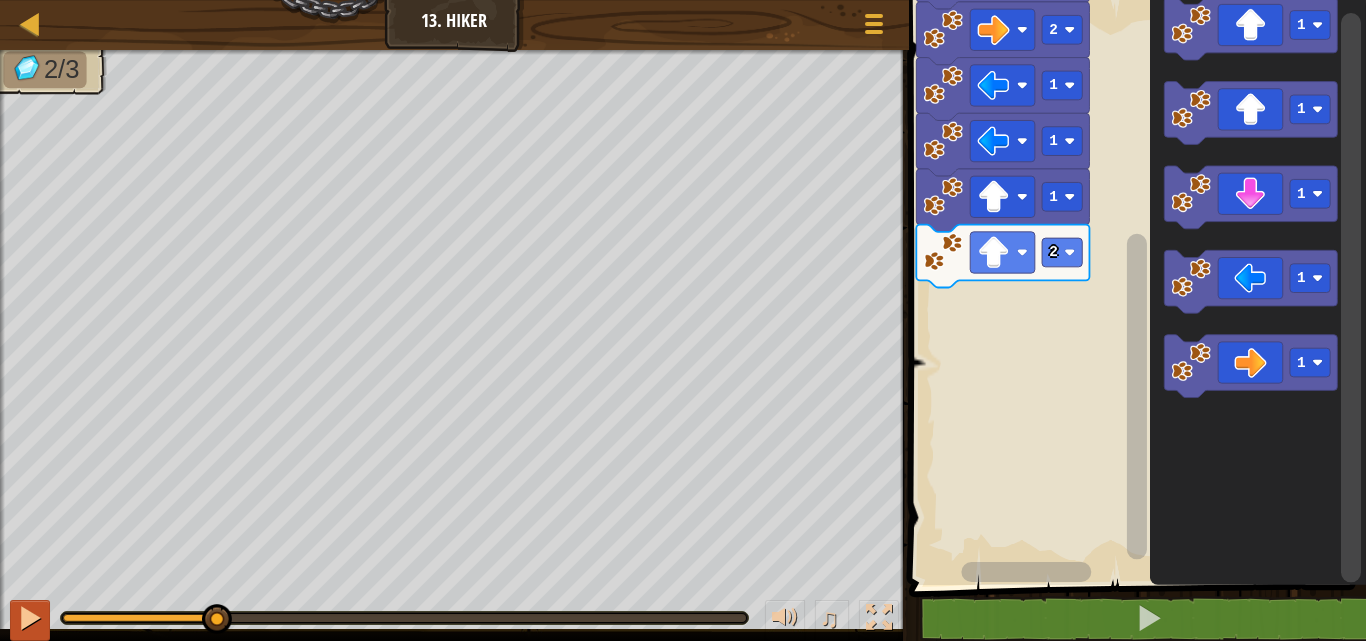 drag, startPoint x: 184, startPoint y: 603, endPoint x: 46, endPoint y: 627, distance: 140.07141 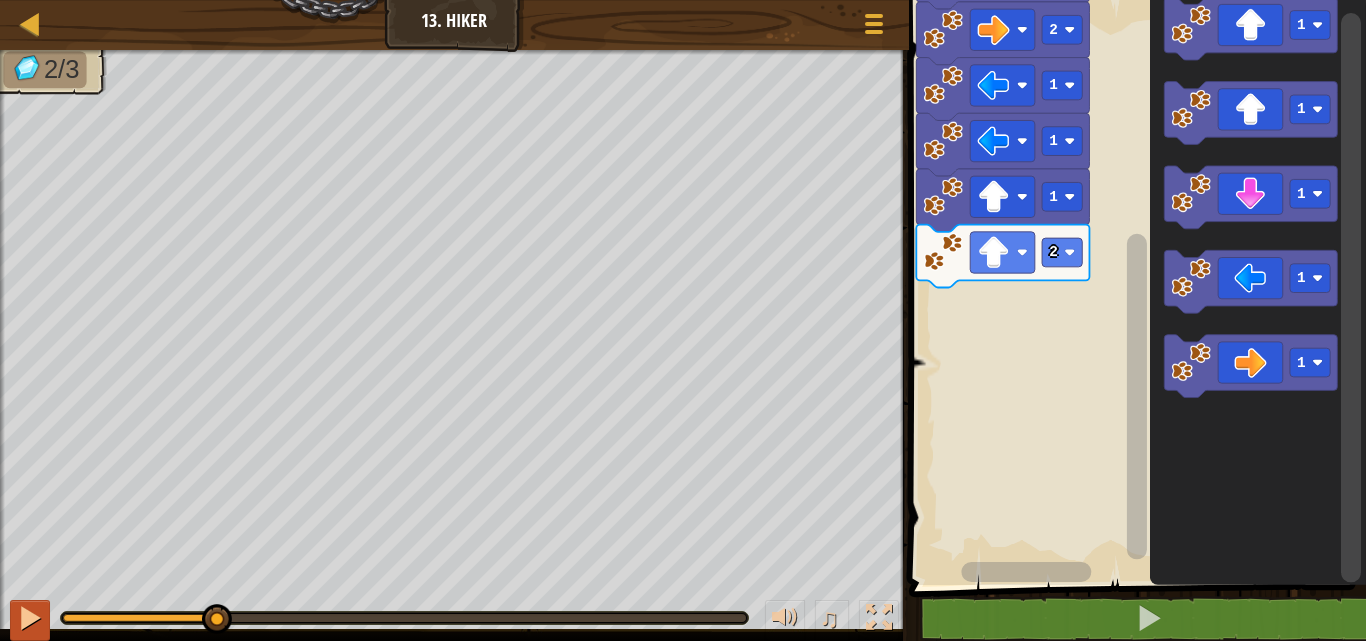 click on "♫" at bounding box center [454, 613] 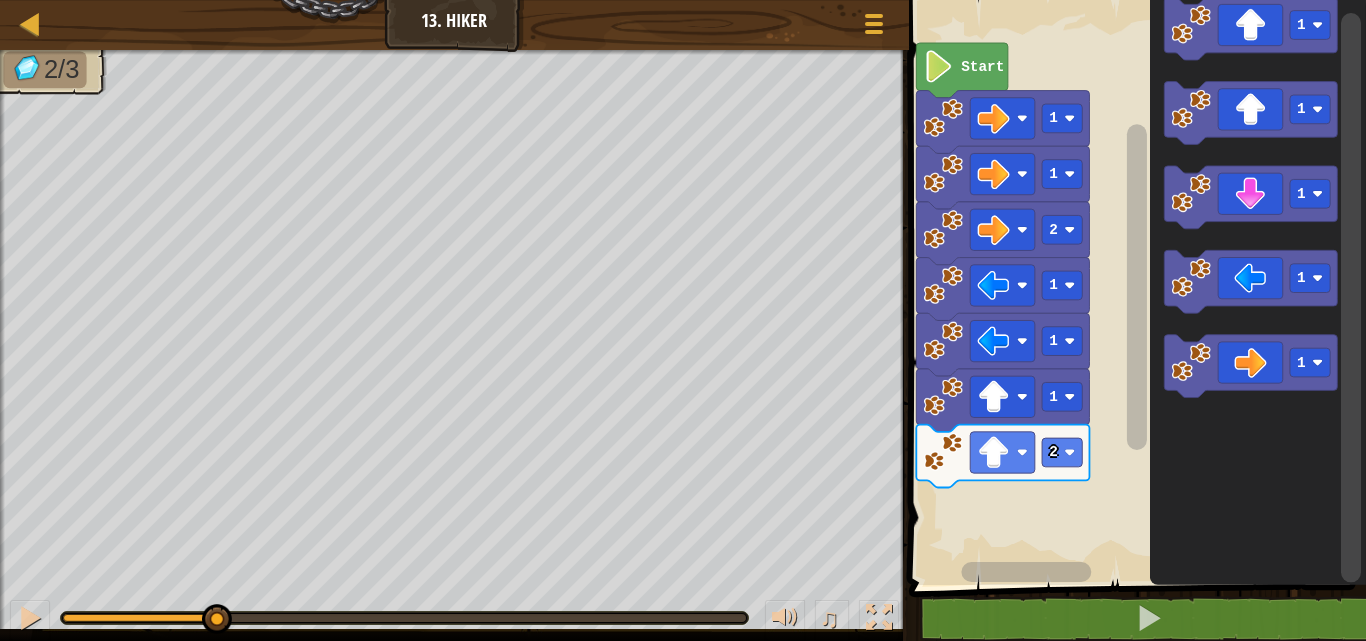 click 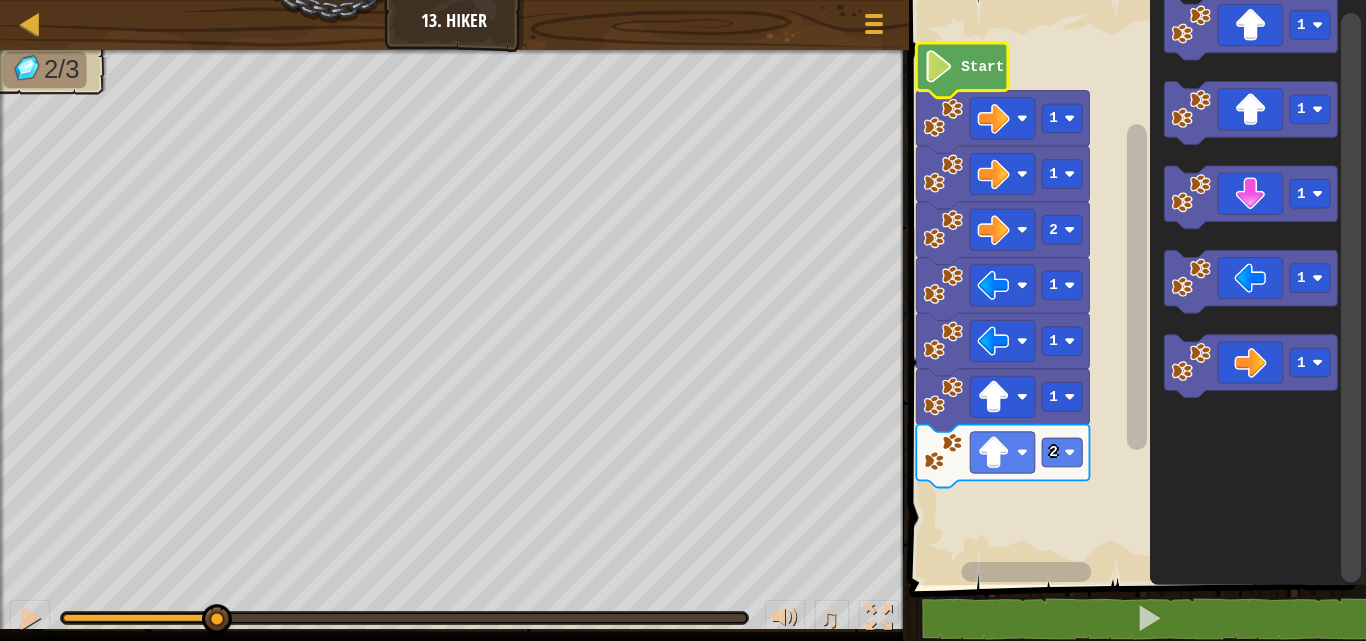 click 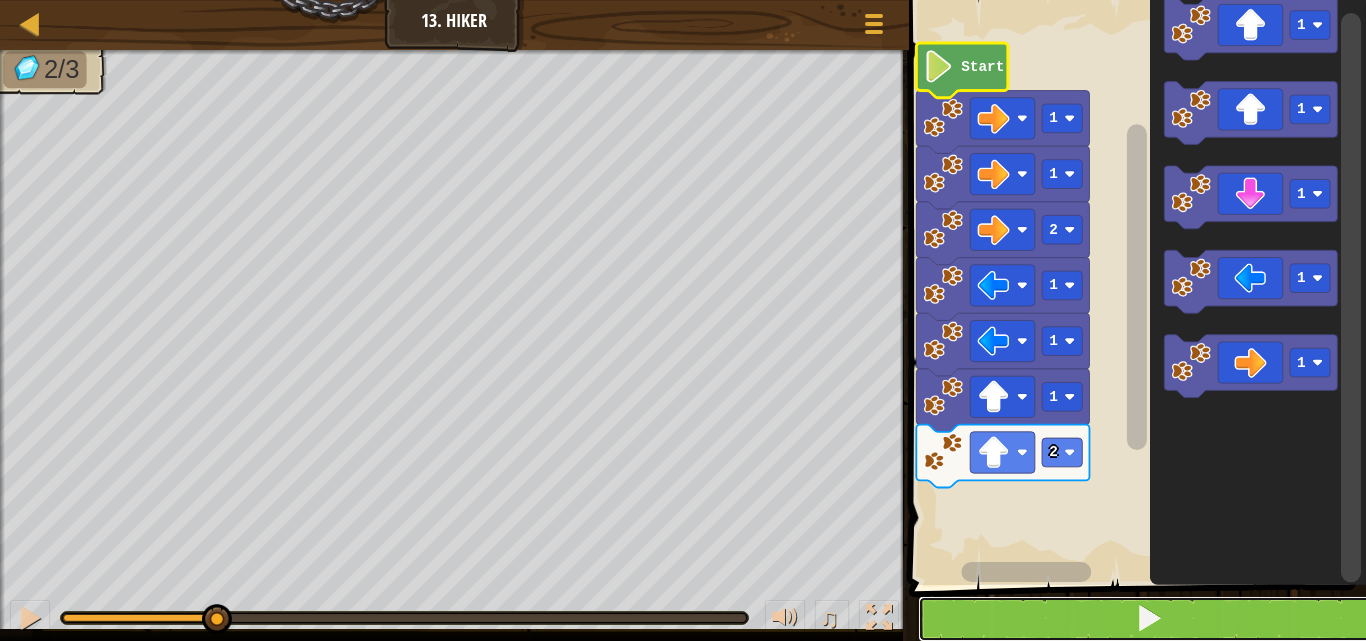 click at bounding box center [1149, 619] 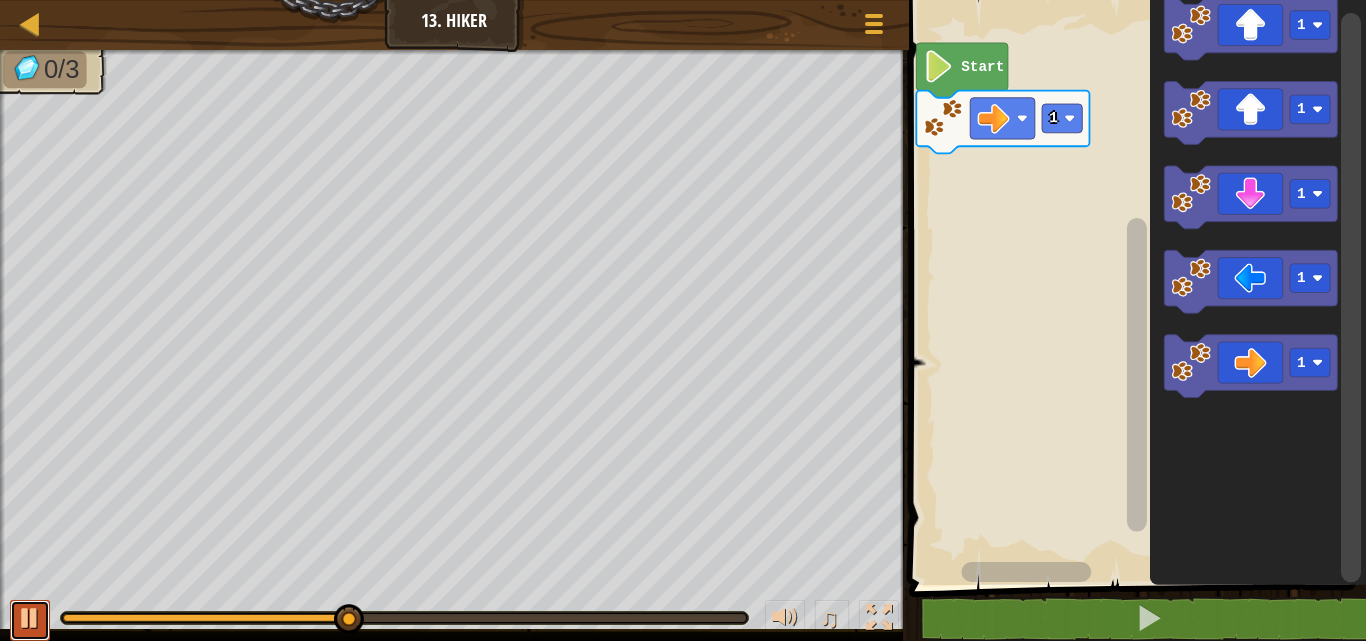 click at bounding box center (30, 618) 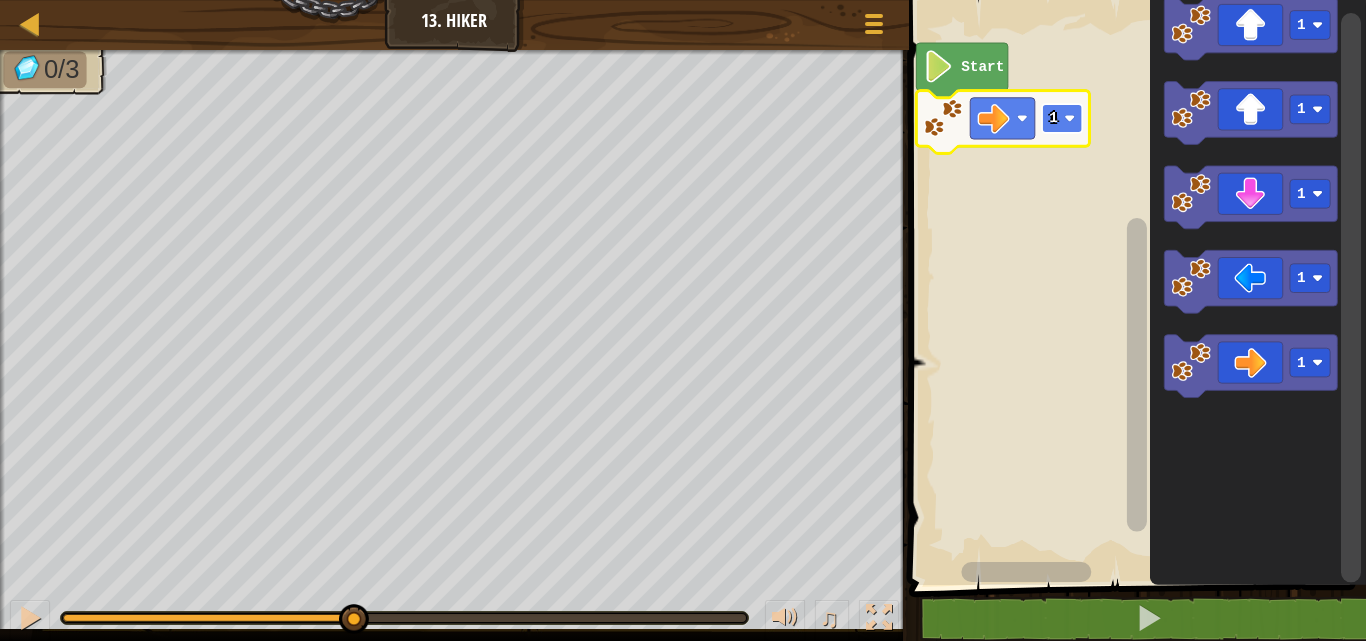 click 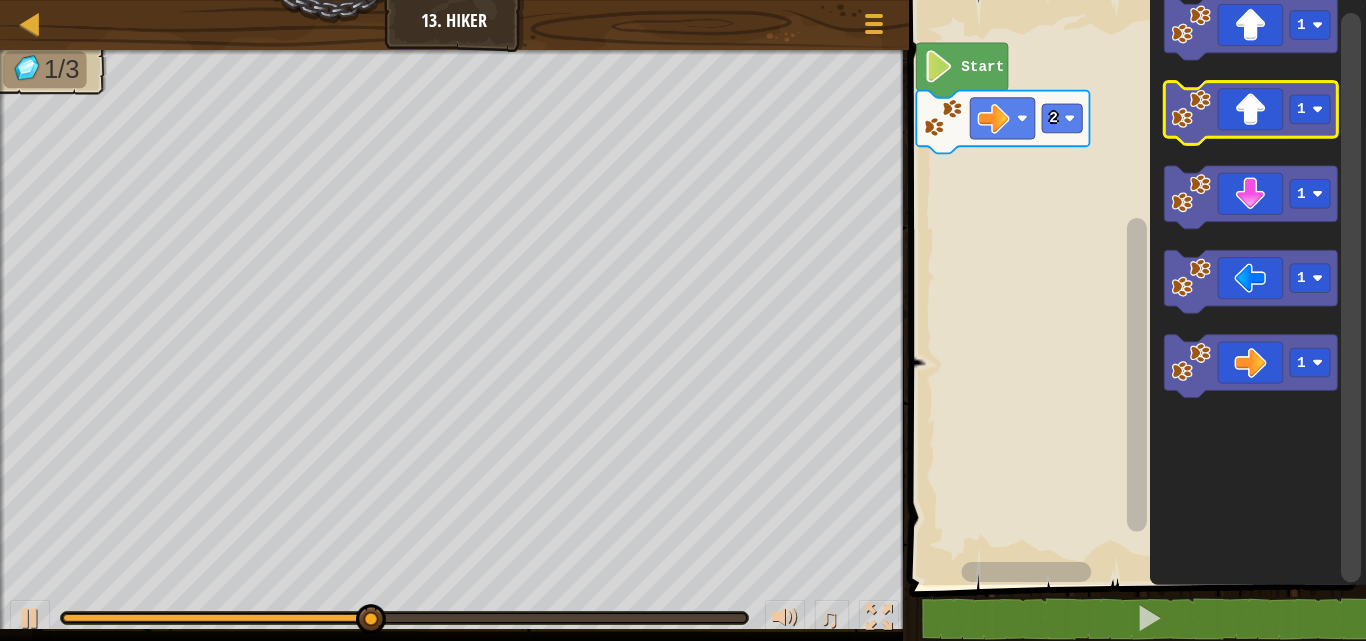 click 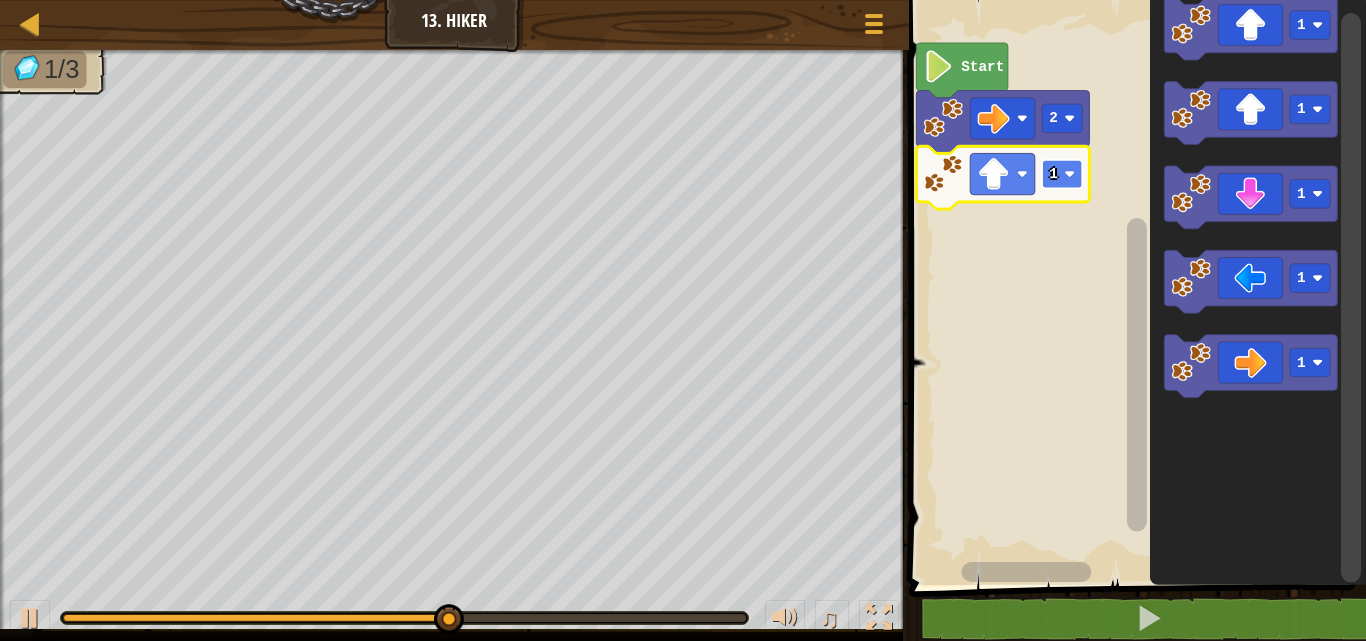 click 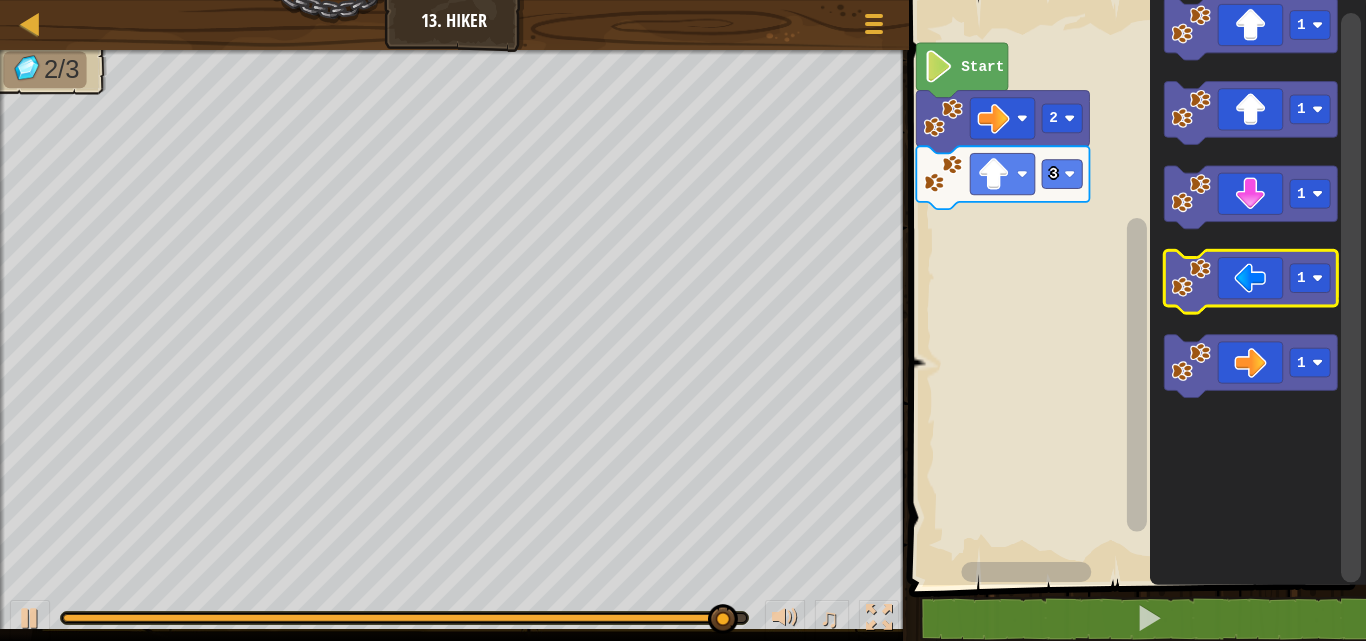 click 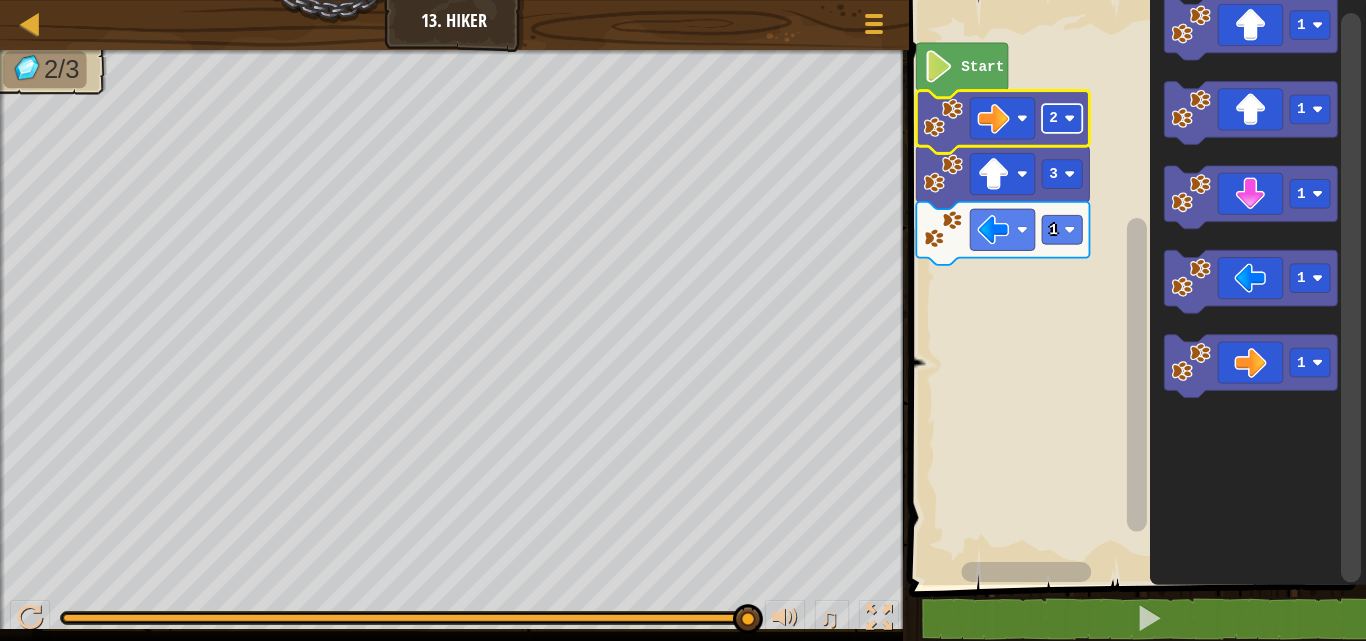 click on "2" 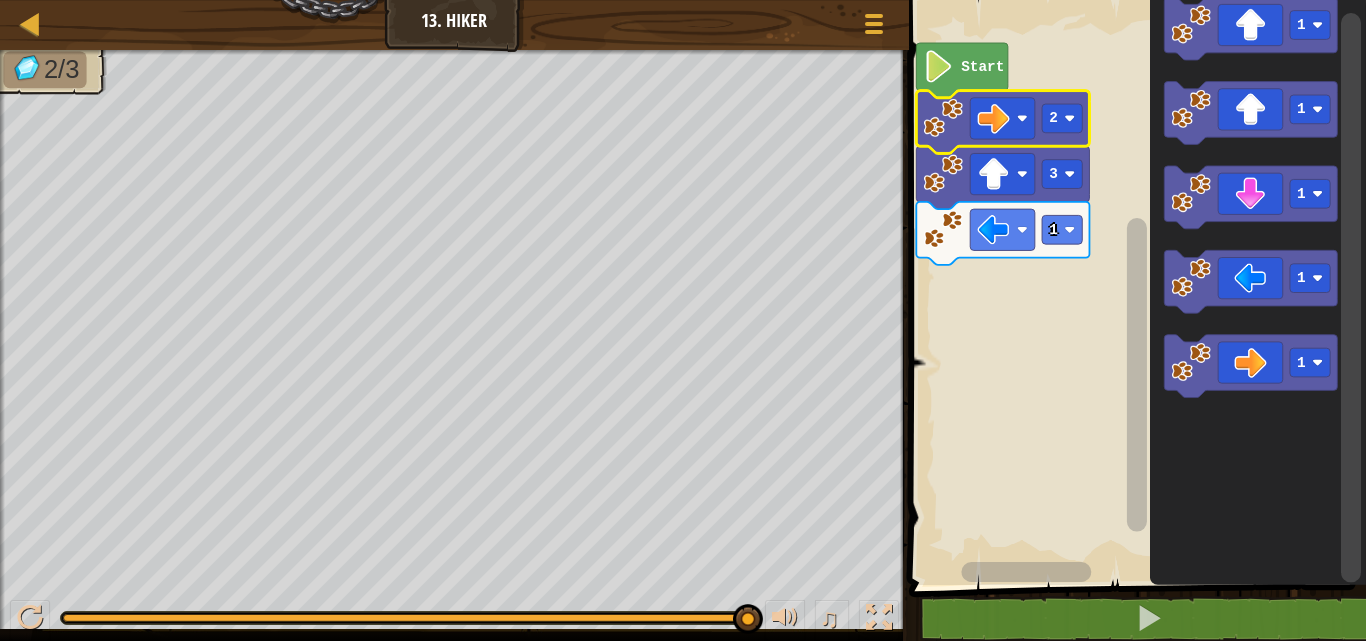 click 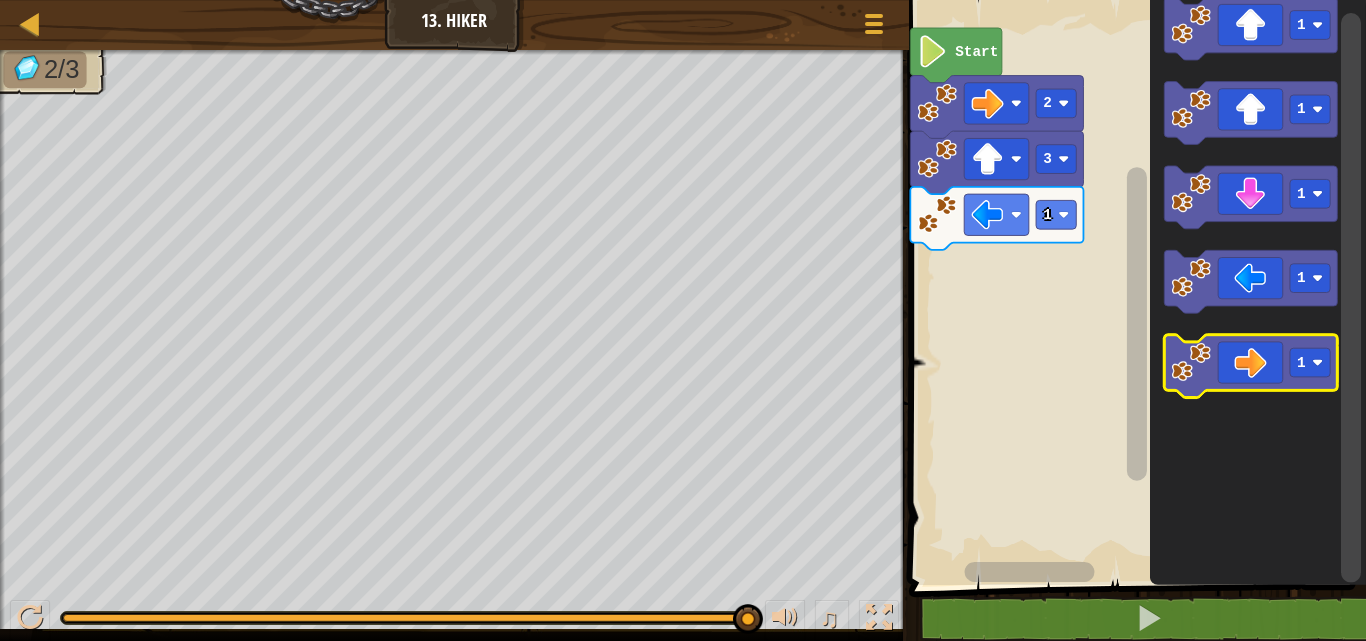 click 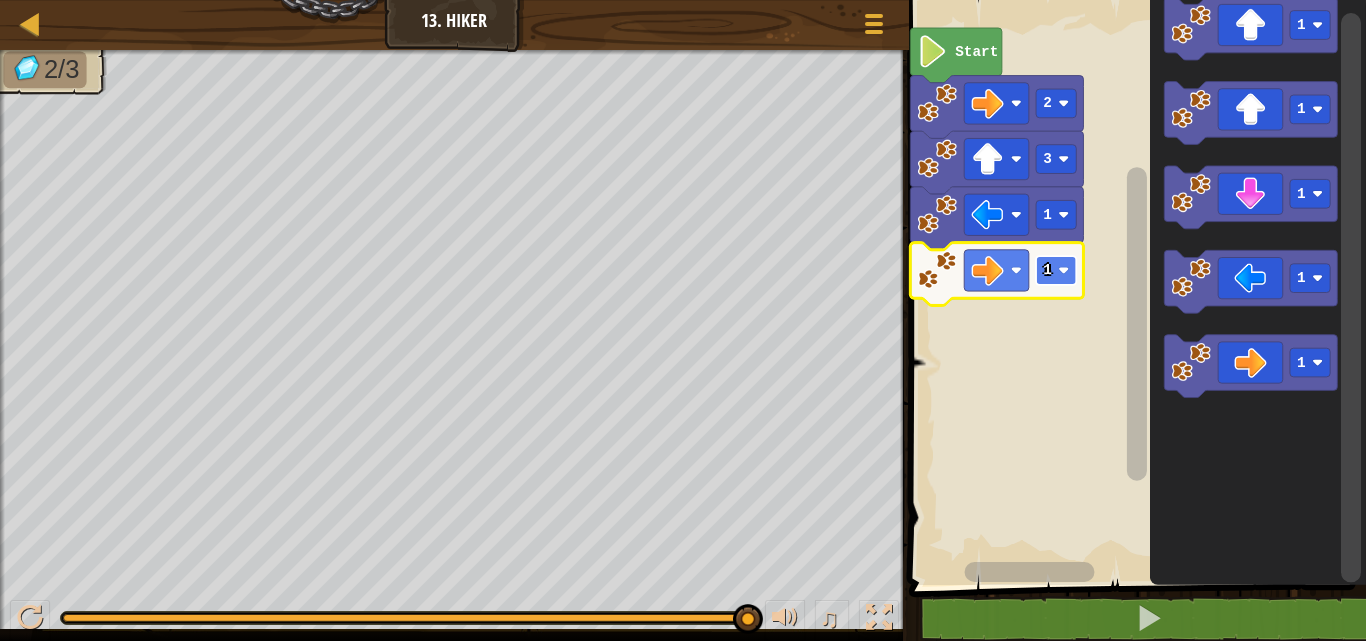 click 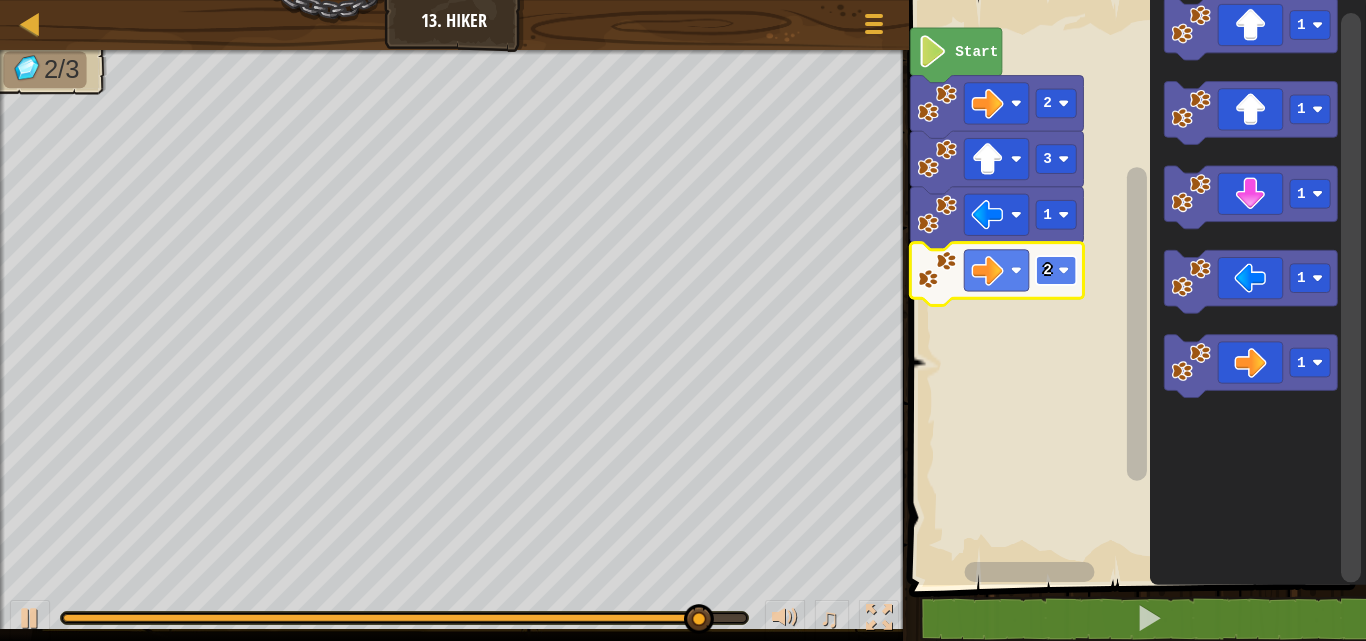 click 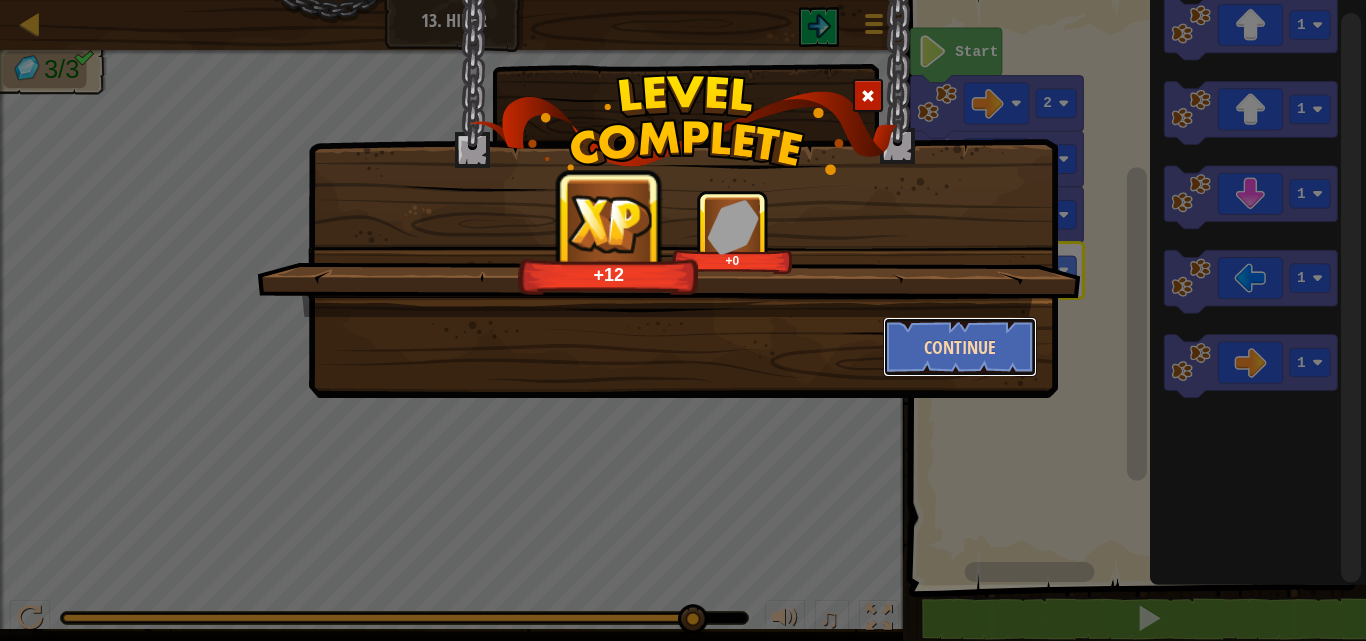 click on "Continue" at bounding box center [960, 347] 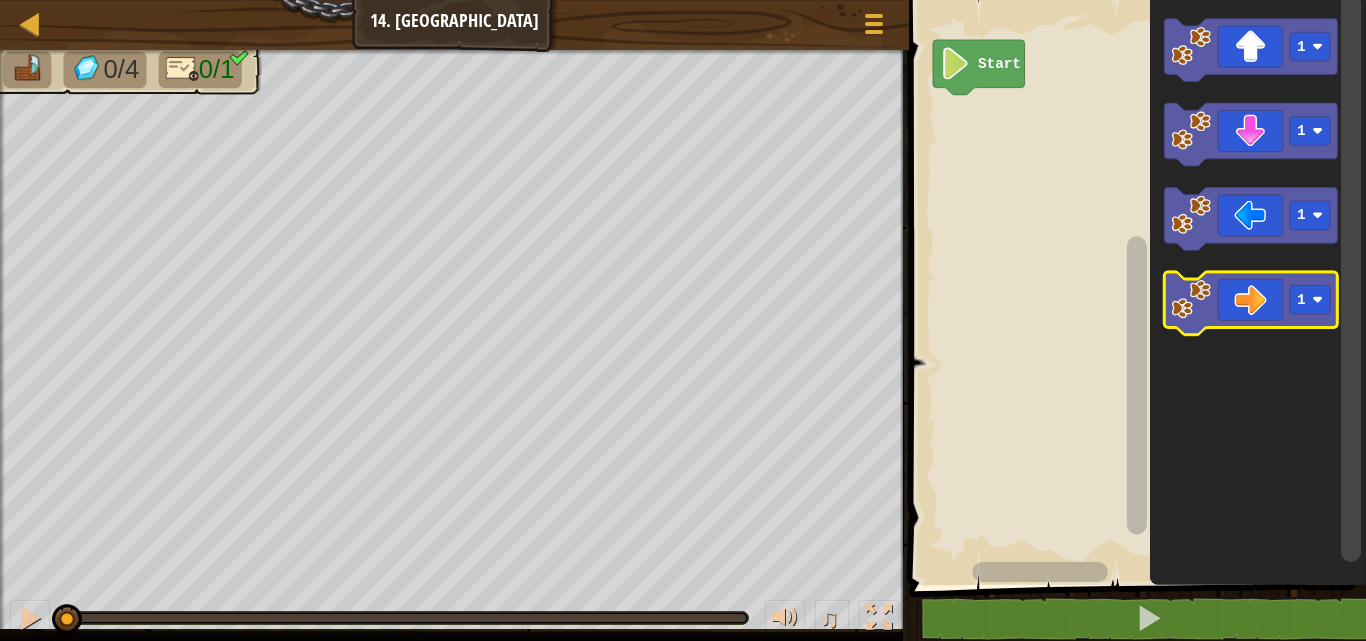 click 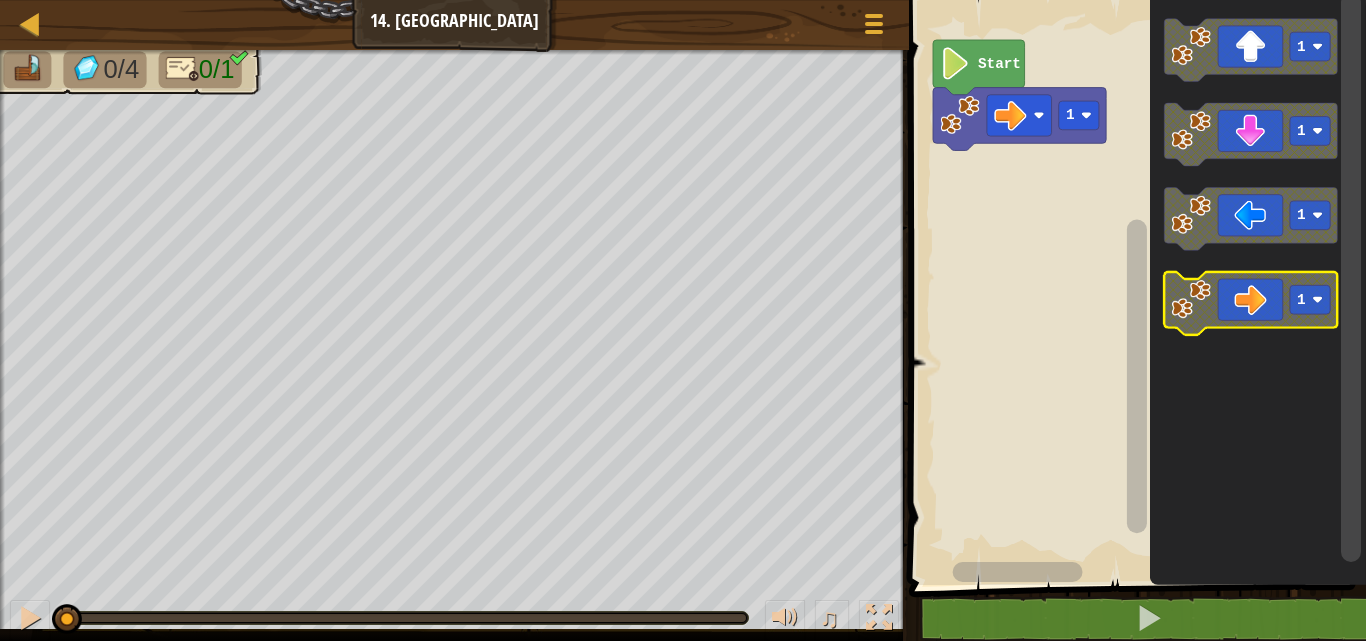 click 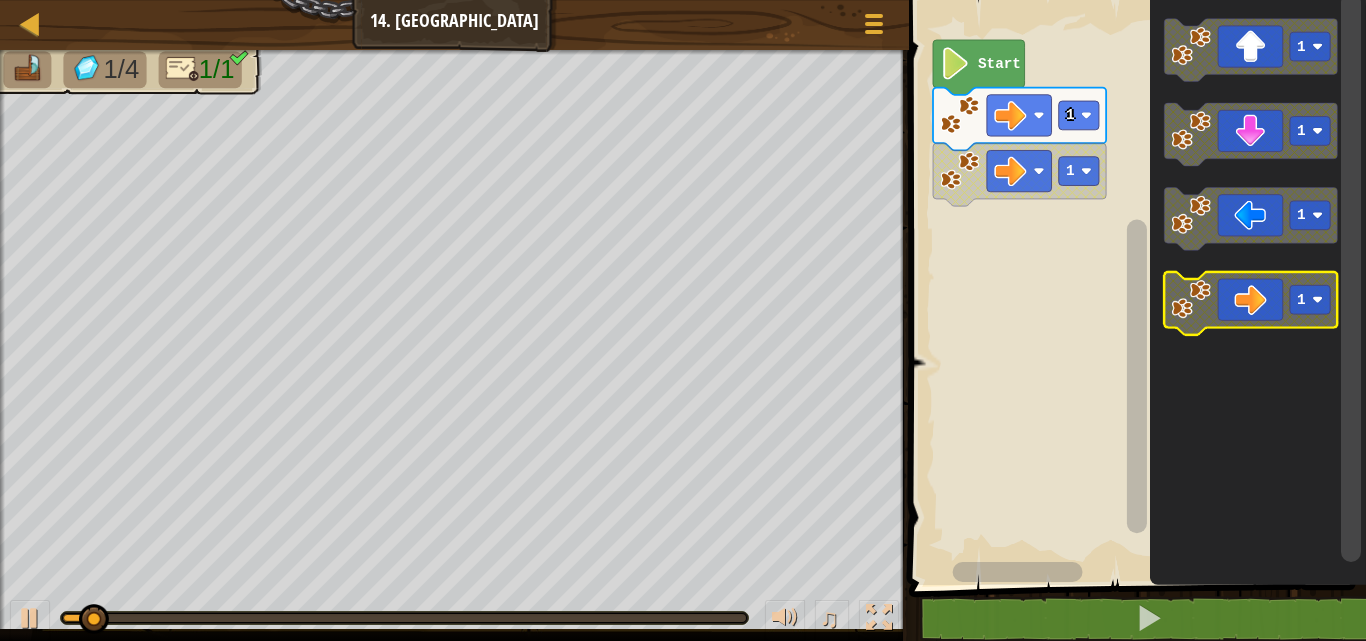 click 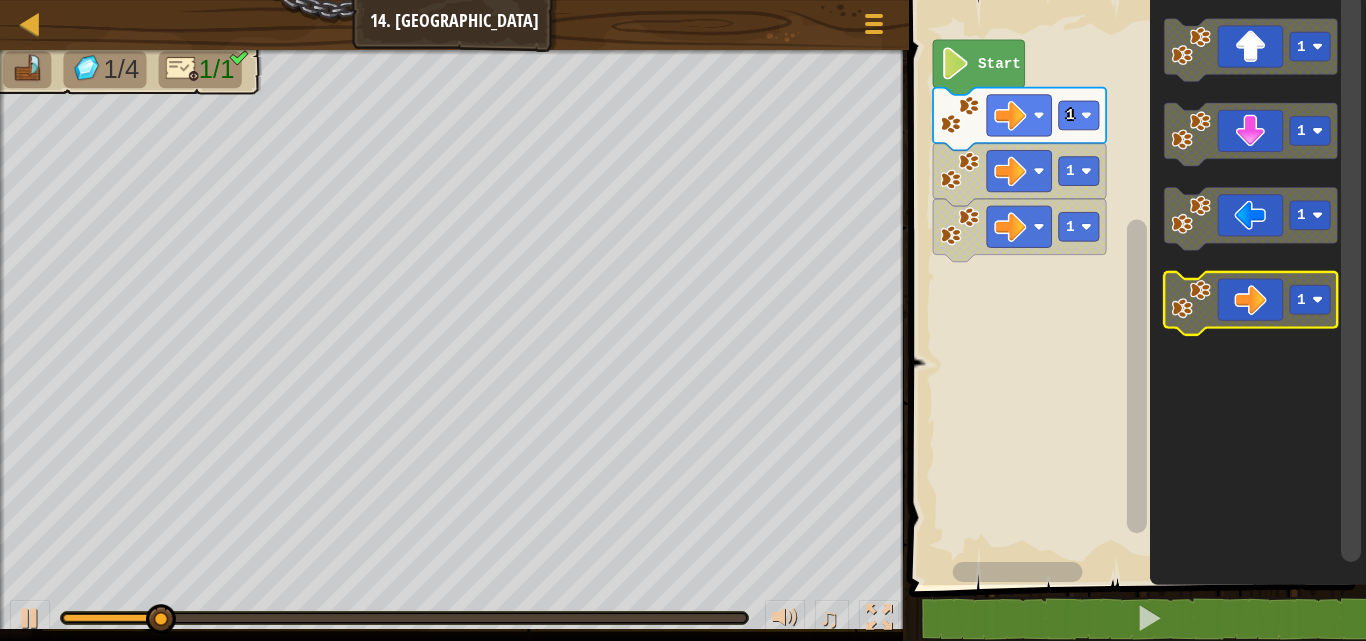 click 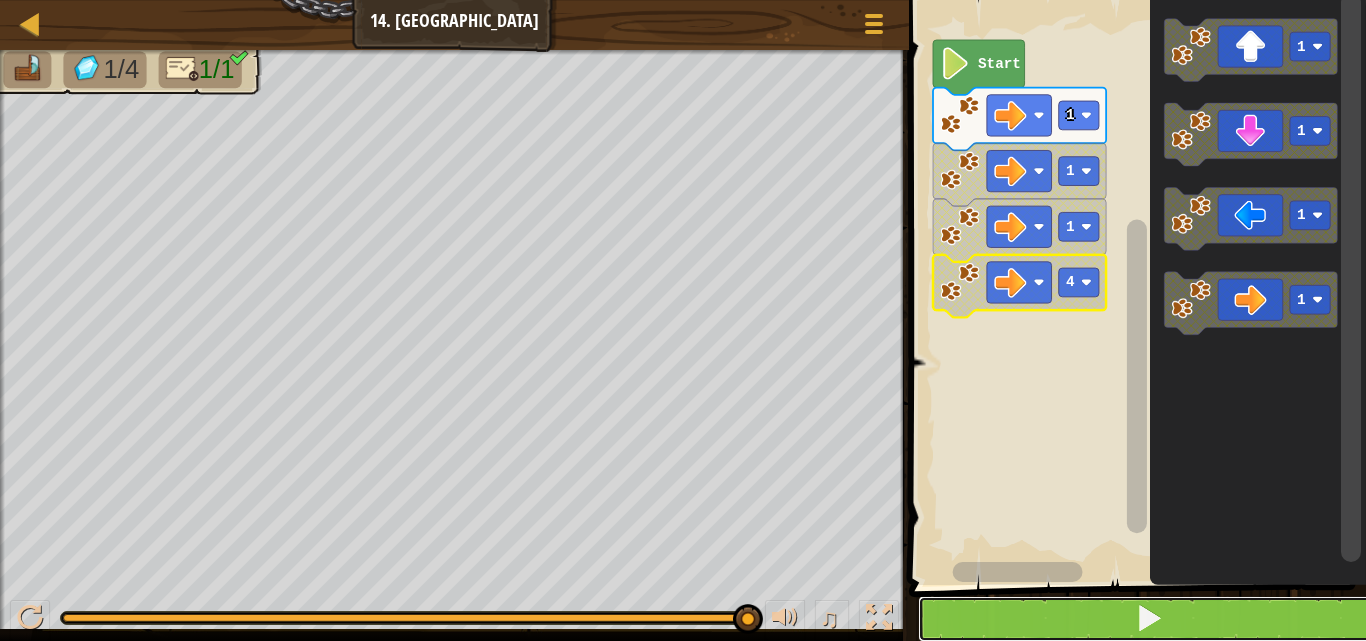 click at bounding box center (1149, 619) 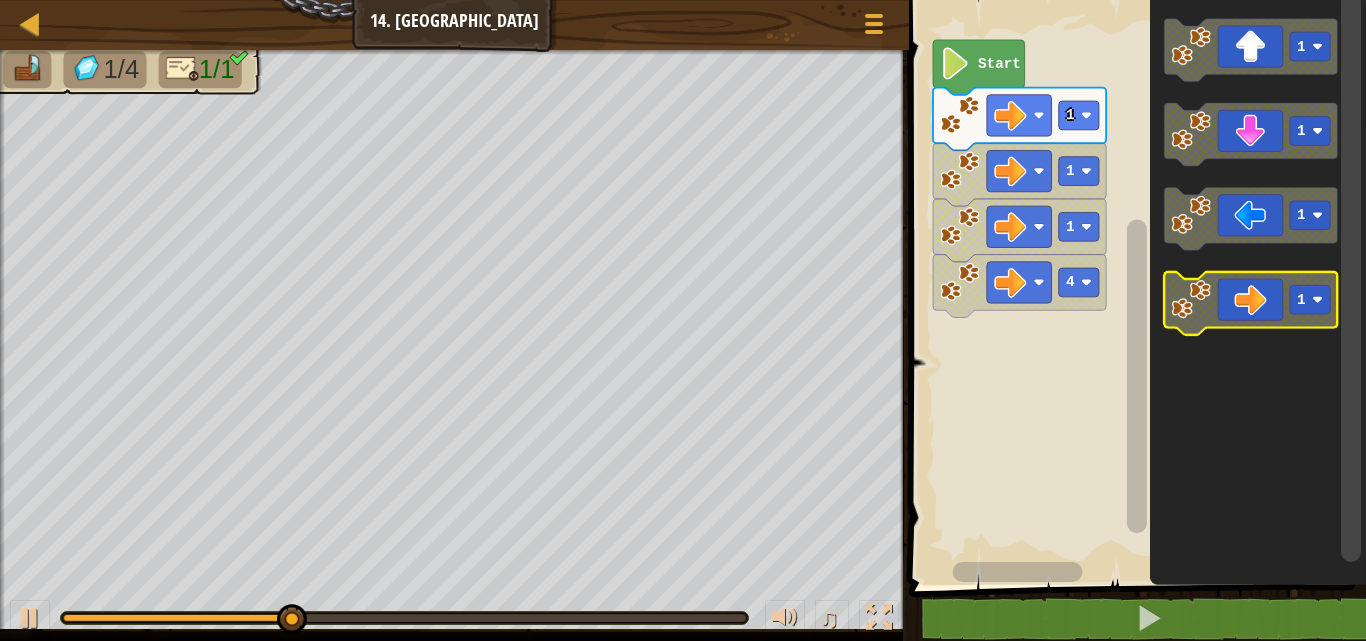 click 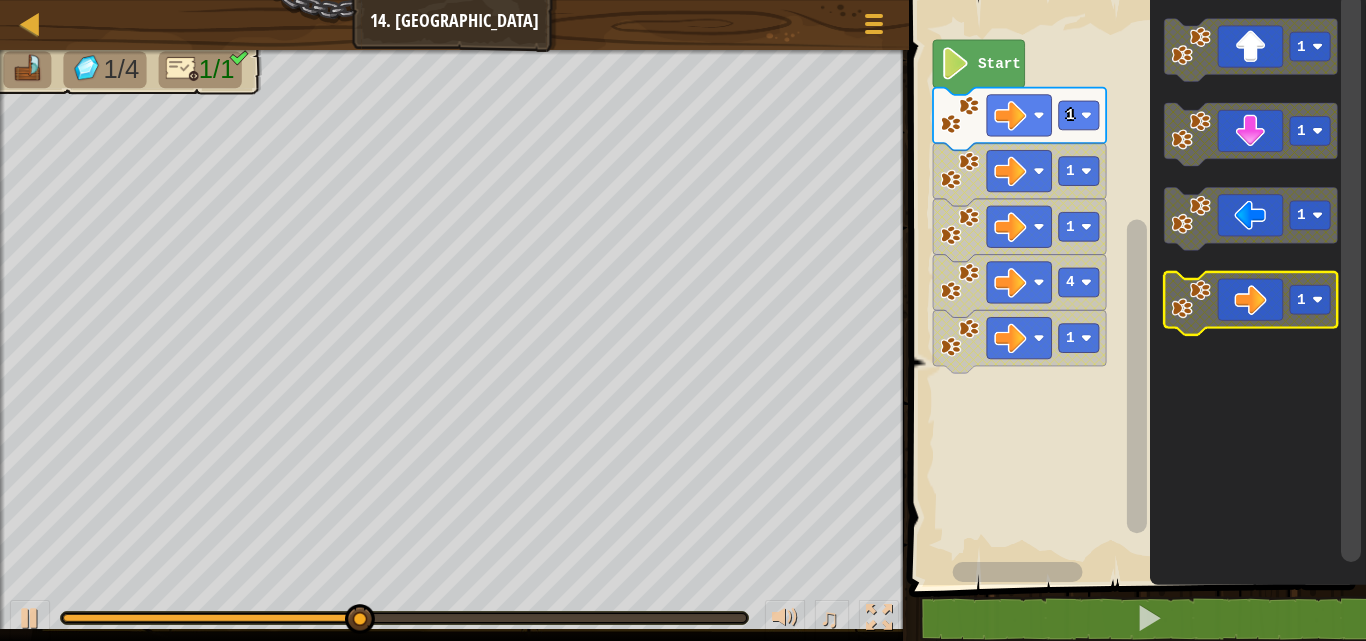 click 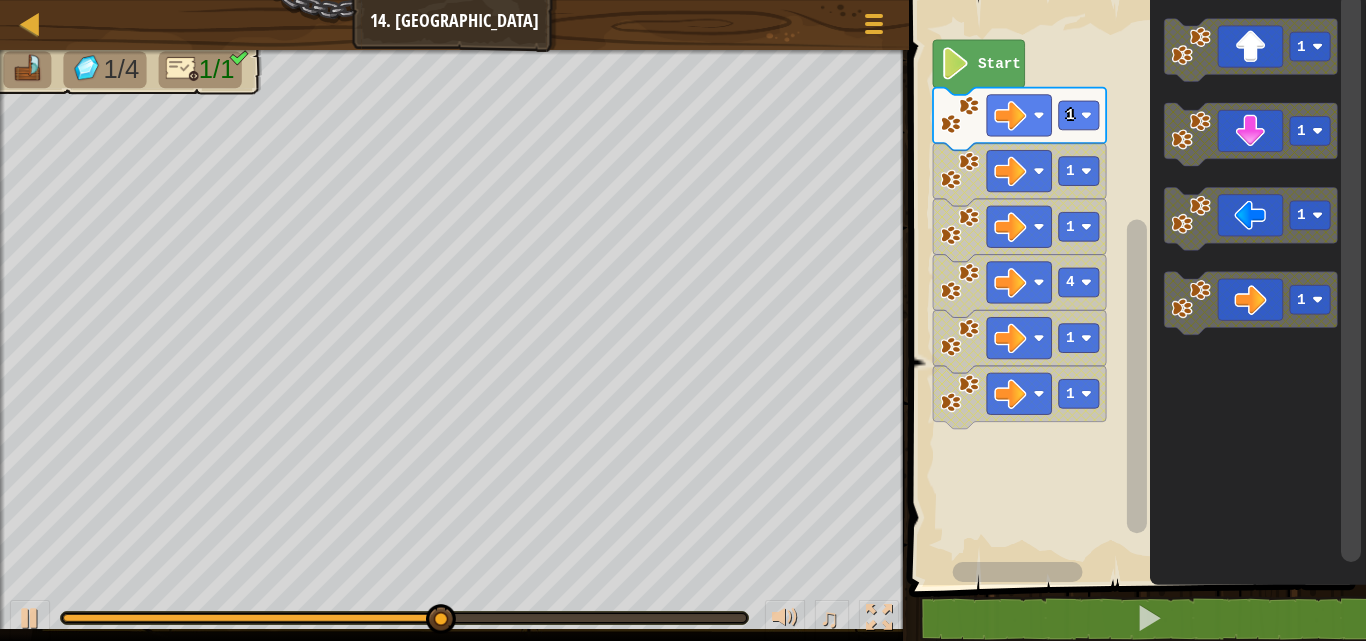 click on "1 1 1 1" 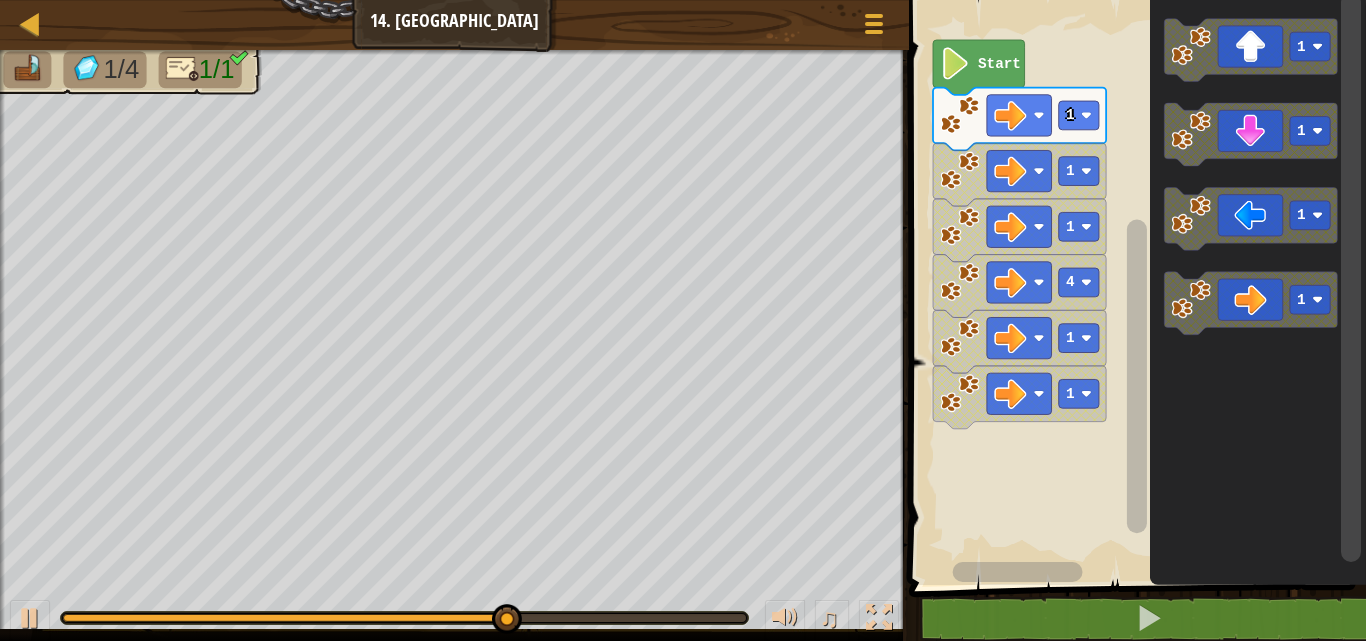 click 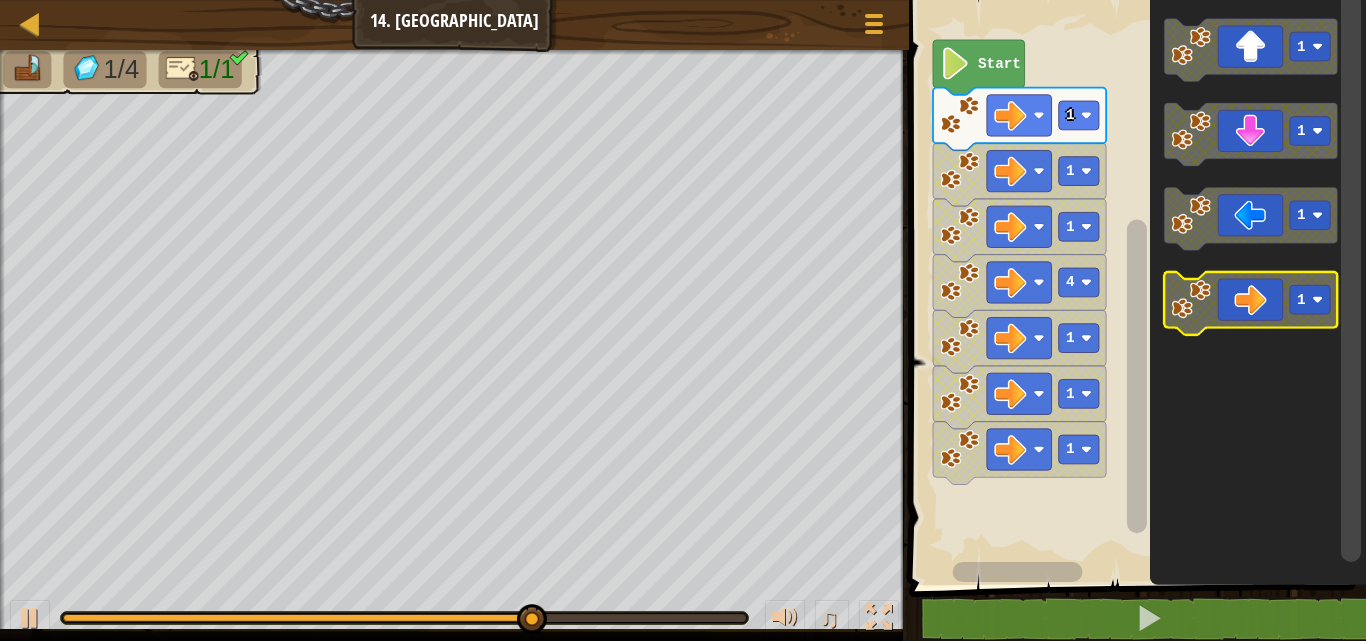 click on "1 1 1 1" 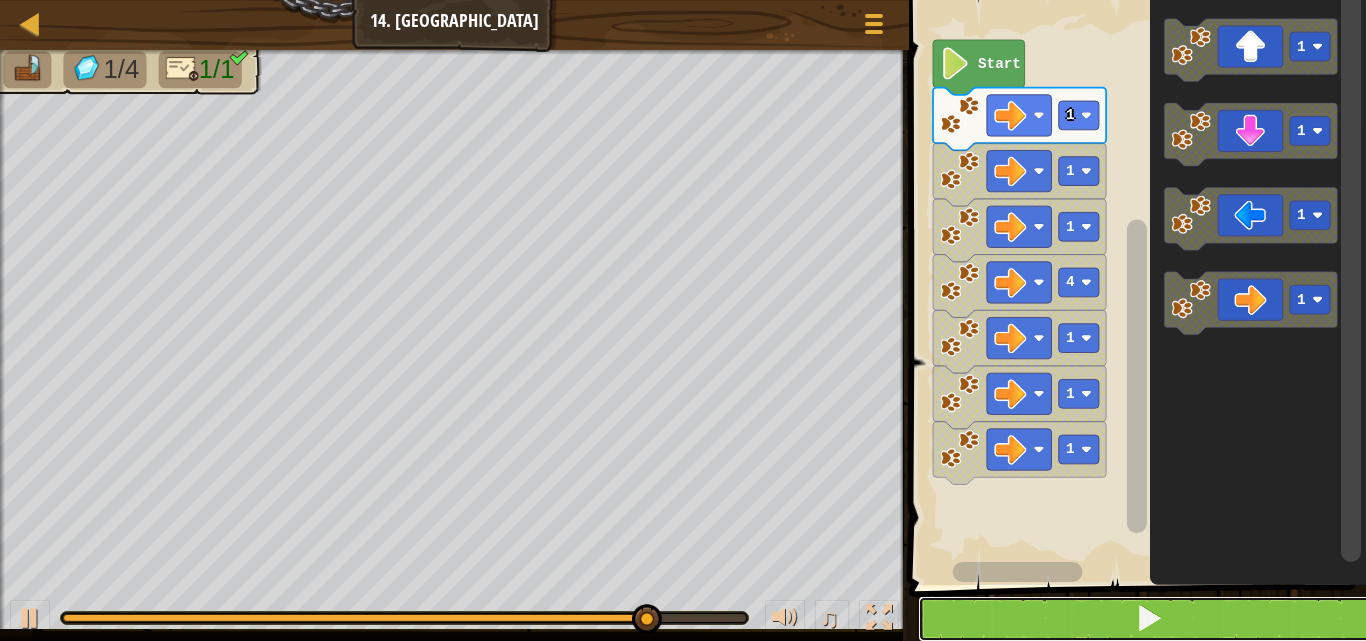 click at bounding box center (1149, 619) 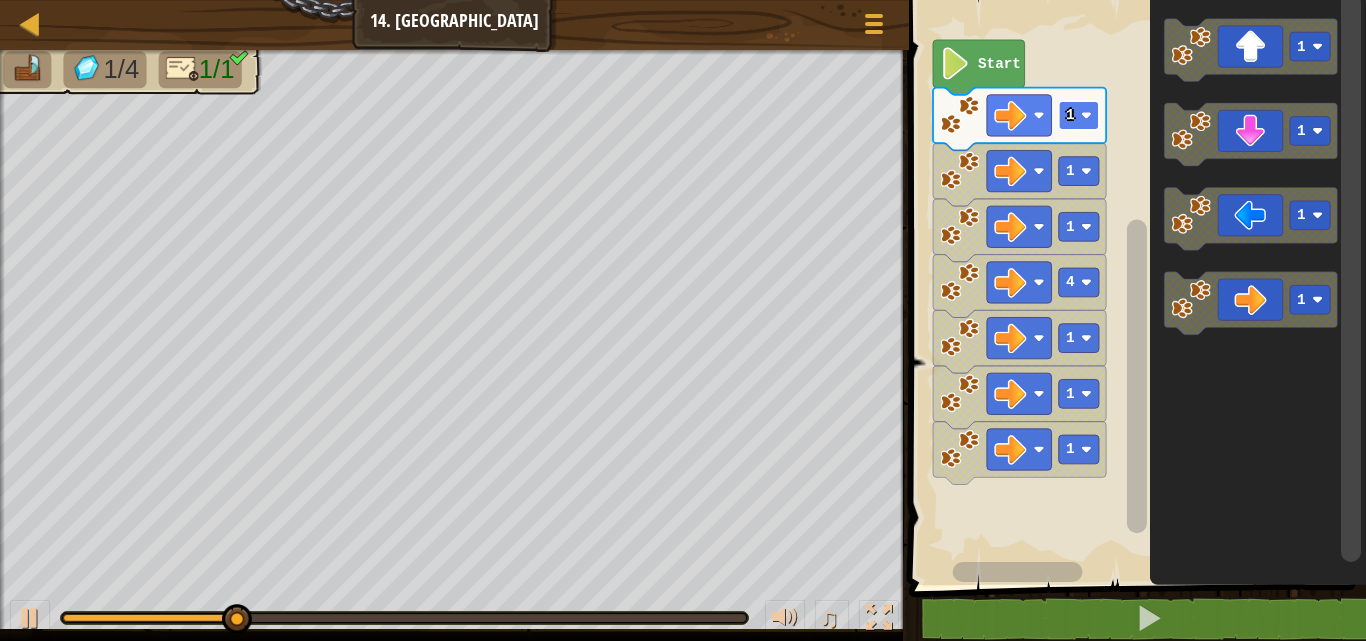 click on "1" 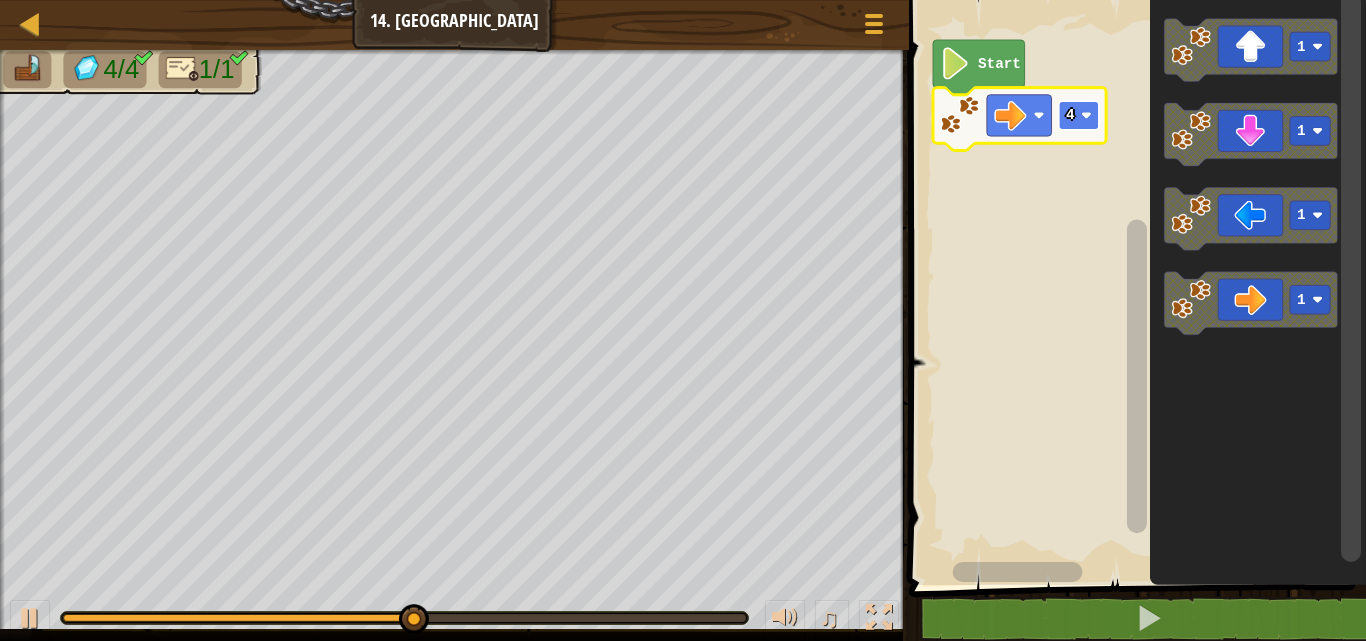 click on "4" 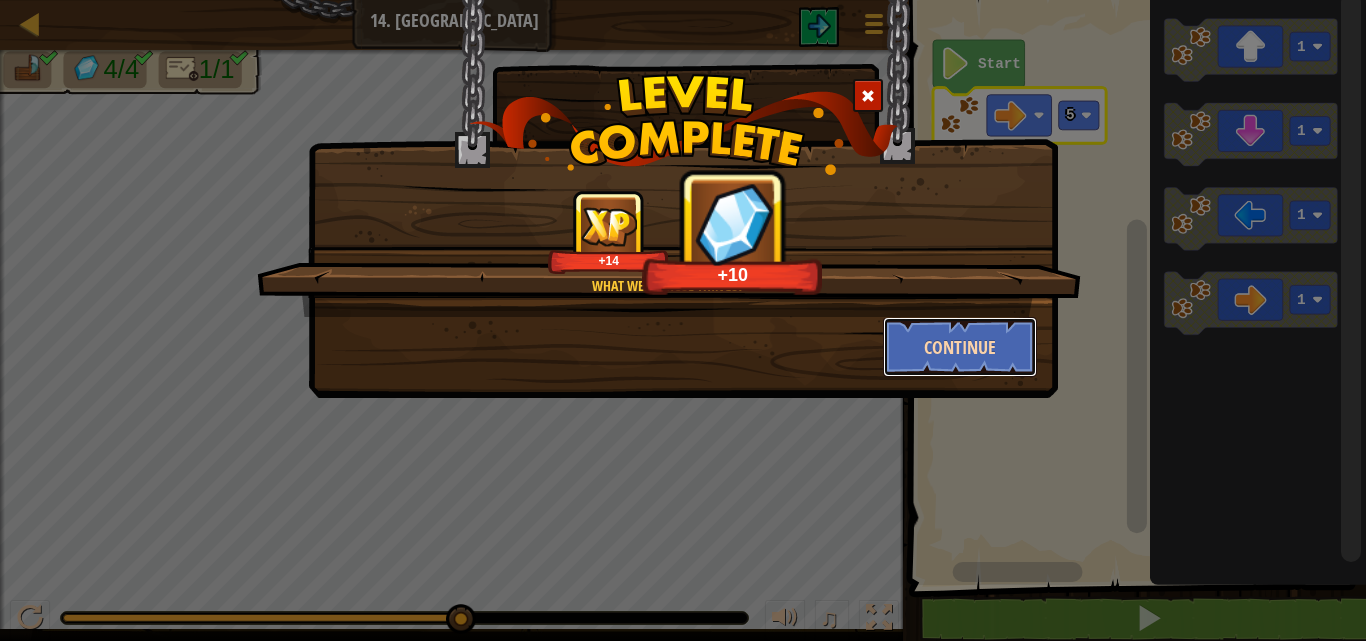 click on "Continue" at bounding box center (960, 347) 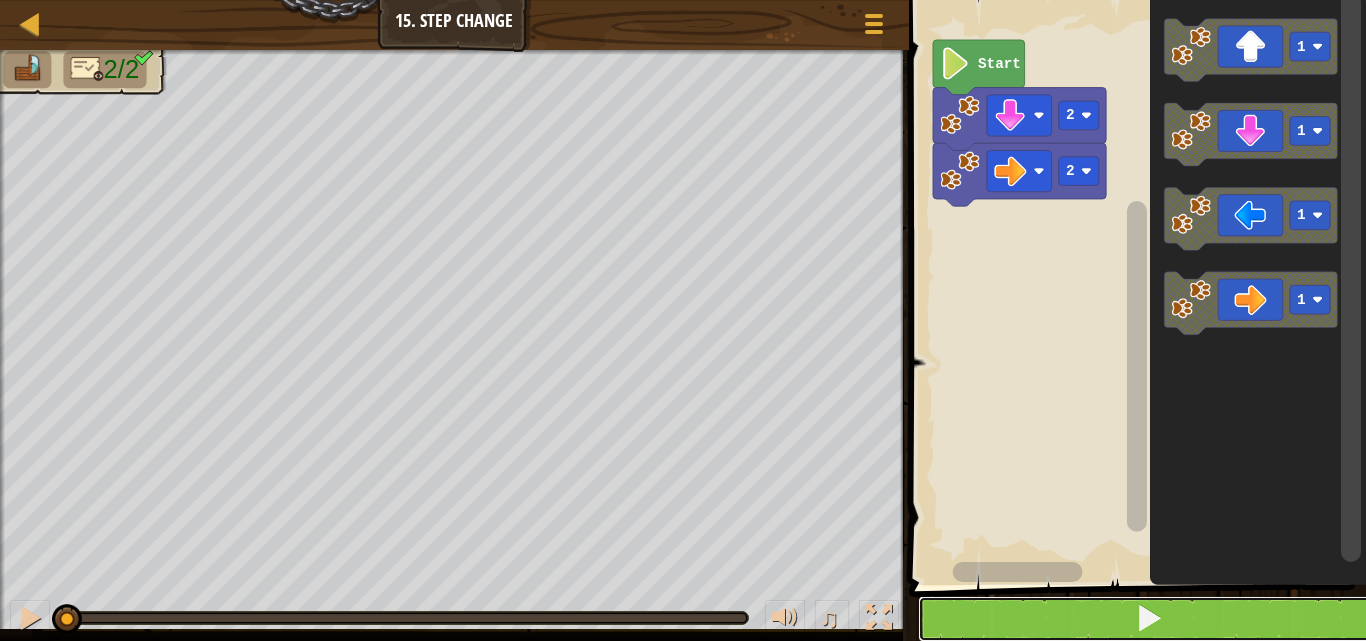click at bounding box center (1149, 619) 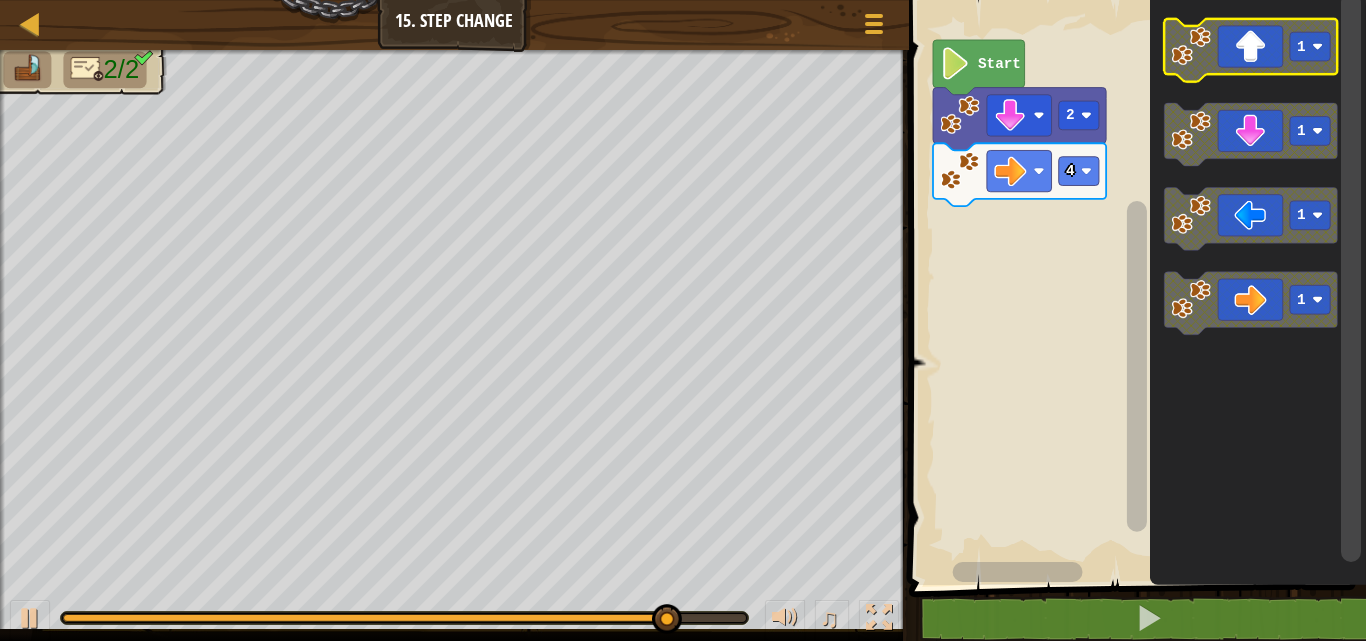 click 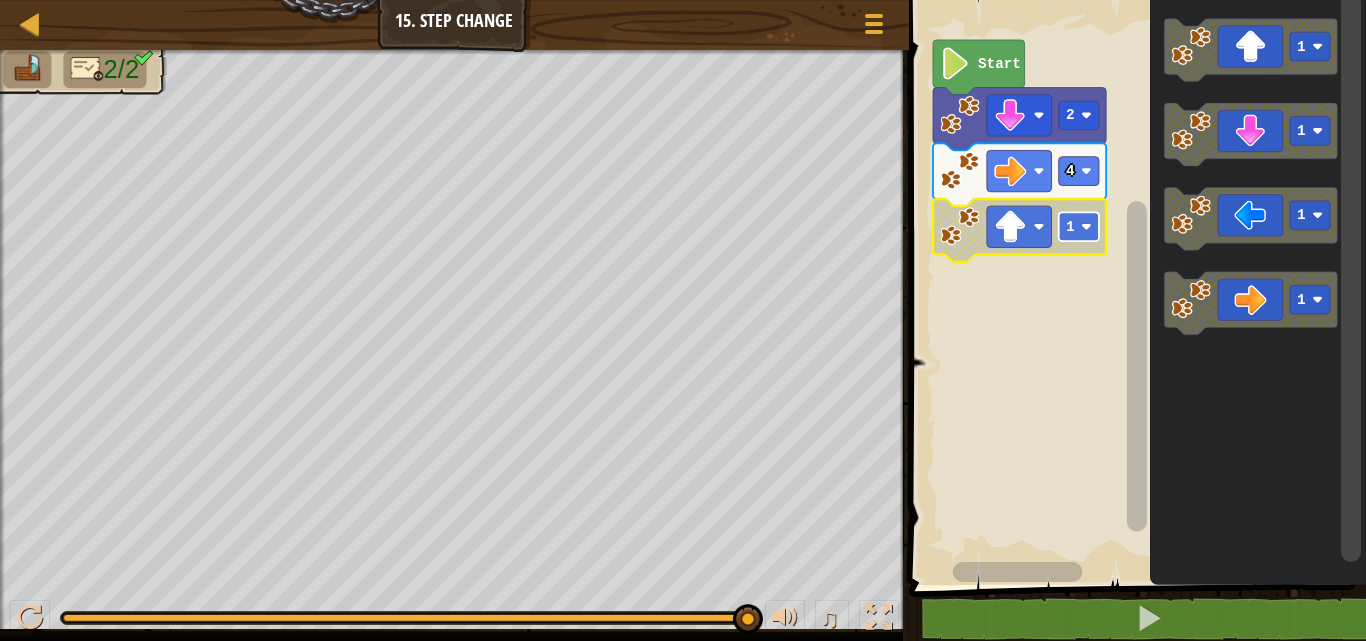 click 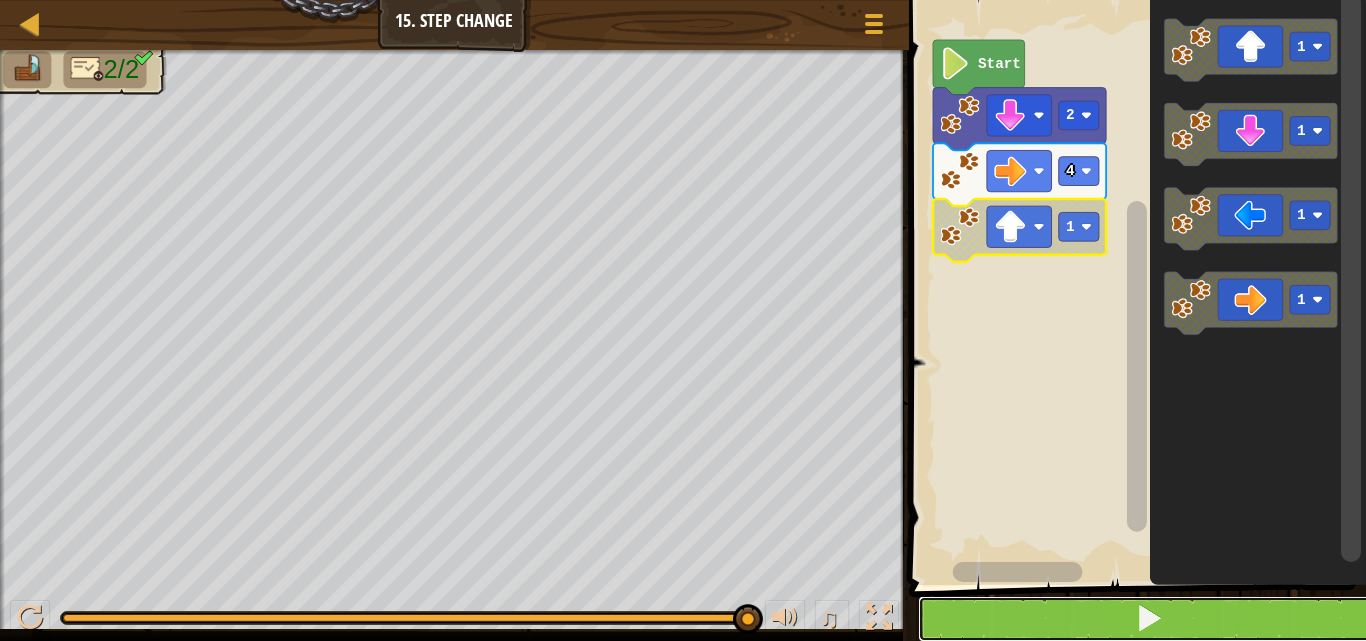 click at bounding box center [1149, 619] 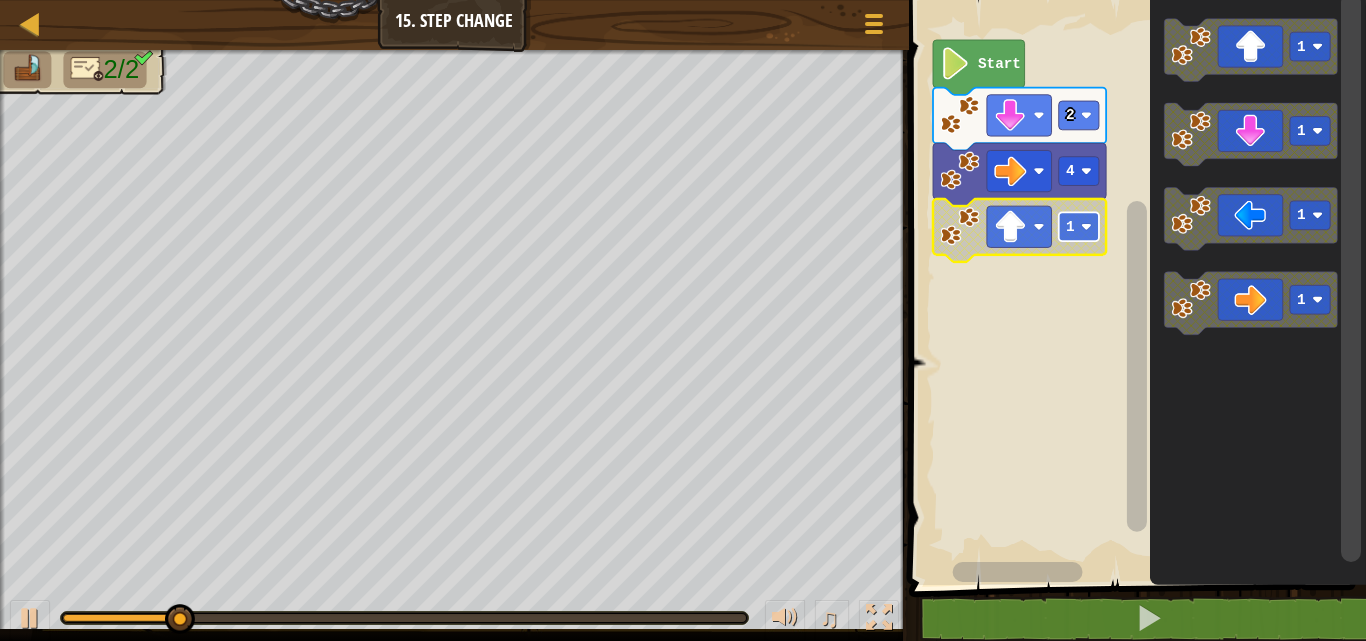 click 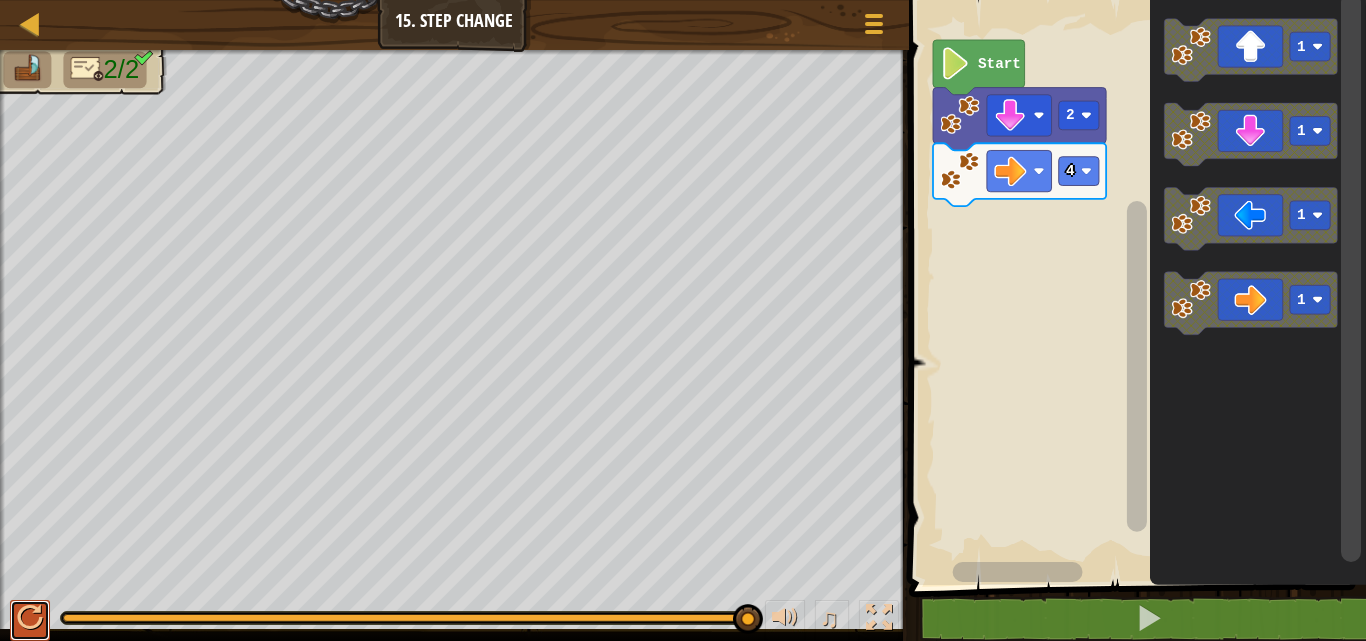 click at bounding box center [30, 618] 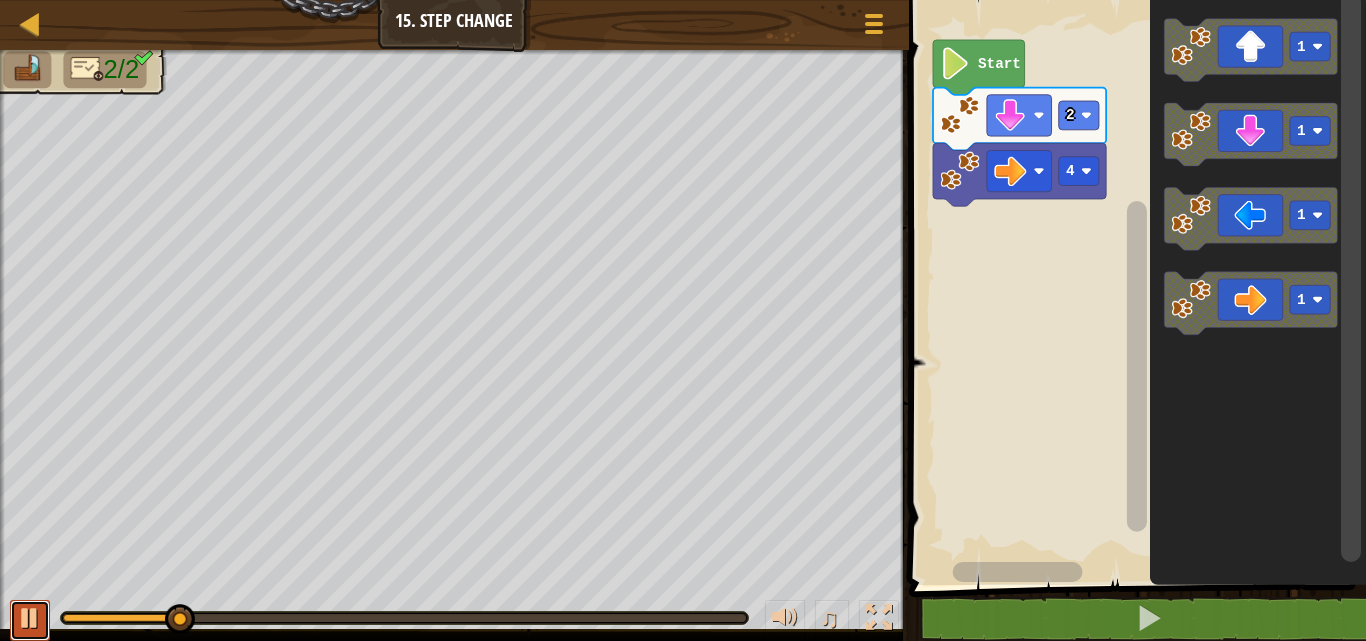 click at bounding box center [30, 620] 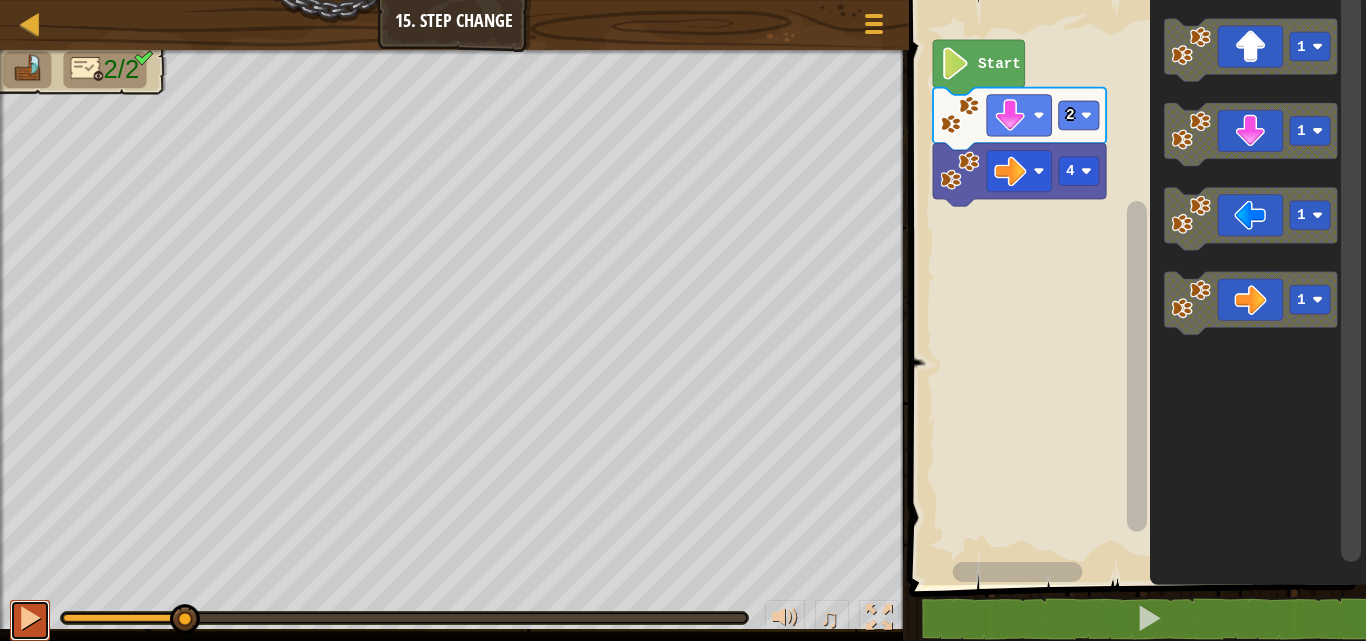 click at bounding box center [30, 618] 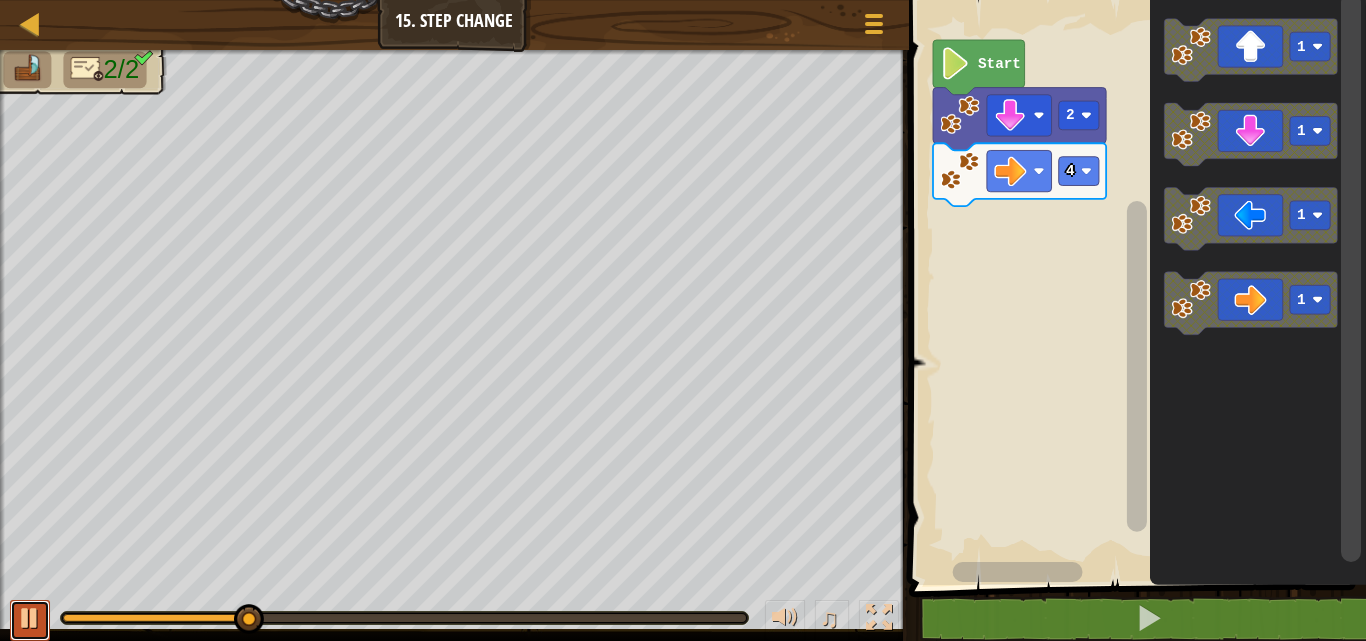 click at bounding box center (30, 618) 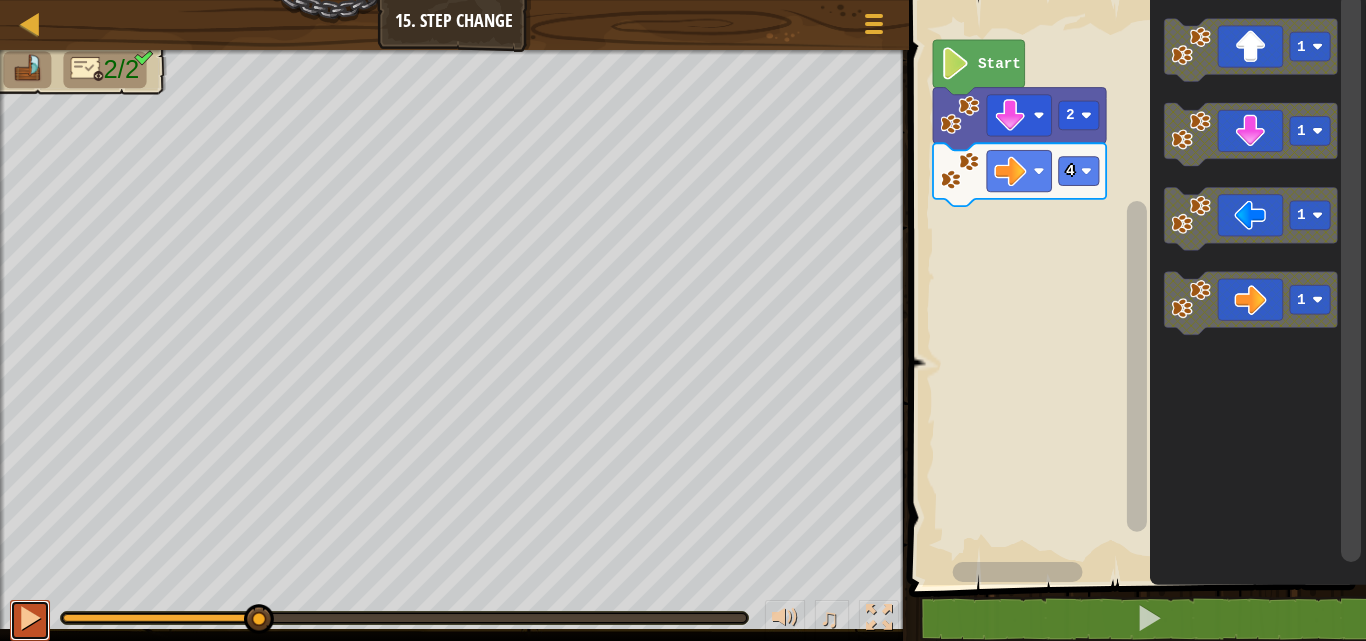 click at bounding box center [30, 618] 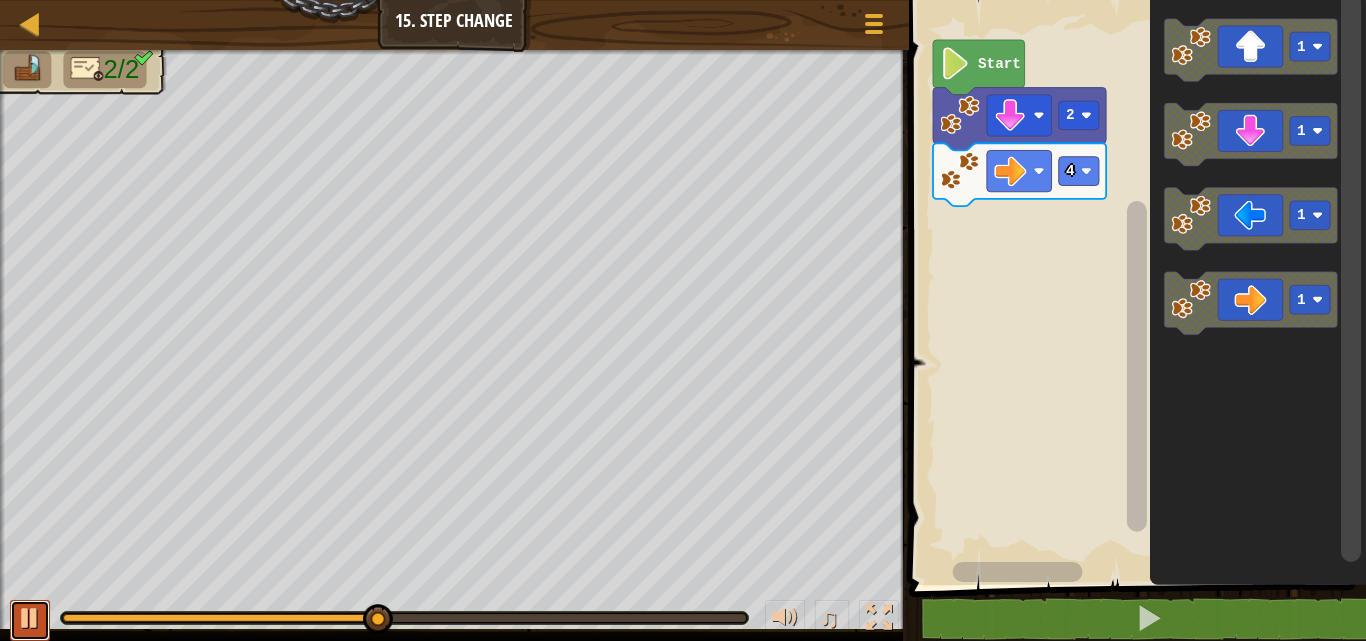click at bounding box center [30, 618] 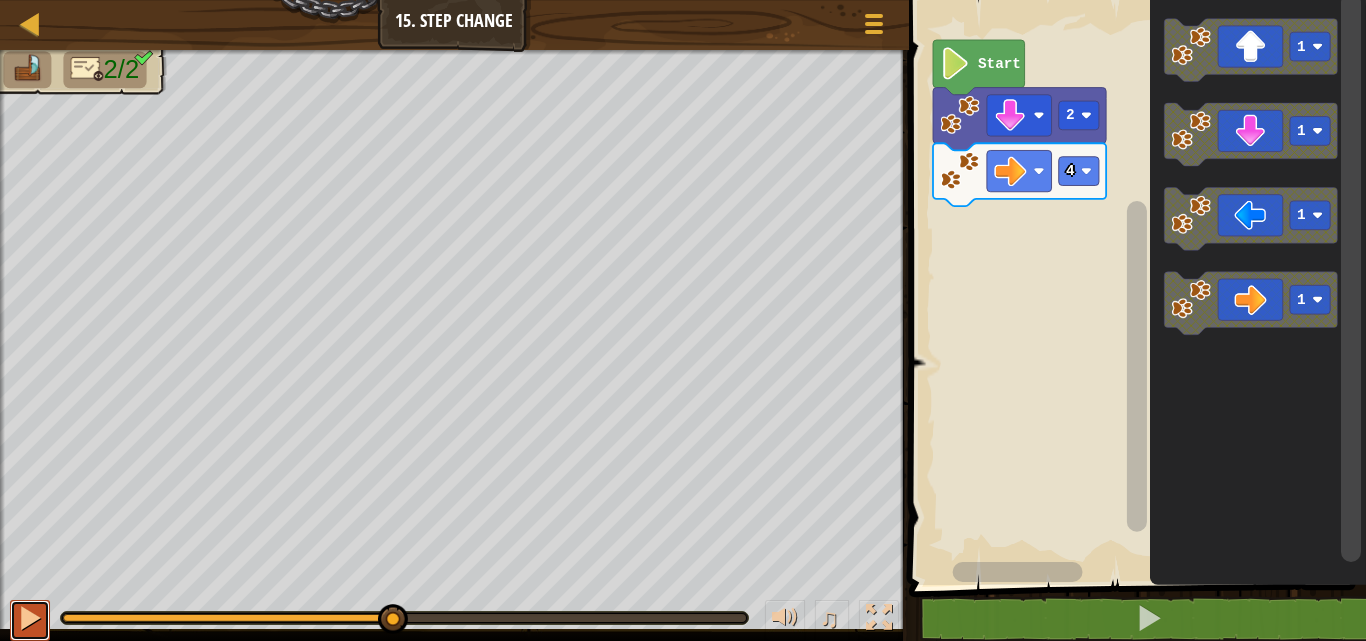 click at bounding box center (30, 618) 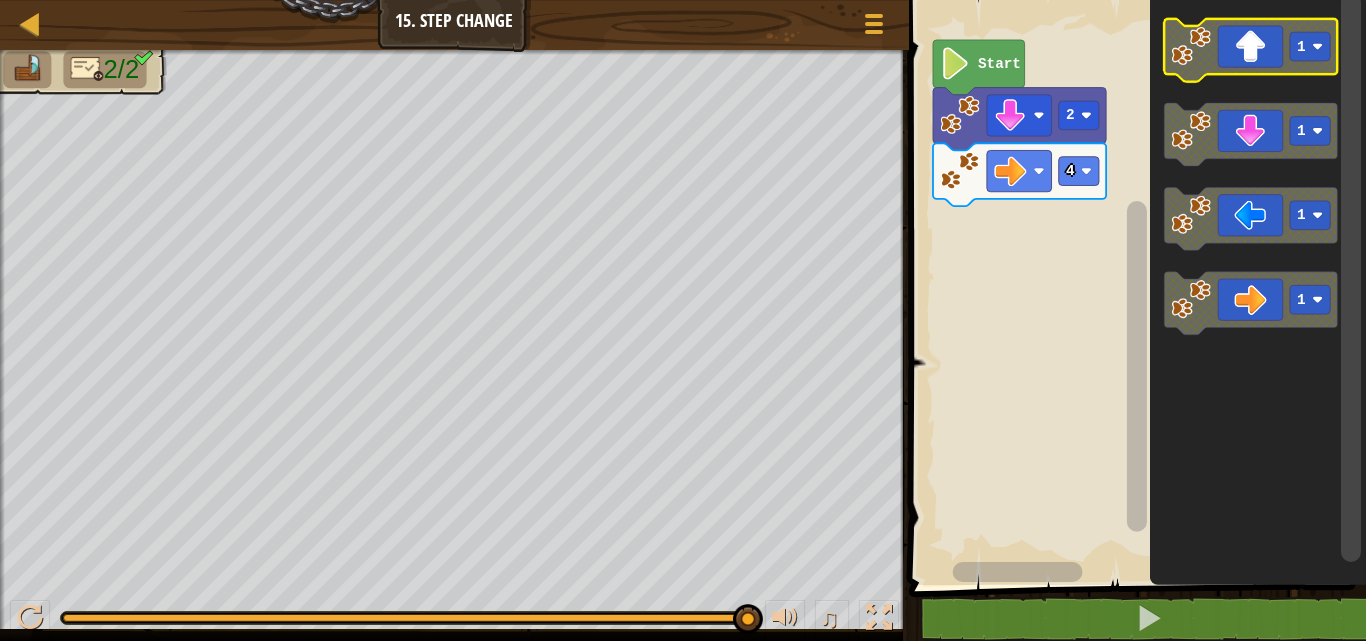 click 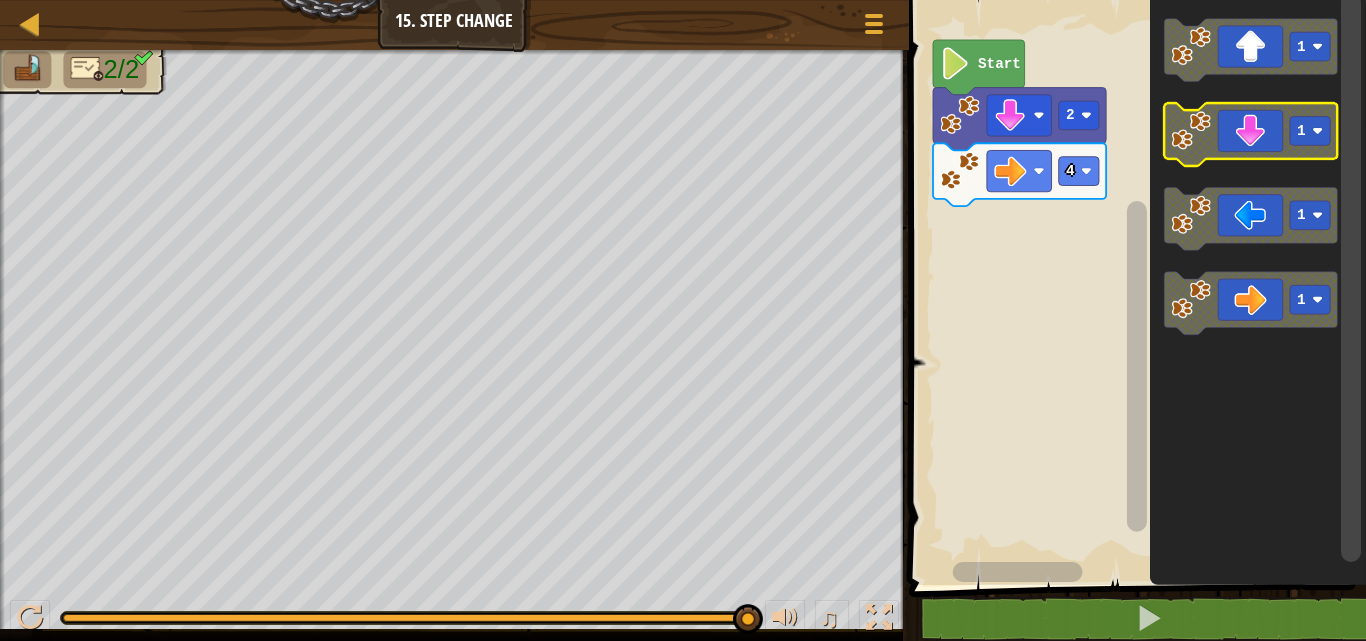 click 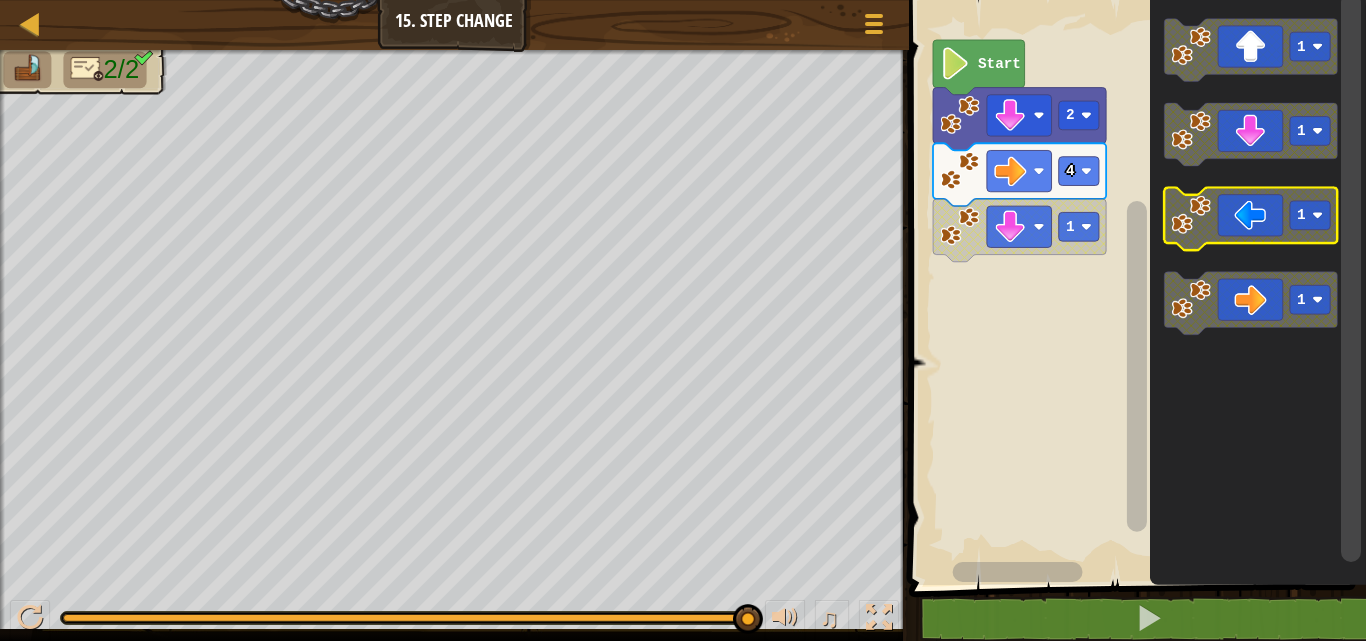 click 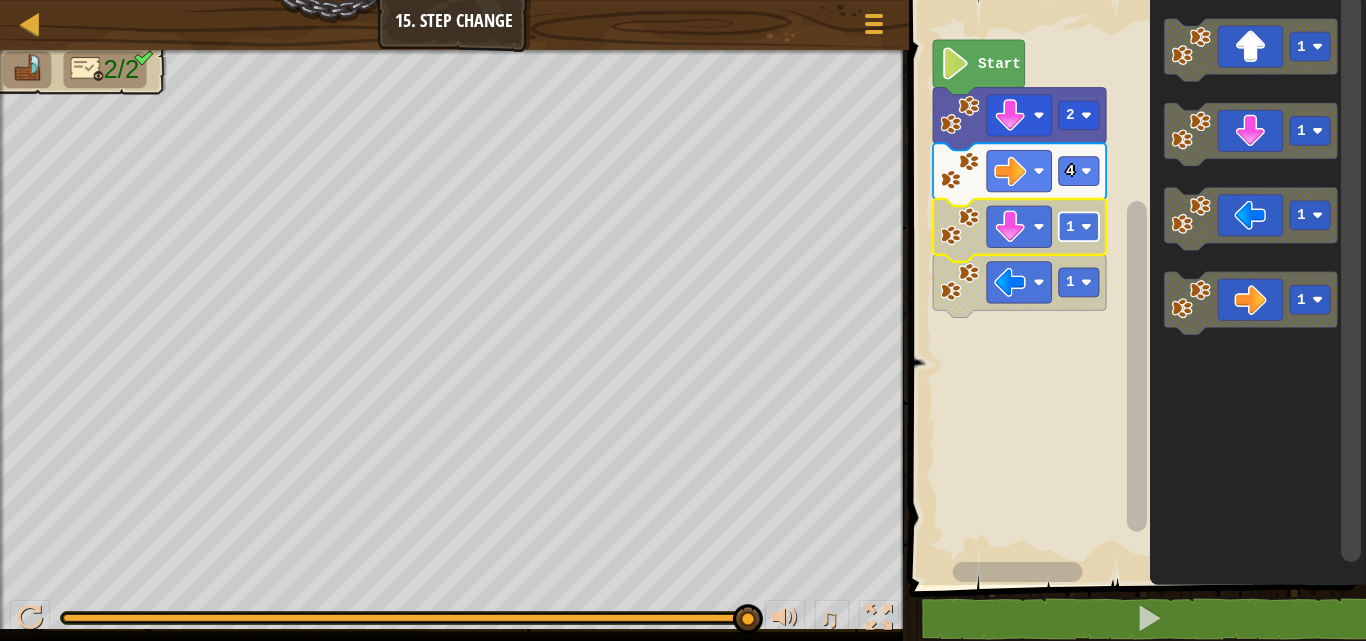 click on "1" 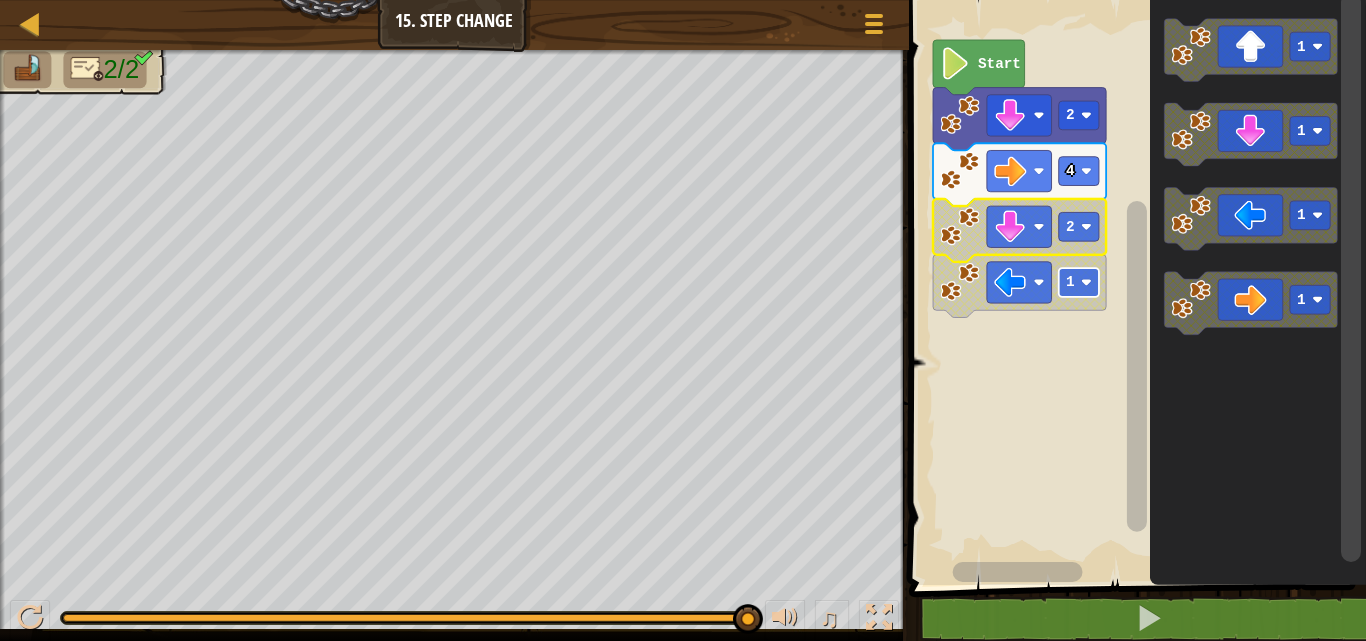 click 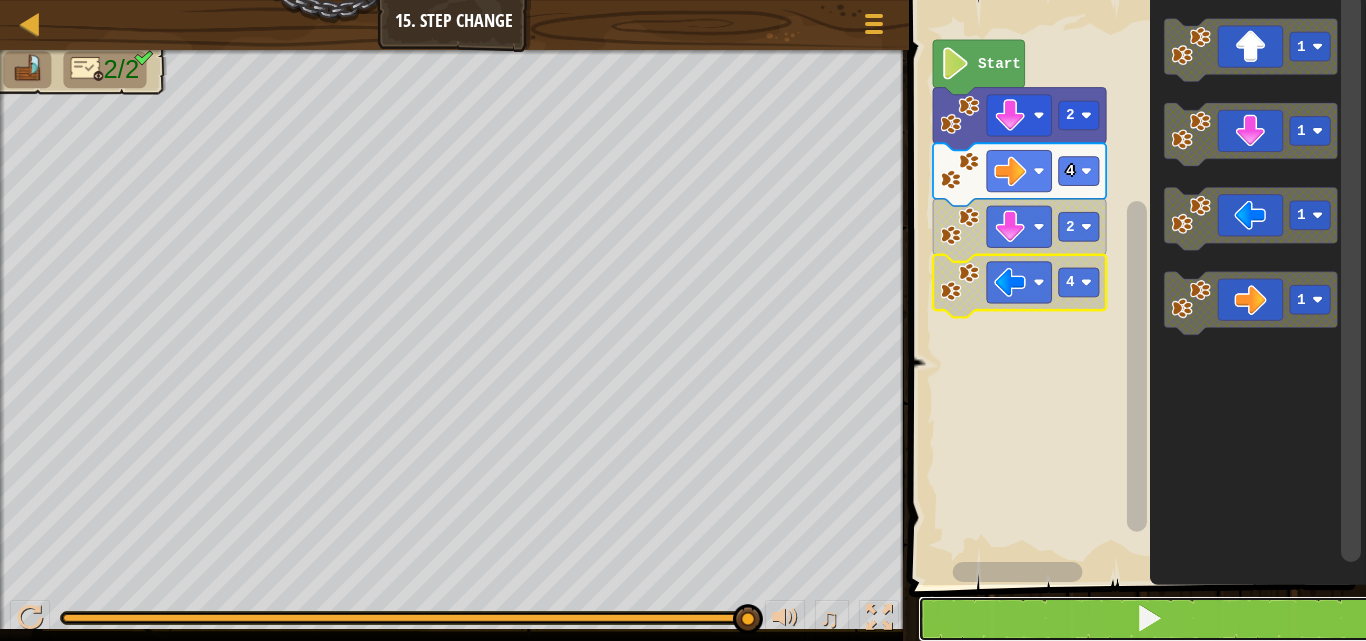 click at bounding box center (1149, 619) 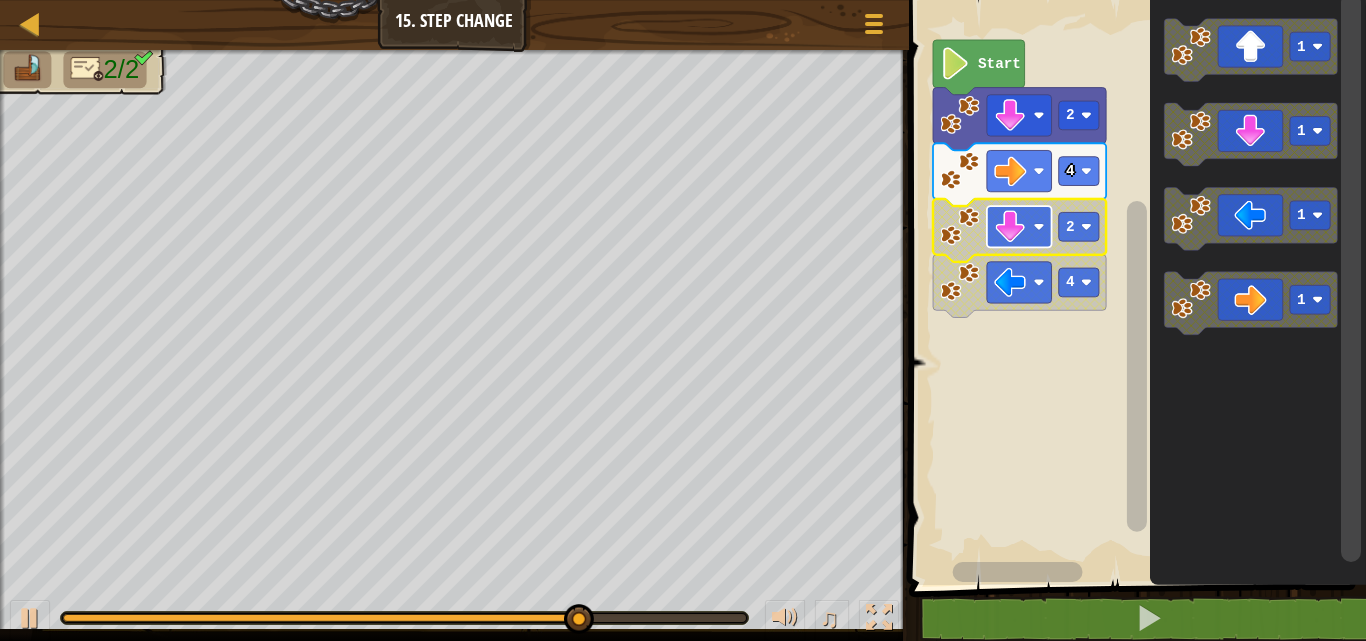 click 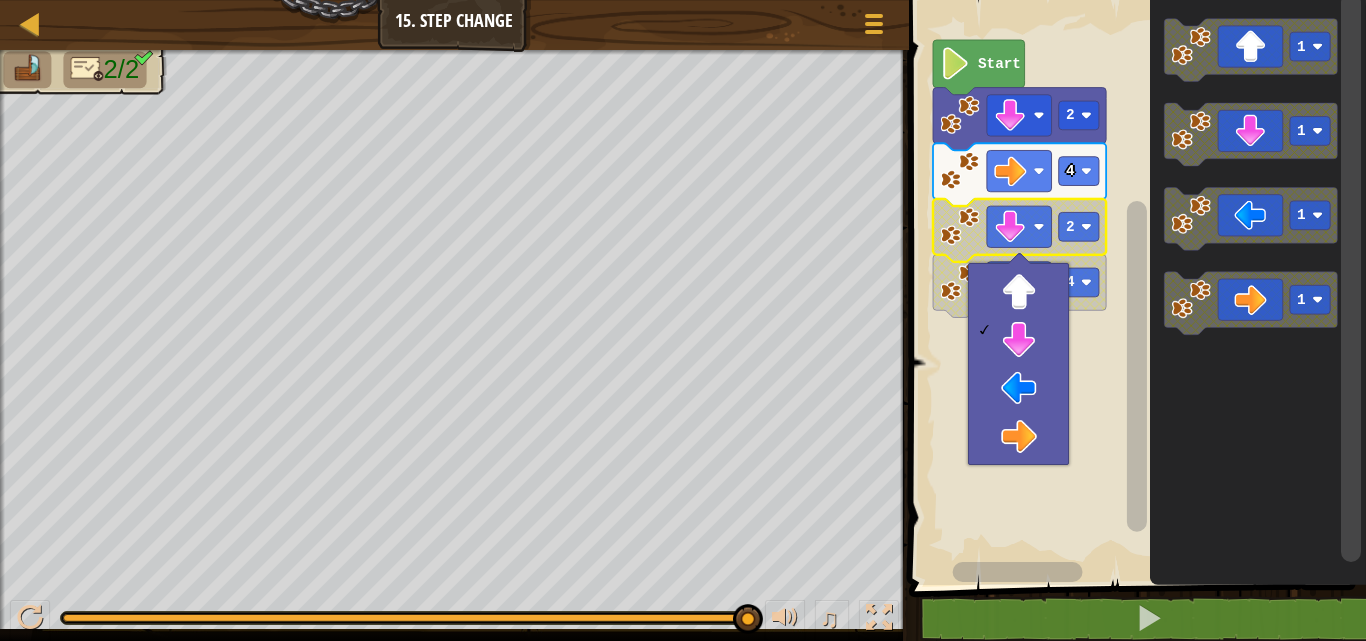 click 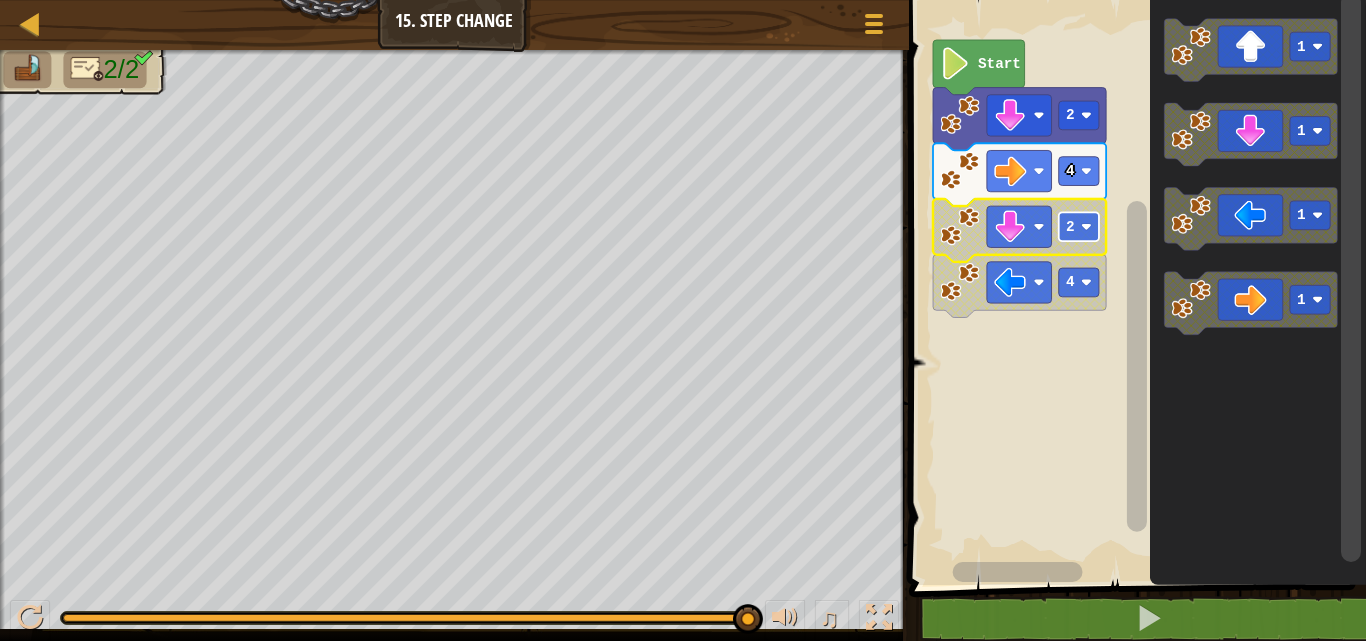 click on "2" 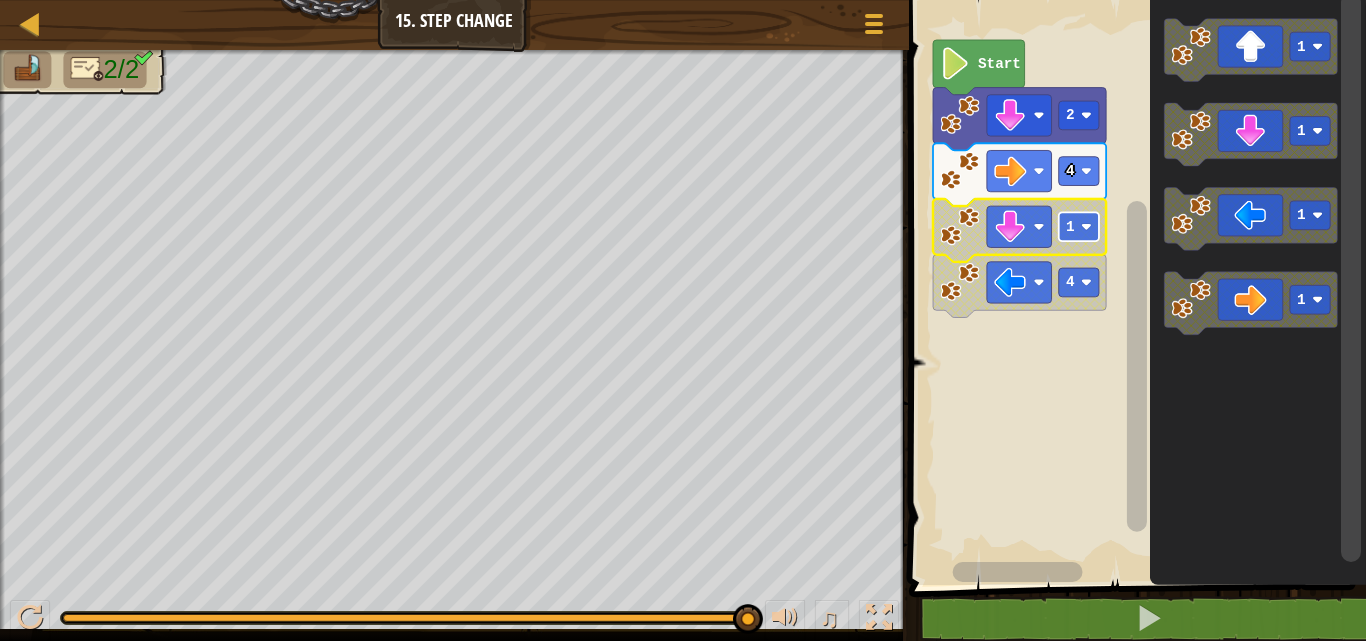 click 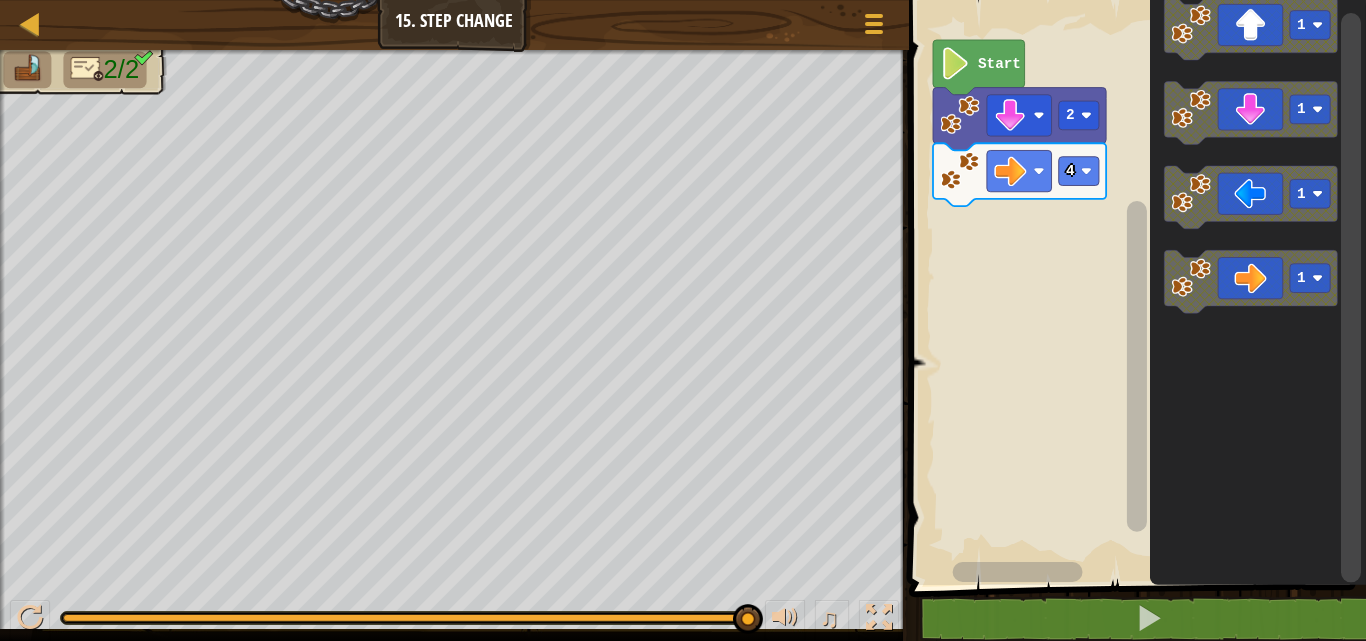 click on "Start 2 4 1 1 1 1" at bounding box center (1134, 287) 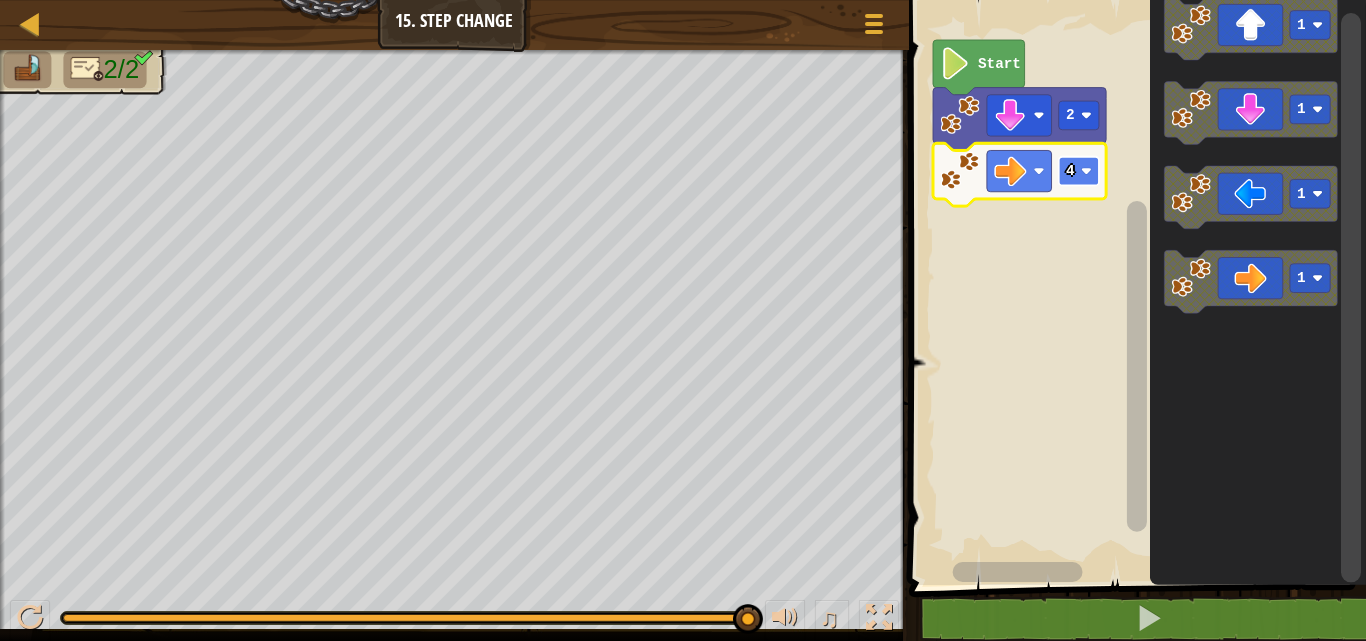 click 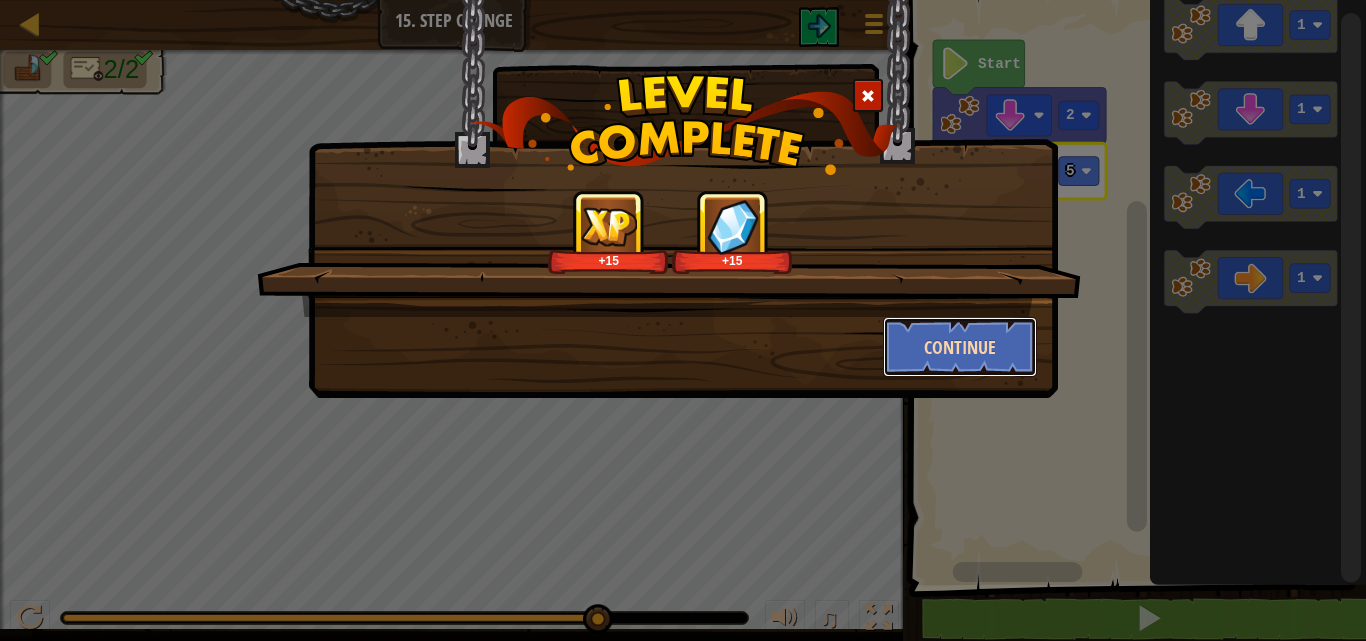 drag, startPoint x: 917, startPoint y: 333, endPoint x: 954, endPoint y: 370, distance: 52.3259 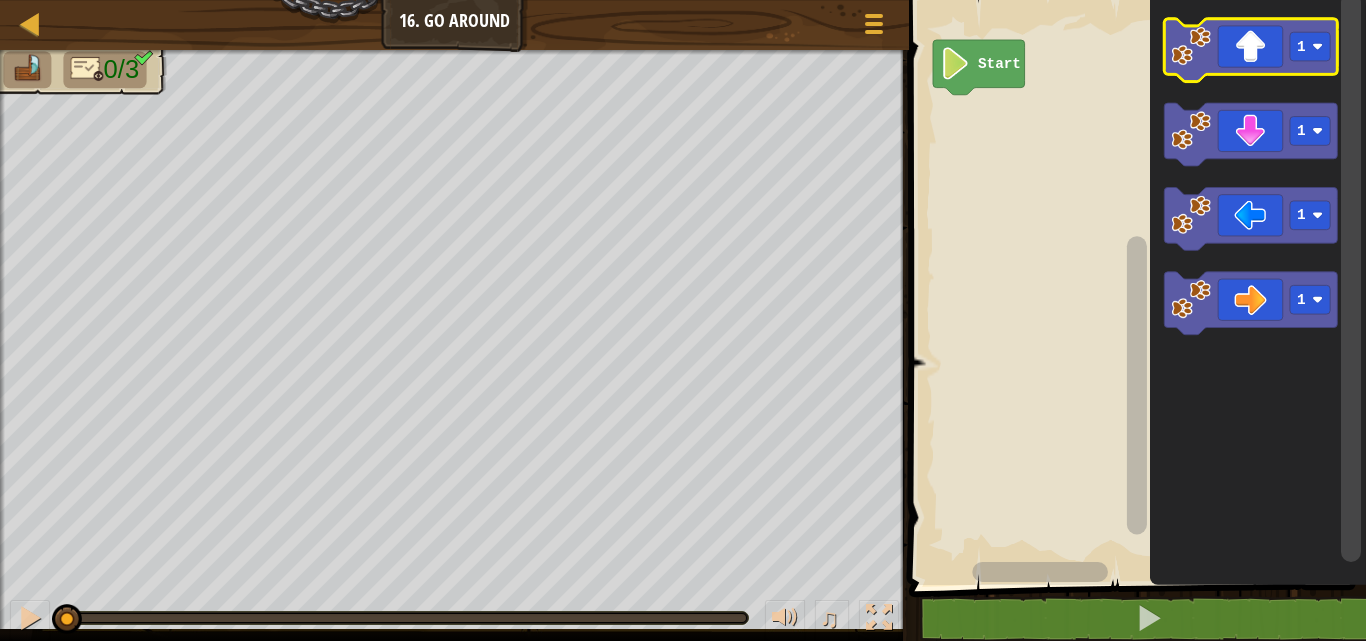 click 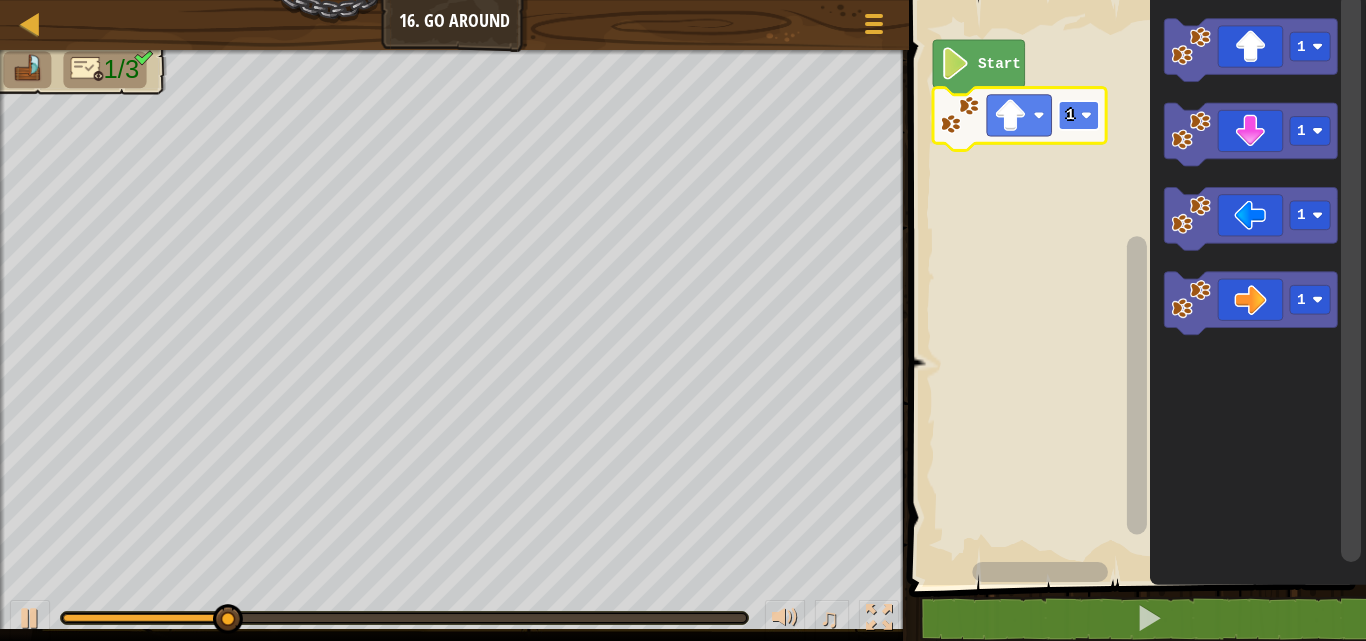 click 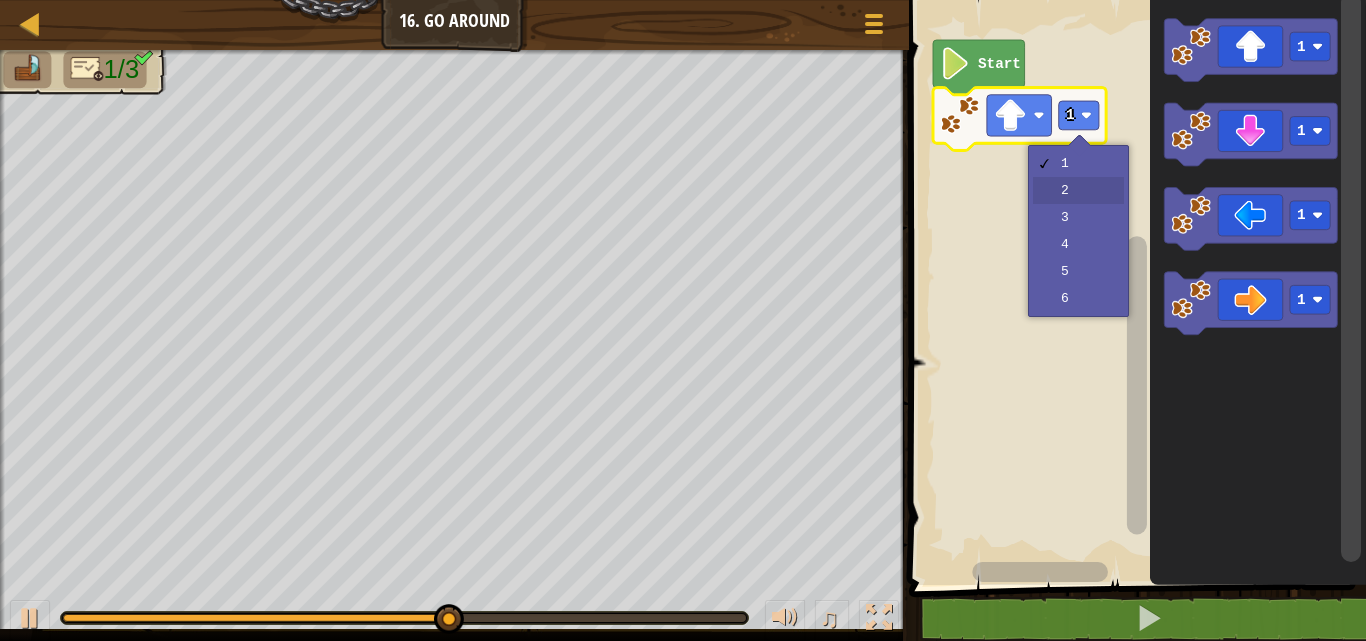 drag, startPoint x: 1084, startPoint y: 191, endPoint x: 1084, endPoint y: 220, distance: 29 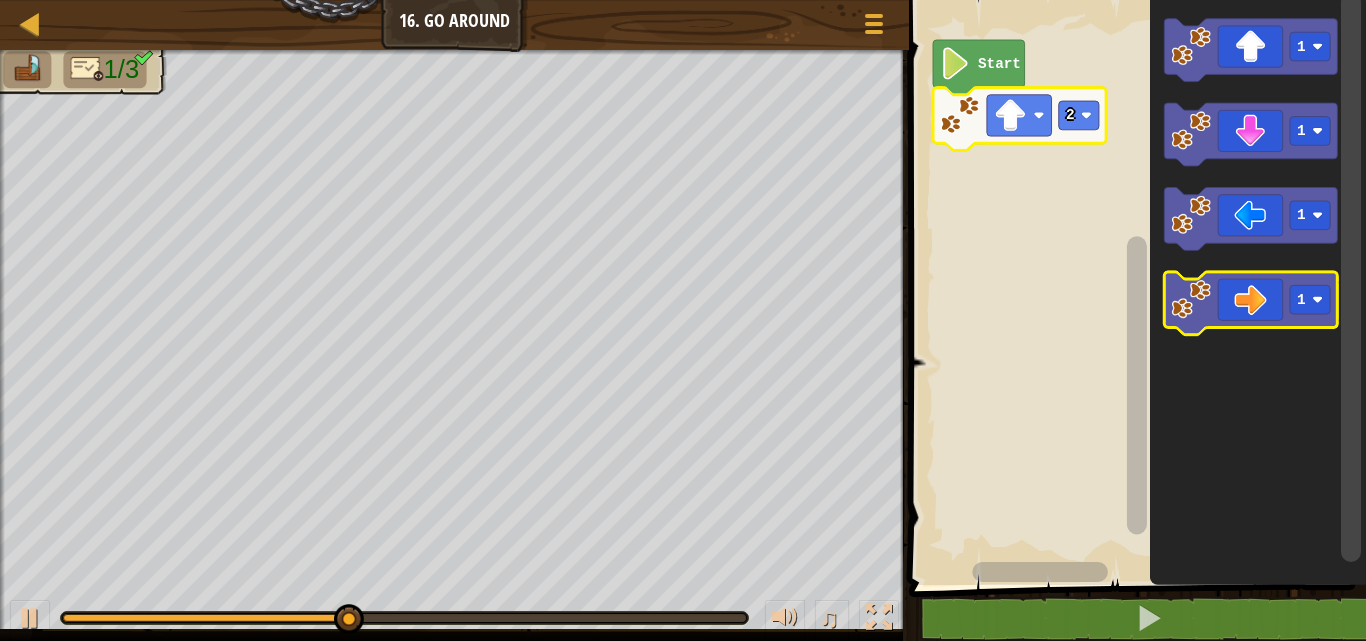 click 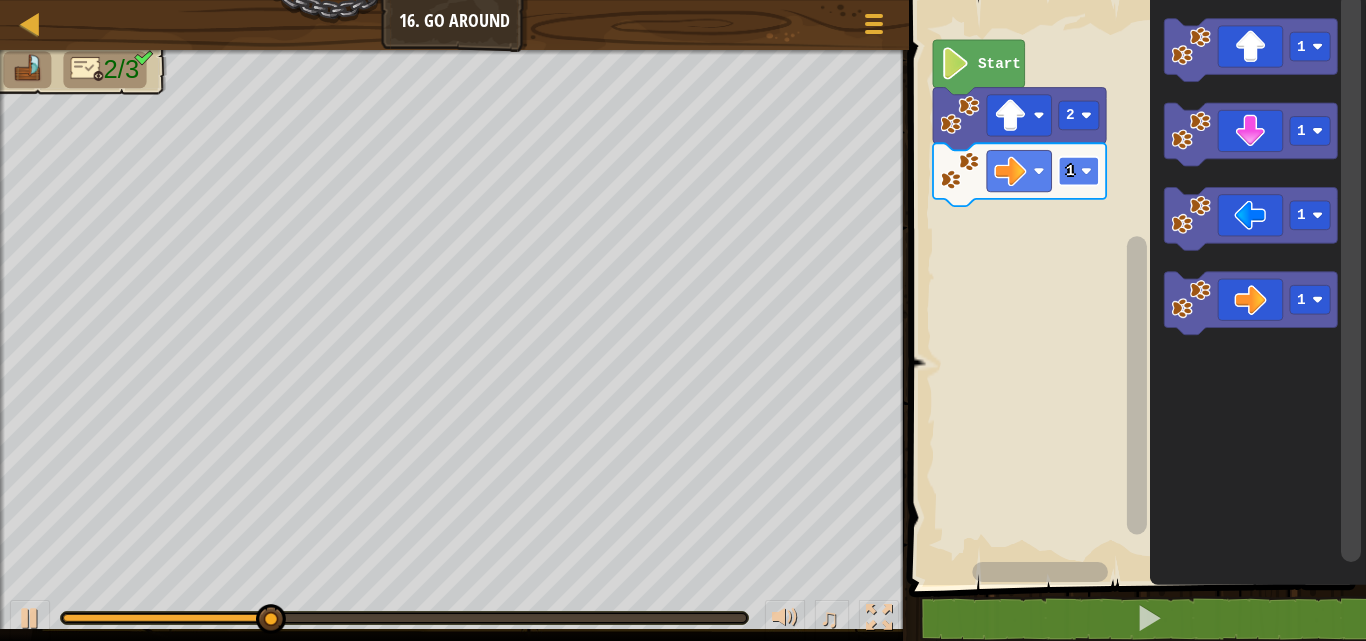 click 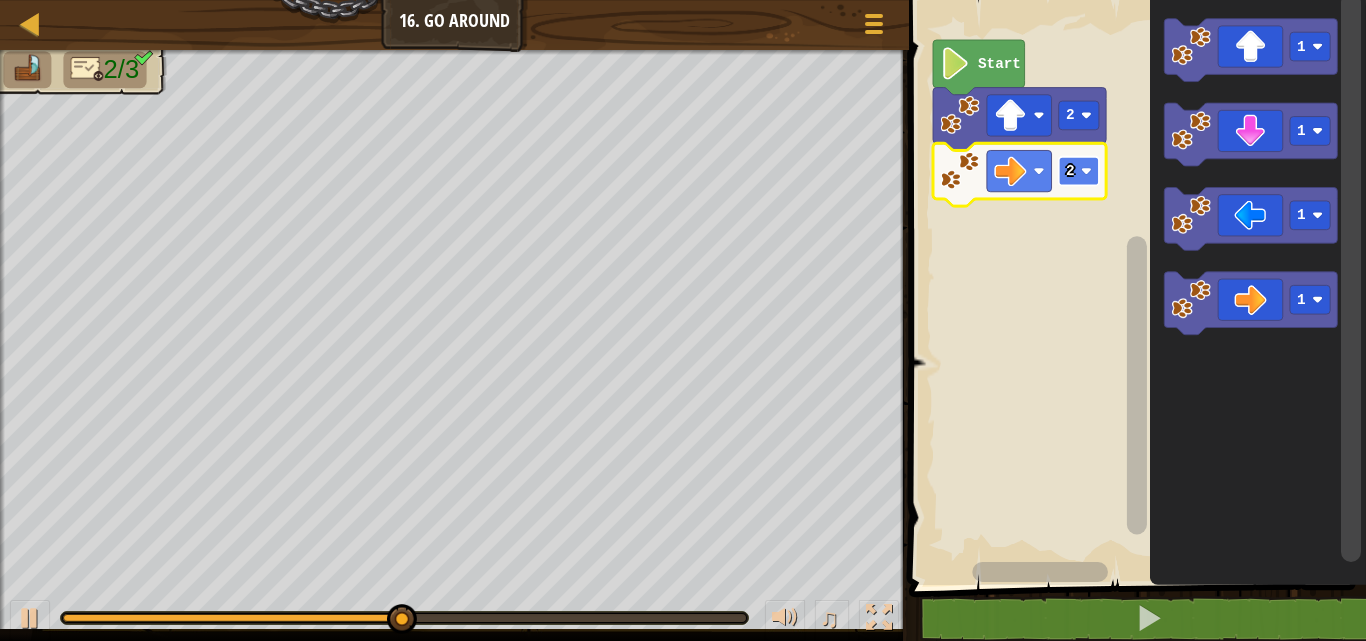 click 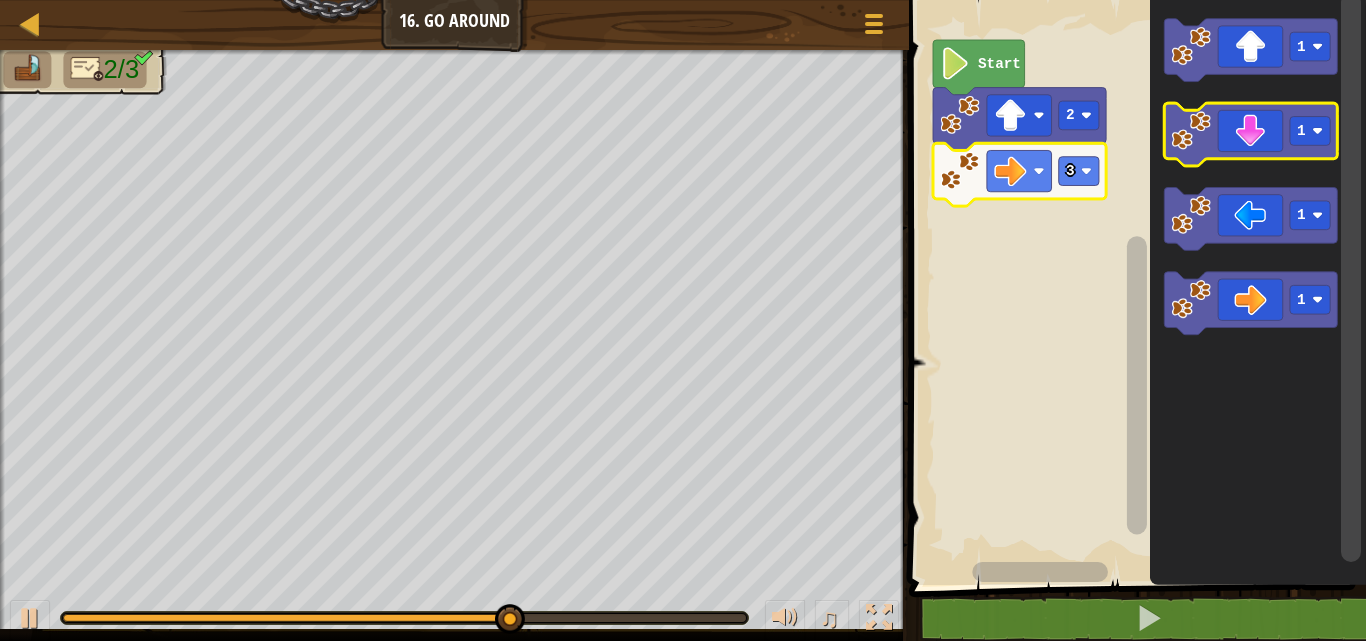 click 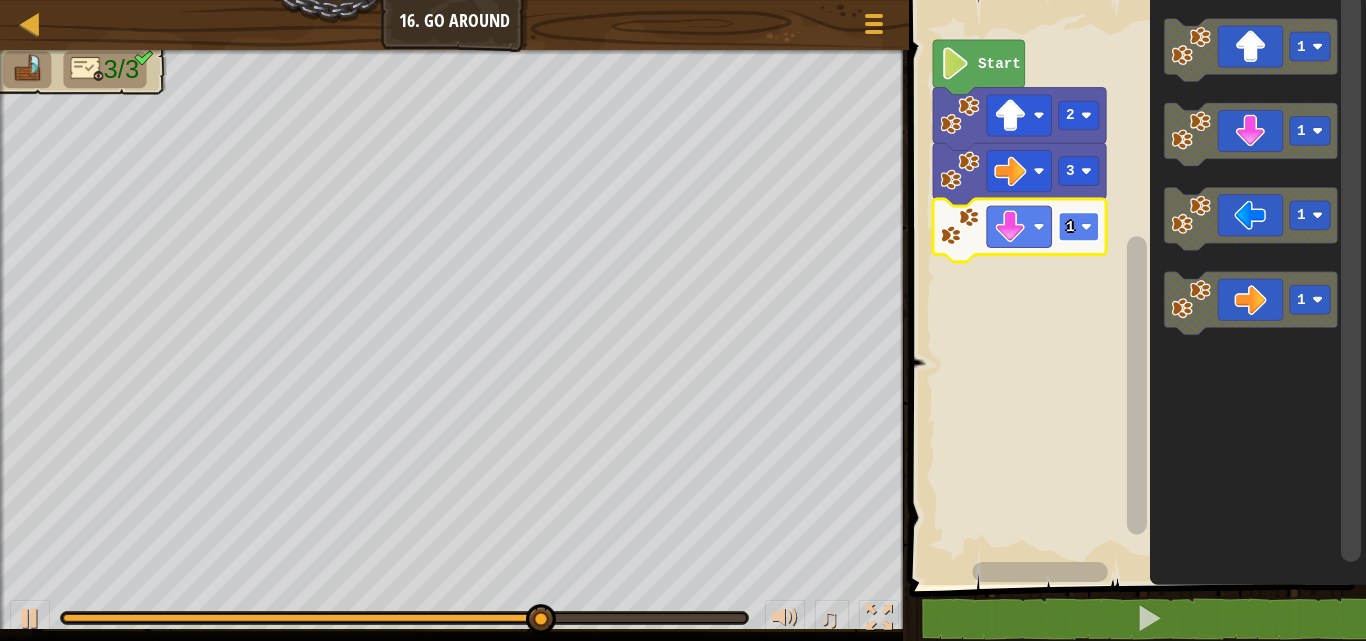 click 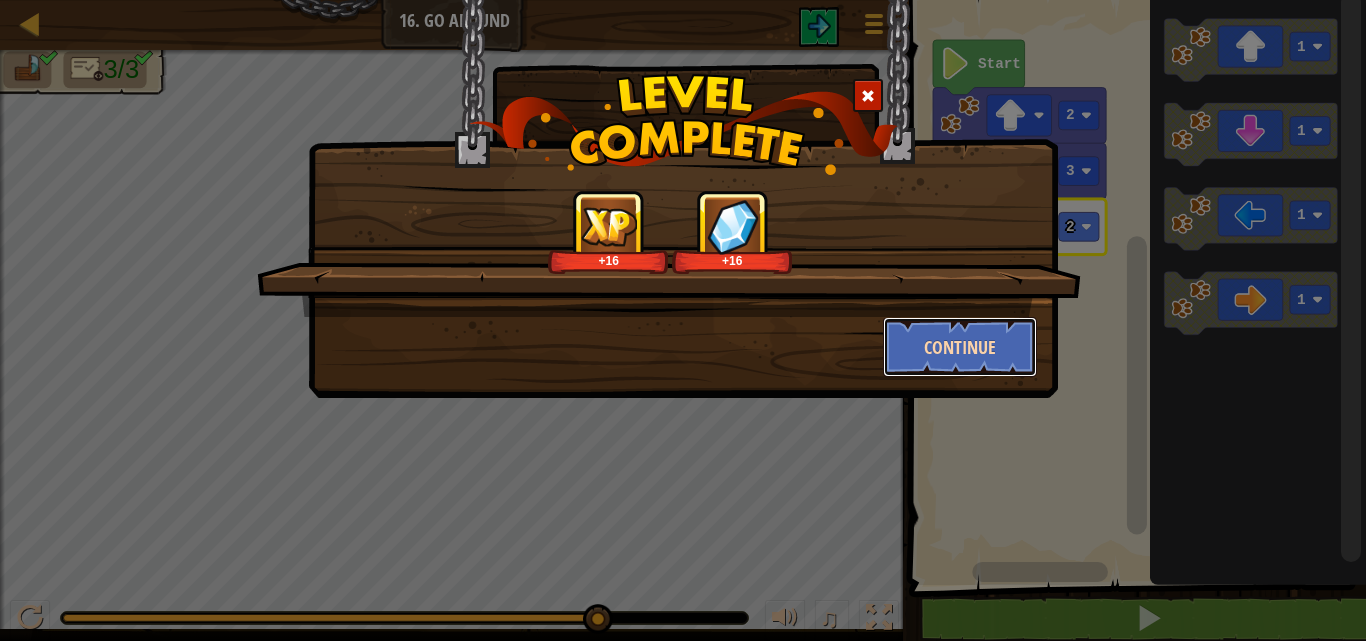 click on "Continue" at bounding box center [960, 347] 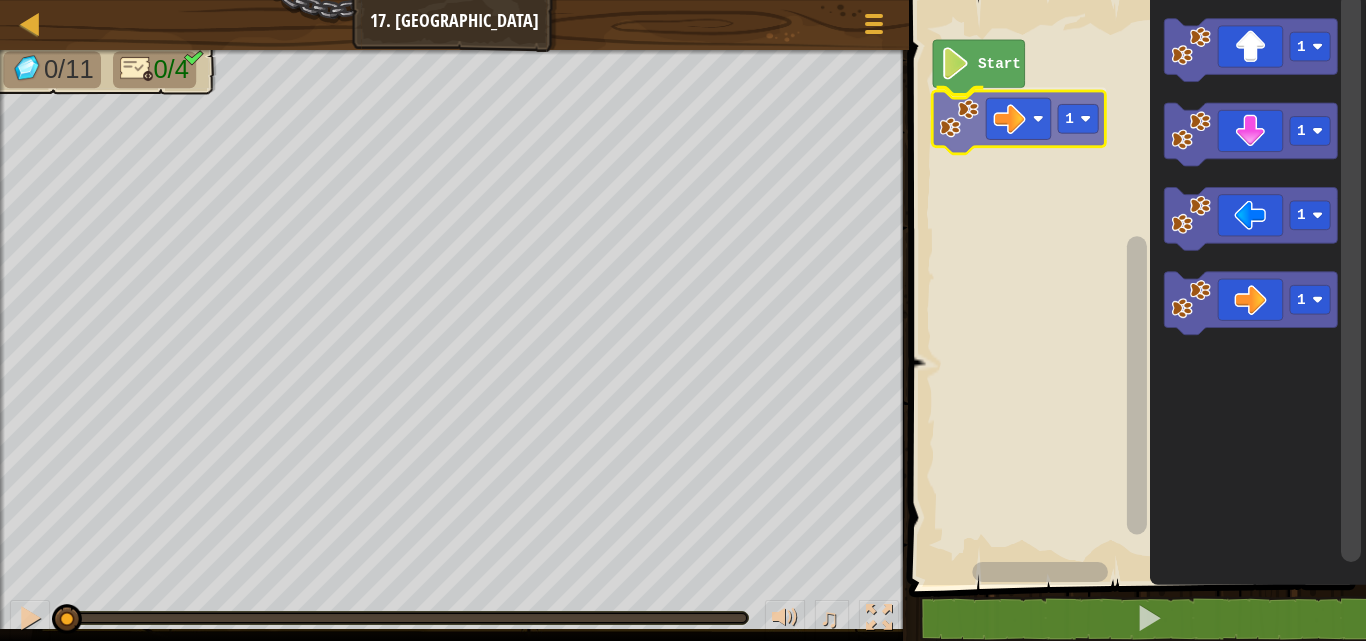 click on "Start 1 1 1 1 1 1" at bounding box center [1134, 287] 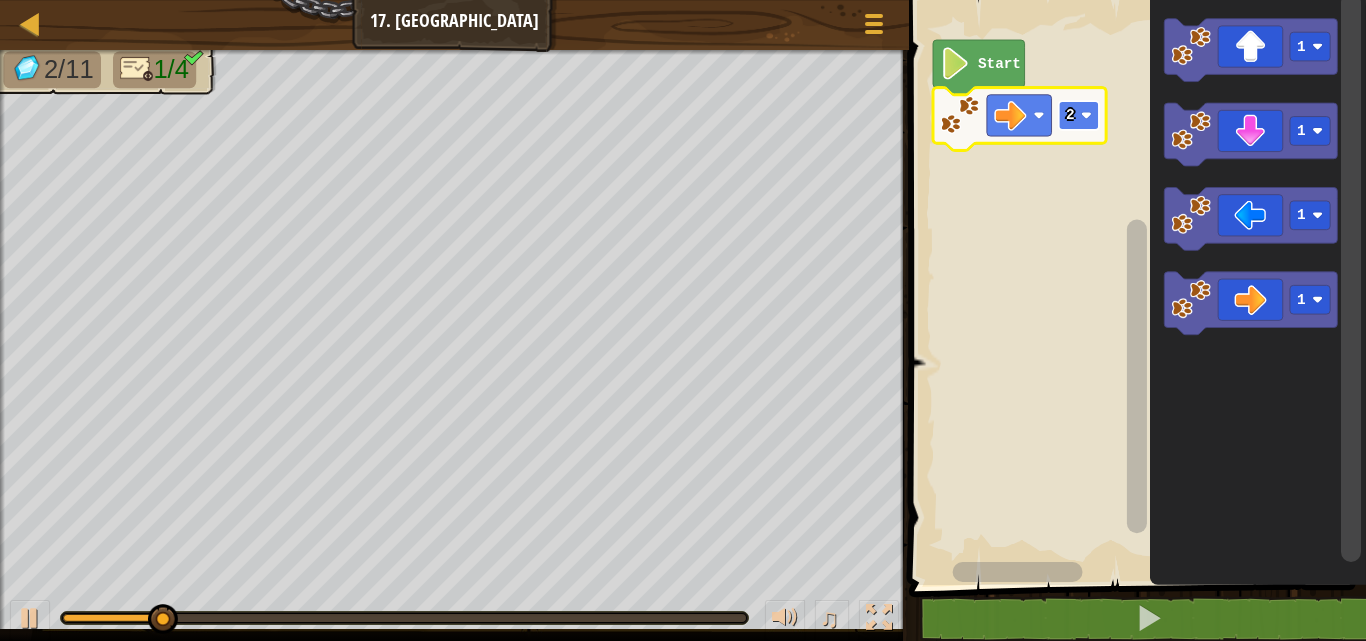 click 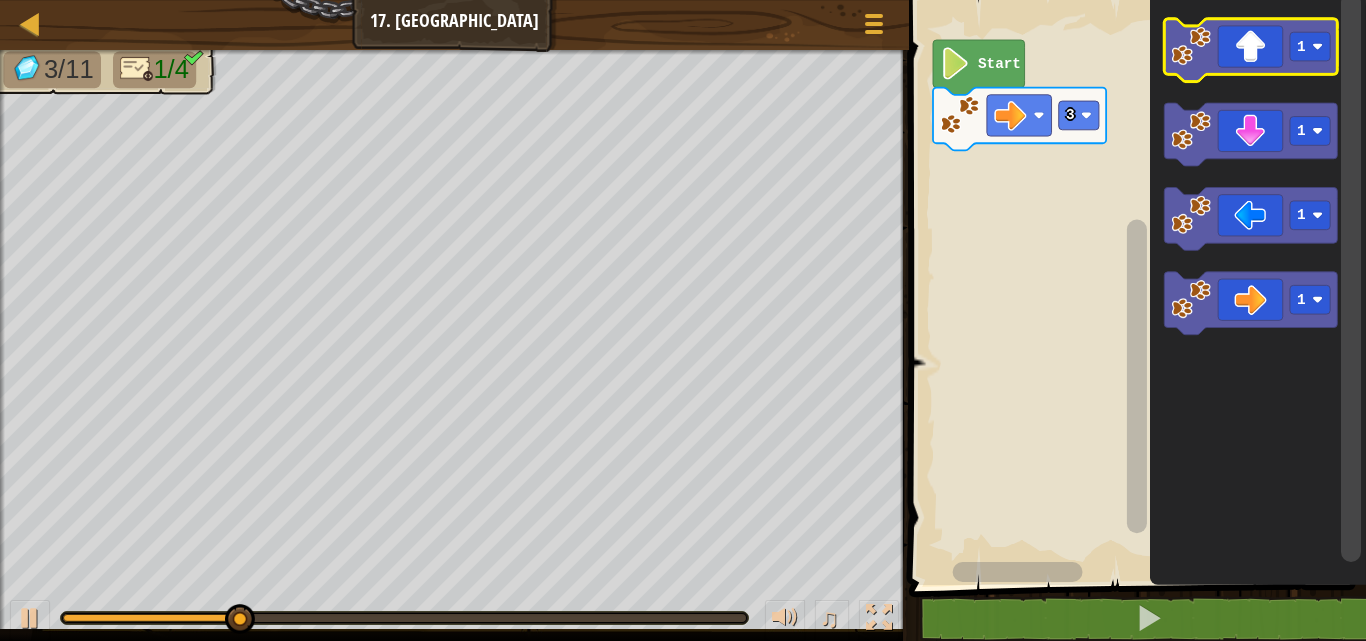 click 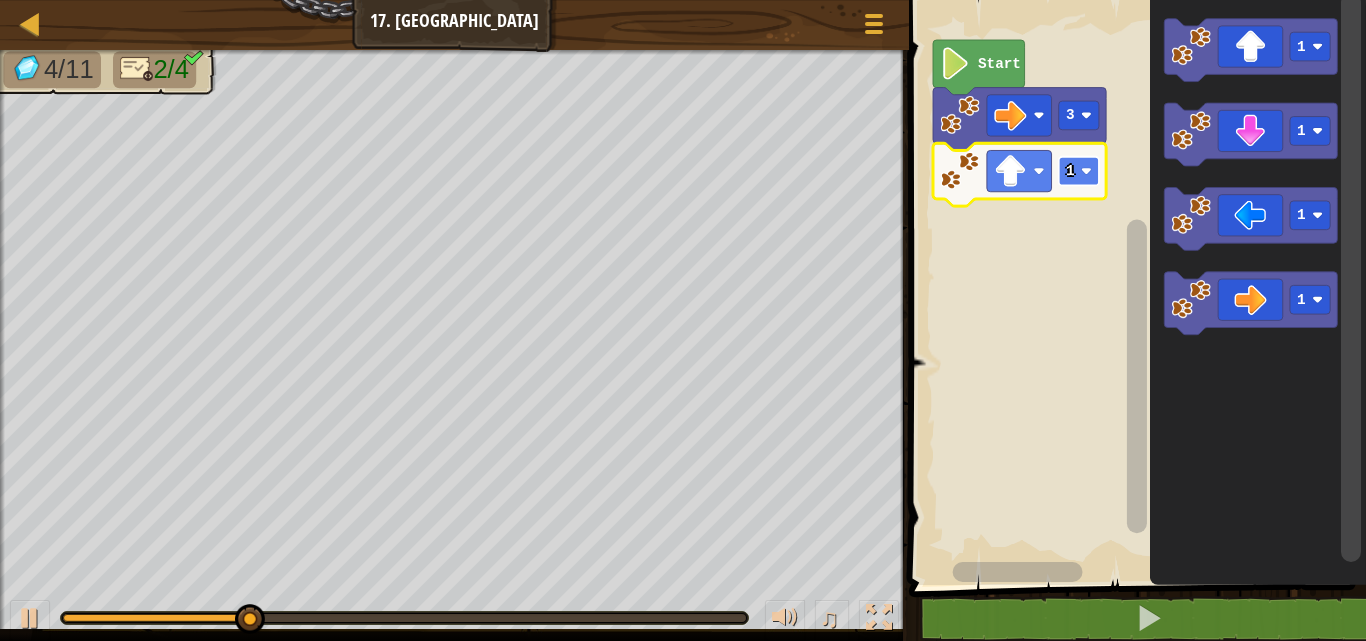 click 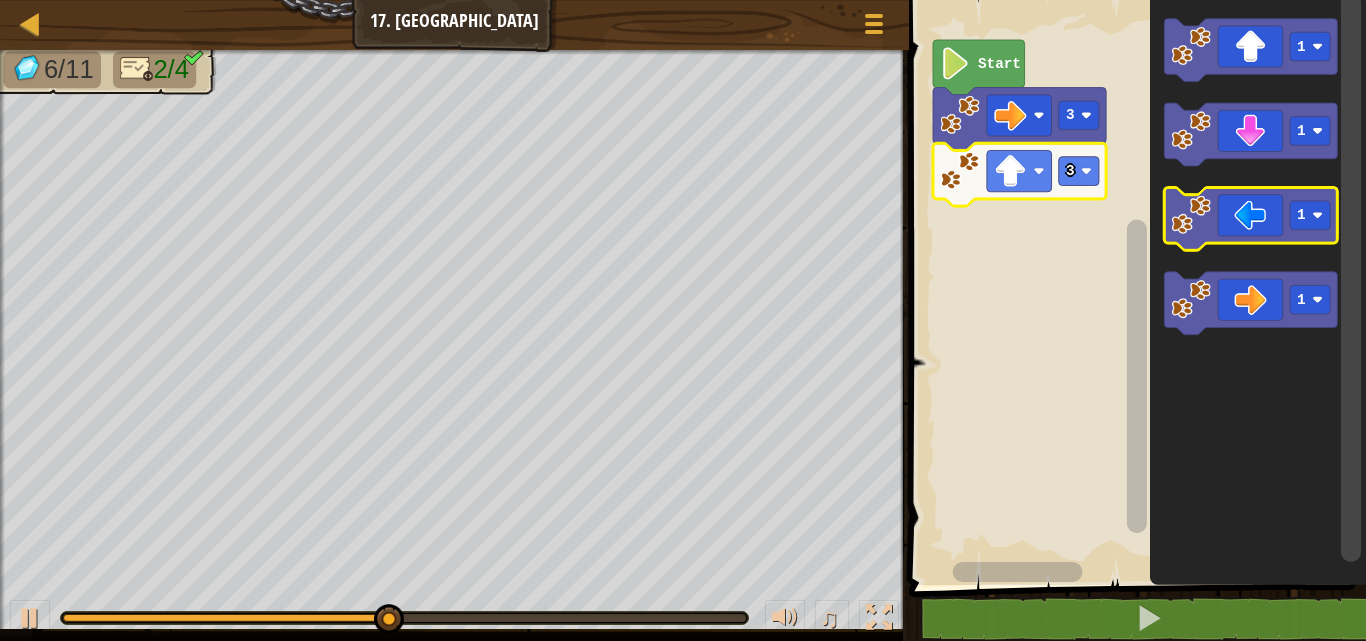 click 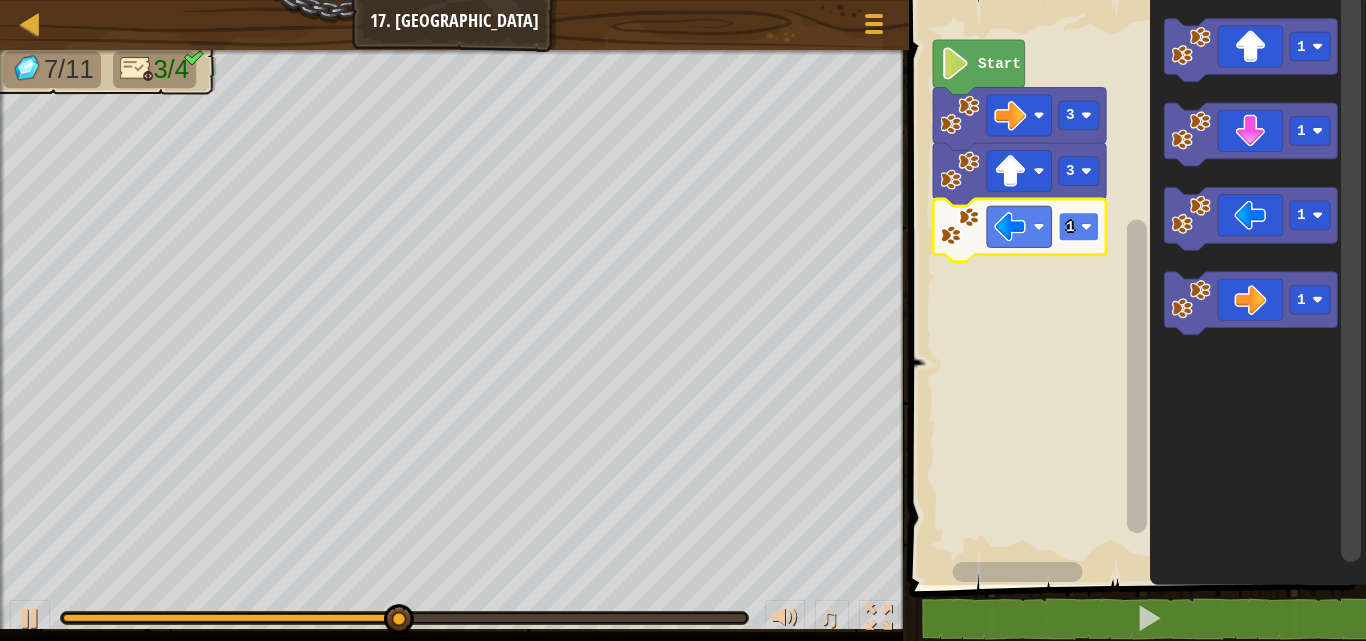 click 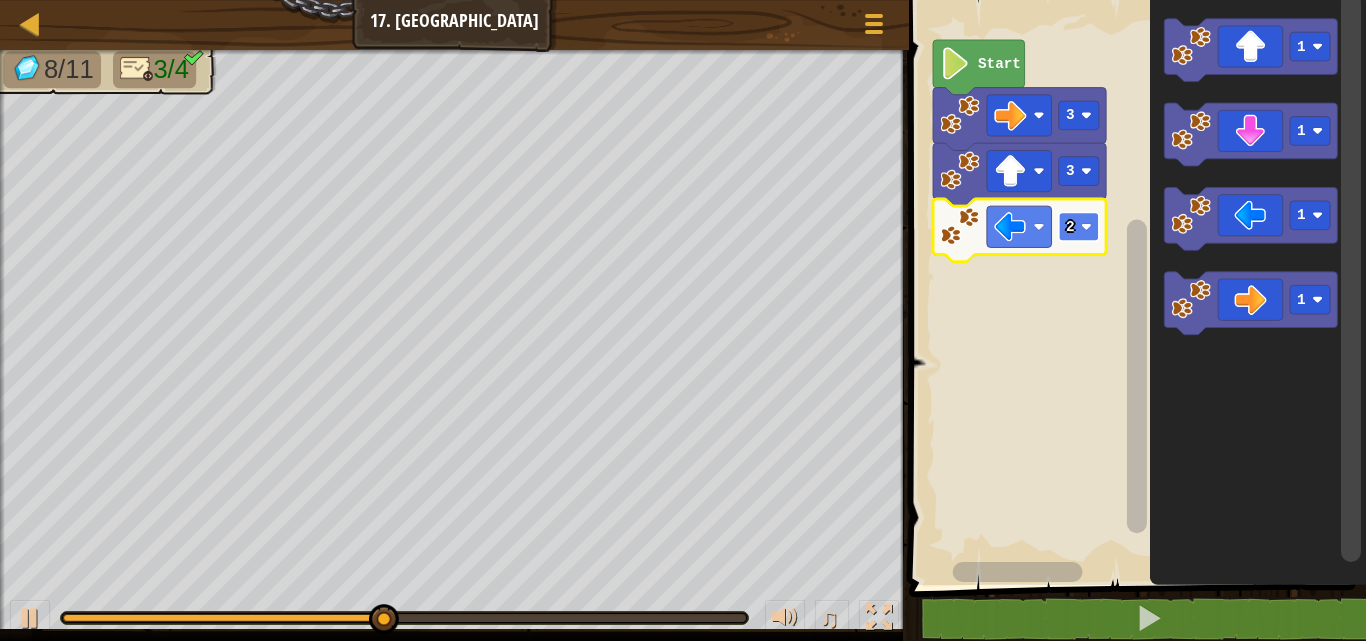 click 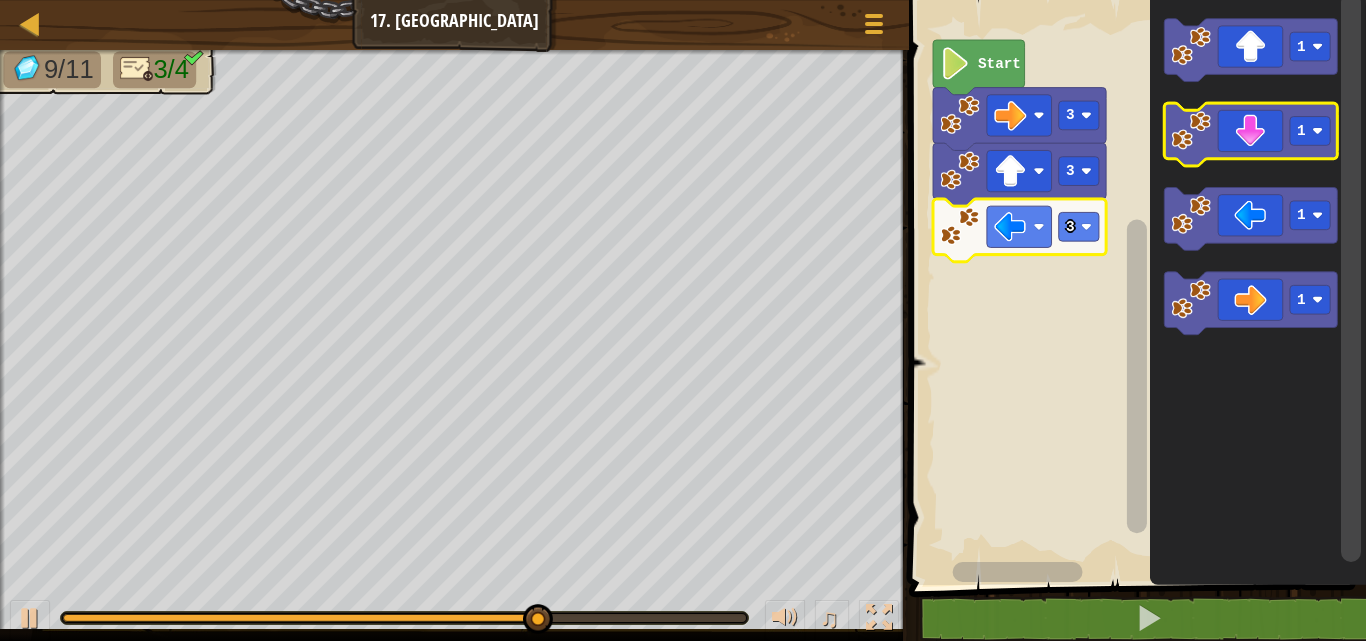 click 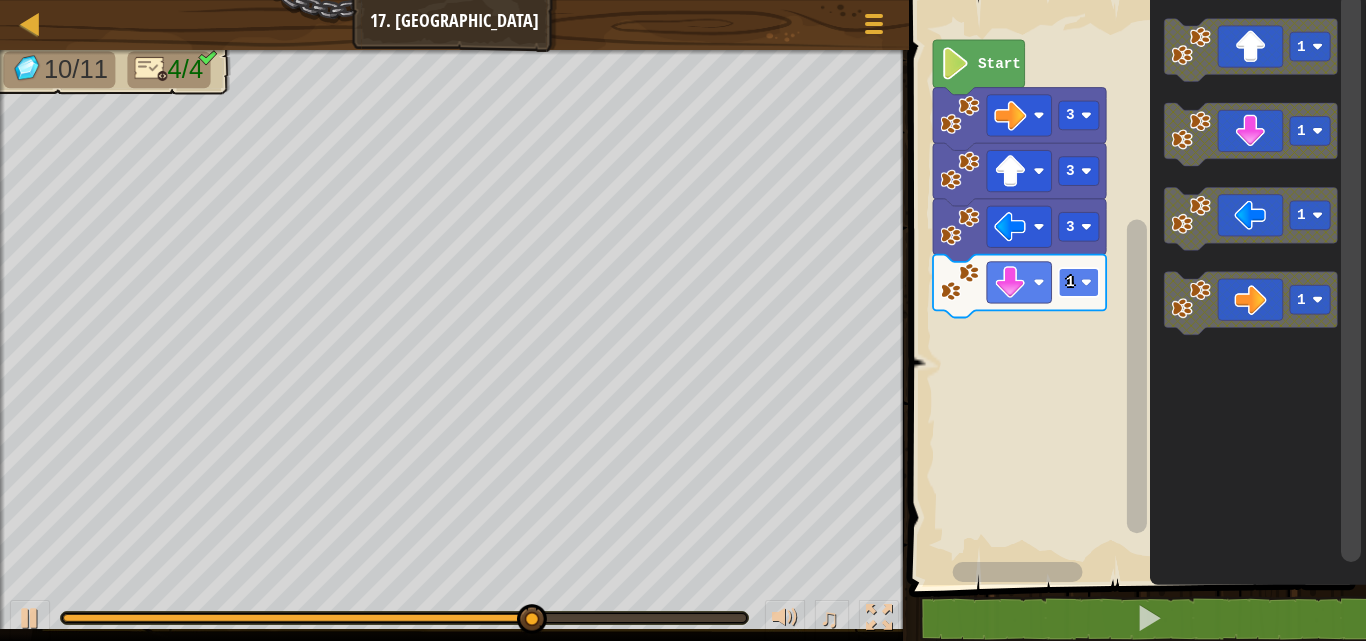 click 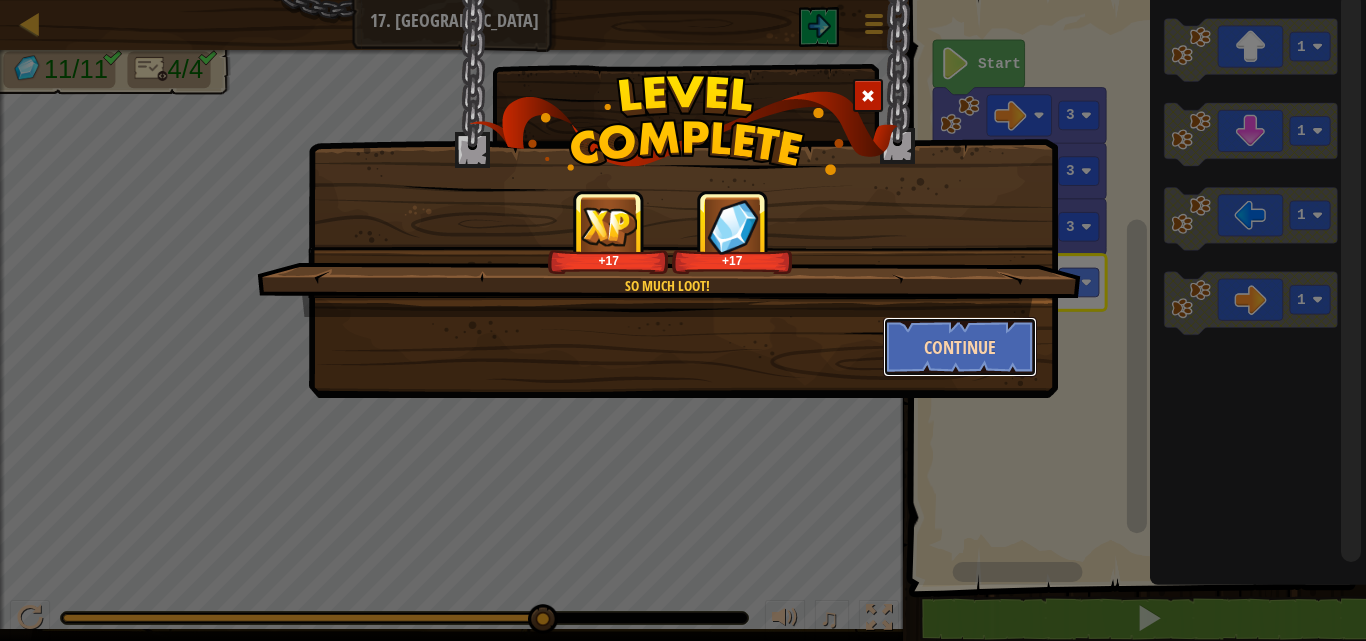 click on "Continue" at bounding box center (960, 347) 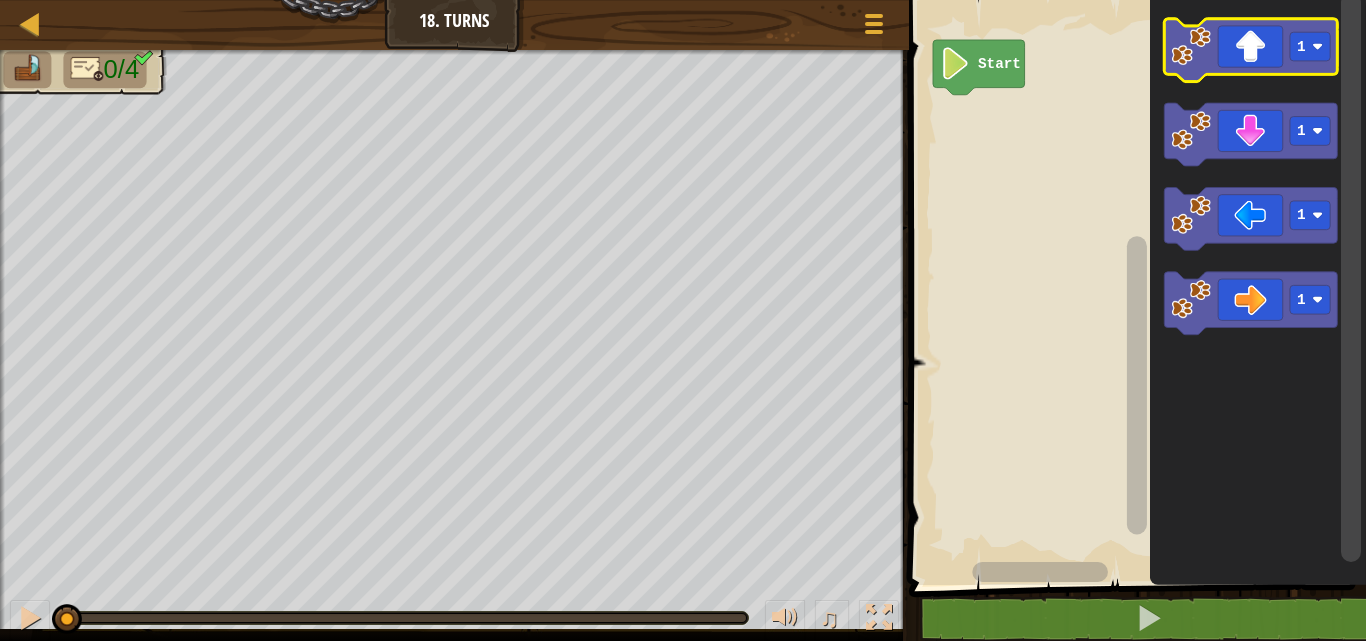 click 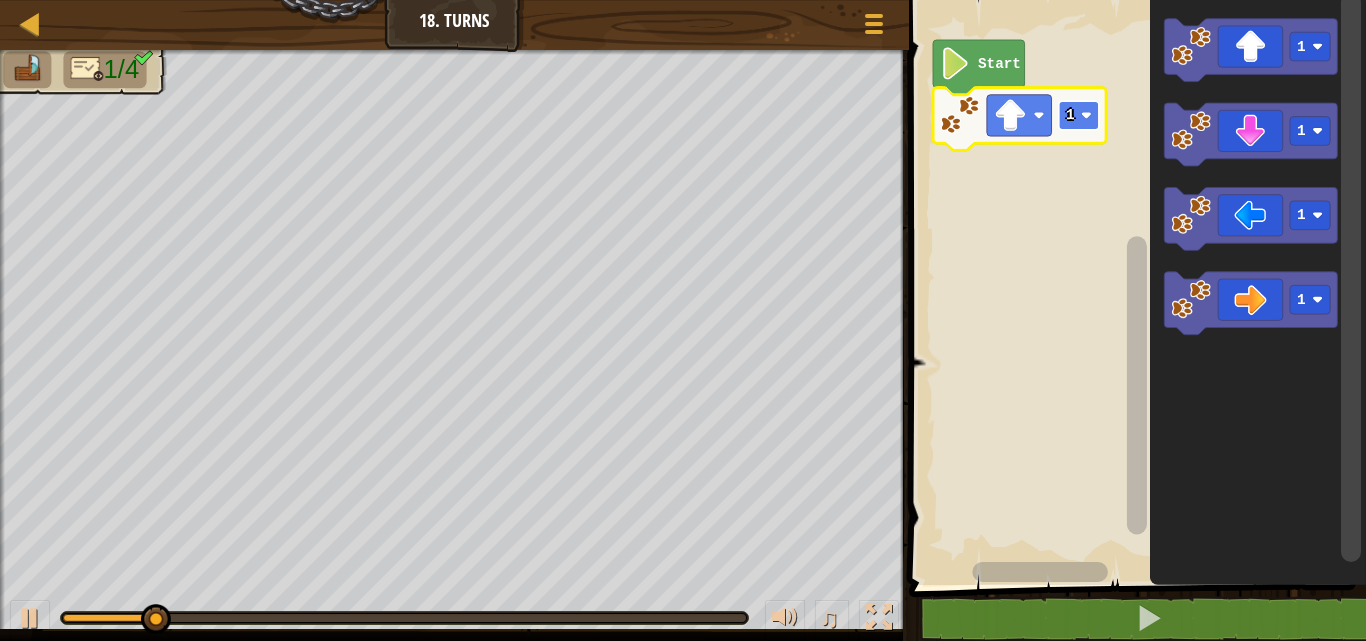click 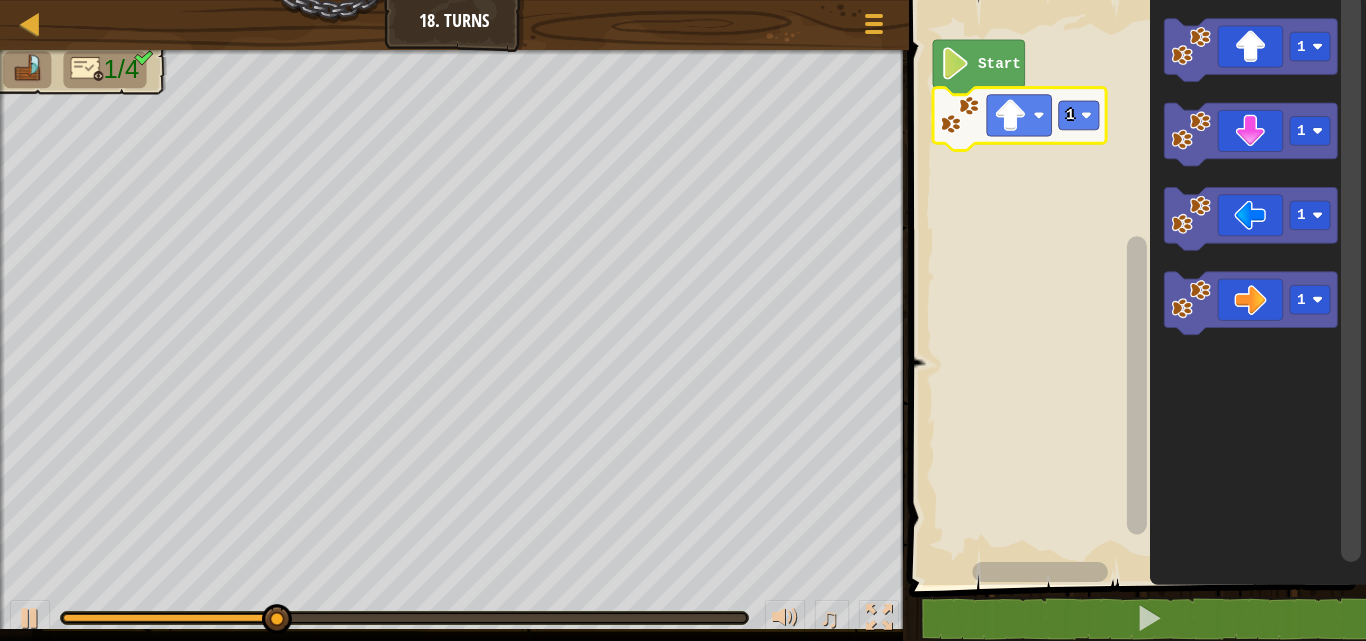 click 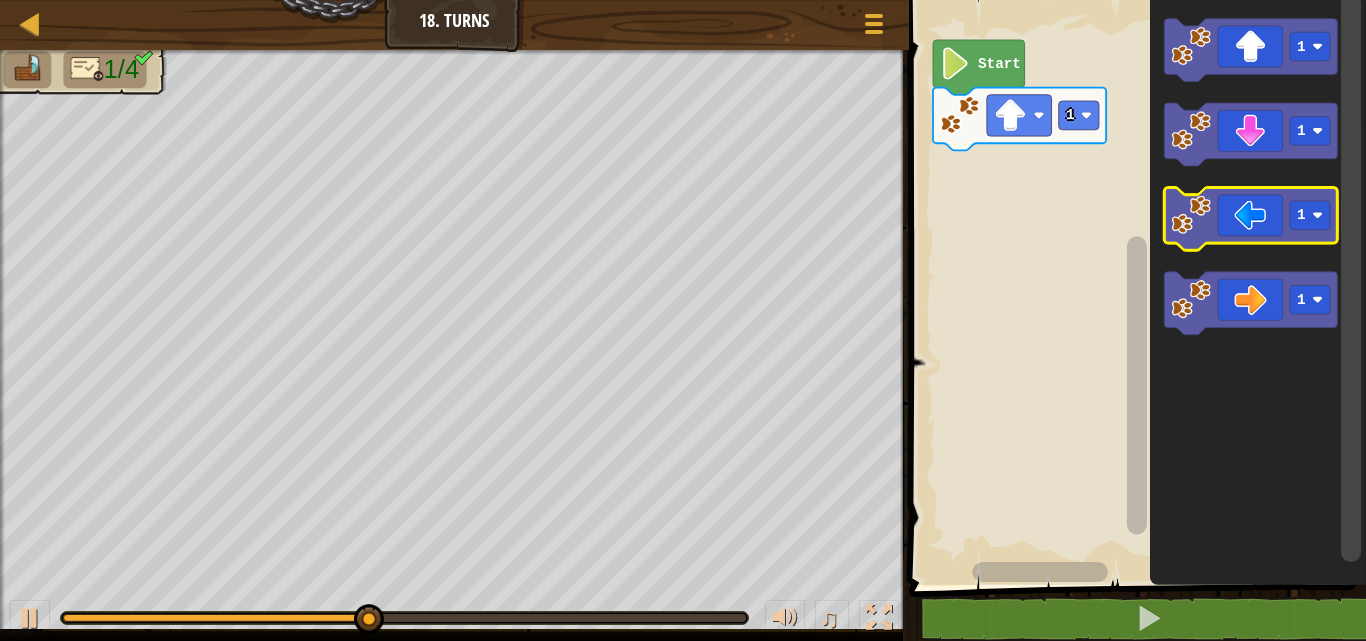 click 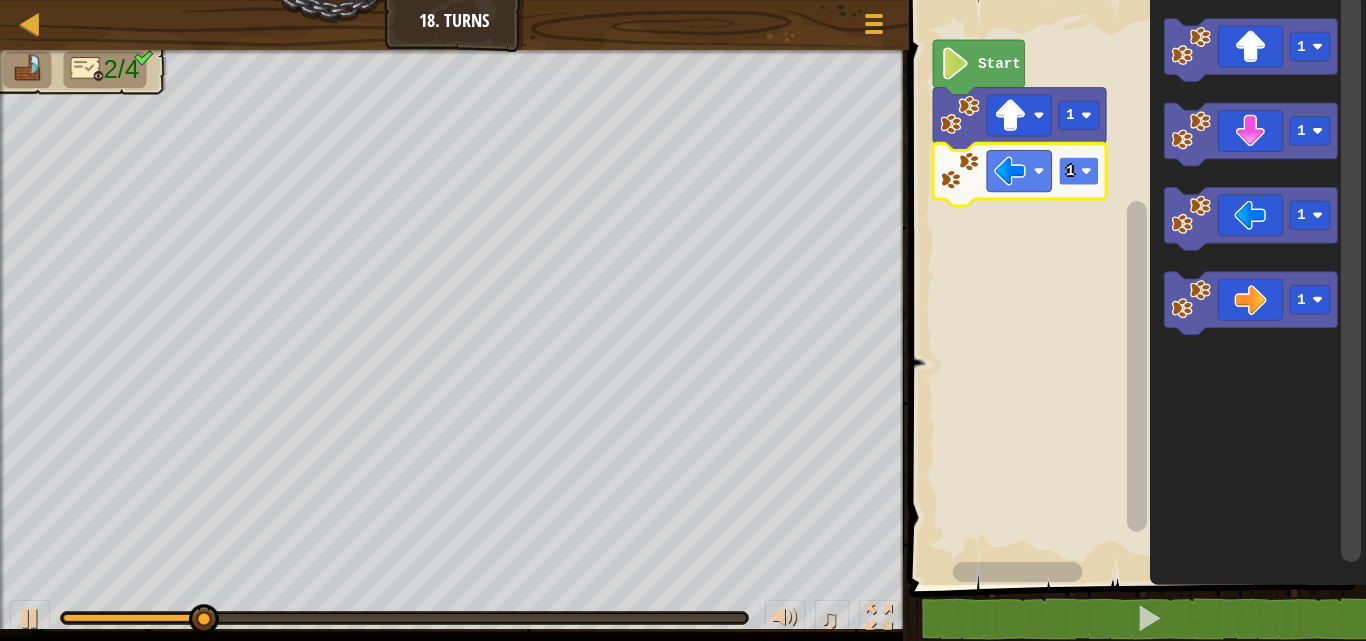 click on "1" 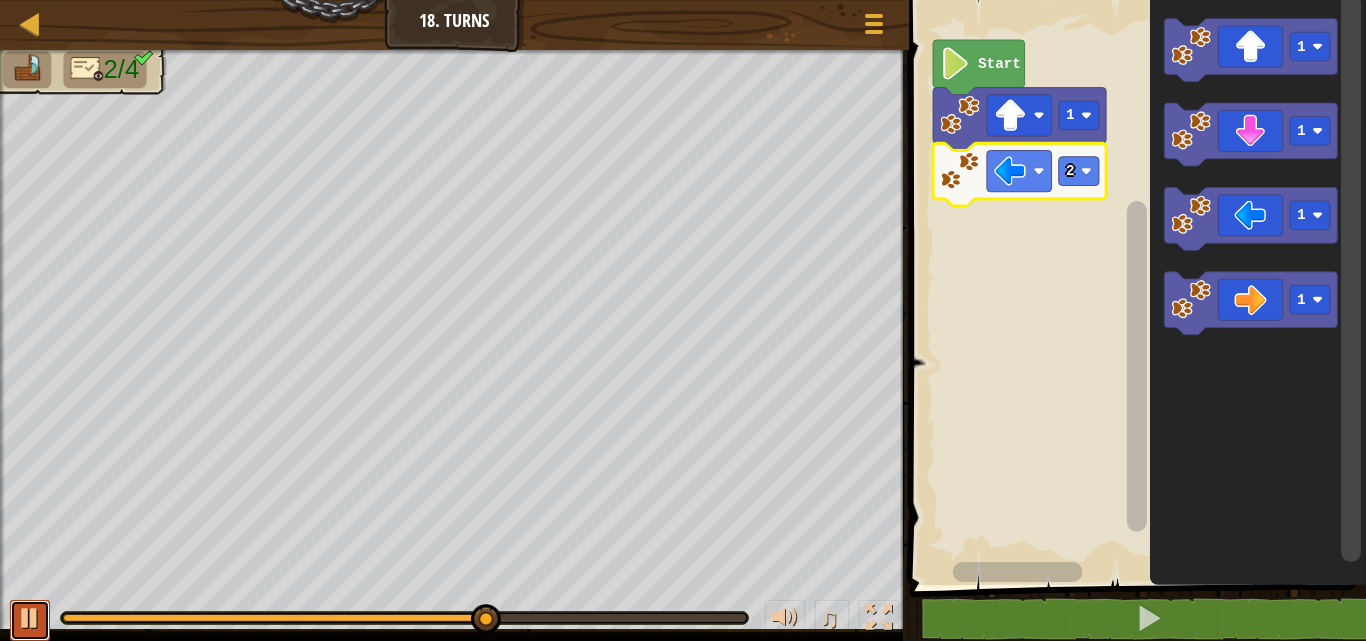 click at bounding box center (30, 618) 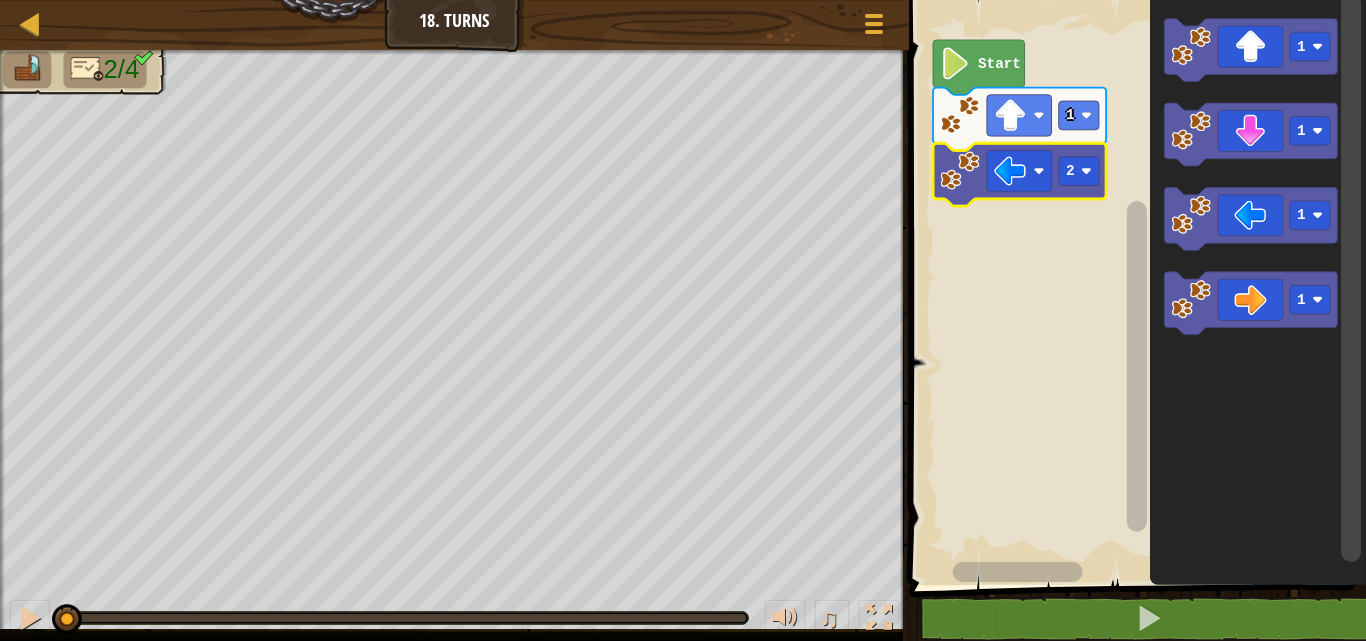 drag, startPoint x: 470, startPoint y: 618, endPoint x: 4, endPoint y: 493, distance: 482.47385 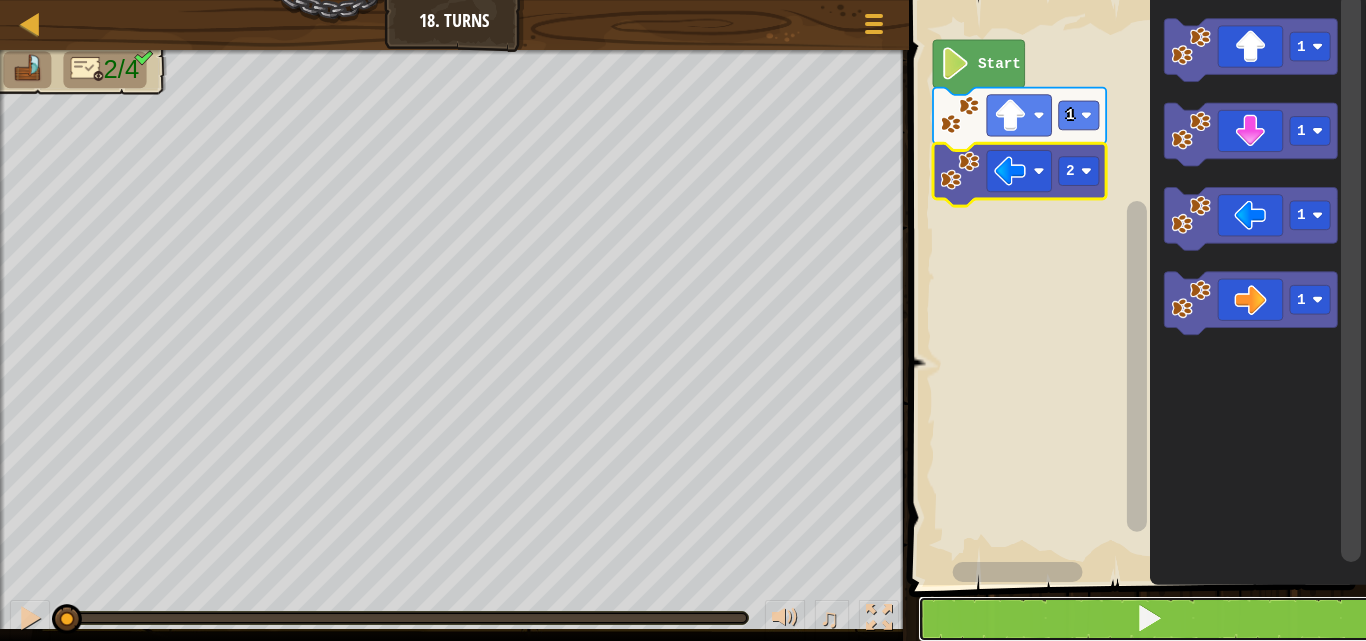 click at bounding box center [1149, 619] 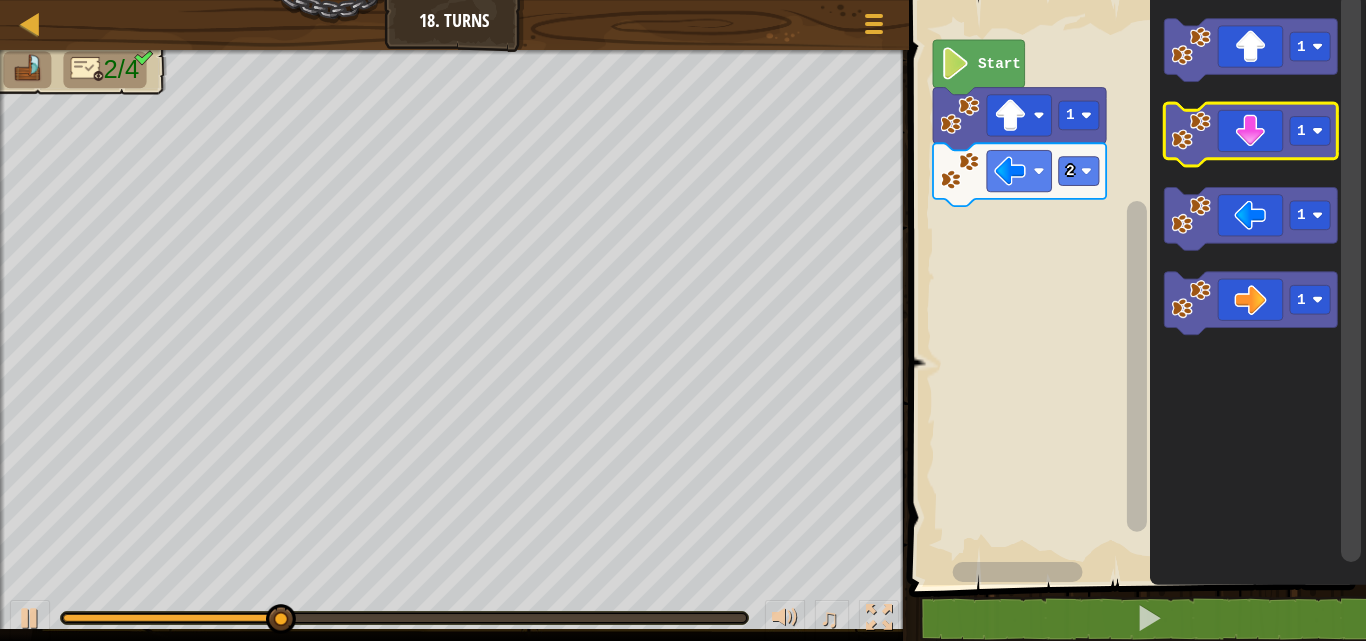 click 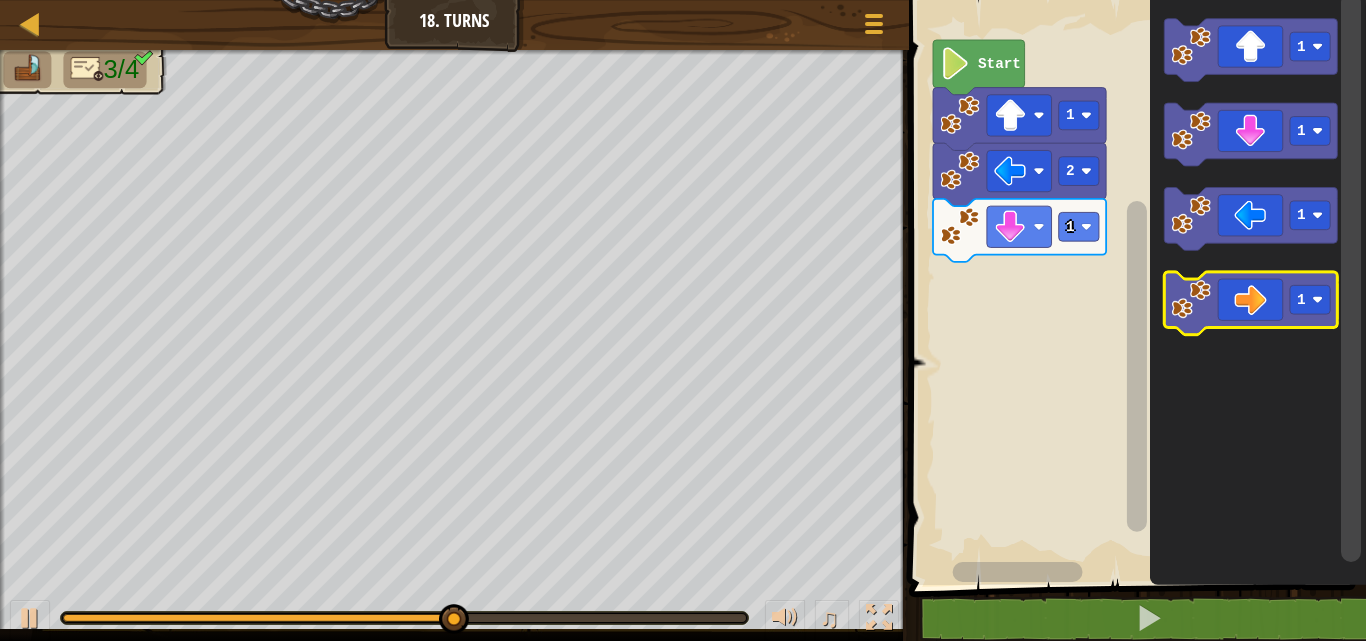 click 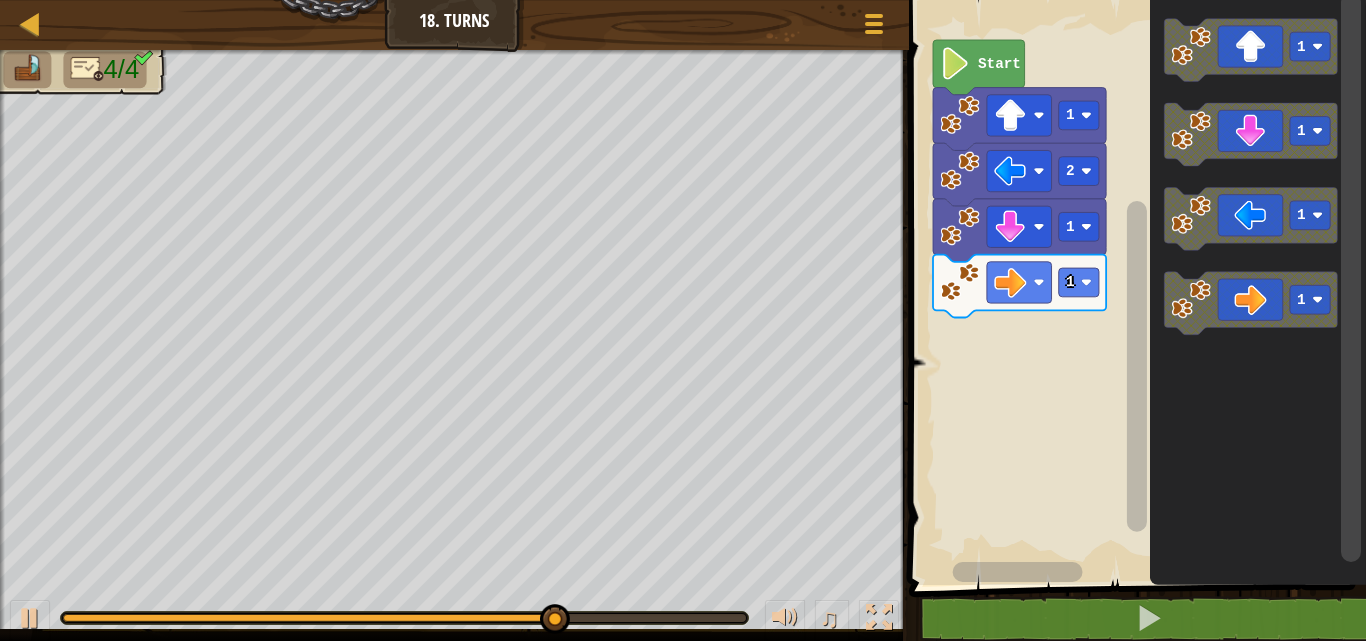click 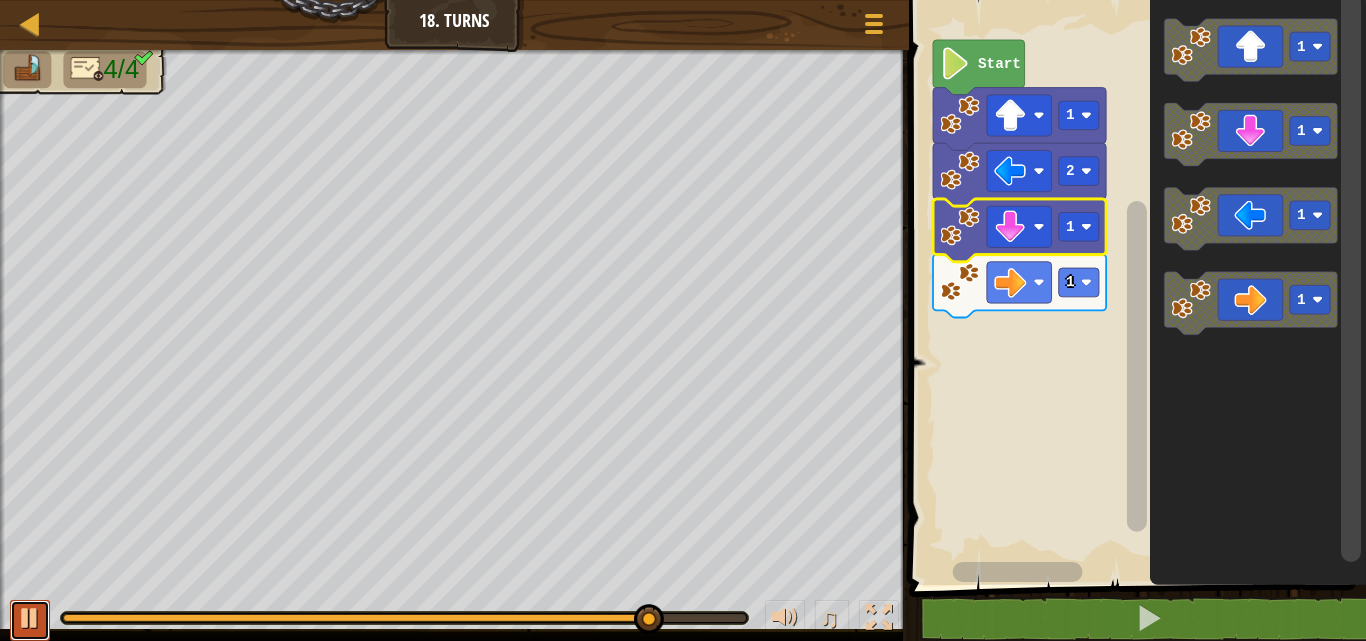 click at bounding box center [30, 618] 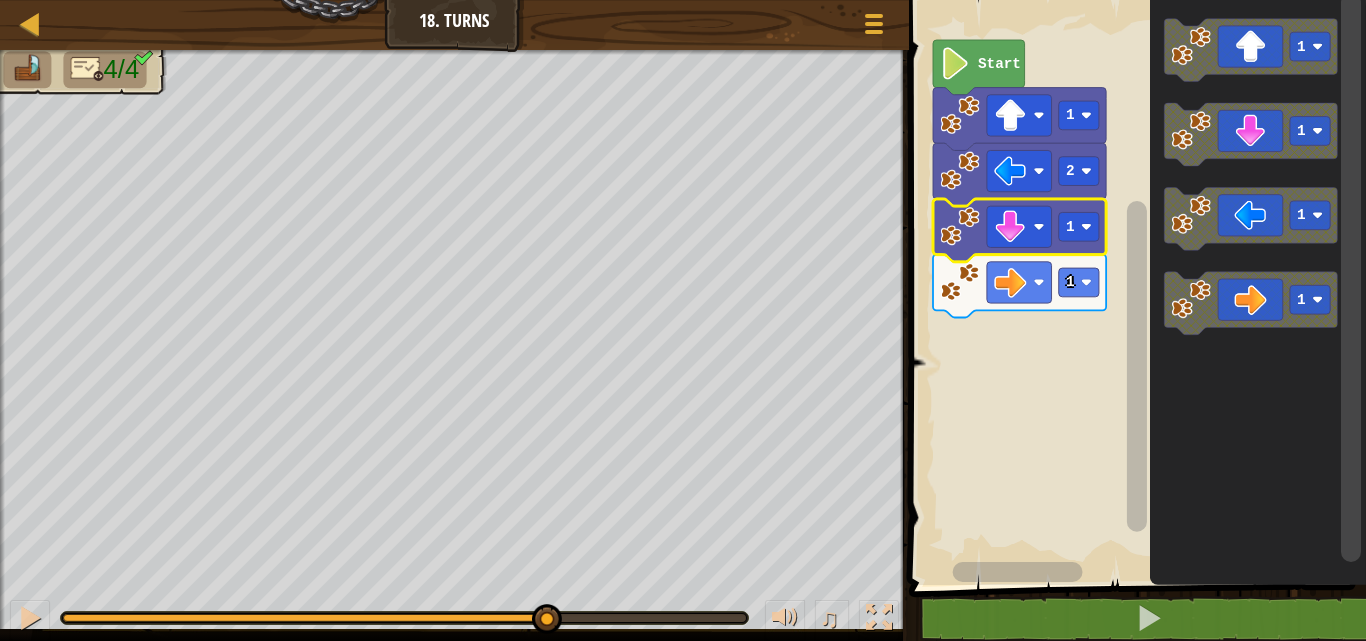 drag, startPoint x: 635, startPoint y: 619, endPoint x: 545, endPoint y: 614, distance: 90.13878 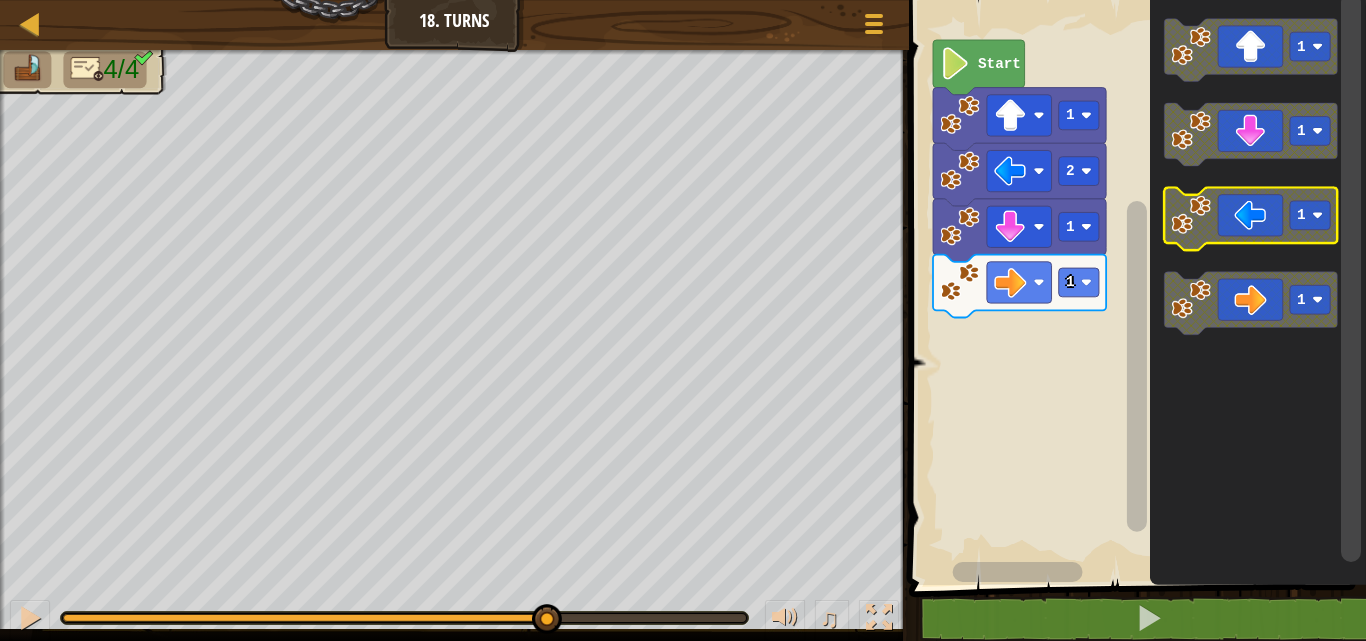 click 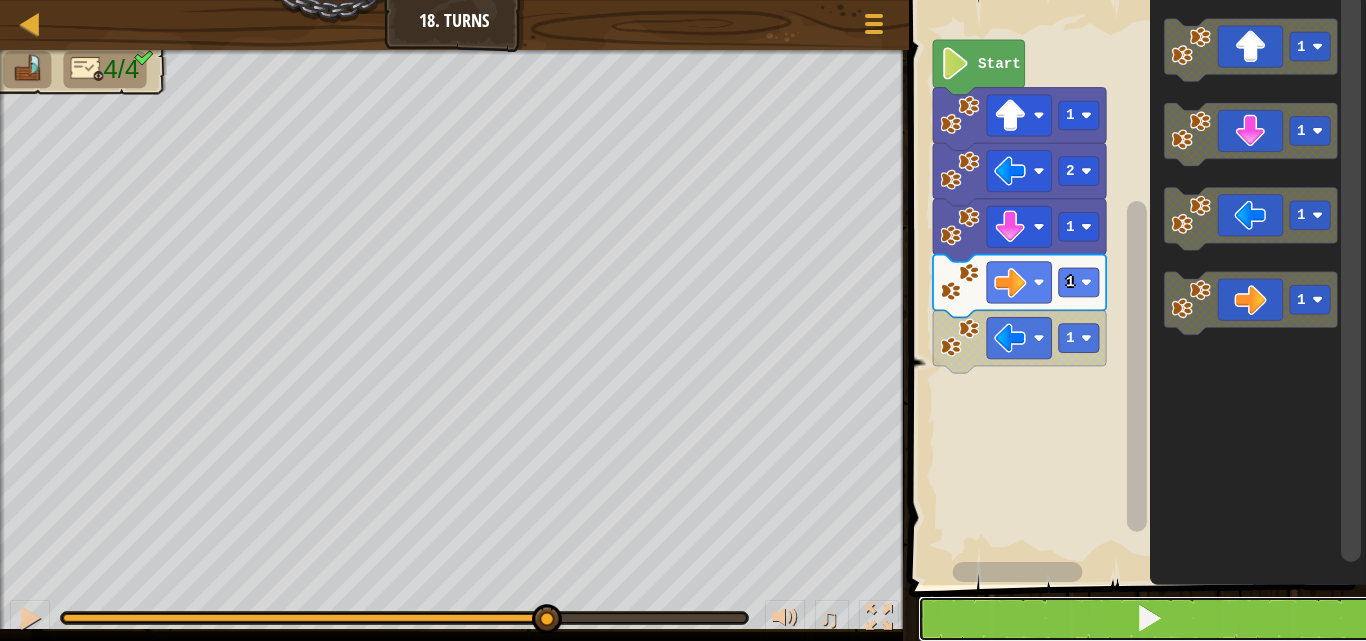 click at bounding box center (1149, 619) 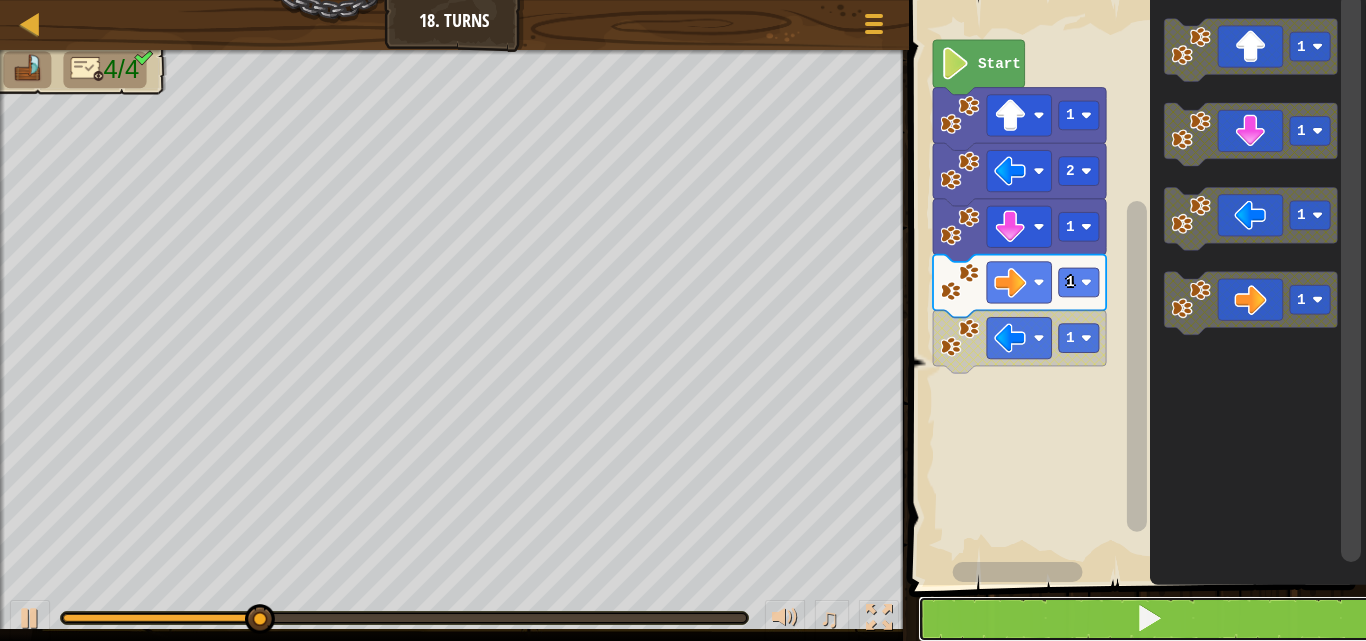 click at bounding box center (1149, 619) 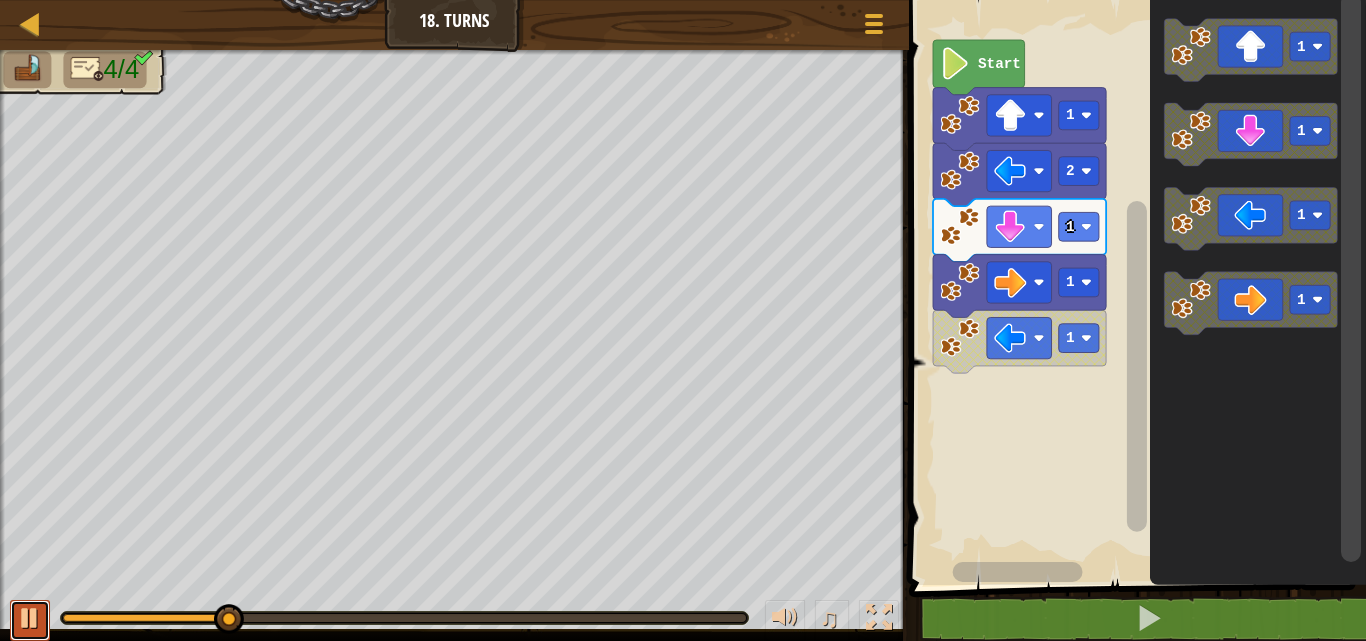 click at bounding box center [30, 618] 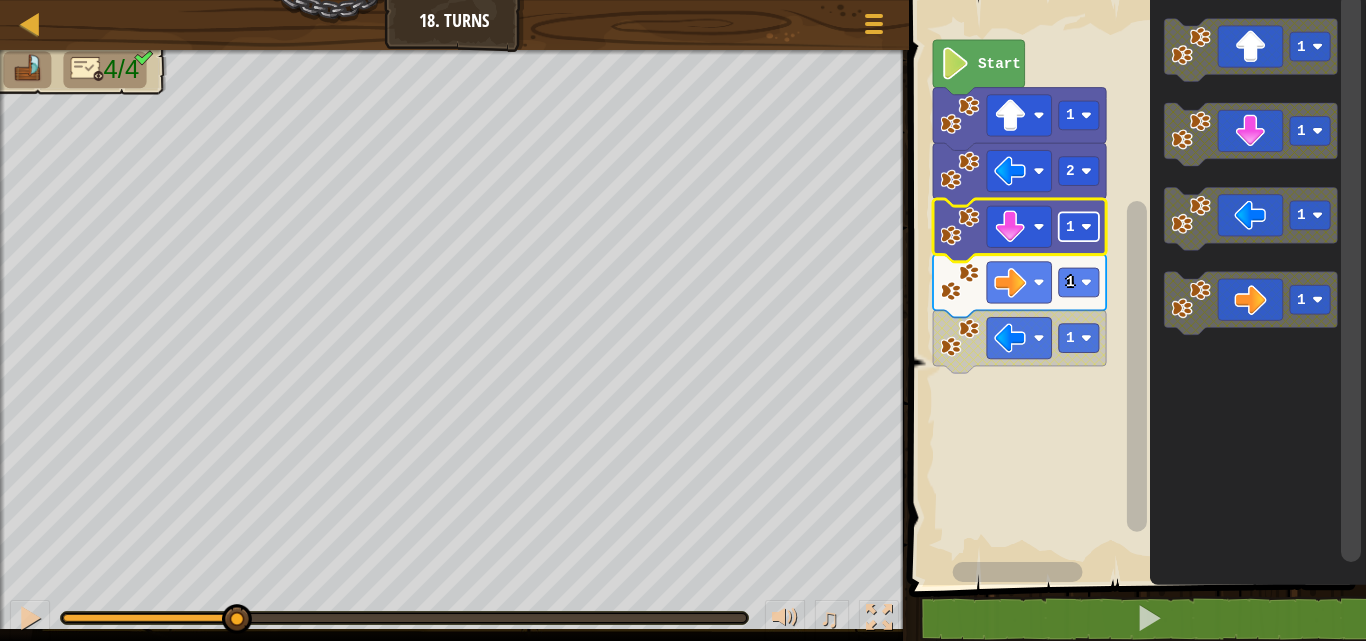click on "1" 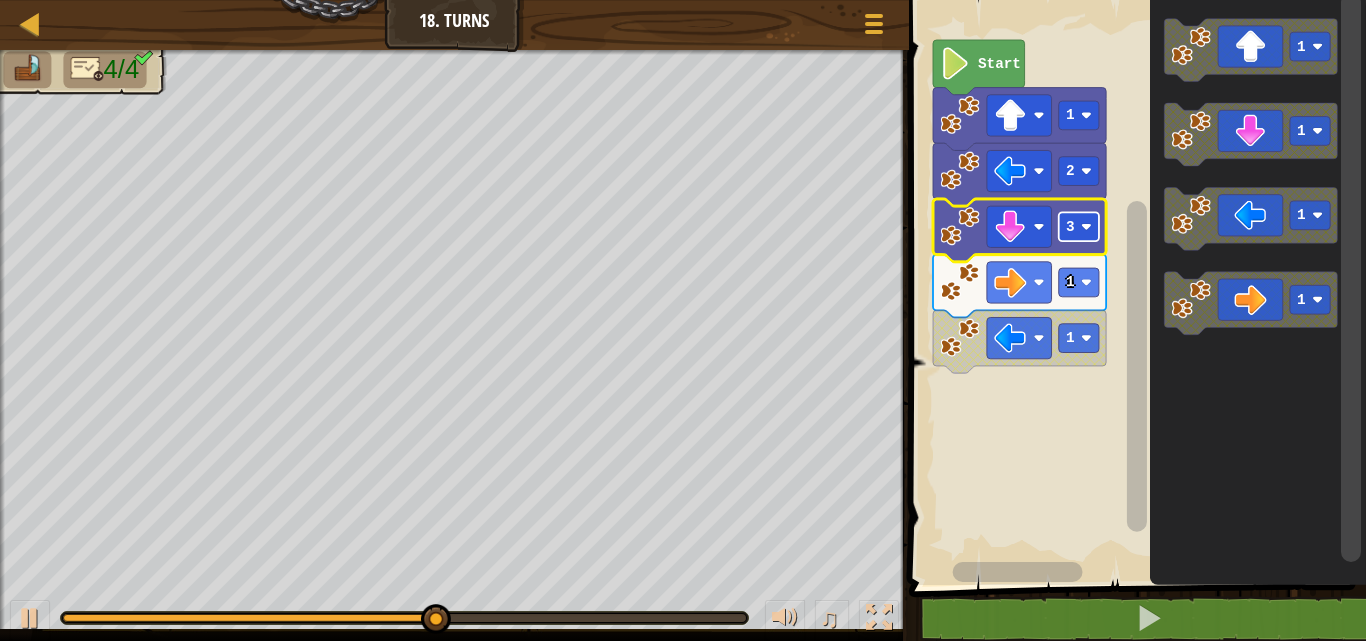 click 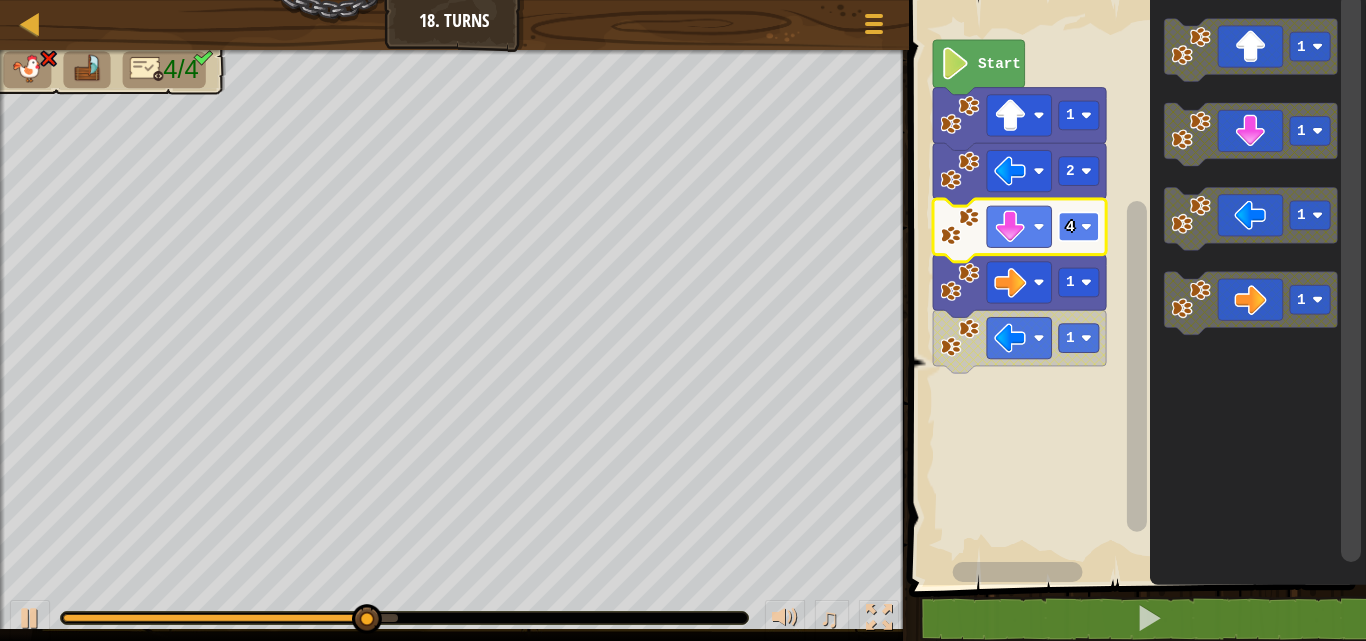 click on "4" 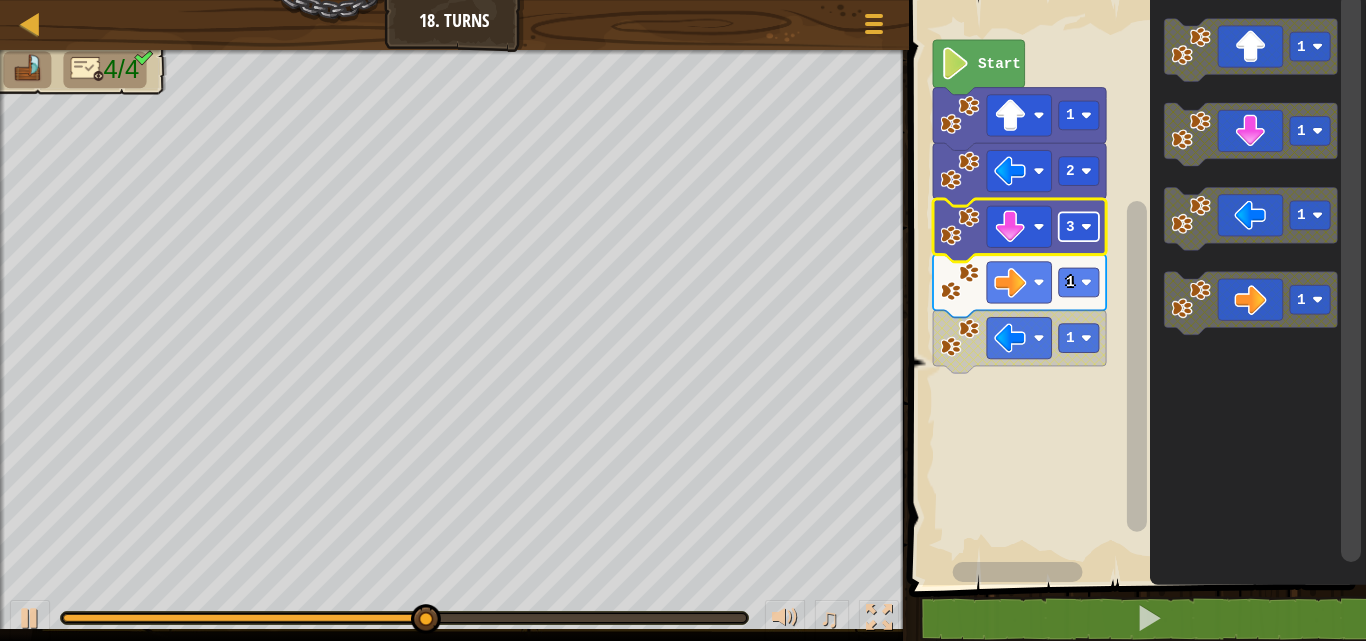 click 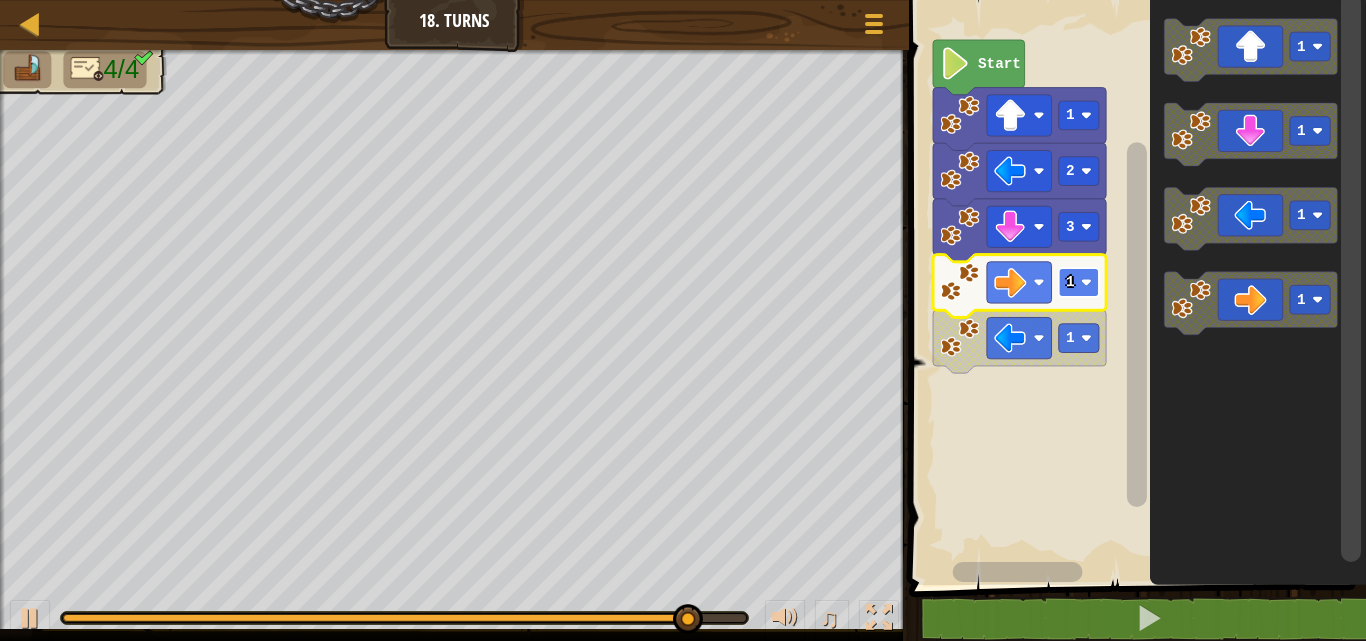 click on "1" 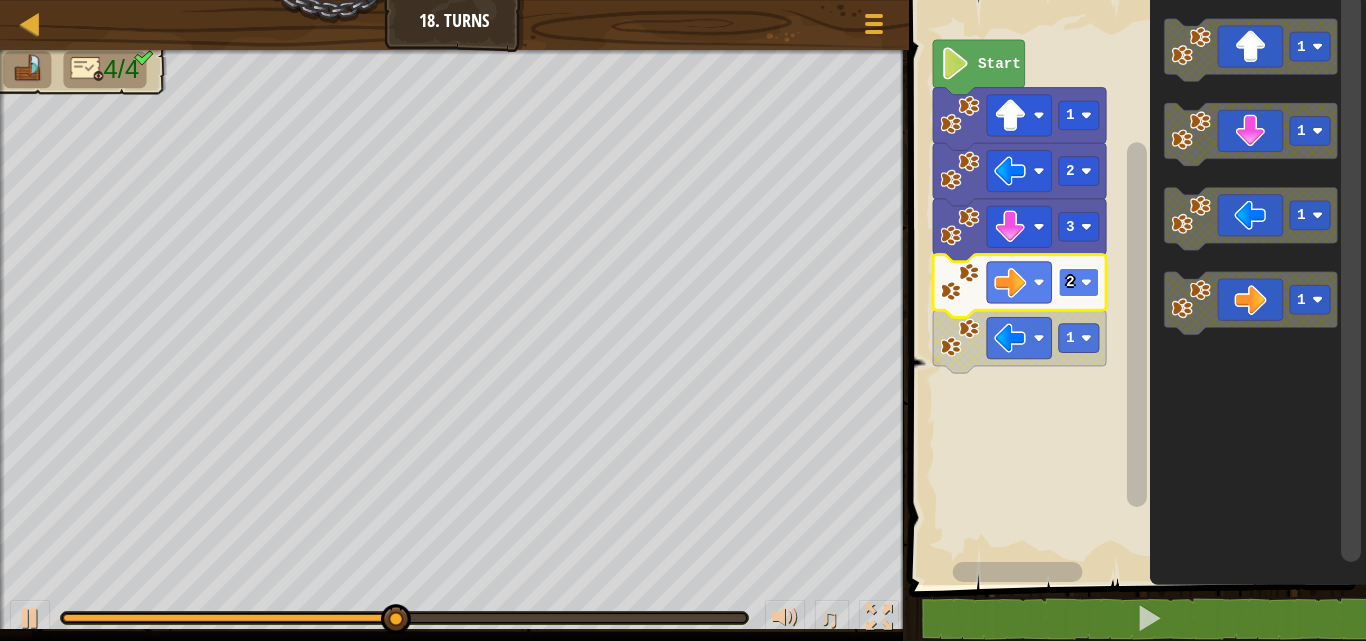 click 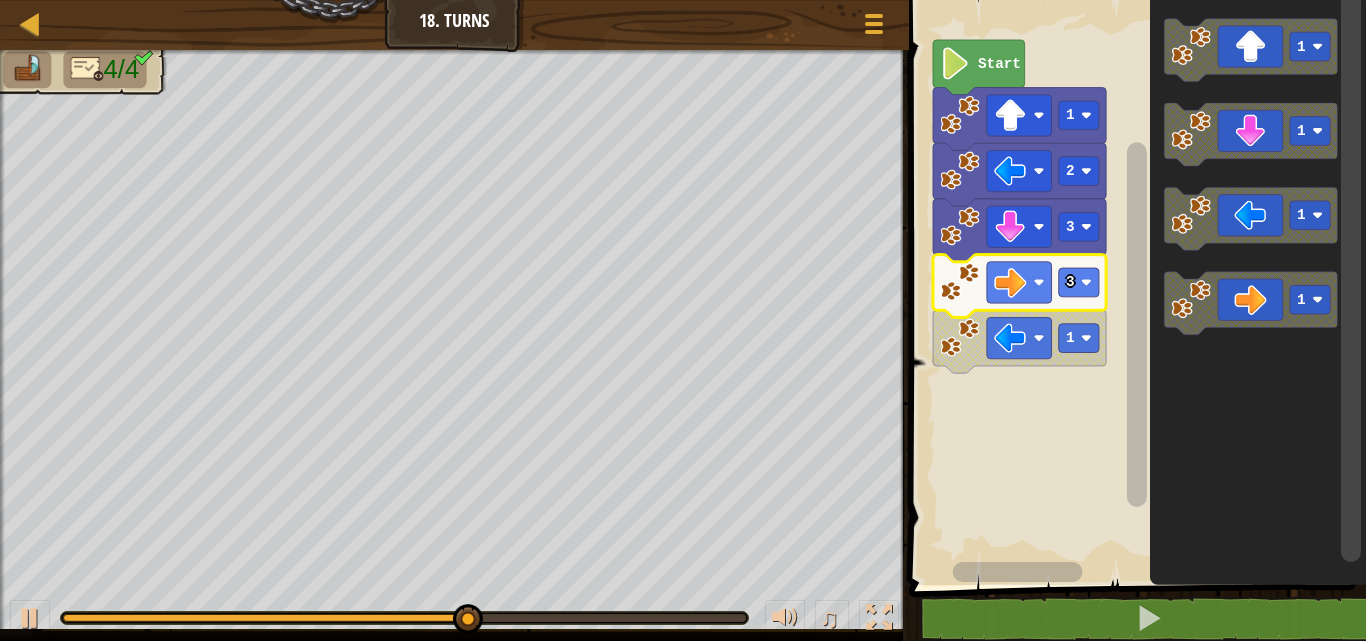 click 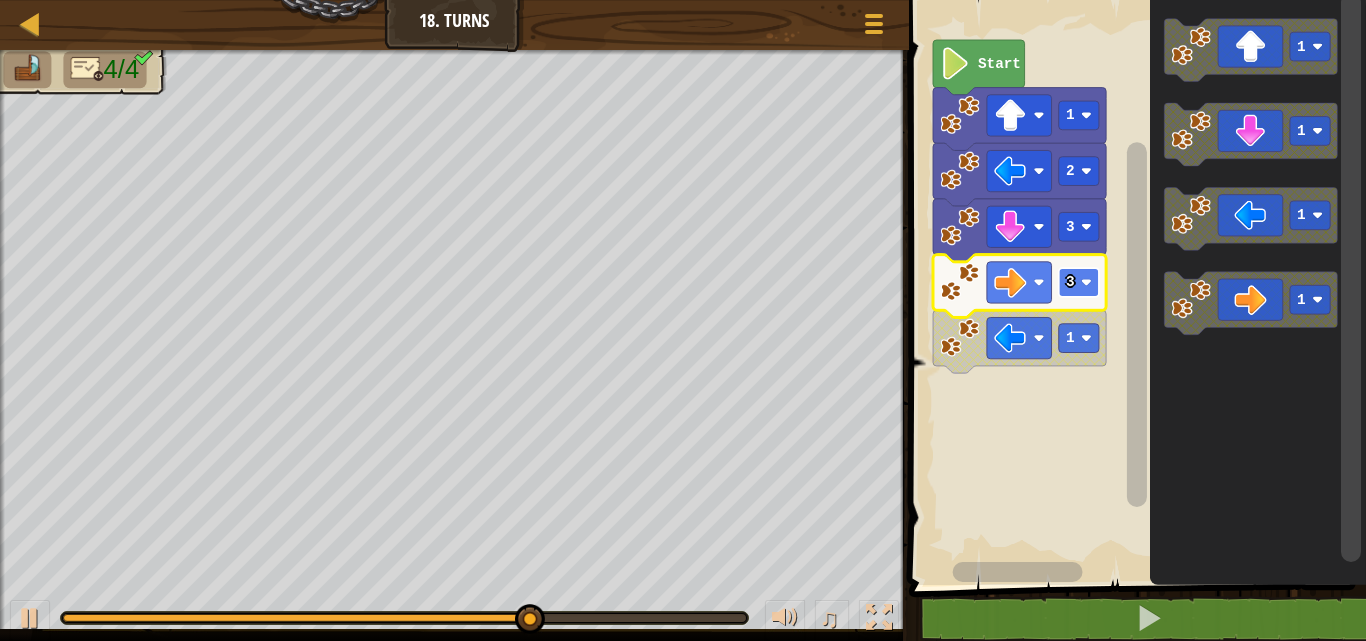 click on "3" 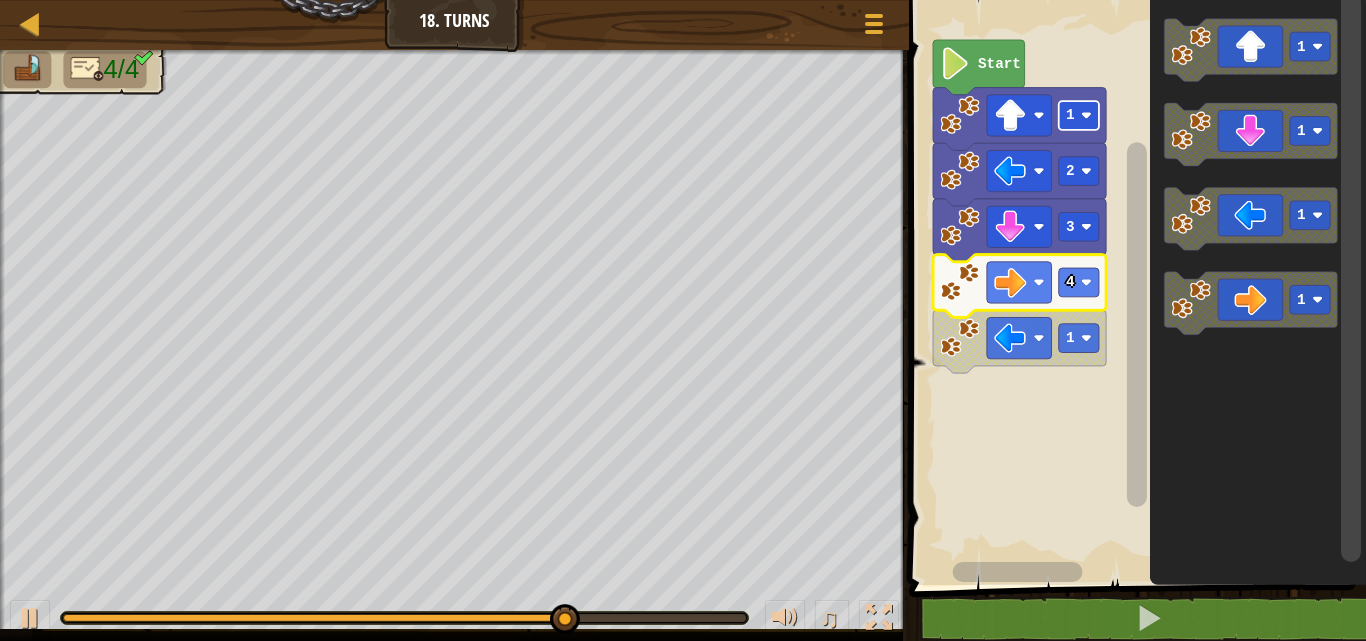 click on "1" 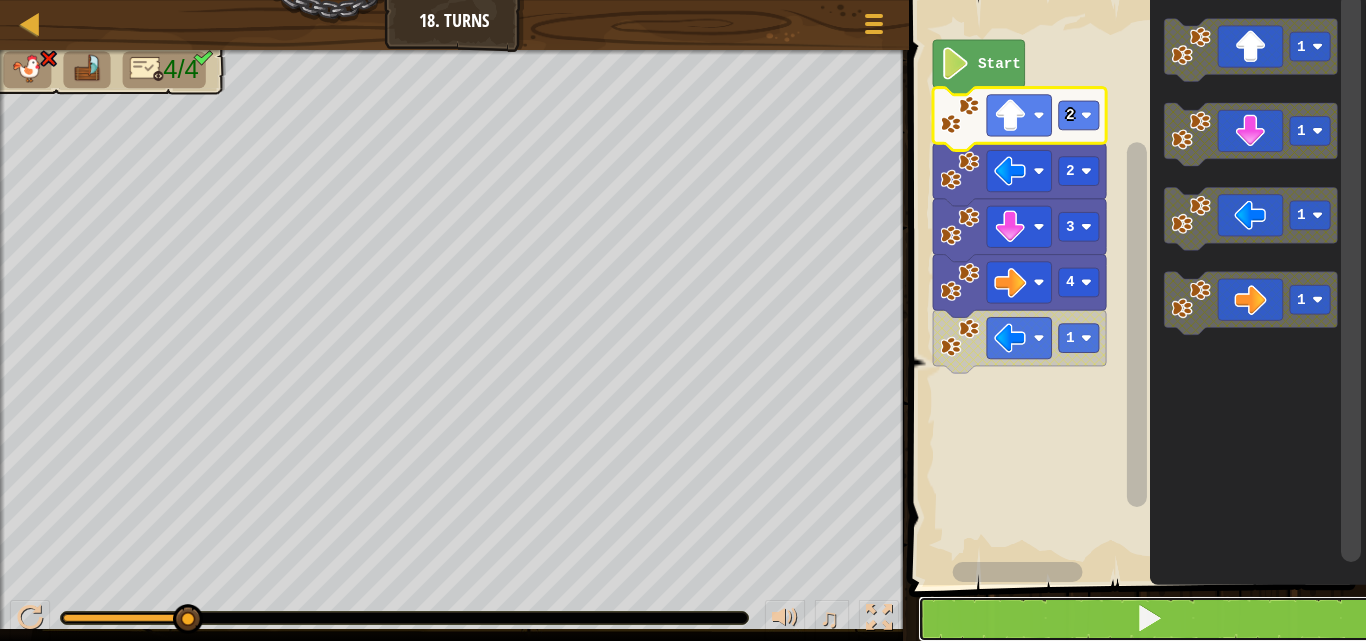 click at bounding box center [1149, 619] 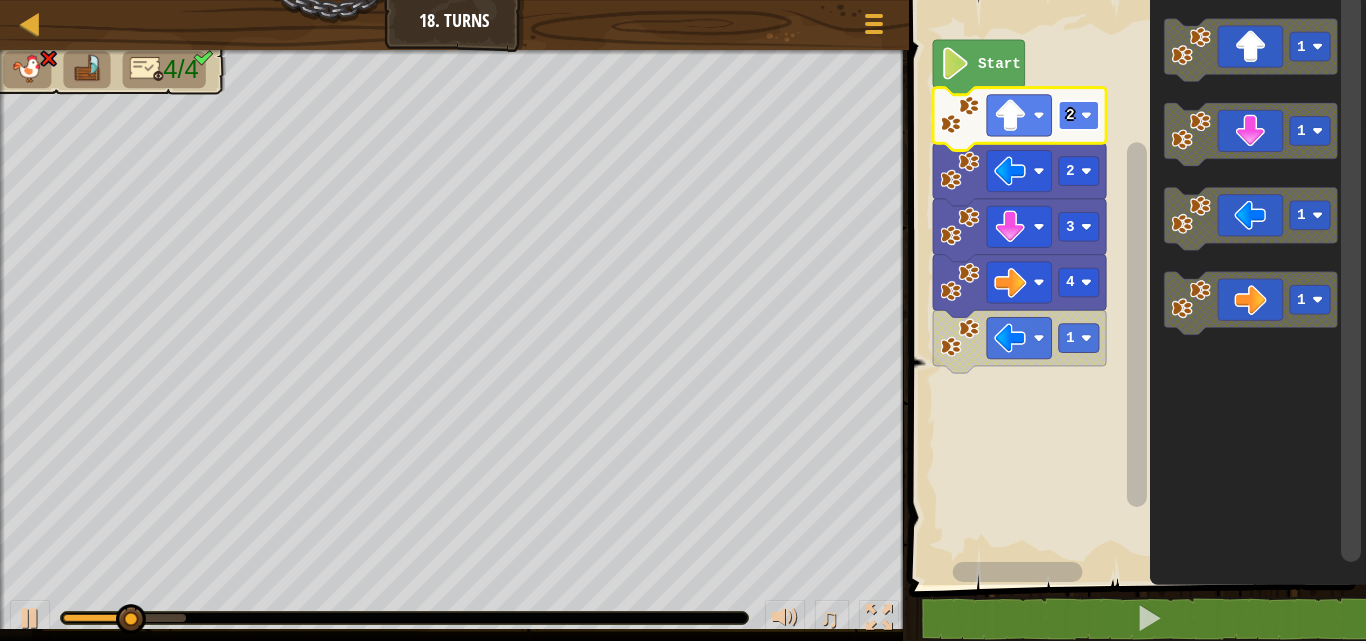 click 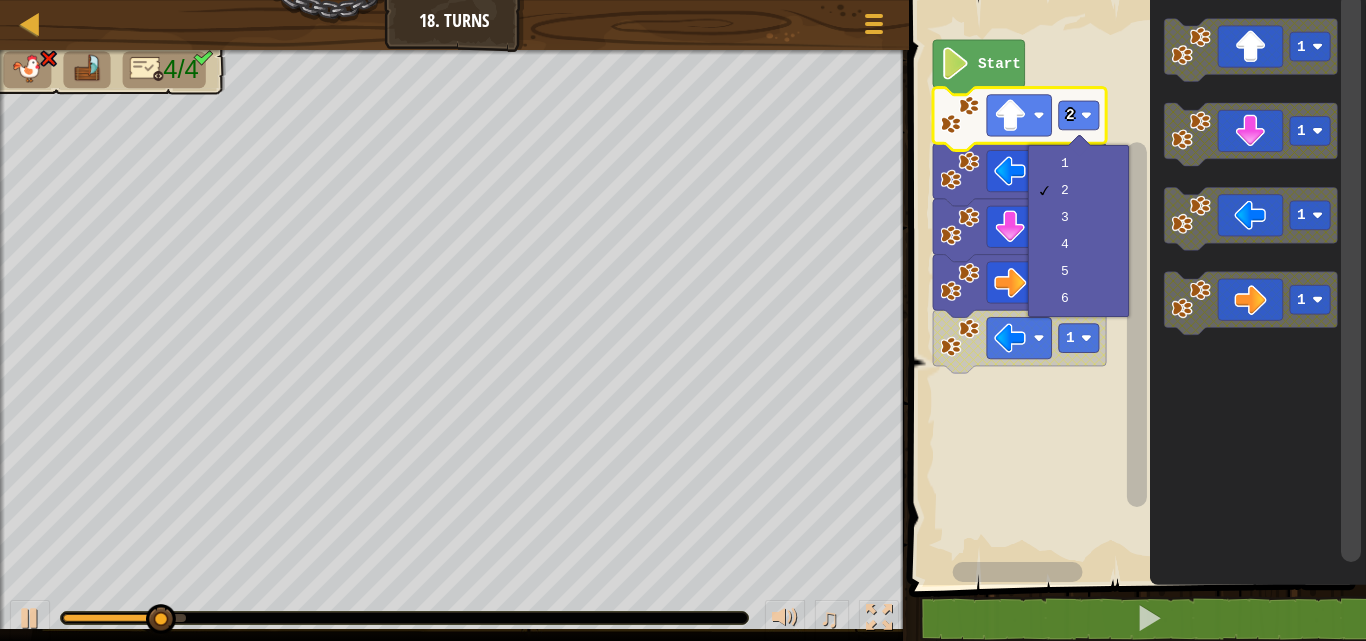 click on "1 2 3 4 5 6" at bounding box center [1078, 231] 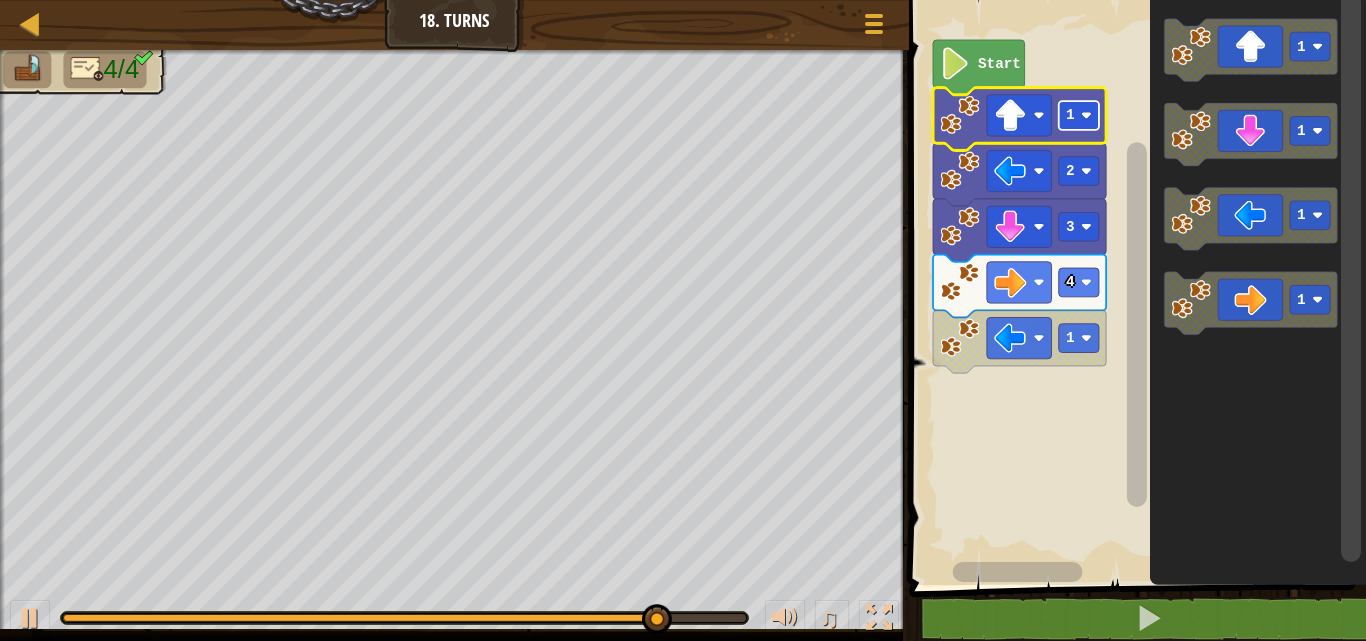 click on "1" 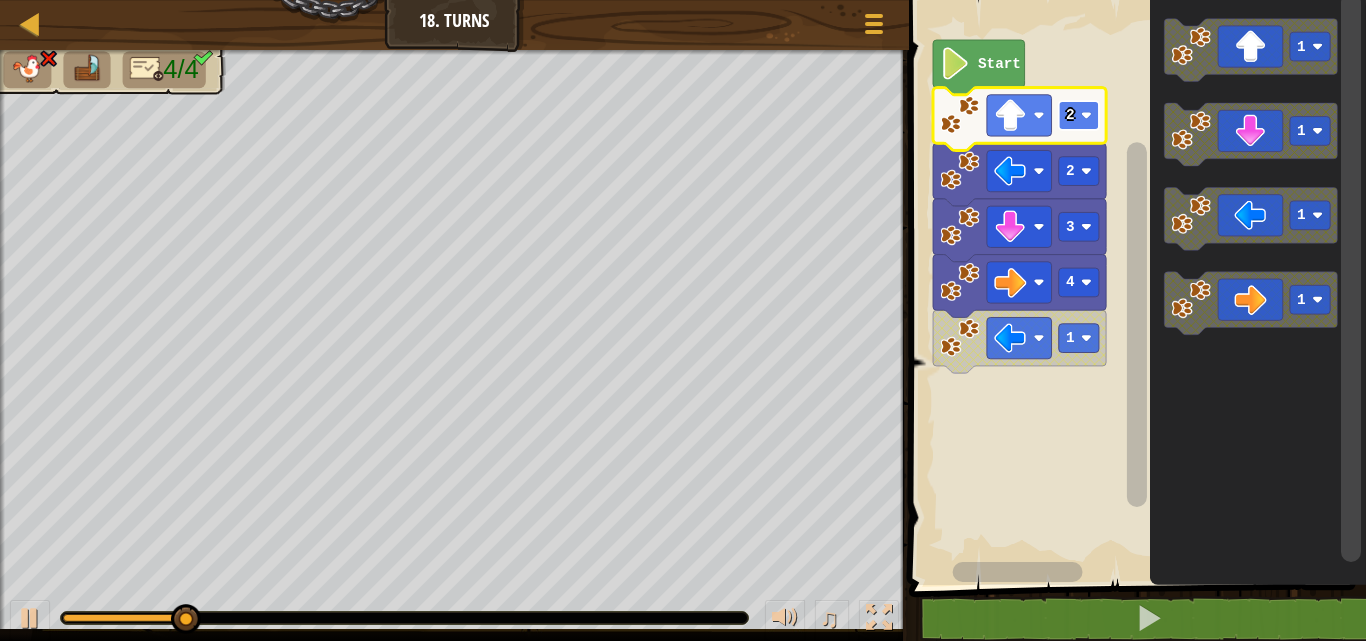 click 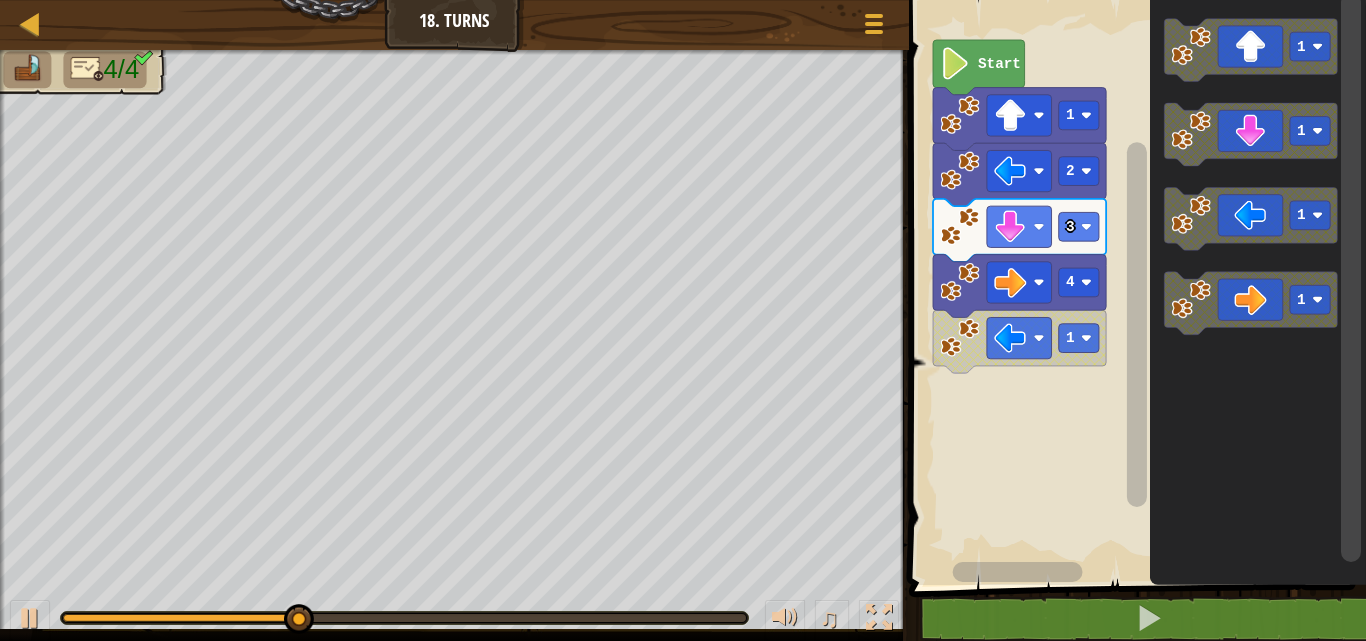 click on "Start 1 2 3 4 1 1 1 1 1" at bounding box center (1134, 287) 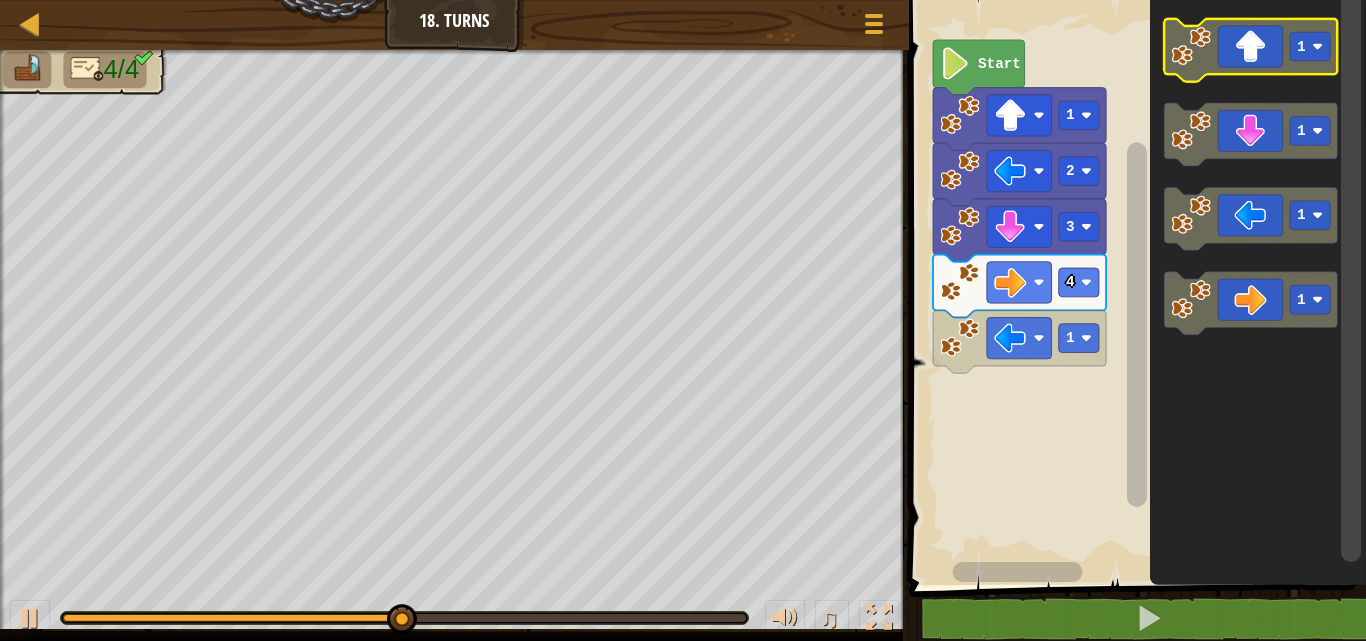click 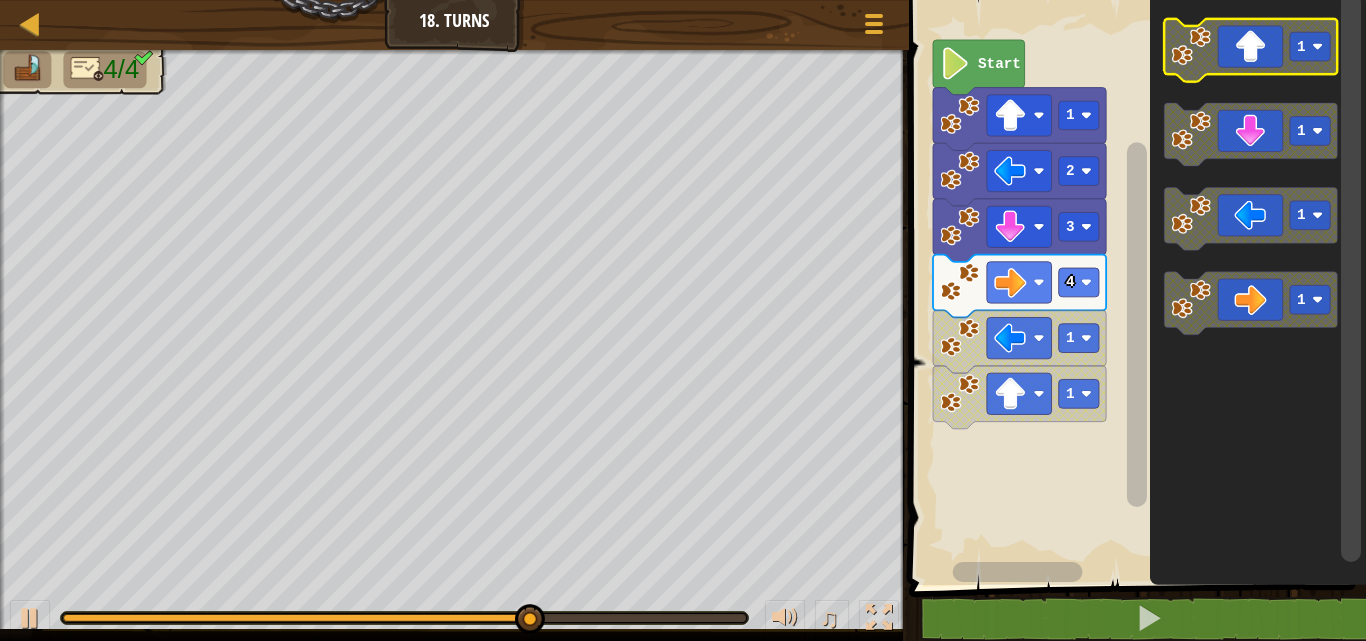 click 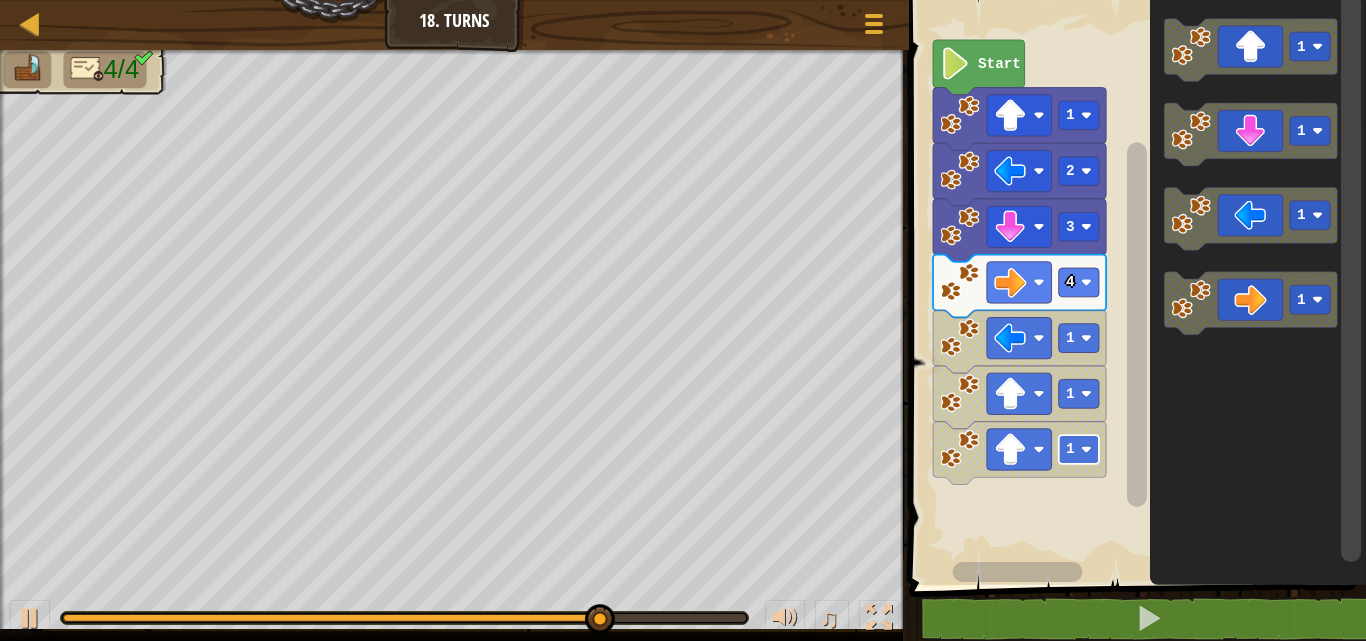 click 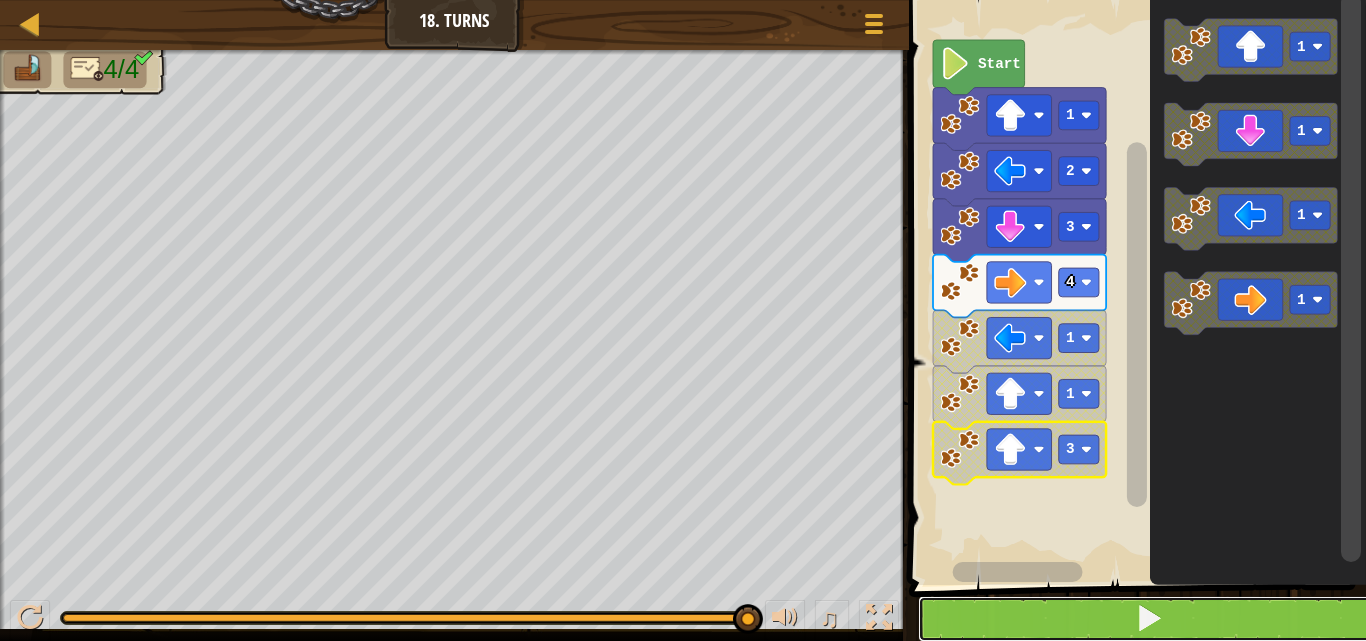 click at bounding box center [1149, 619] 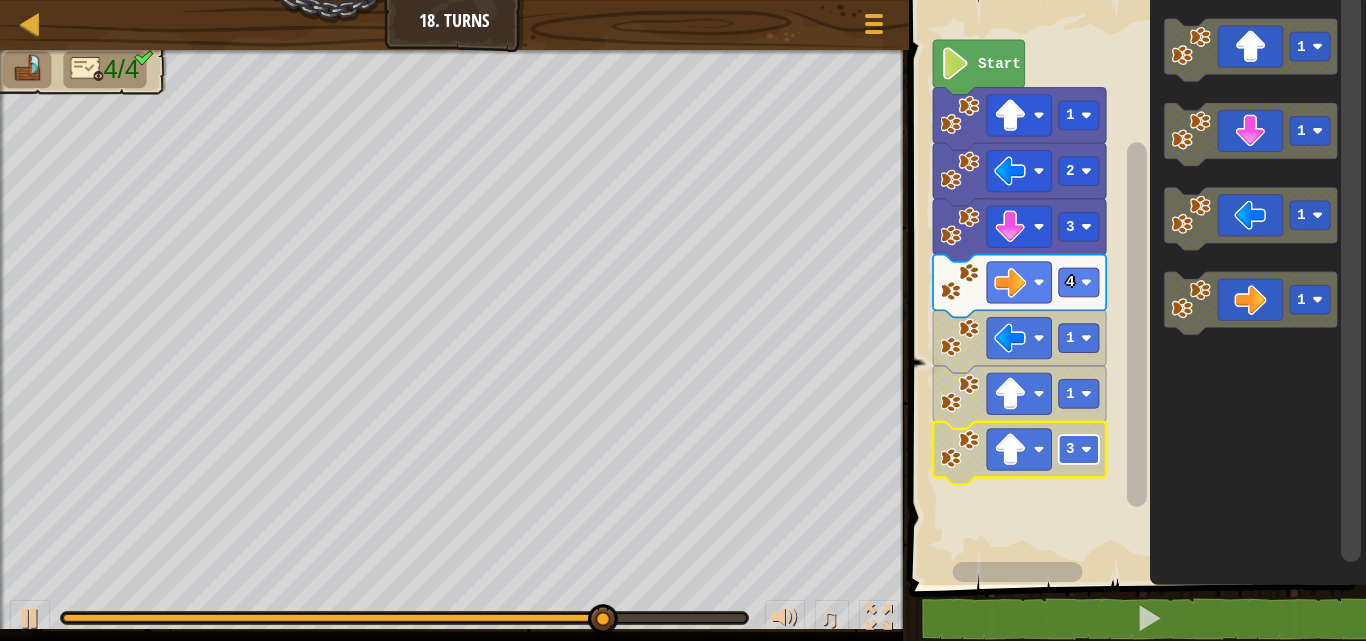 click 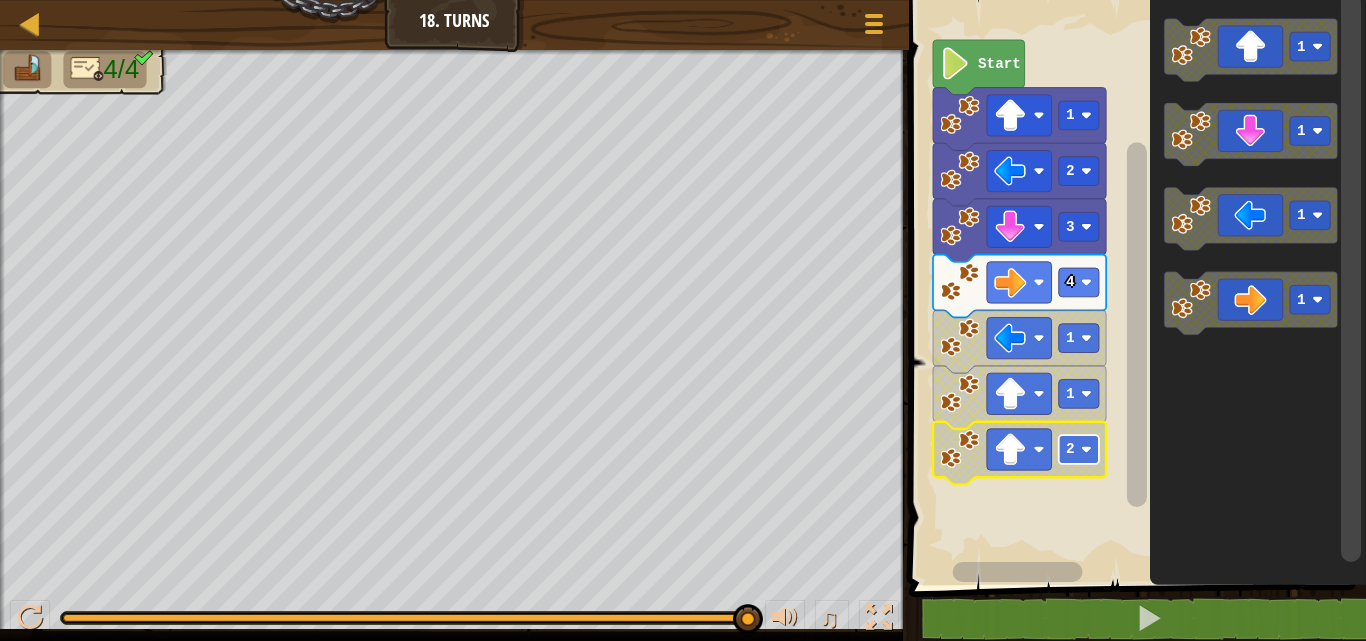 click 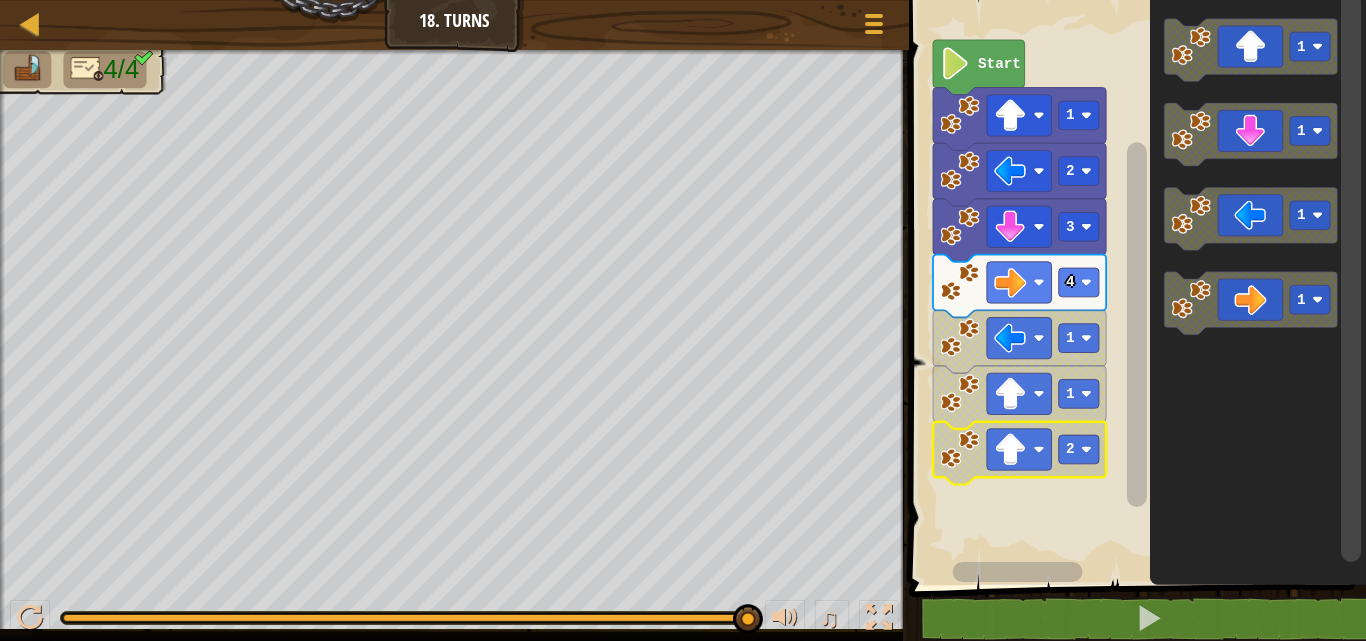 click 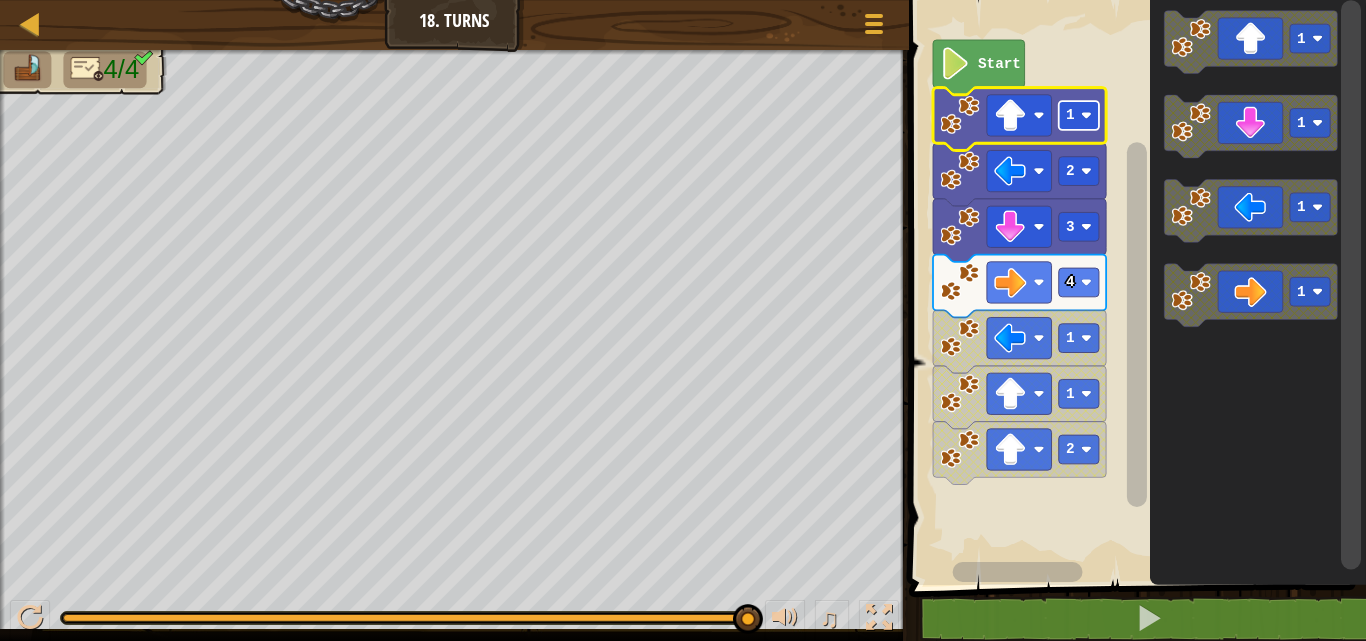click on "1" 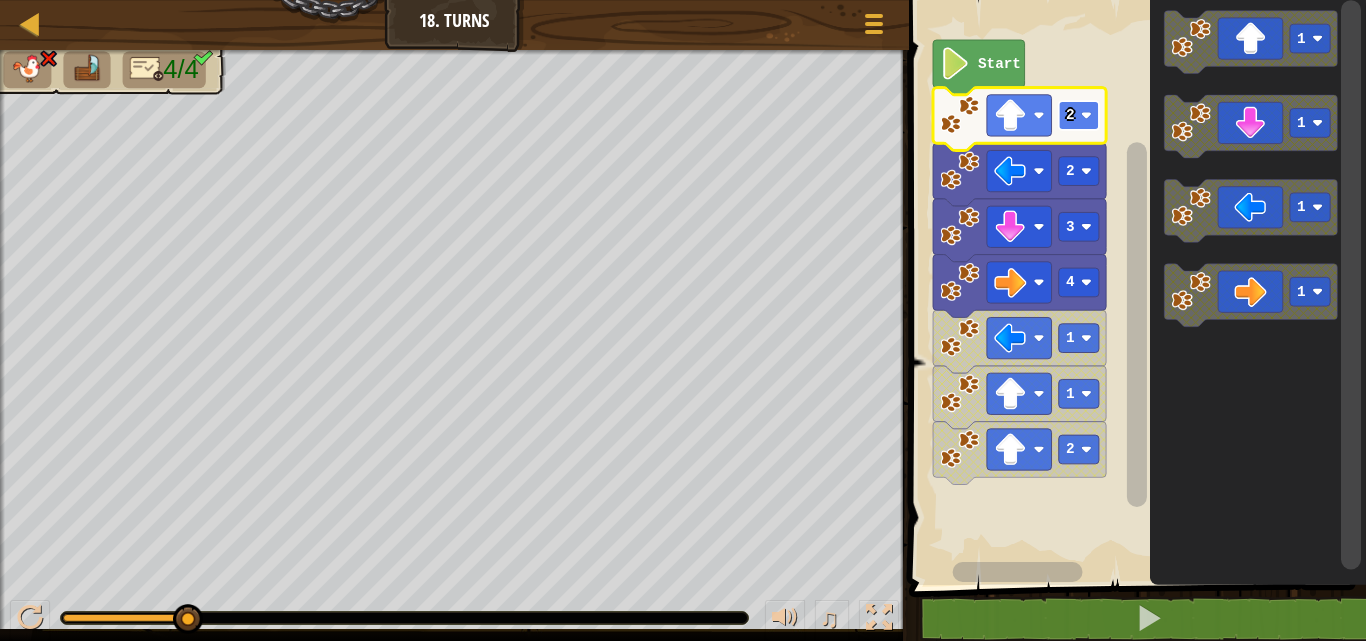 click 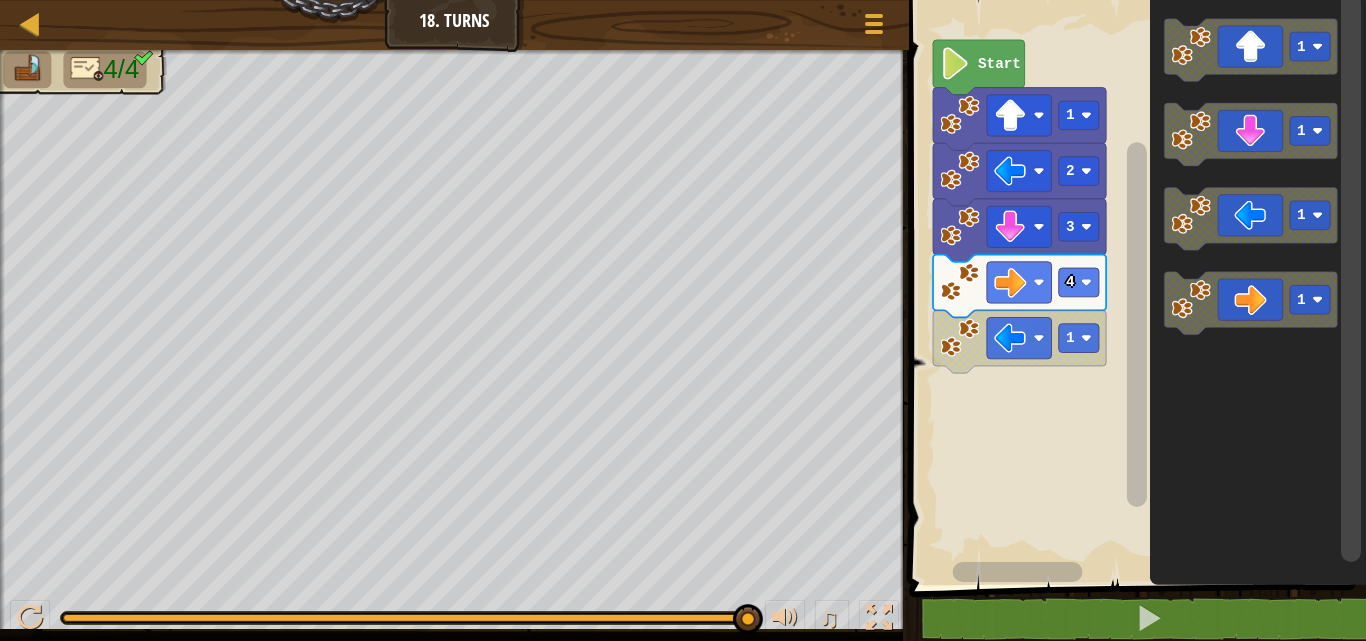 click on "Start 1 2 3 4 1 1 1 1 1" at bounding box center (1134, 287) 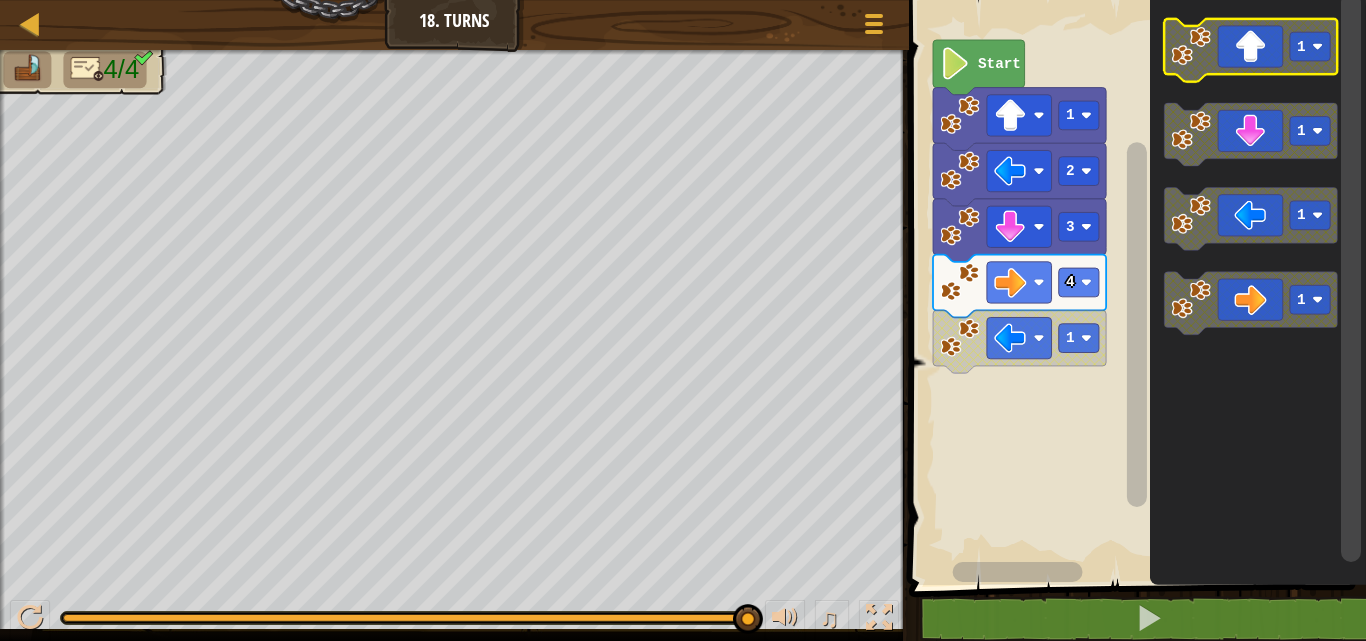click 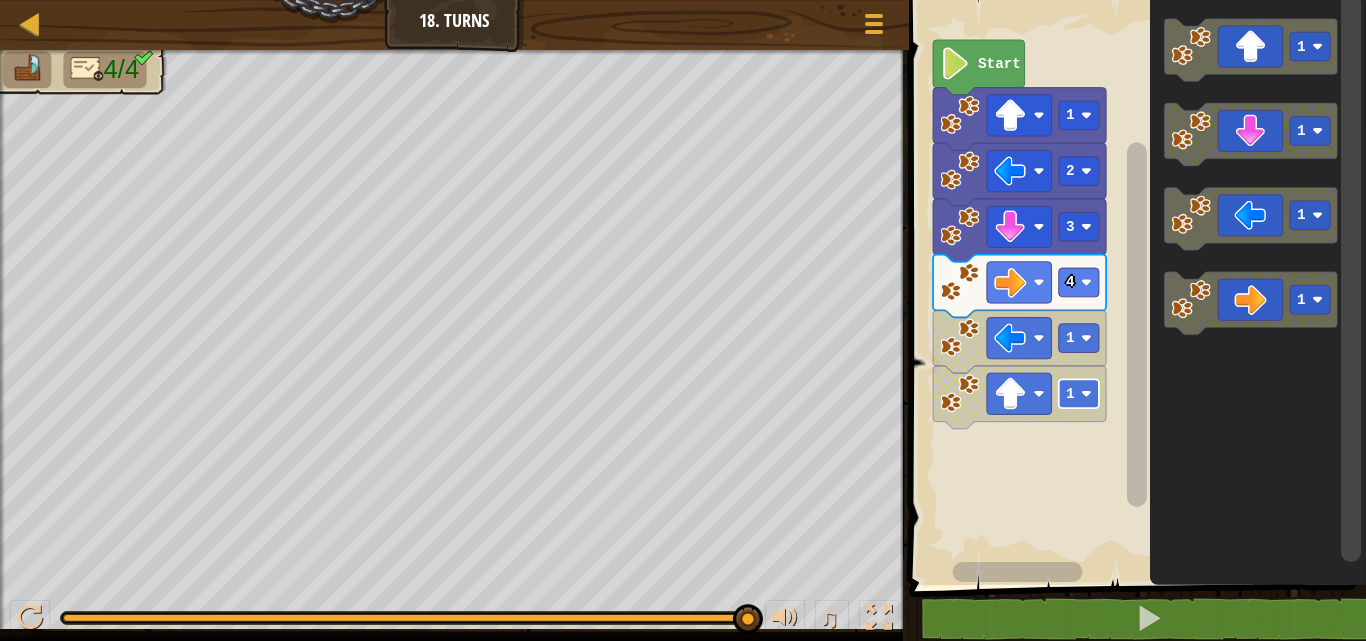 click 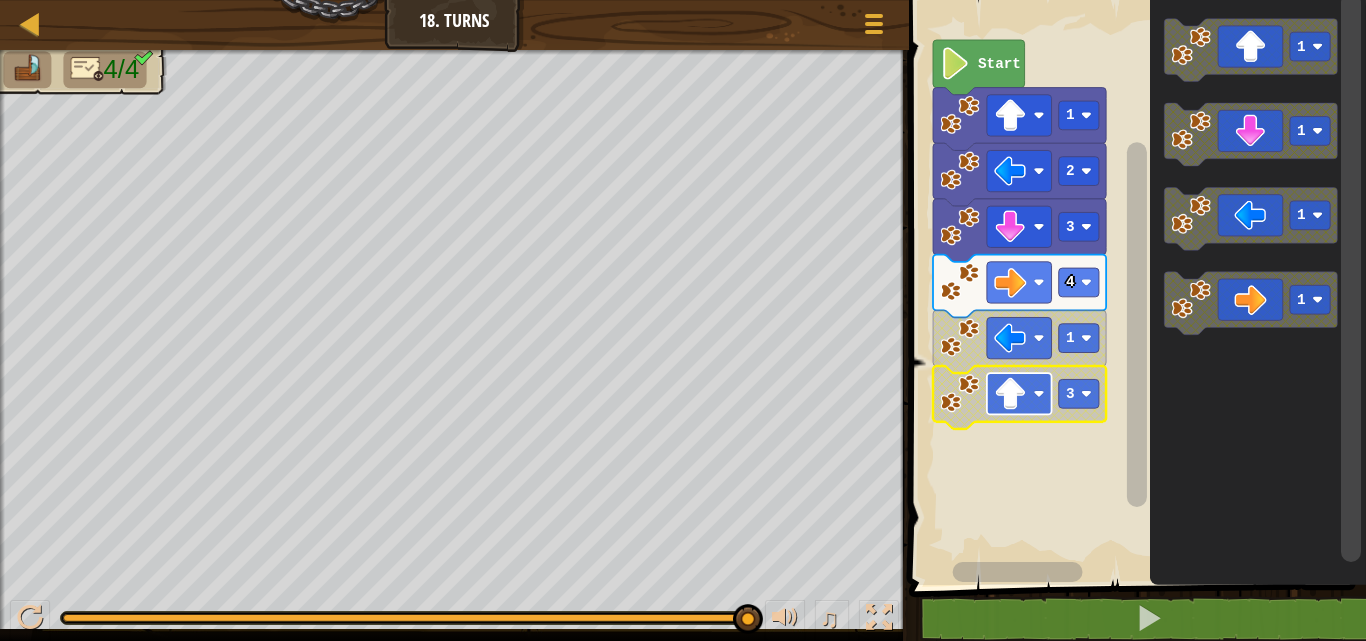click 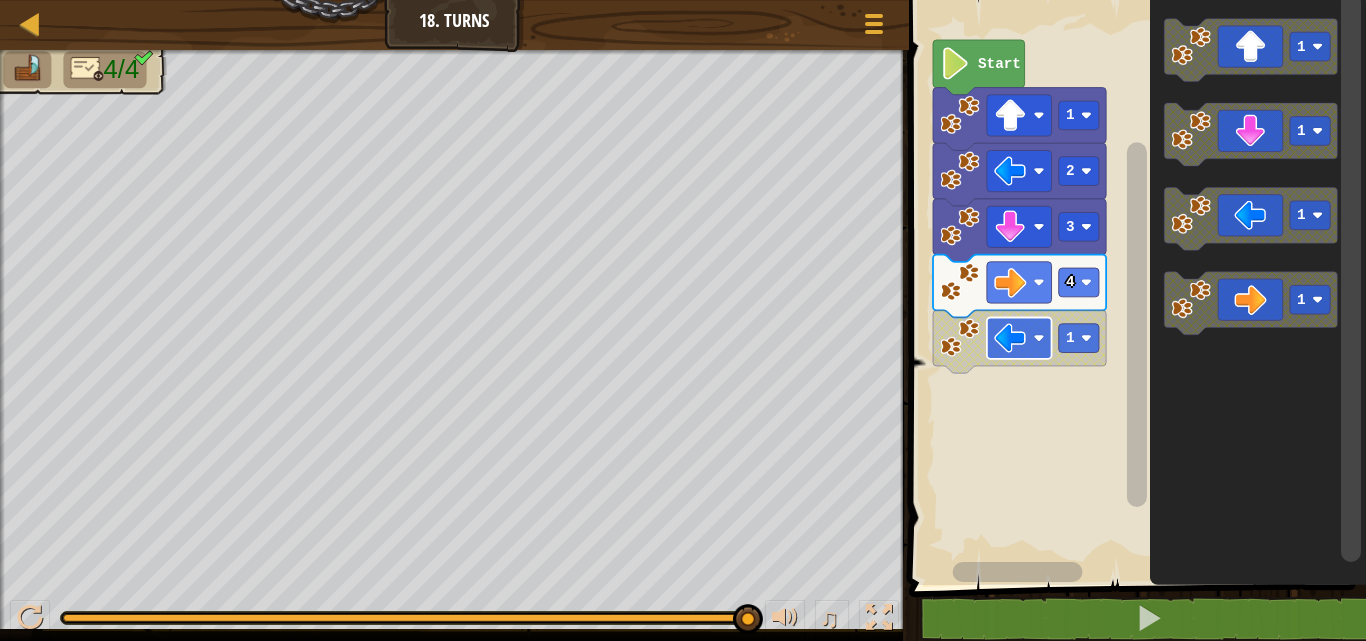 click 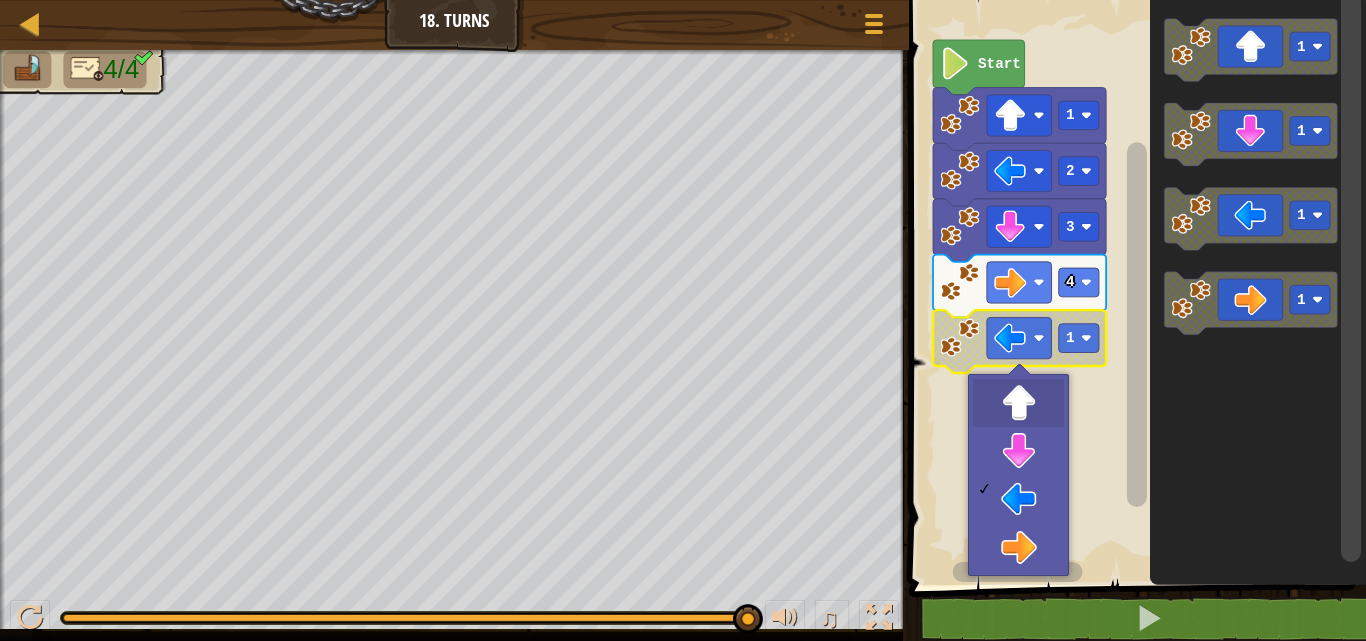 drag, startPoint x: 1028, startPoint y: 404, endPoint x: 1057, endPoint y: 384, distance: 35.22783 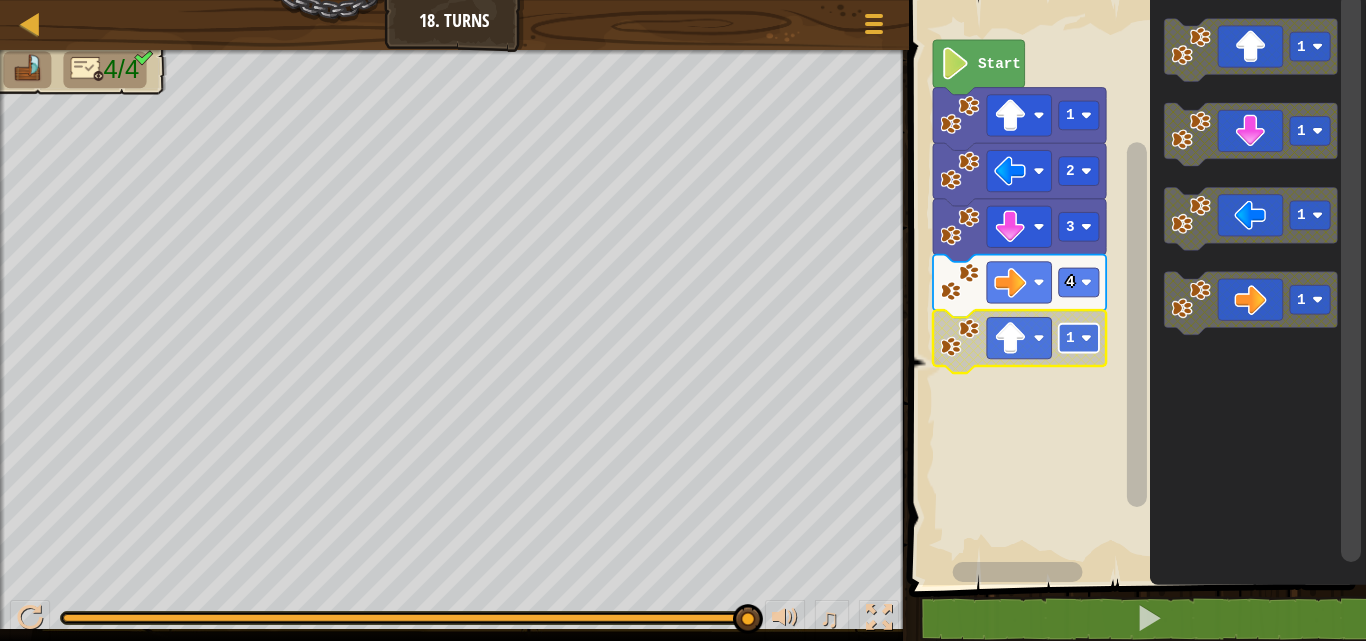 click 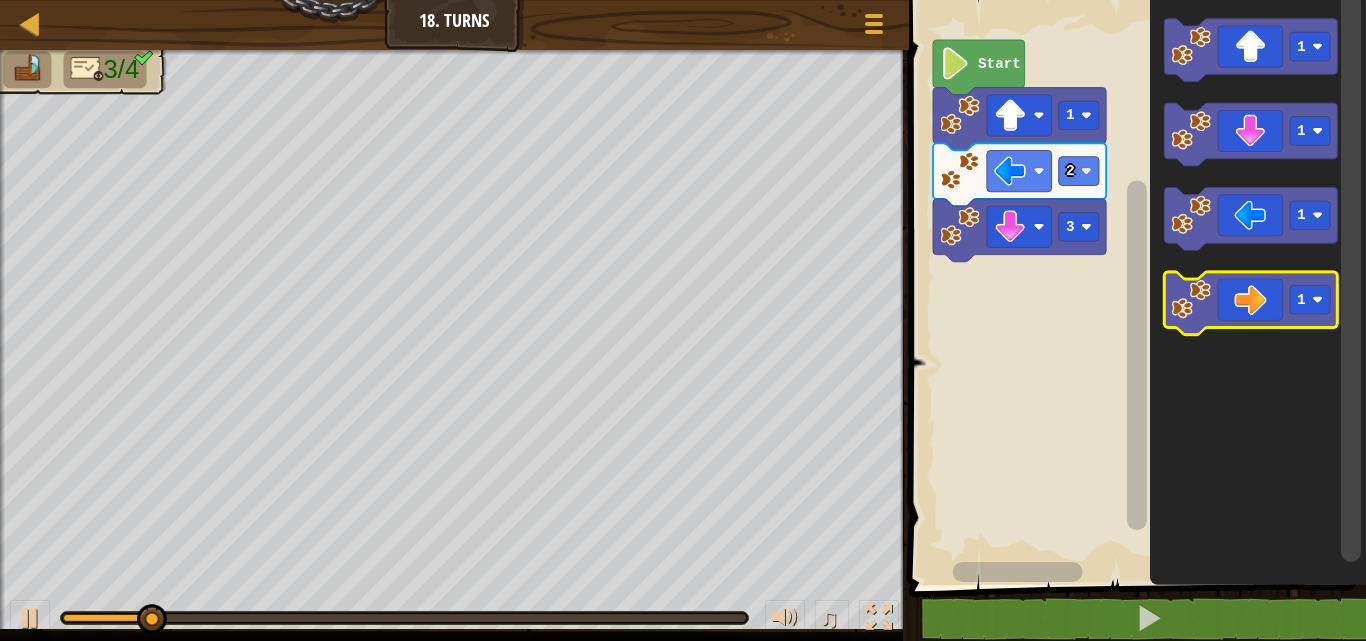 click 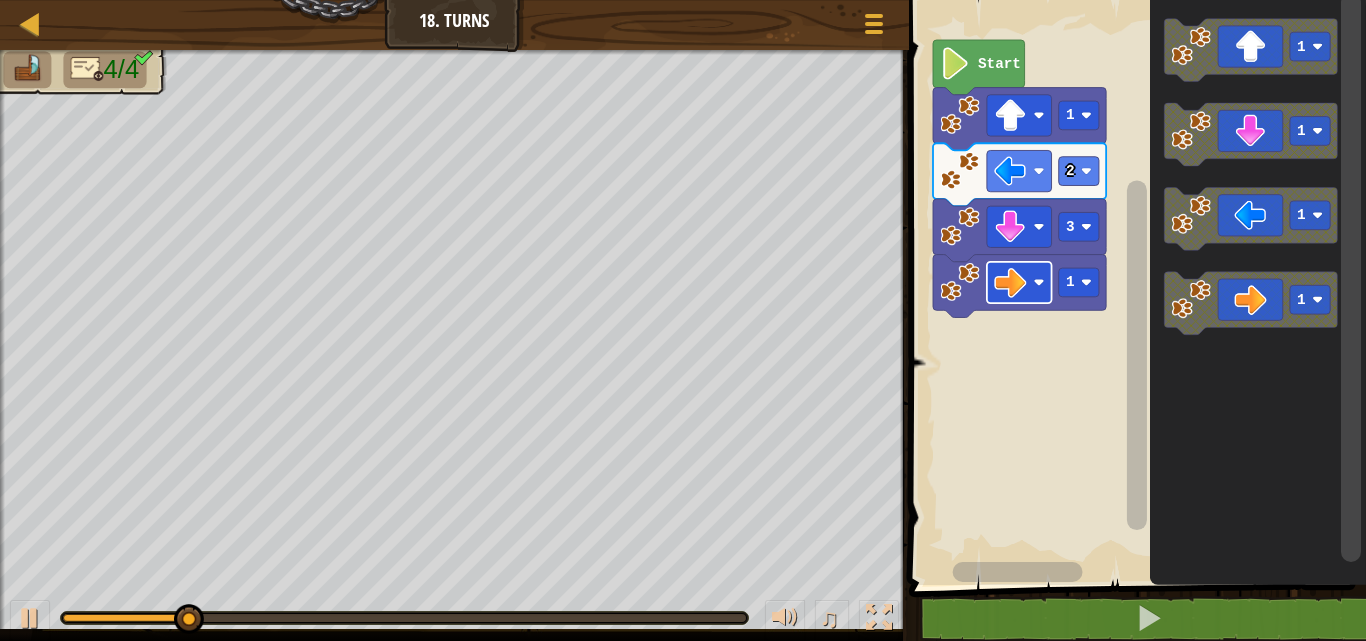 click 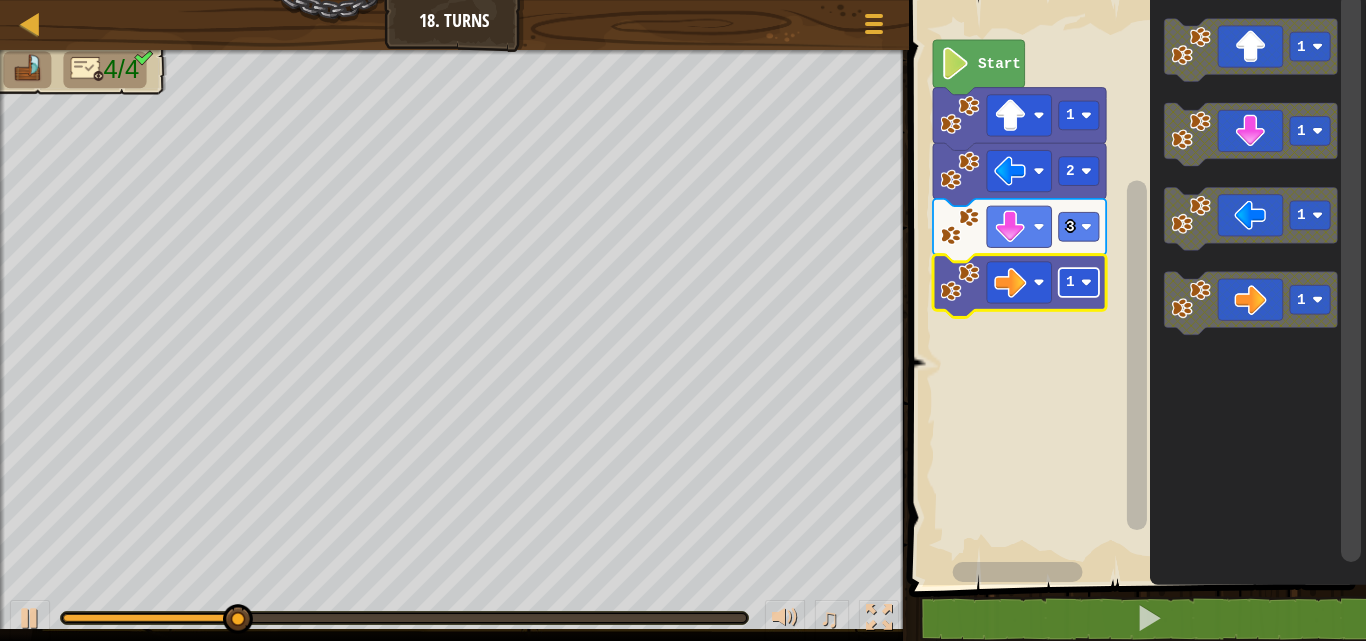 click 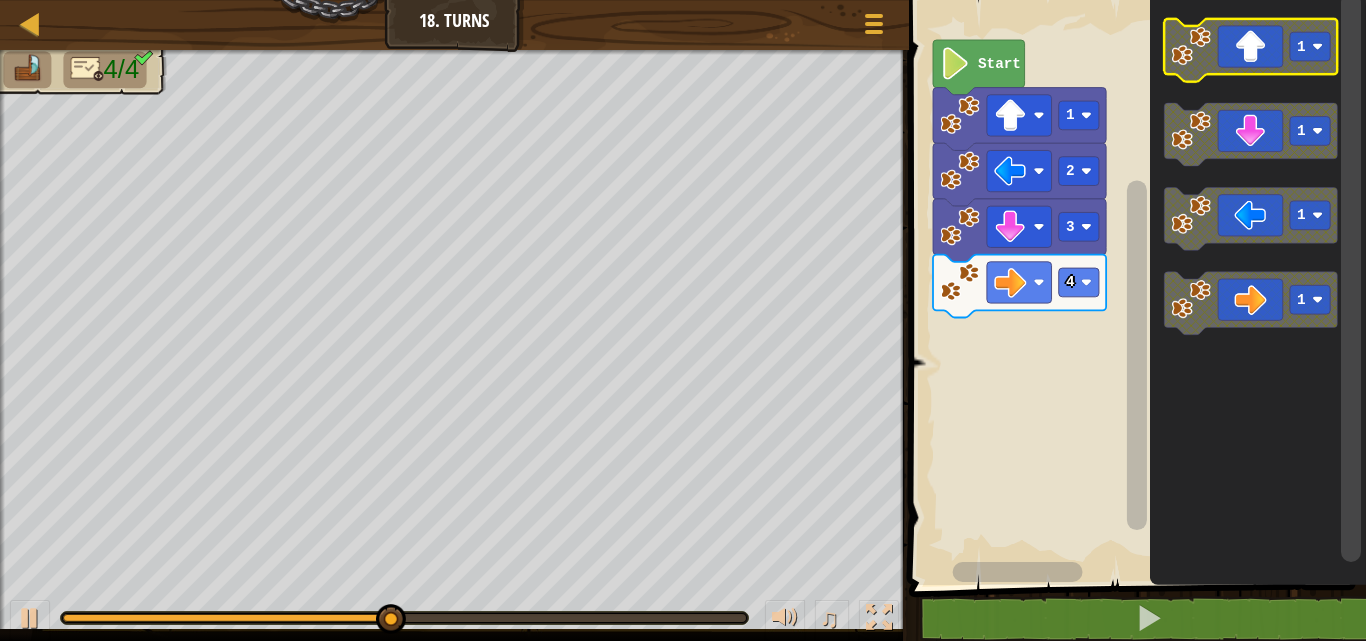 click 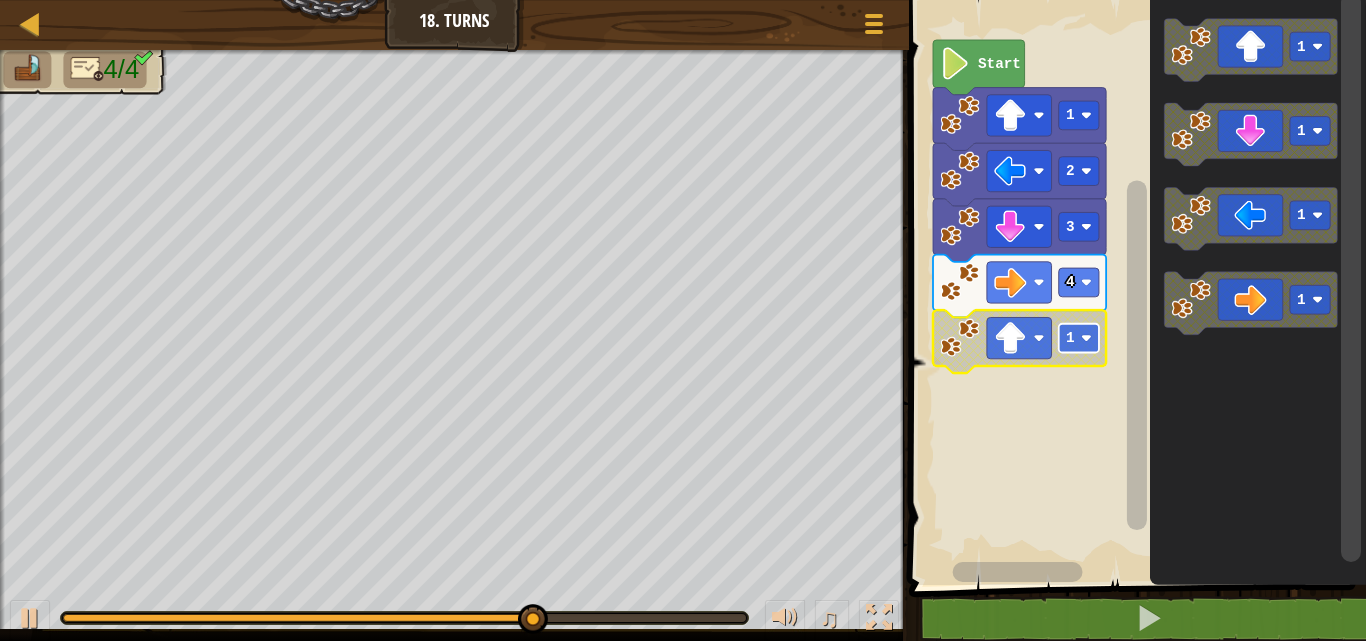 click 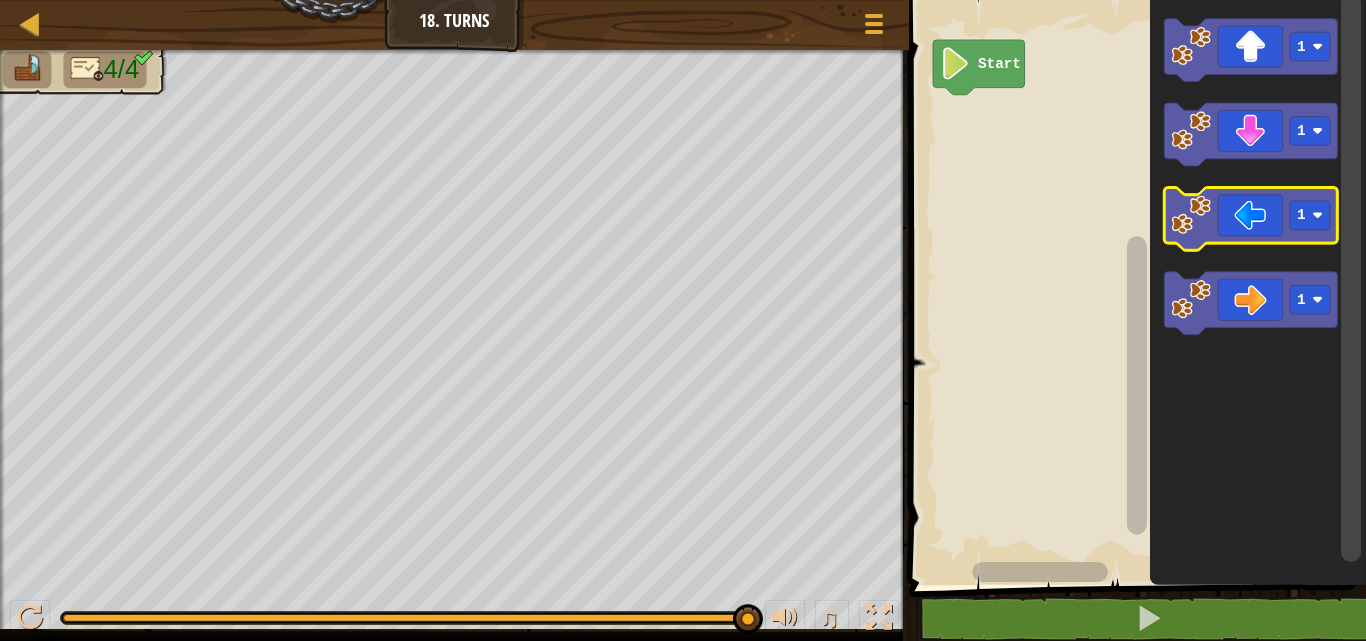 click 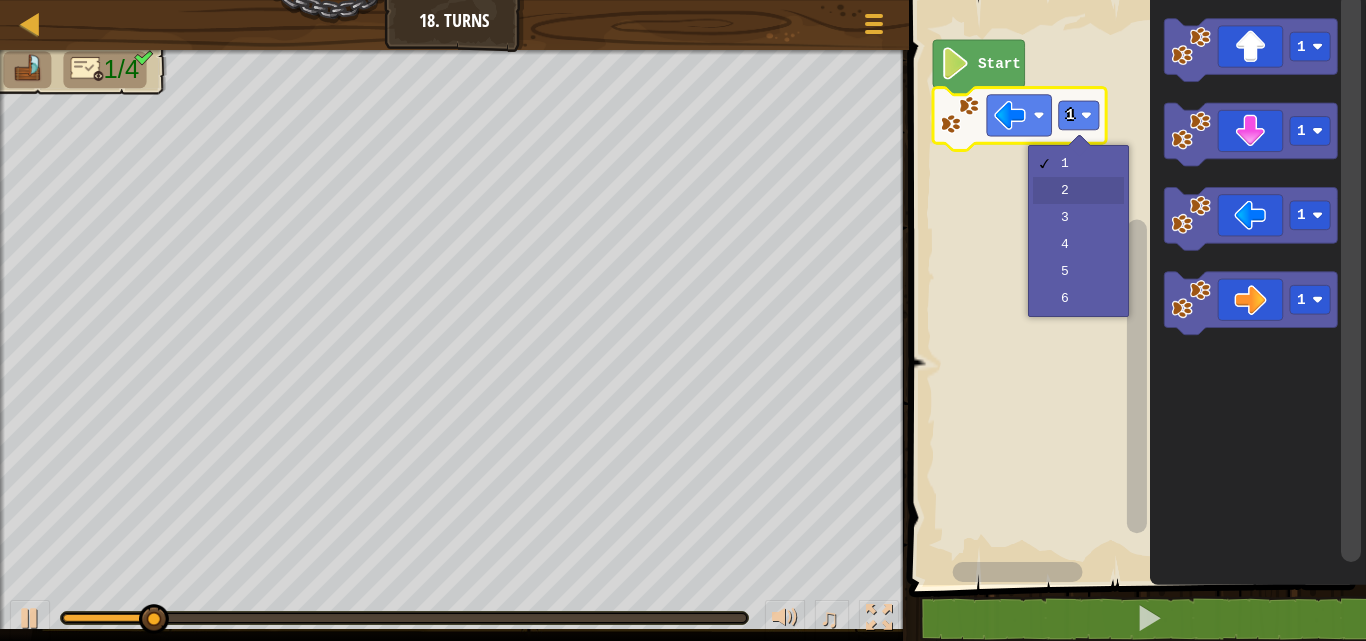 drag, startPoint x: 1069, startPoint y: 186, endPoint x: 1111, endPoint y: 184, distance: 42.047592 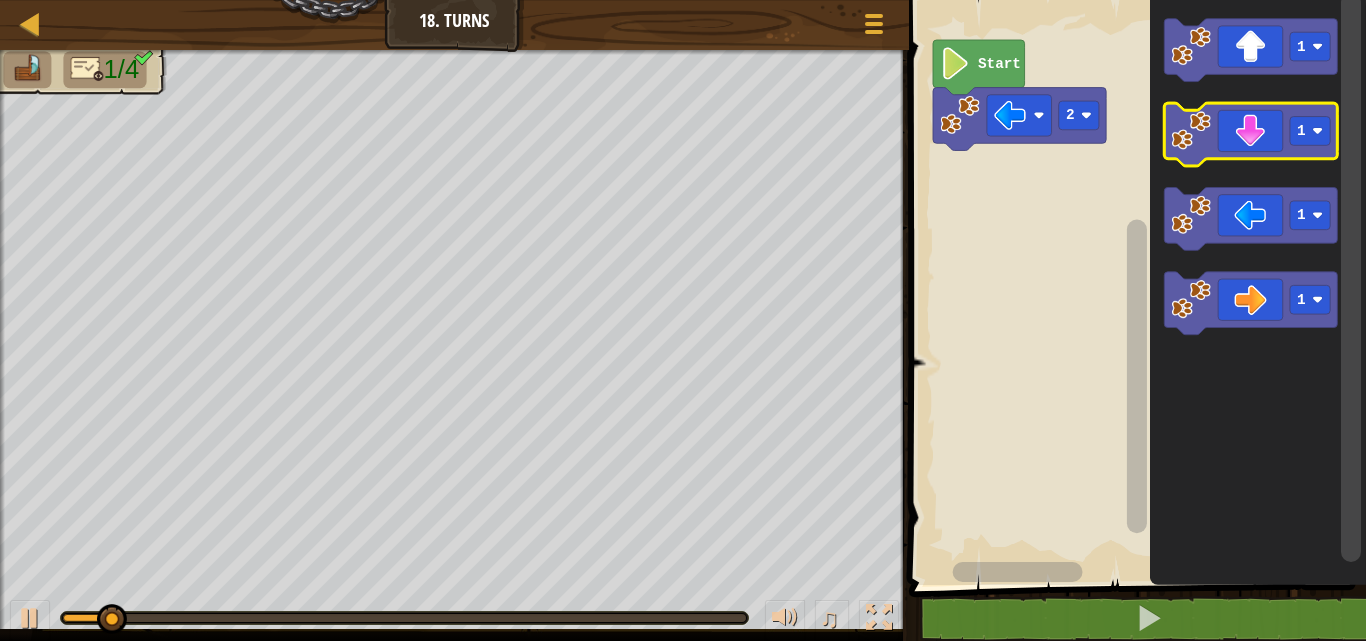click 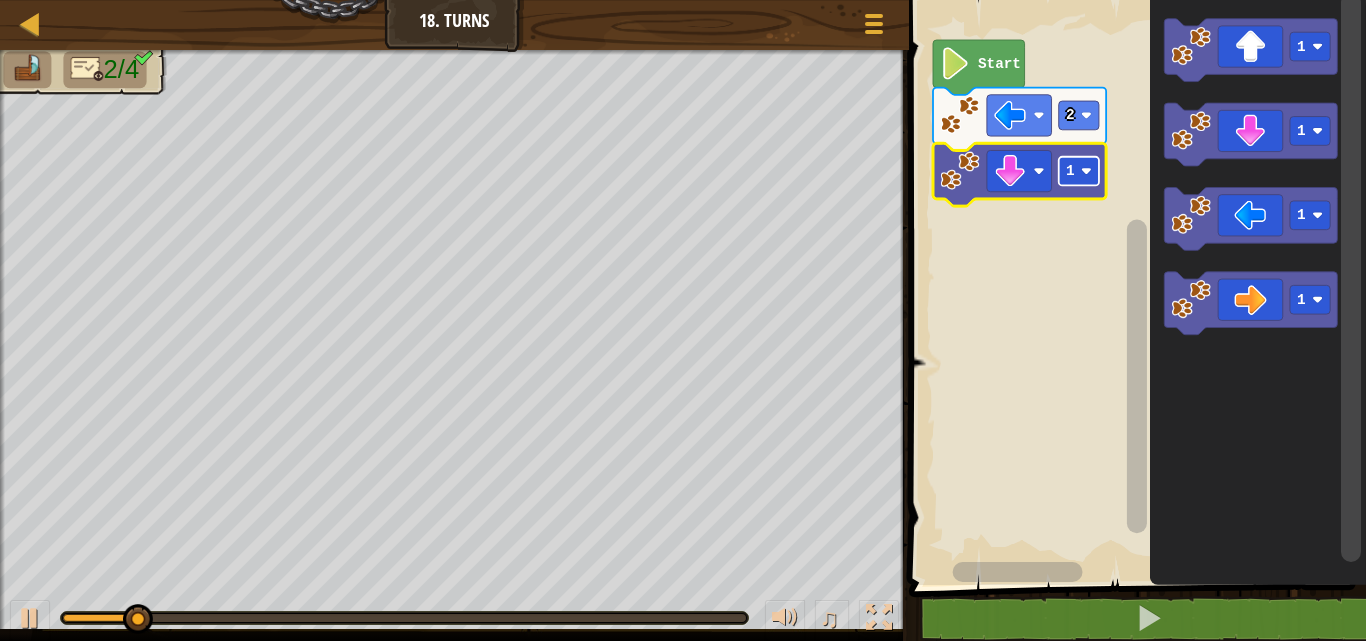 click 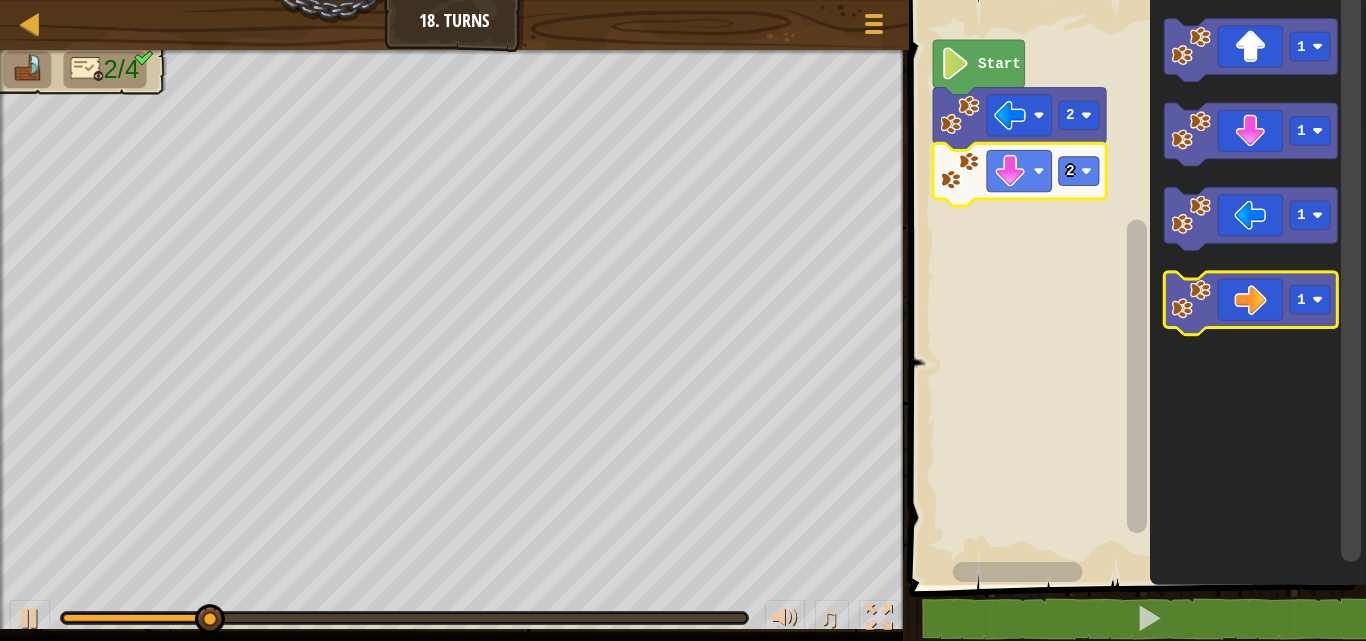 click 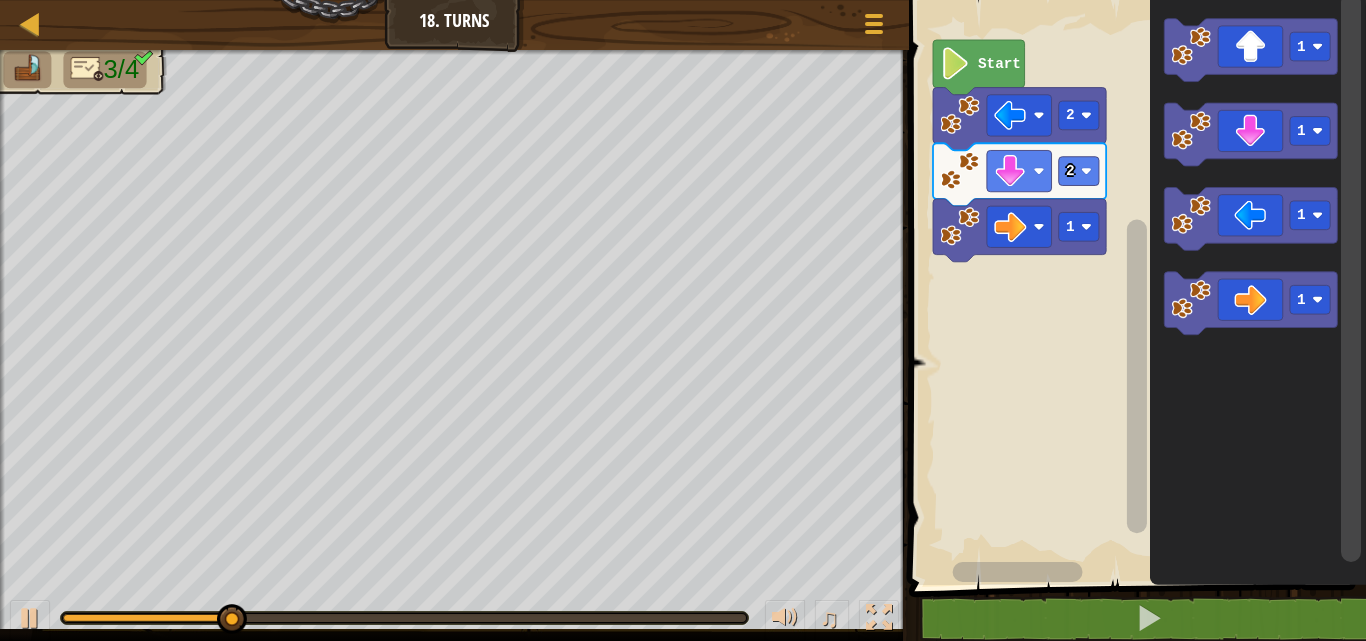 click 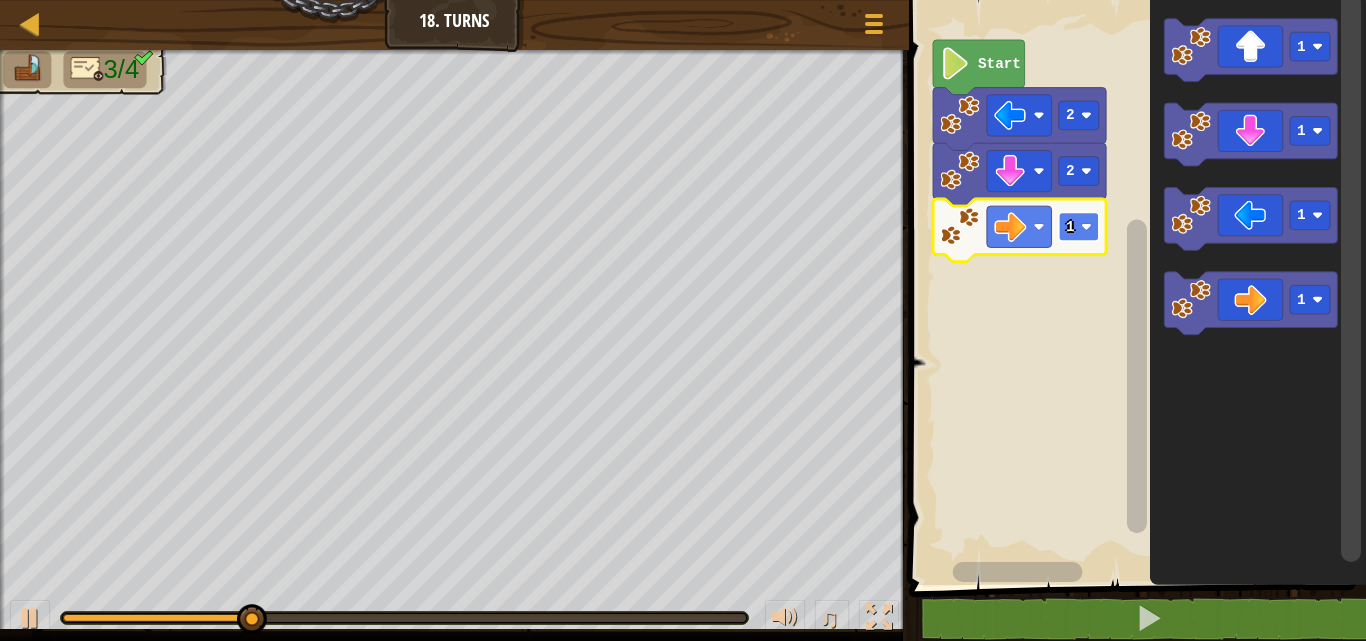 click 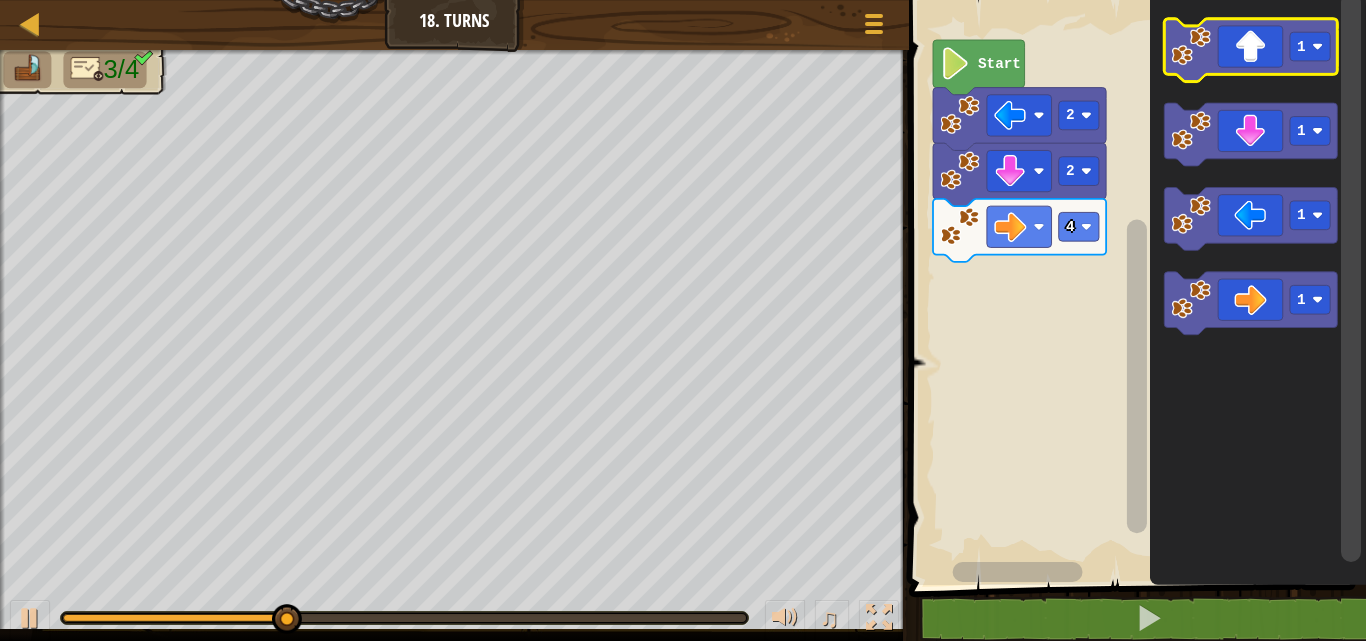 click 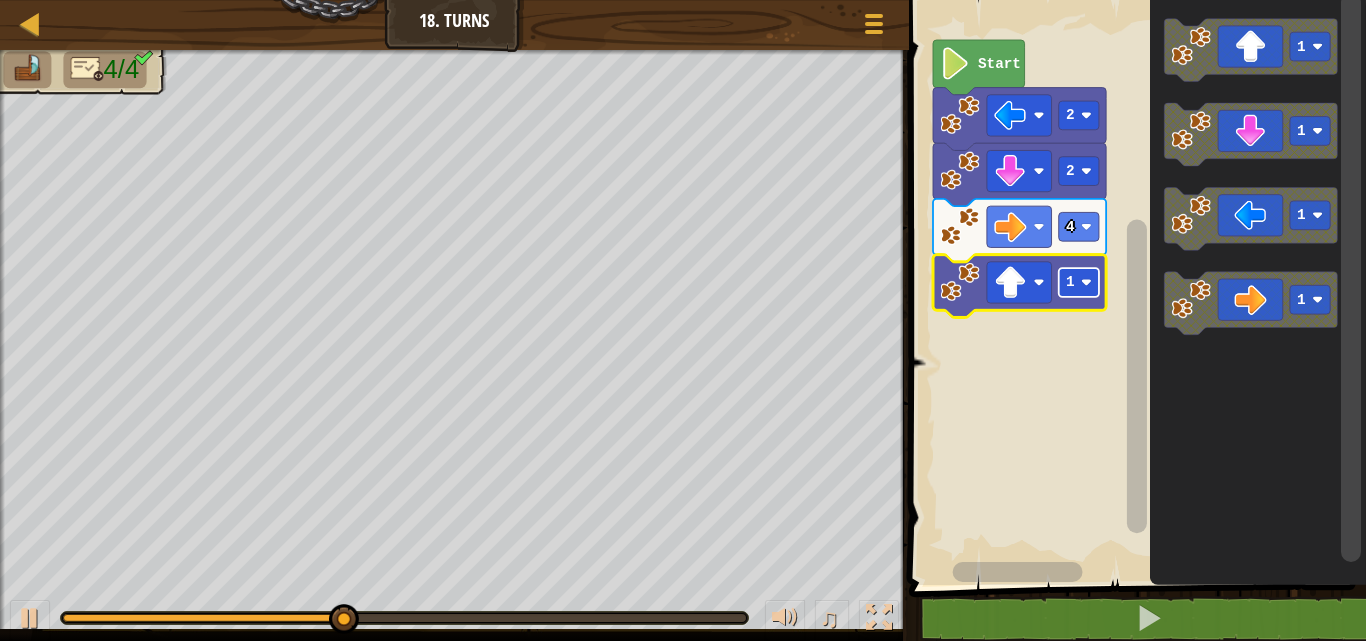 click 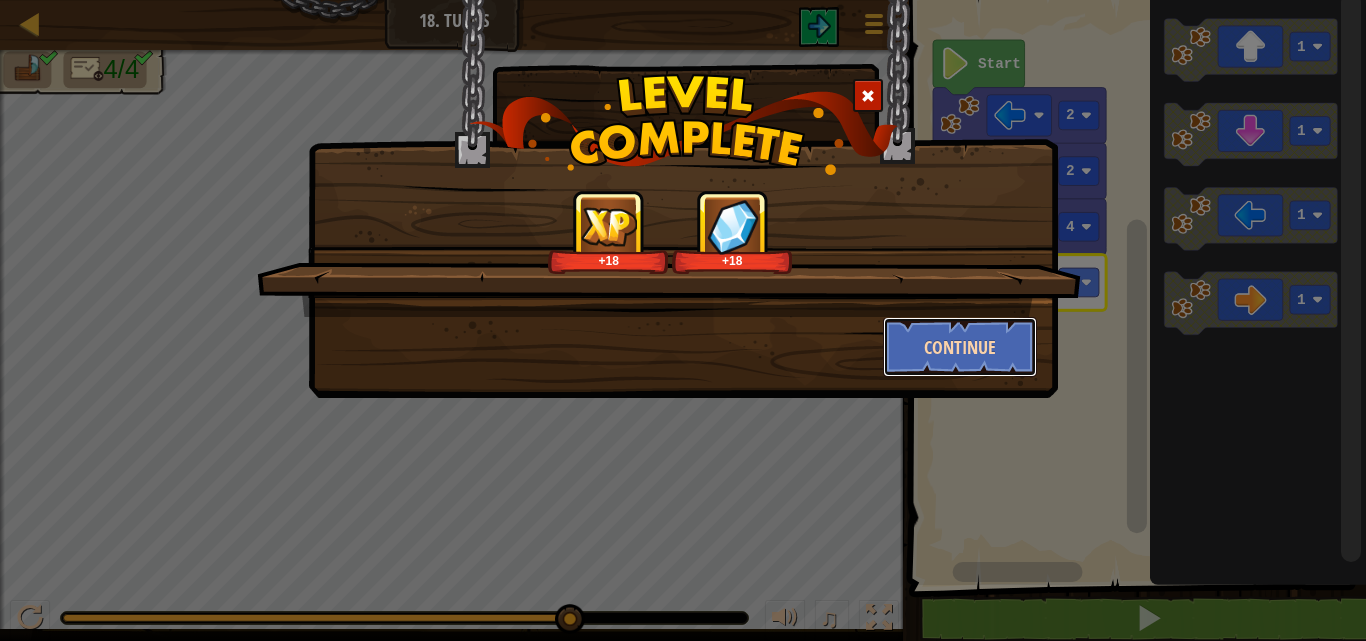 click on "Continue" at bounding box center [960, 347] 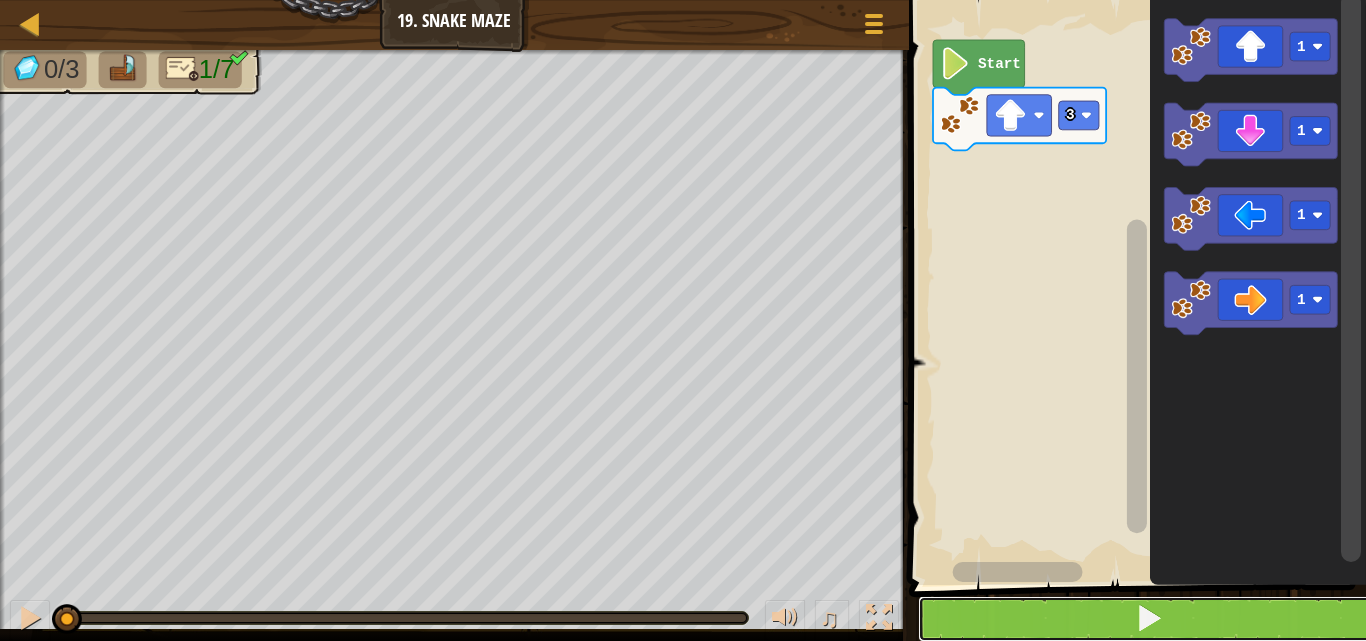 click at bounding box center (1149, 619) 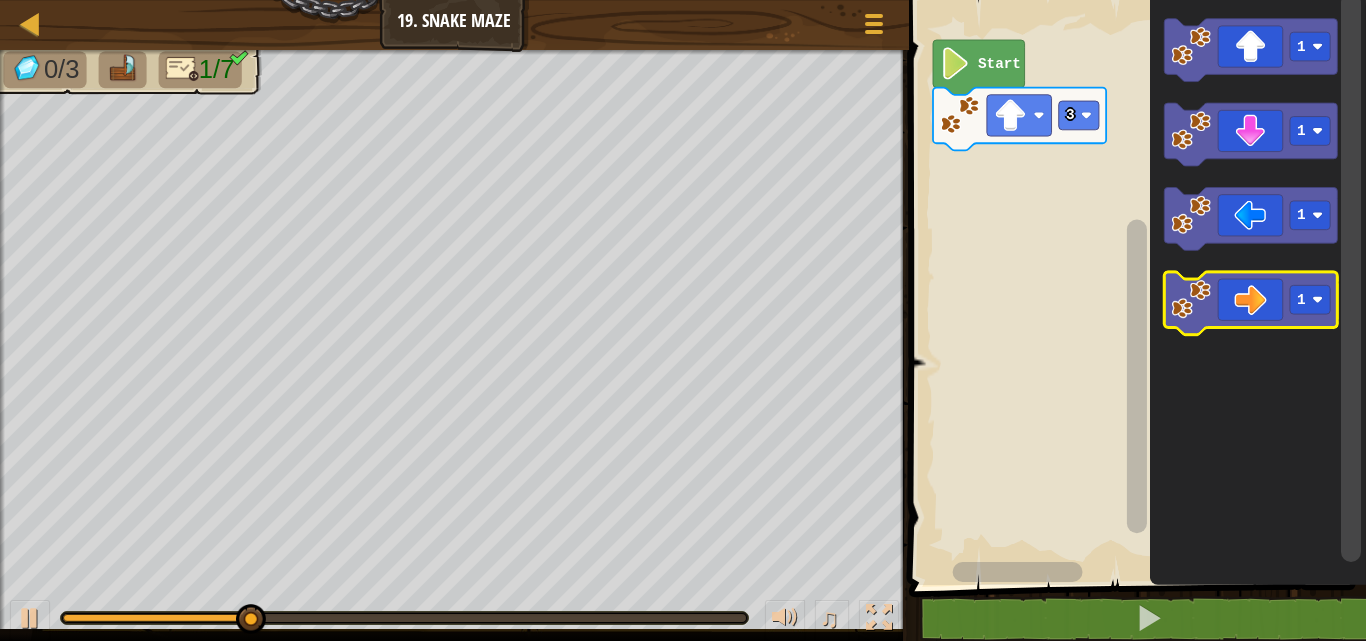 click 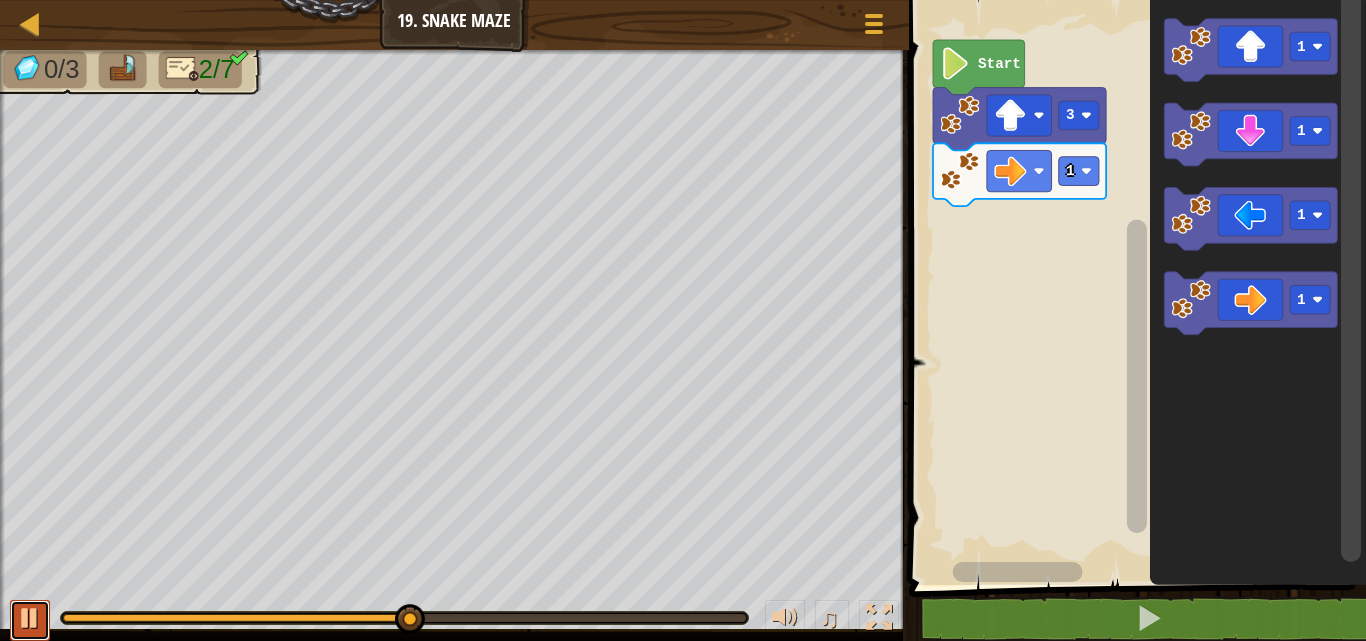 click at bounding box center (30, 618) 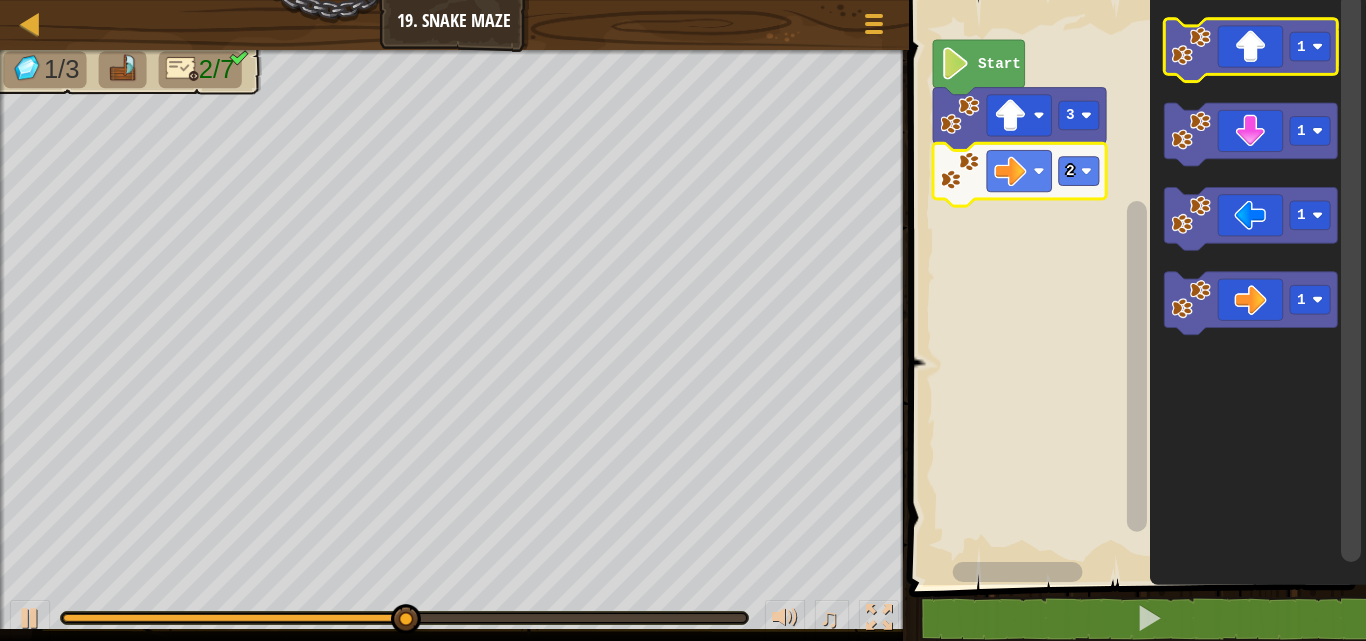 click 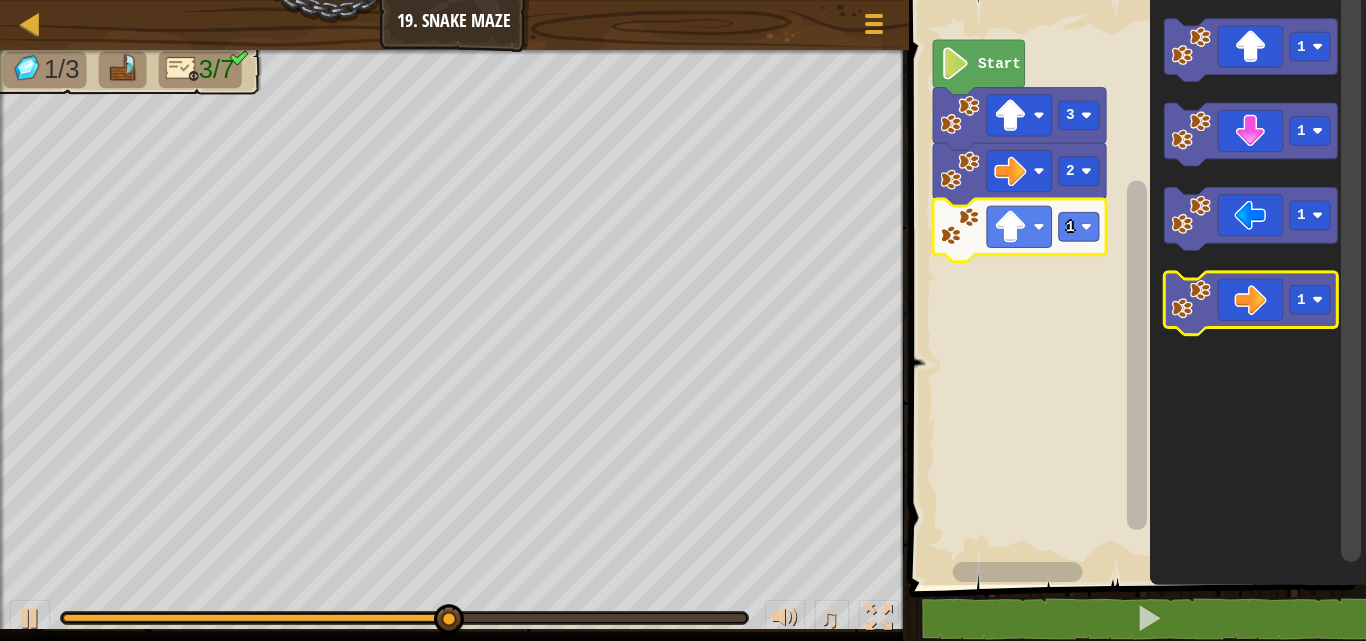 click 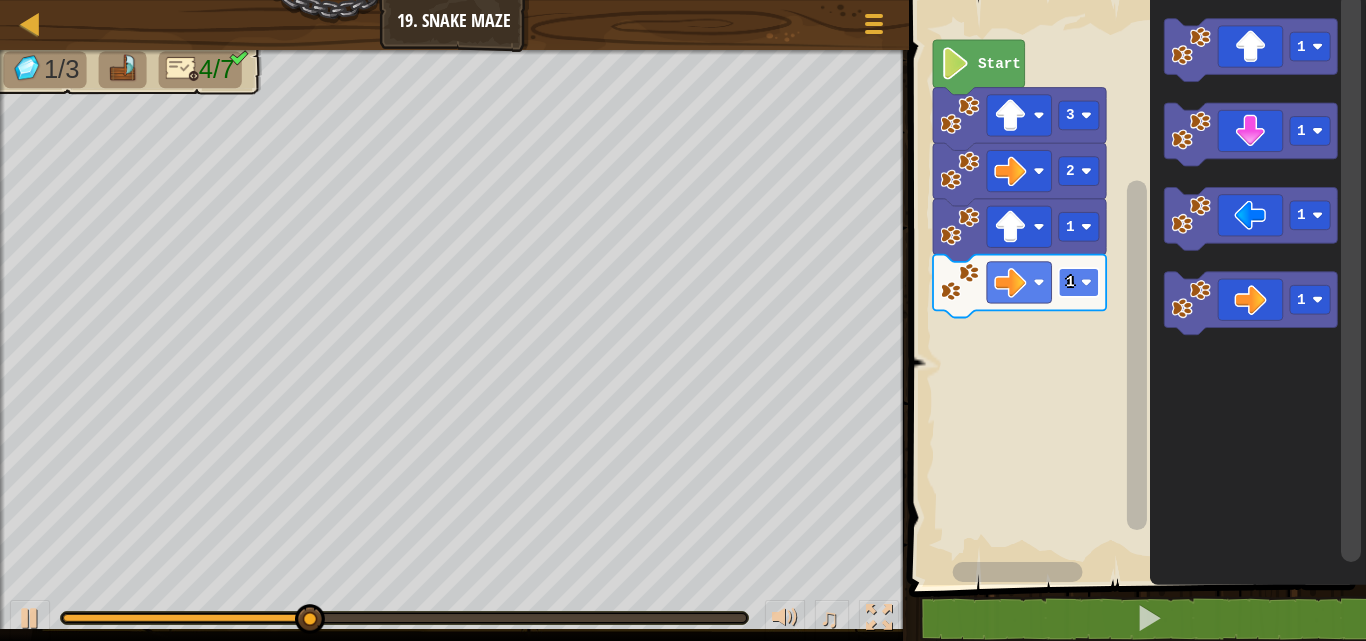 click on "1" 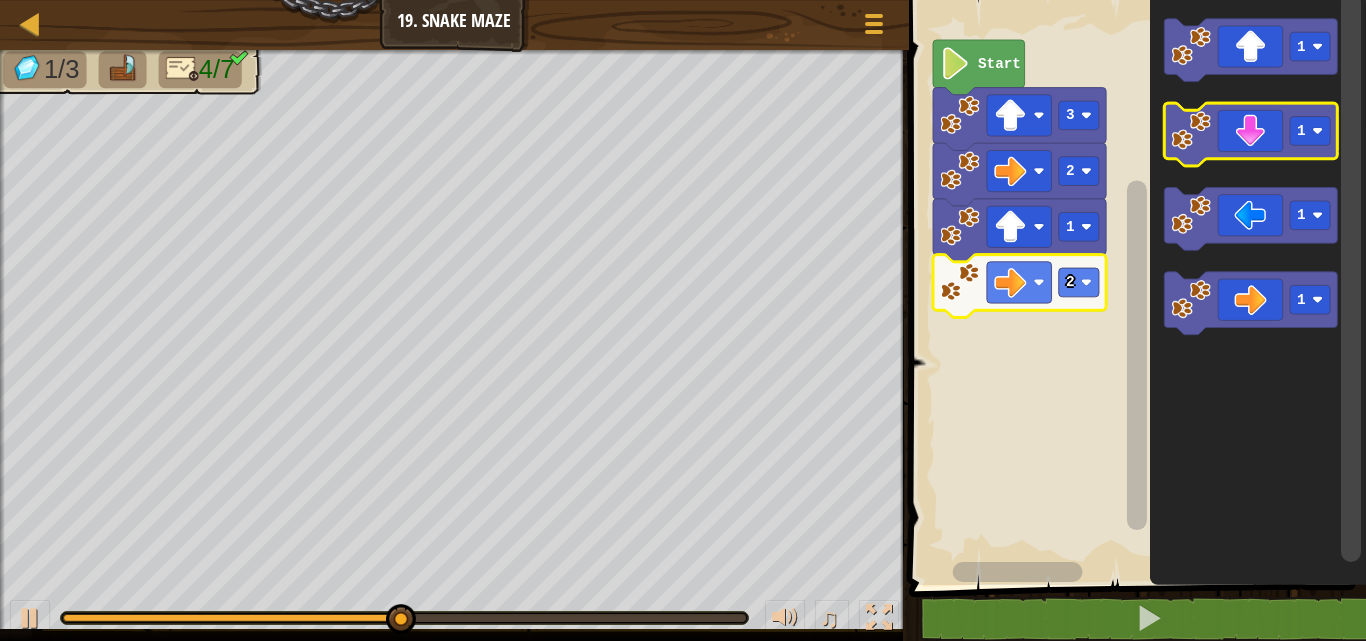 click 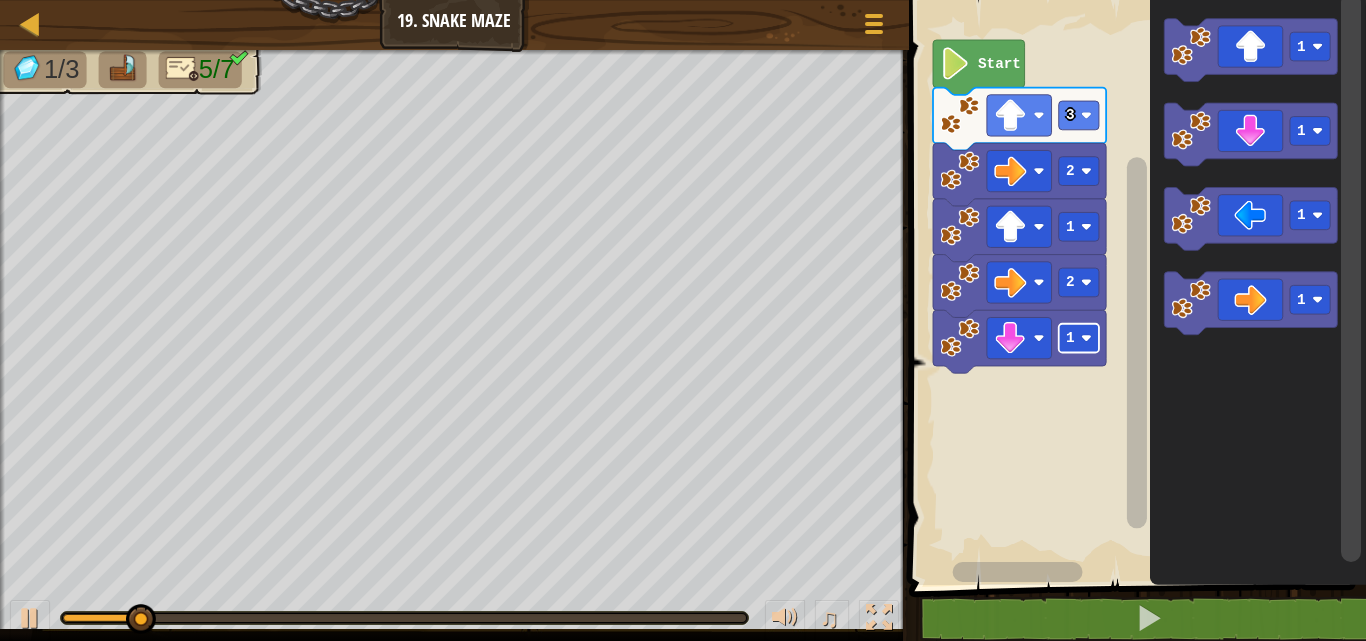 click on "1" 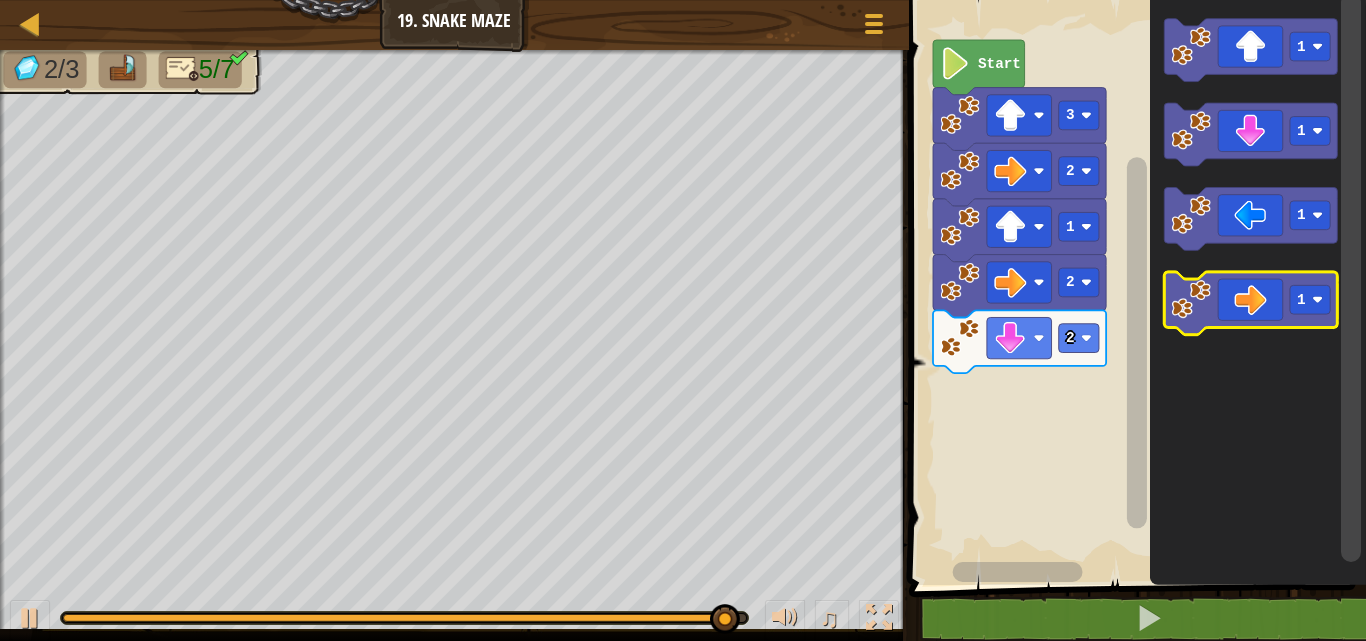 click 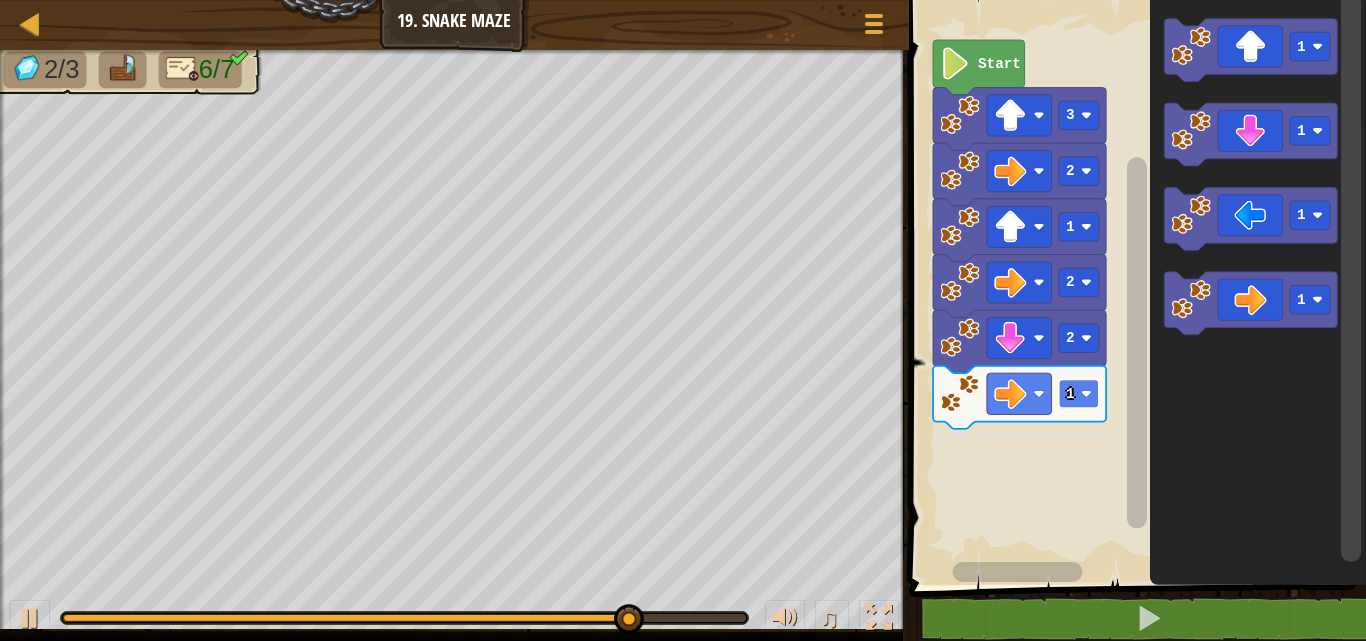 click 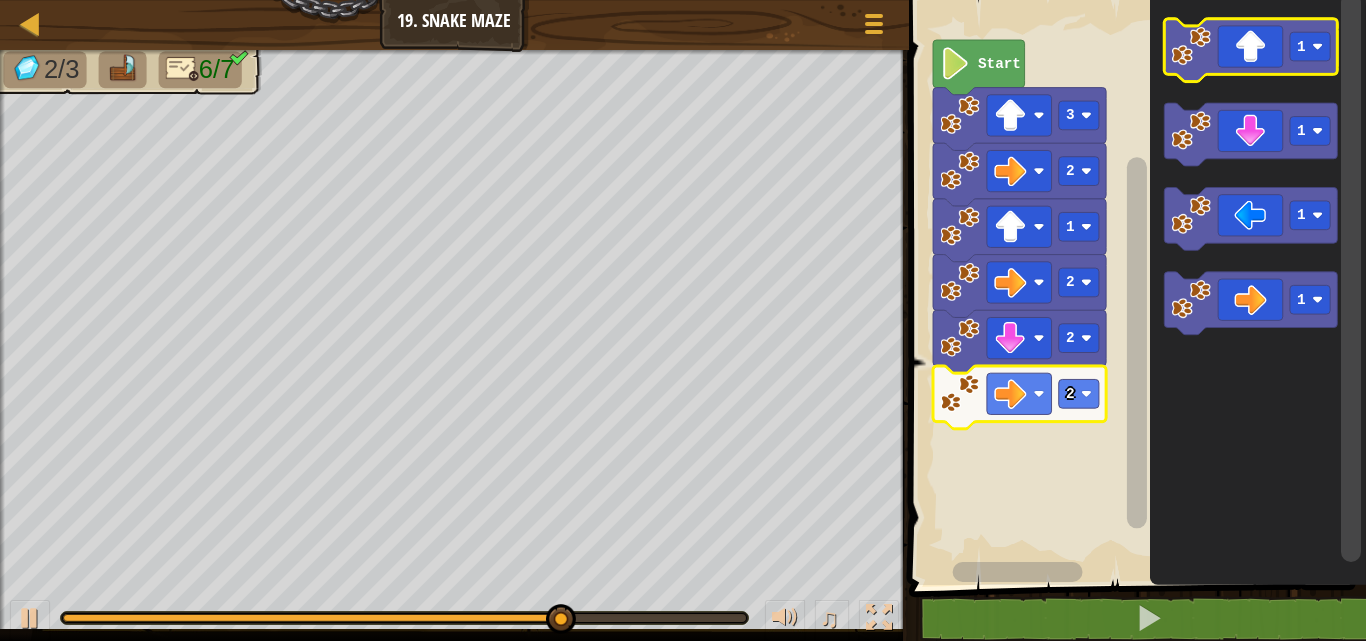 click 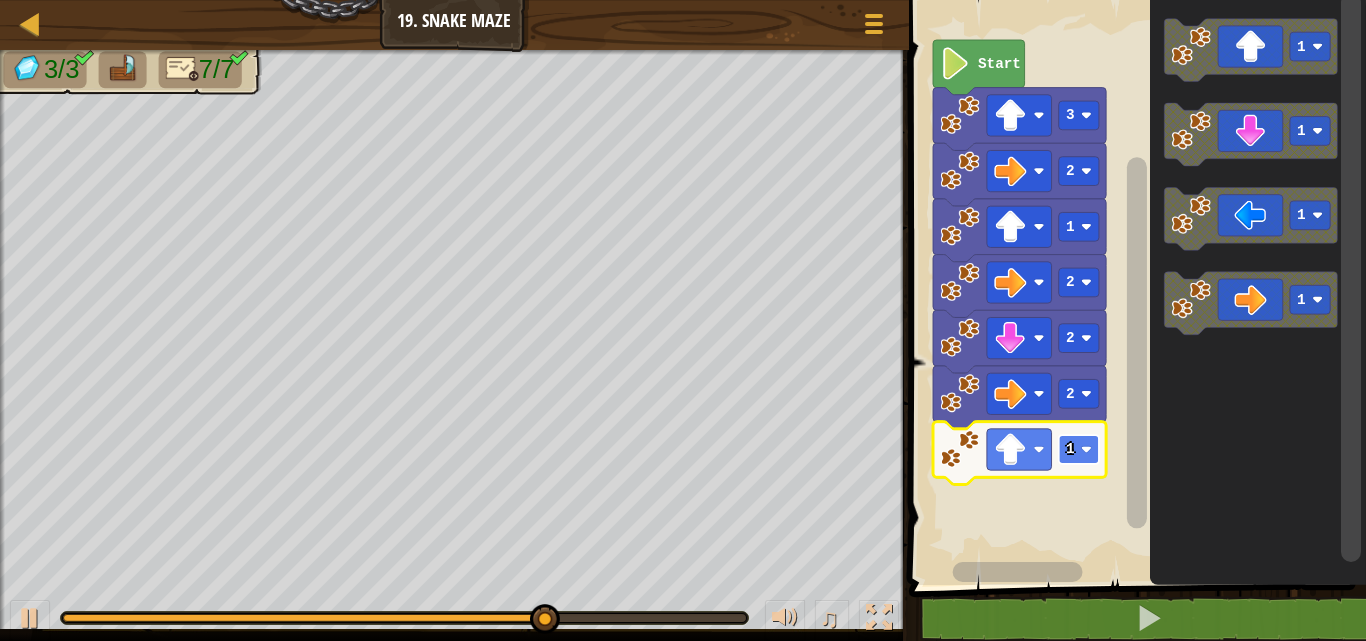 click 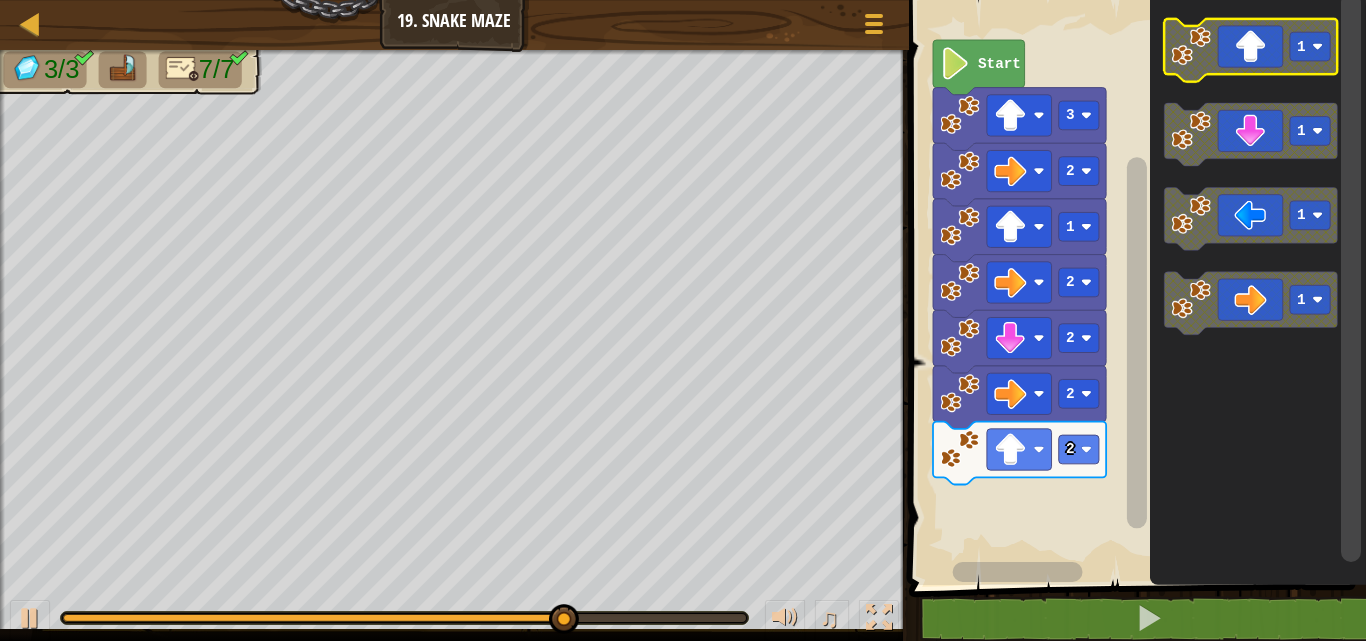 click 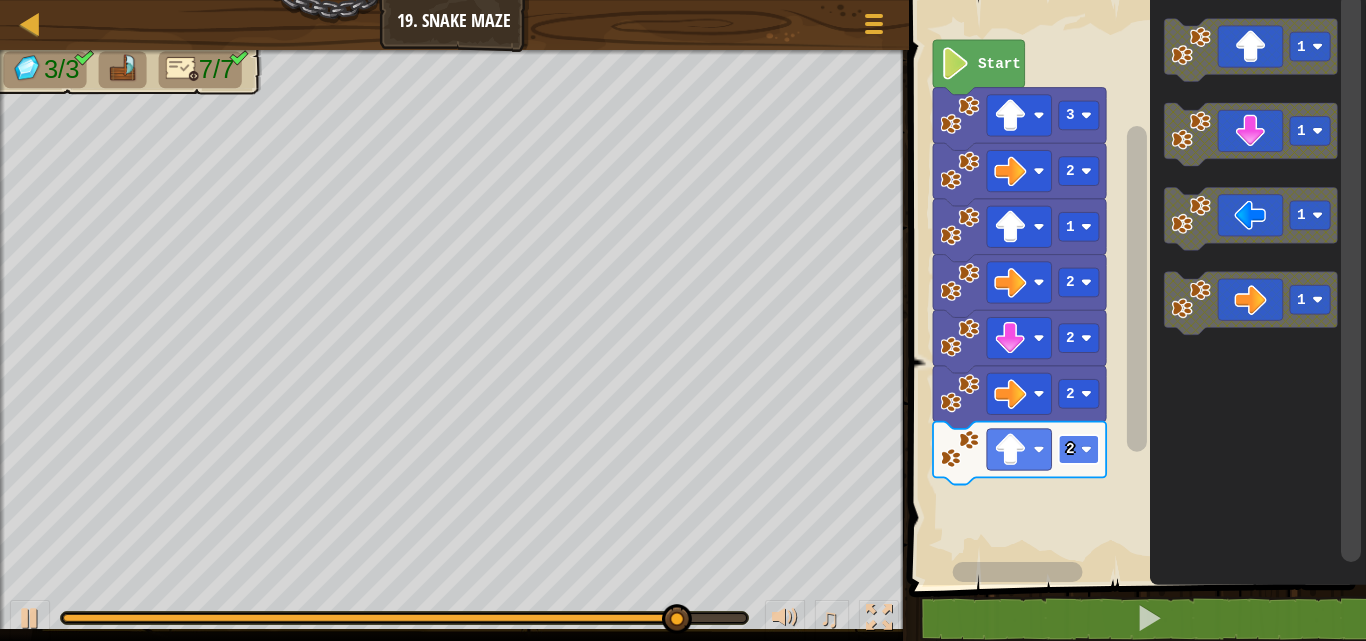 click 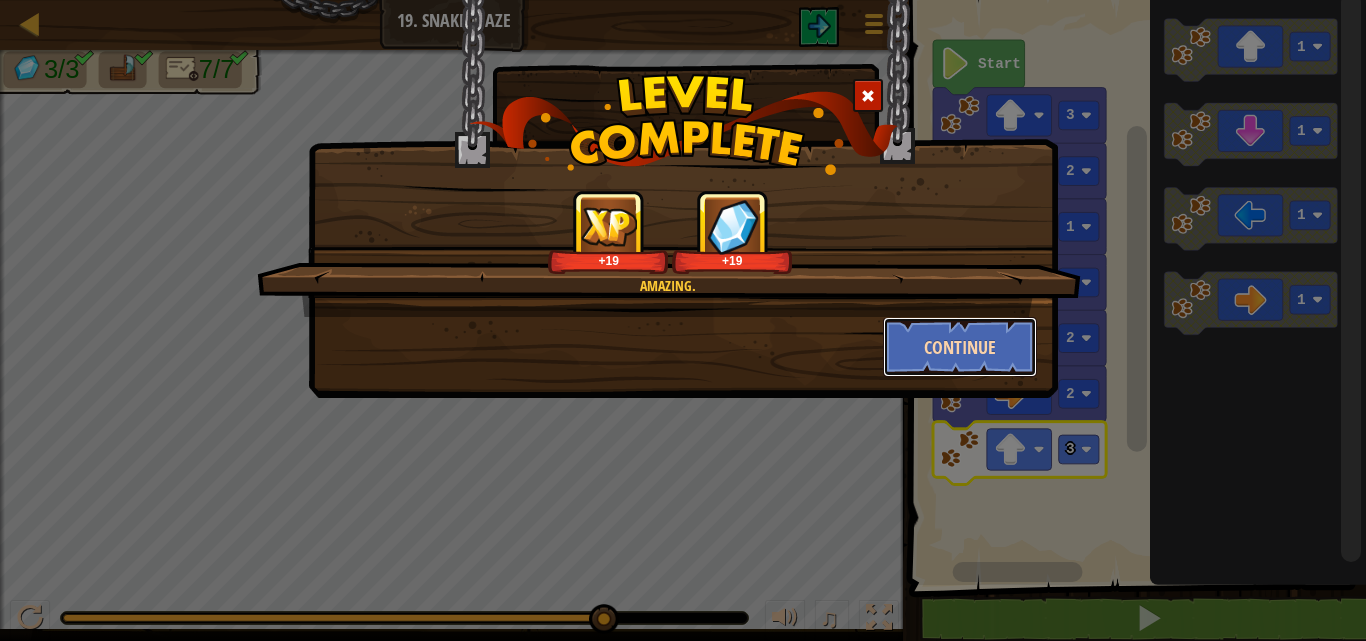 click on "Continue" at bounding box center (960, 347) 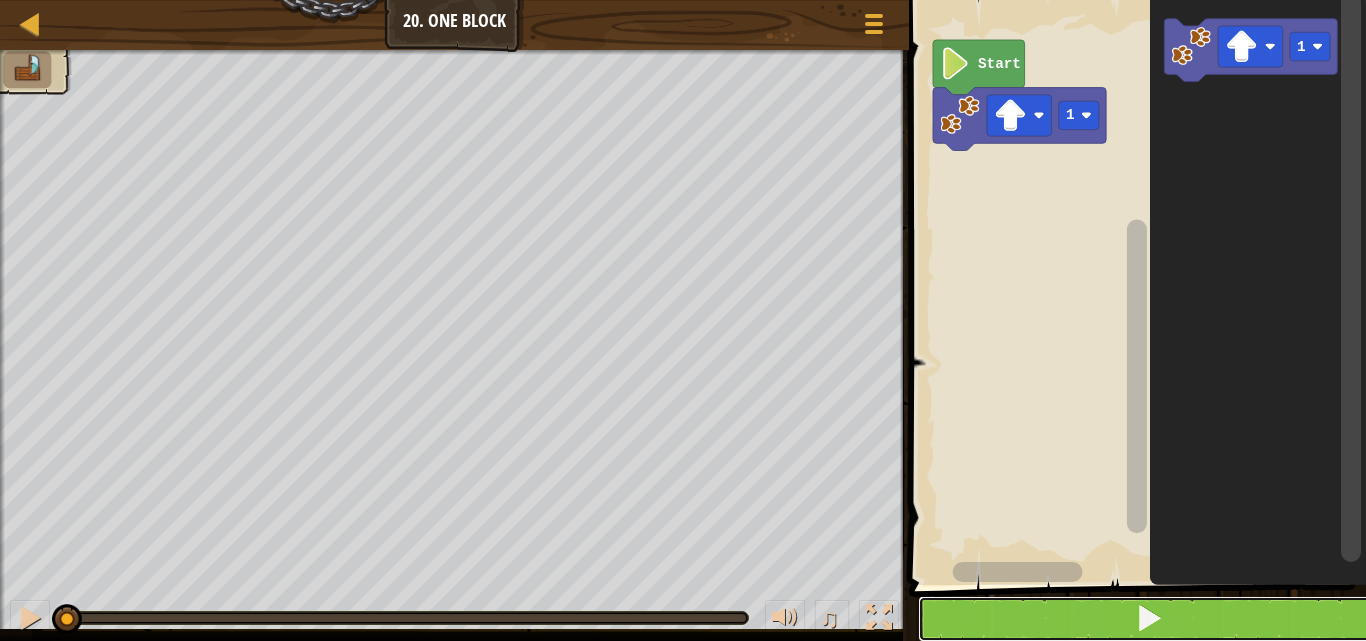 click at bounding box center [1149, 619] 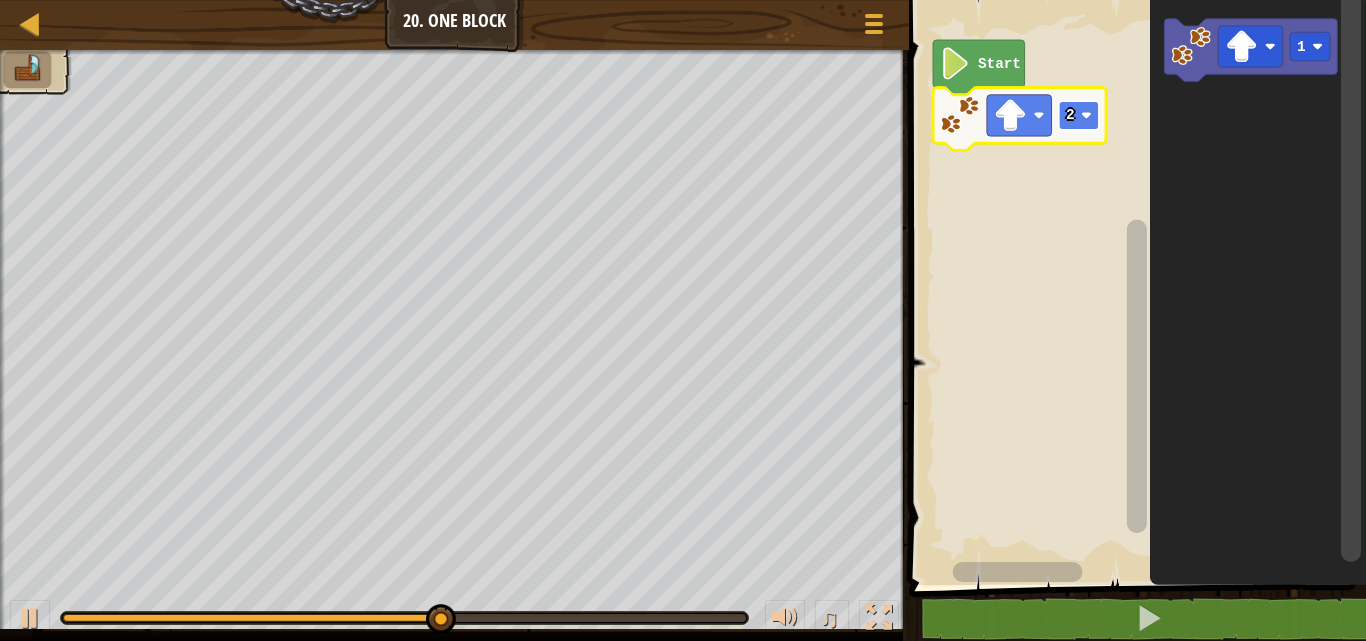 click 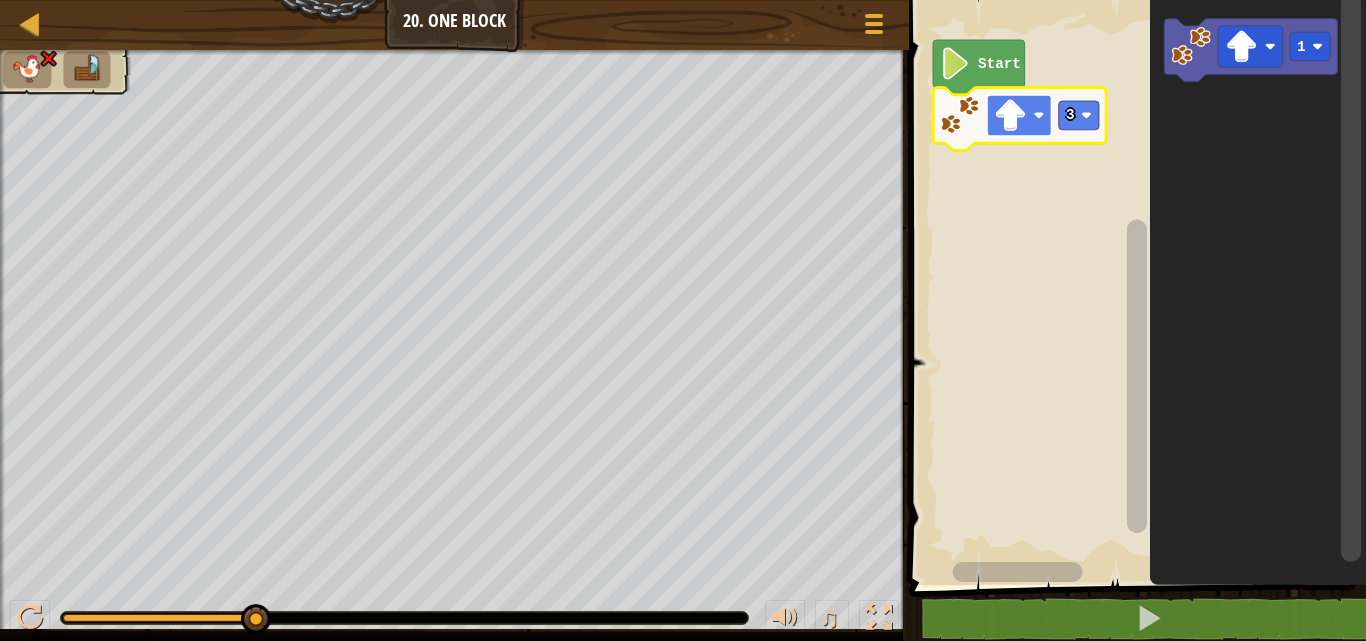 click 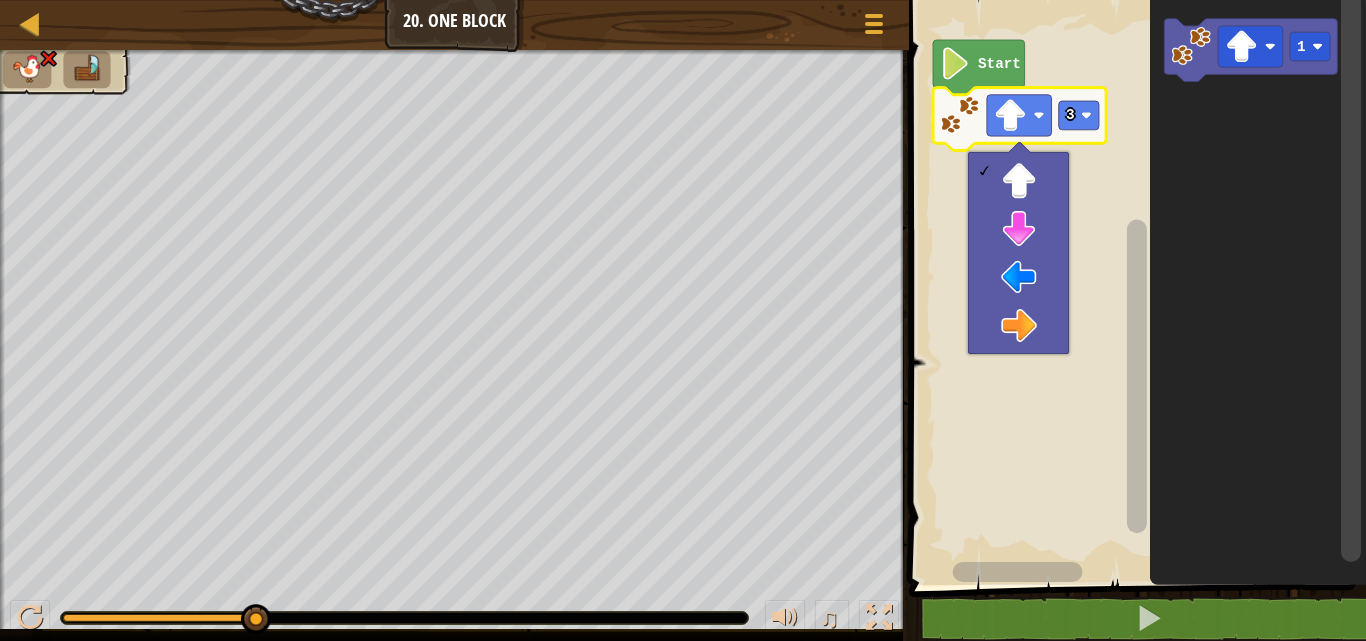 click 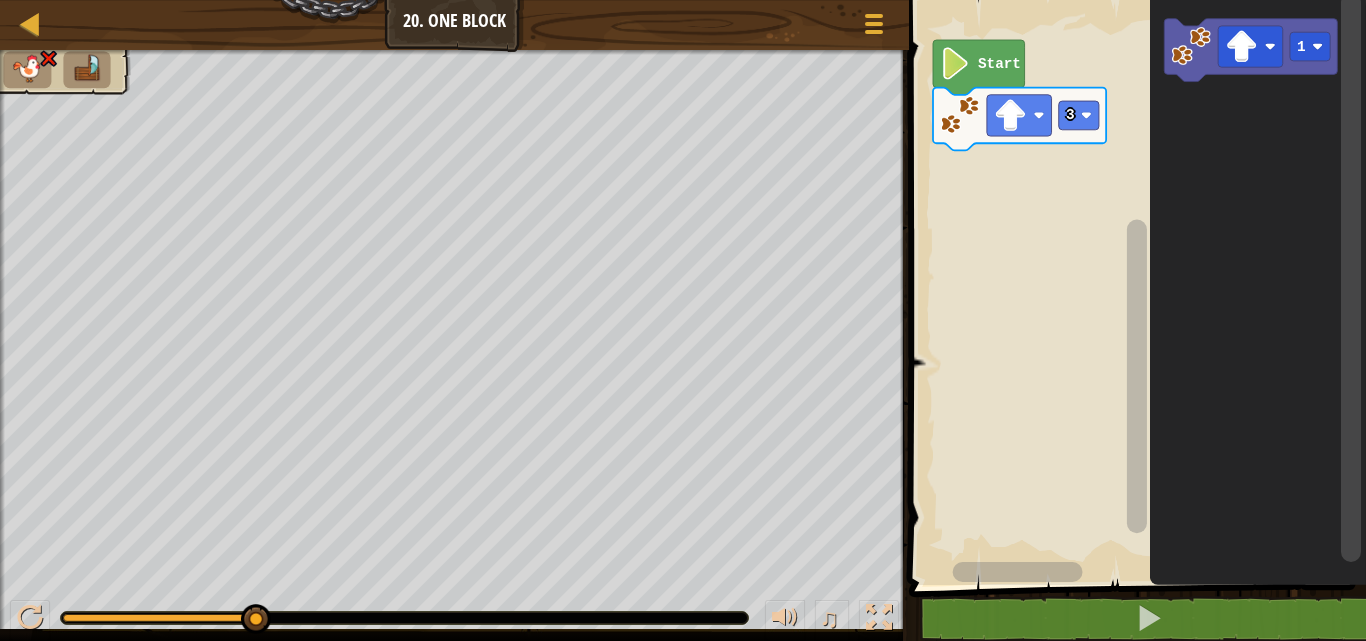 click 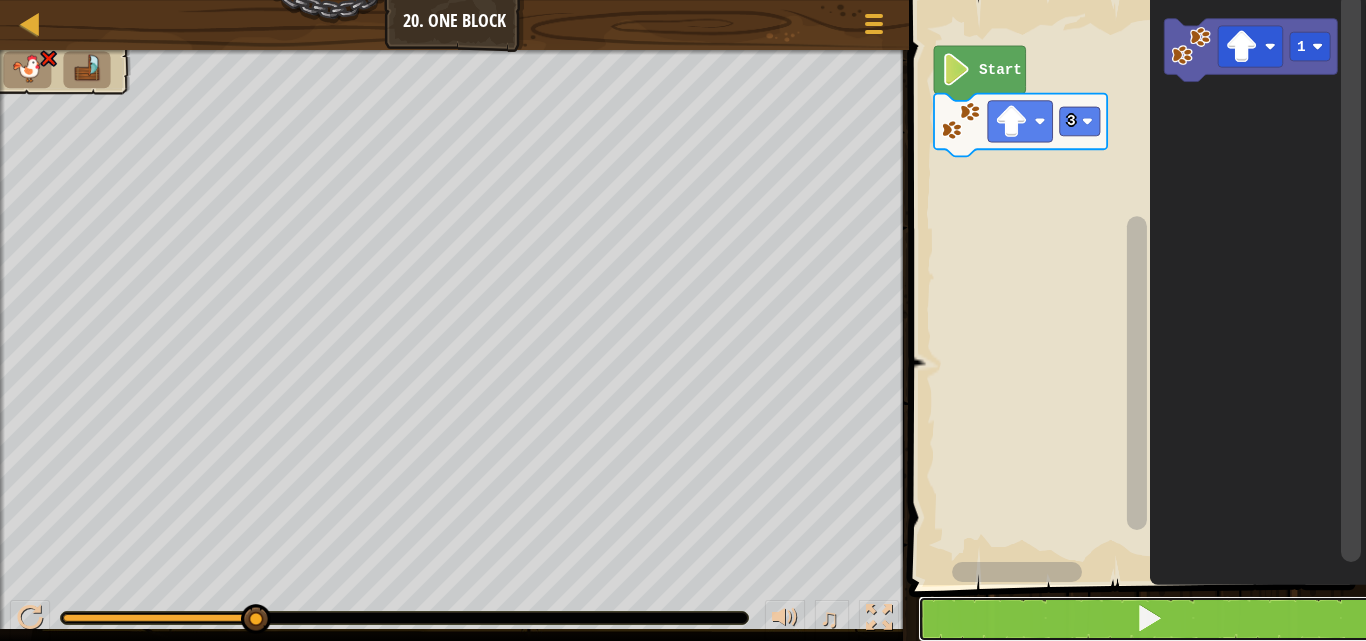 click at bounding box center (1149, 619) 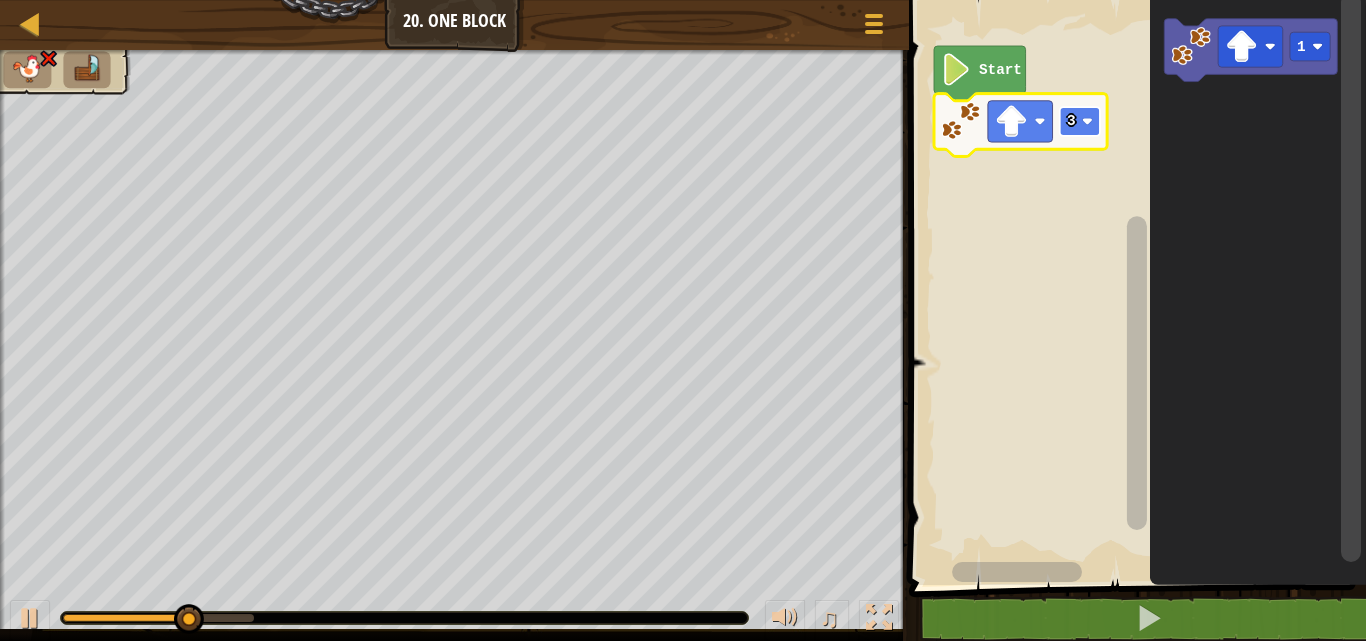 click on "3" 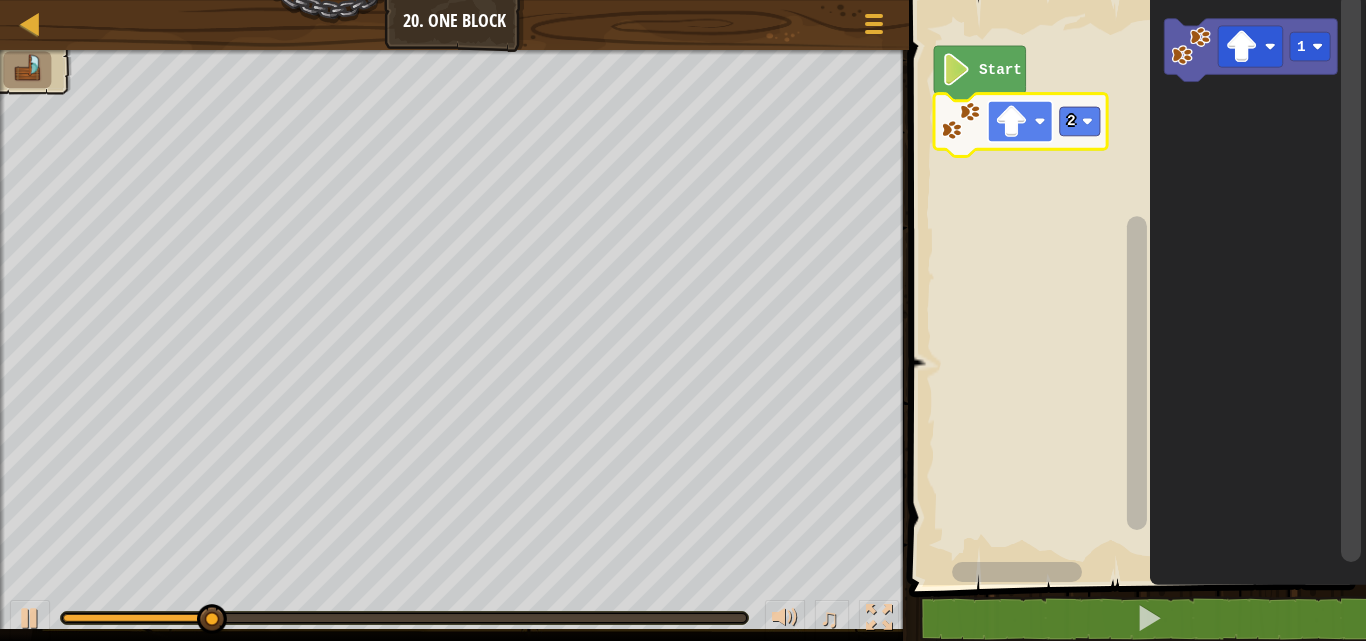 click 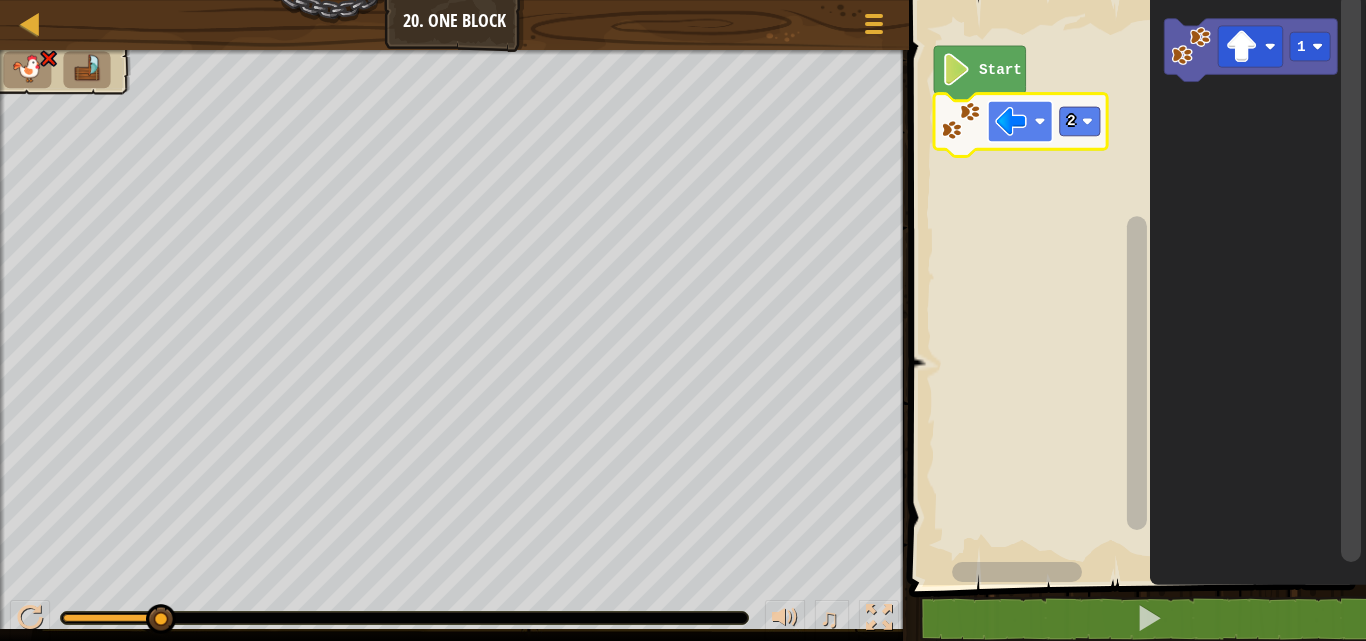 click 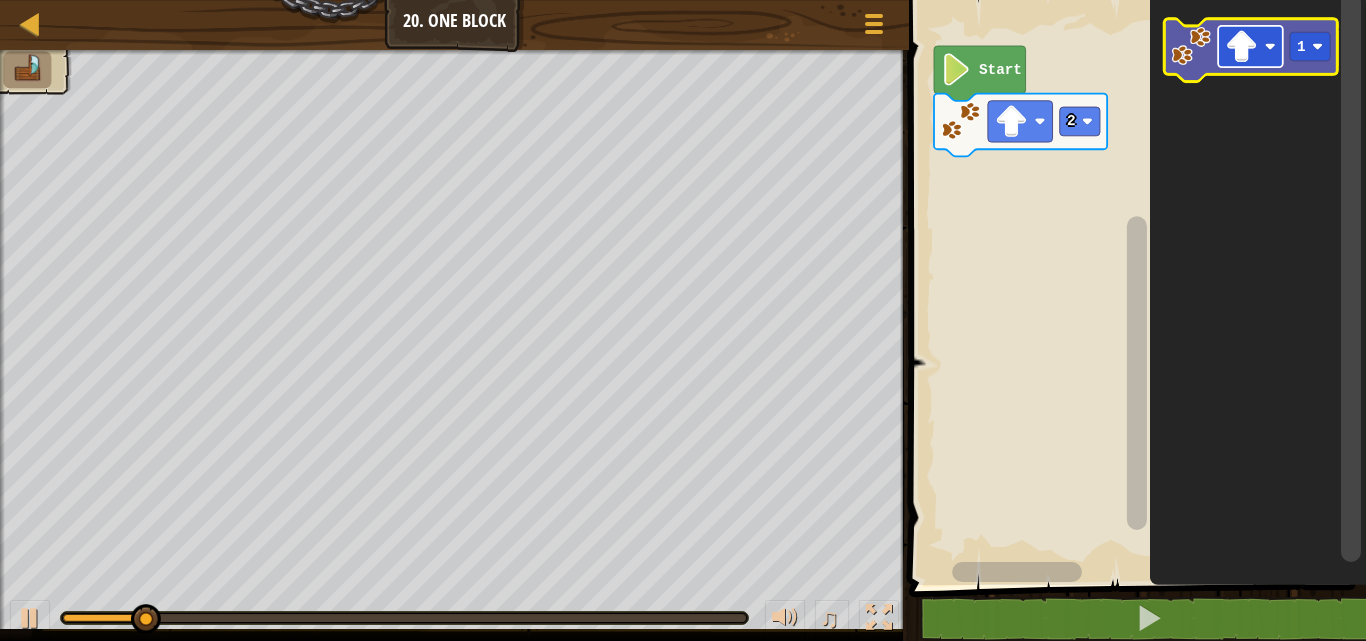 click 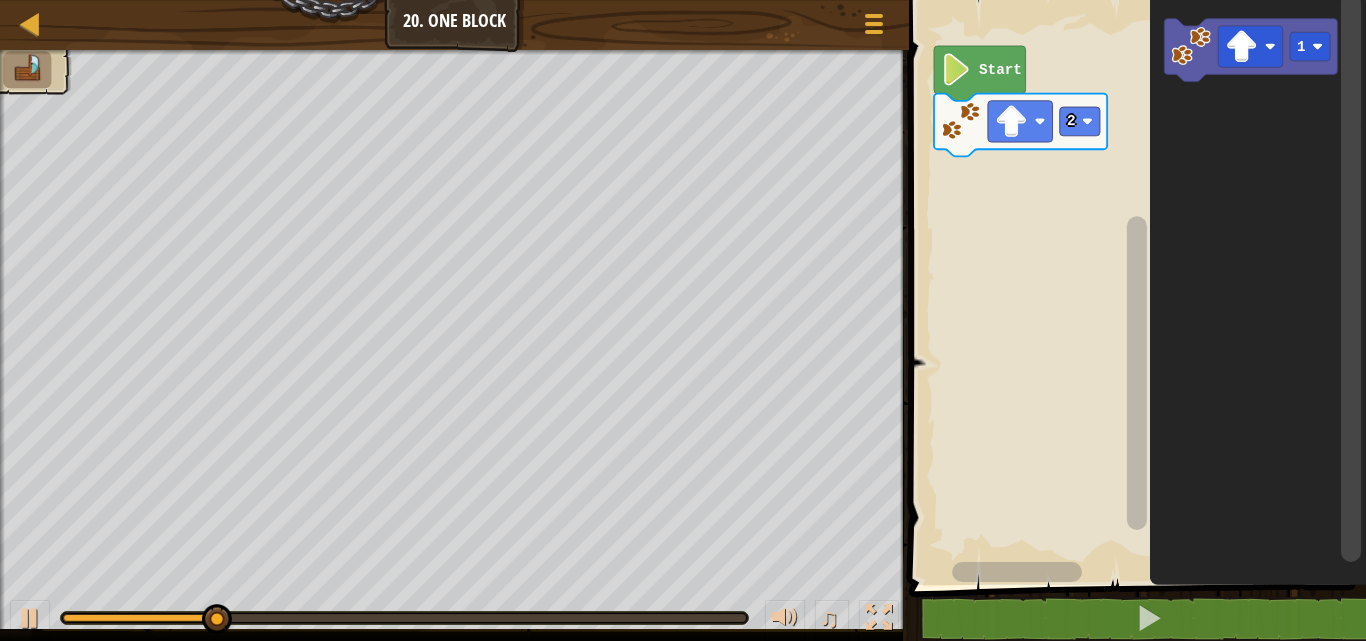 click on "1" 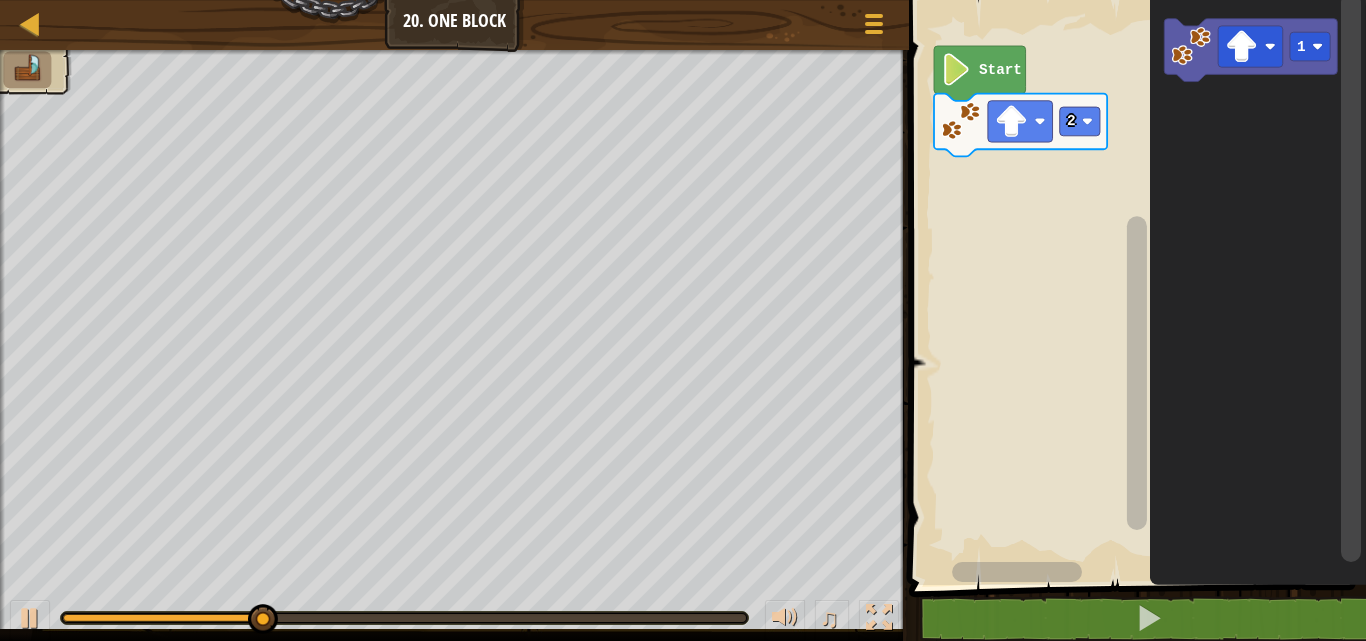 click on "1" 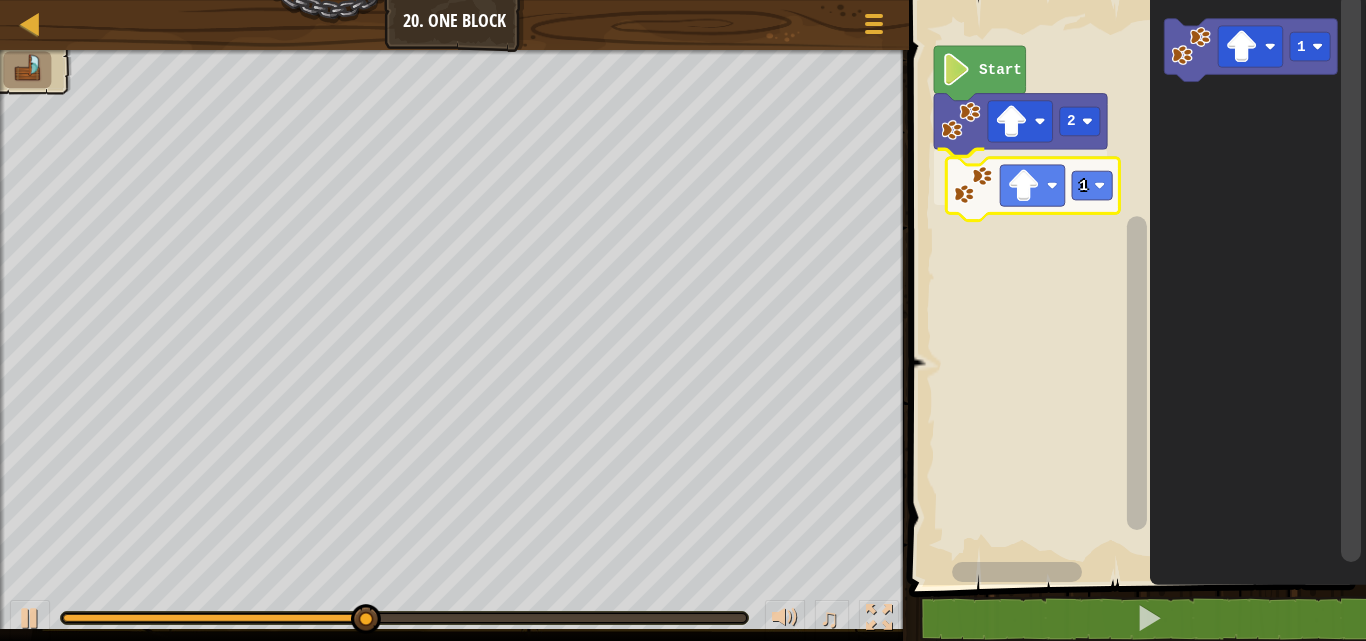 click on "Start 2 1 1 1" at bounding box center [1134, 287] 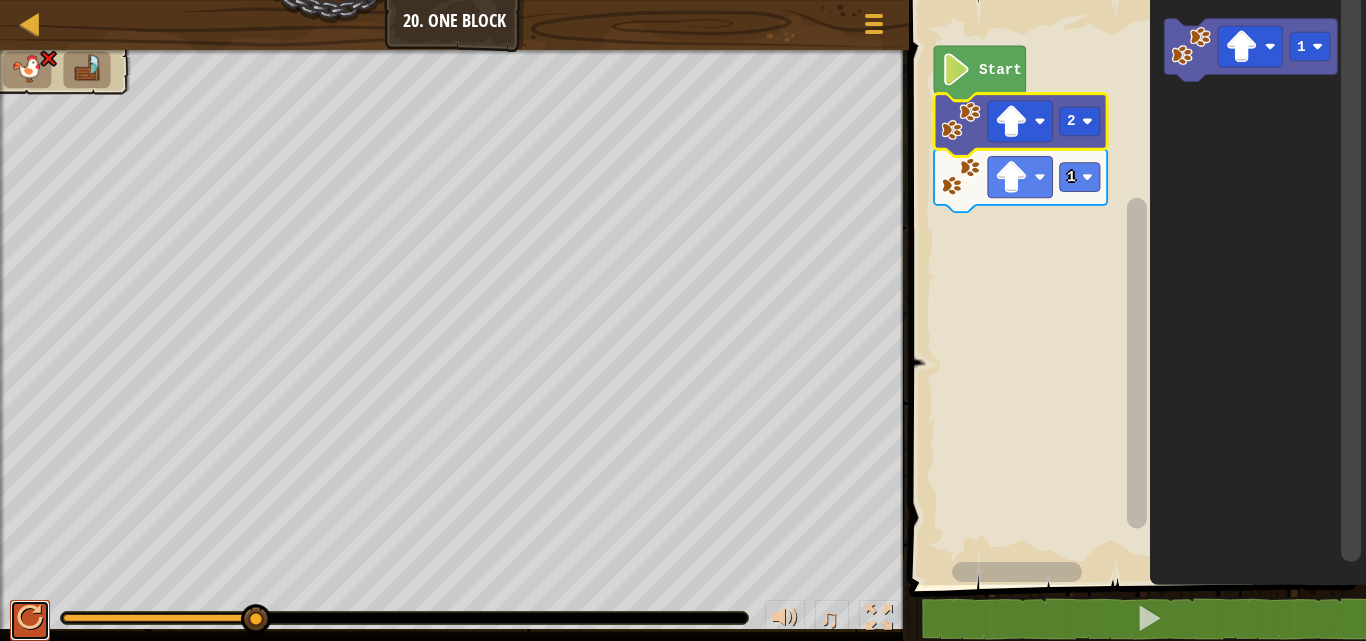 click at bounding box center (30, 618) 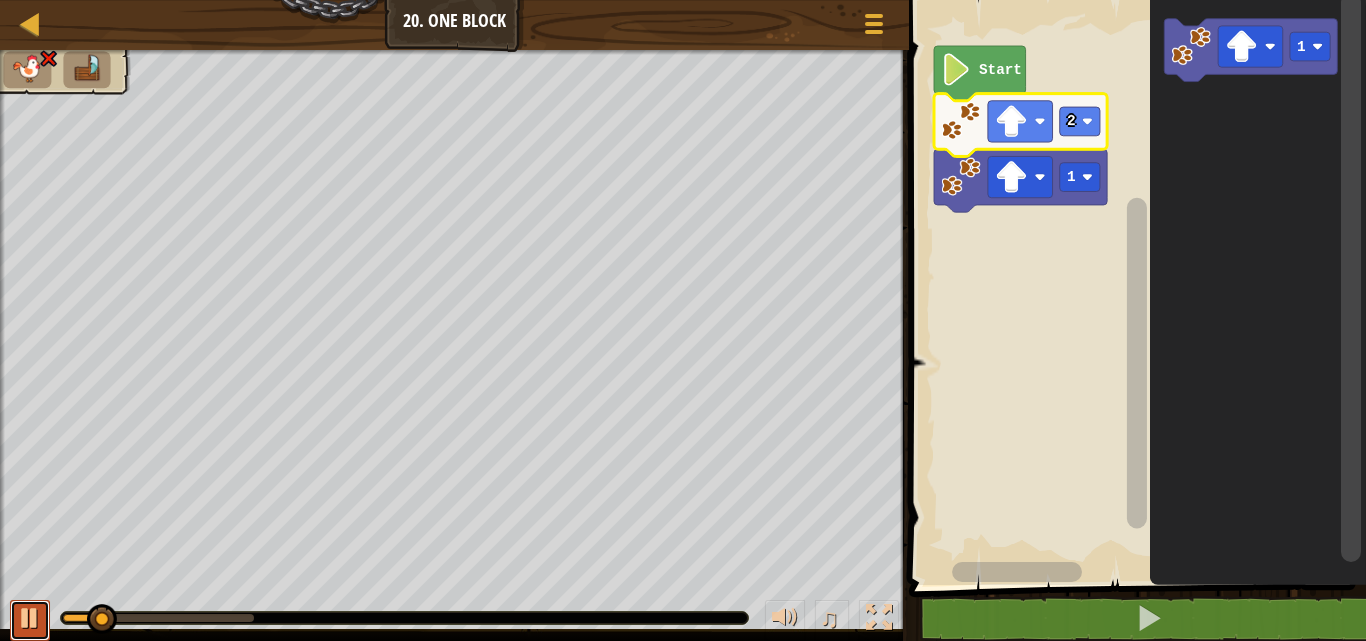 click at bounding box center (30, 618) 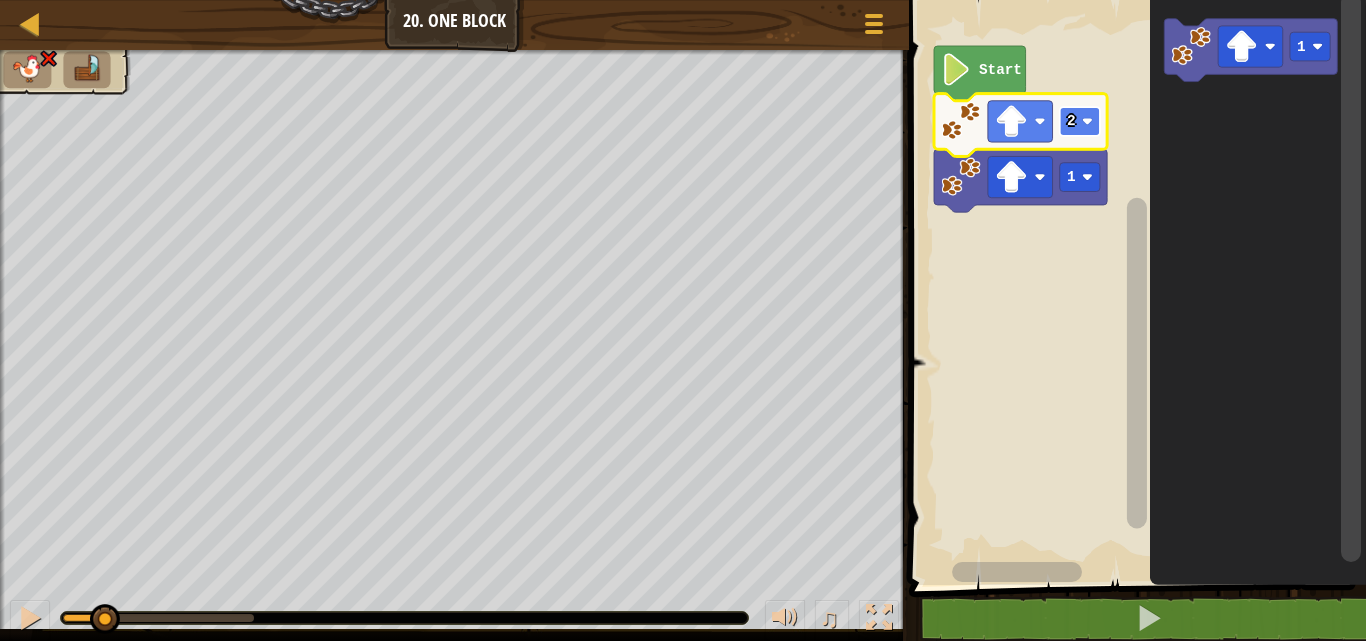 click on "2" 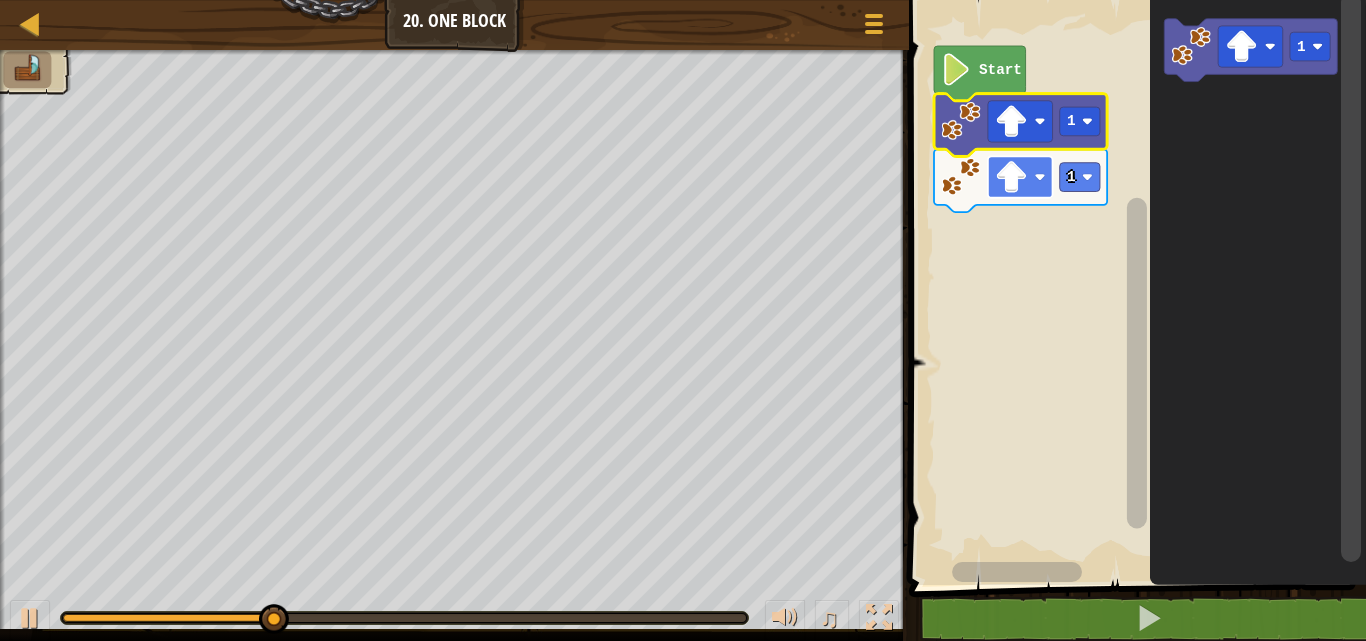 click 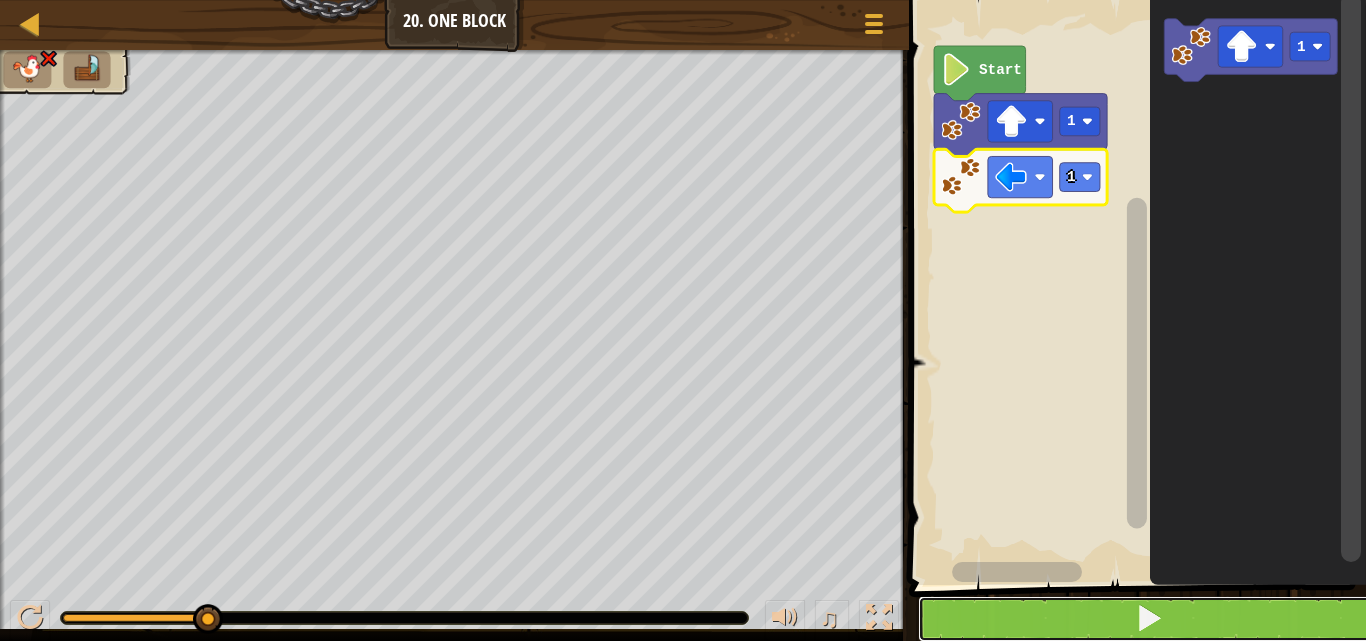 drag, startPoint x: 1031, startPoint y: 636, endPoint x: 1035, endPoint y: 623, distance: 13.601471 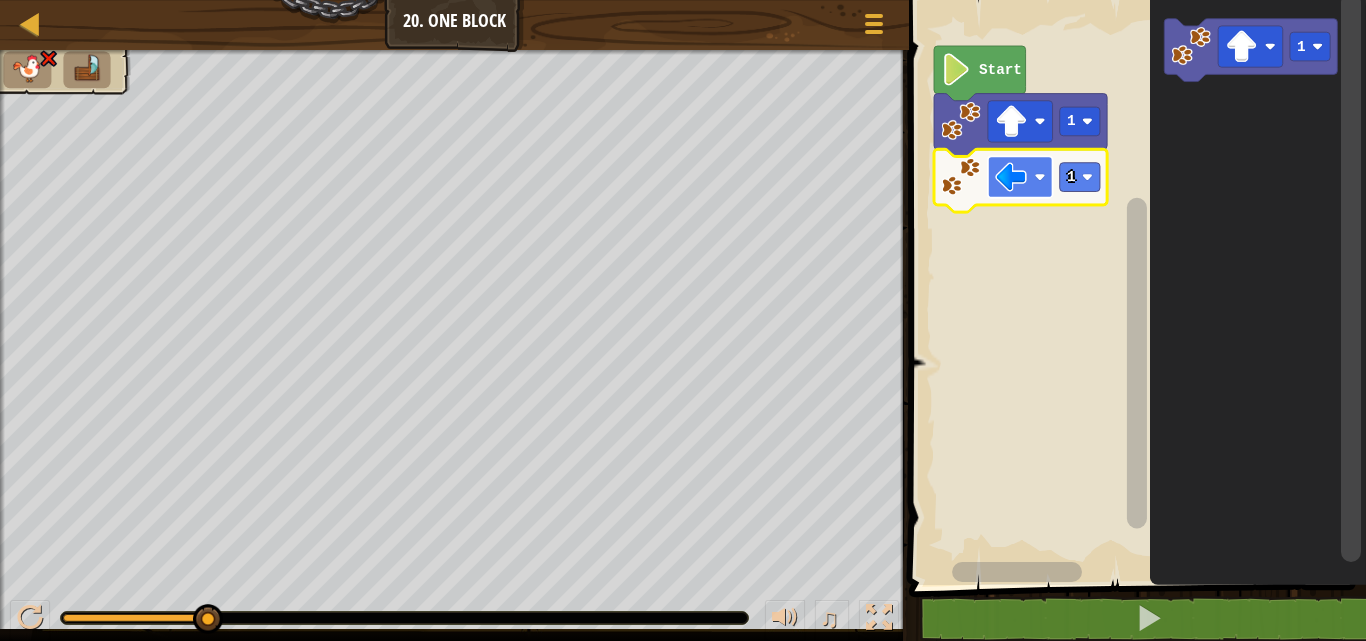 click 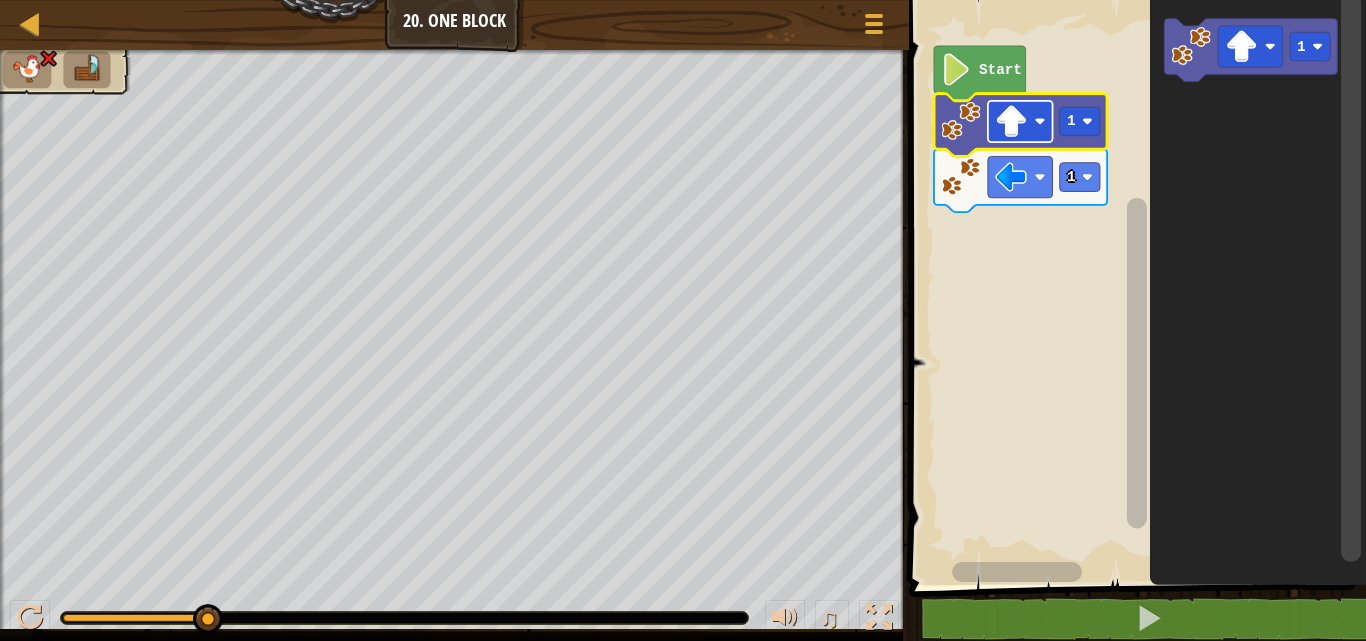 click 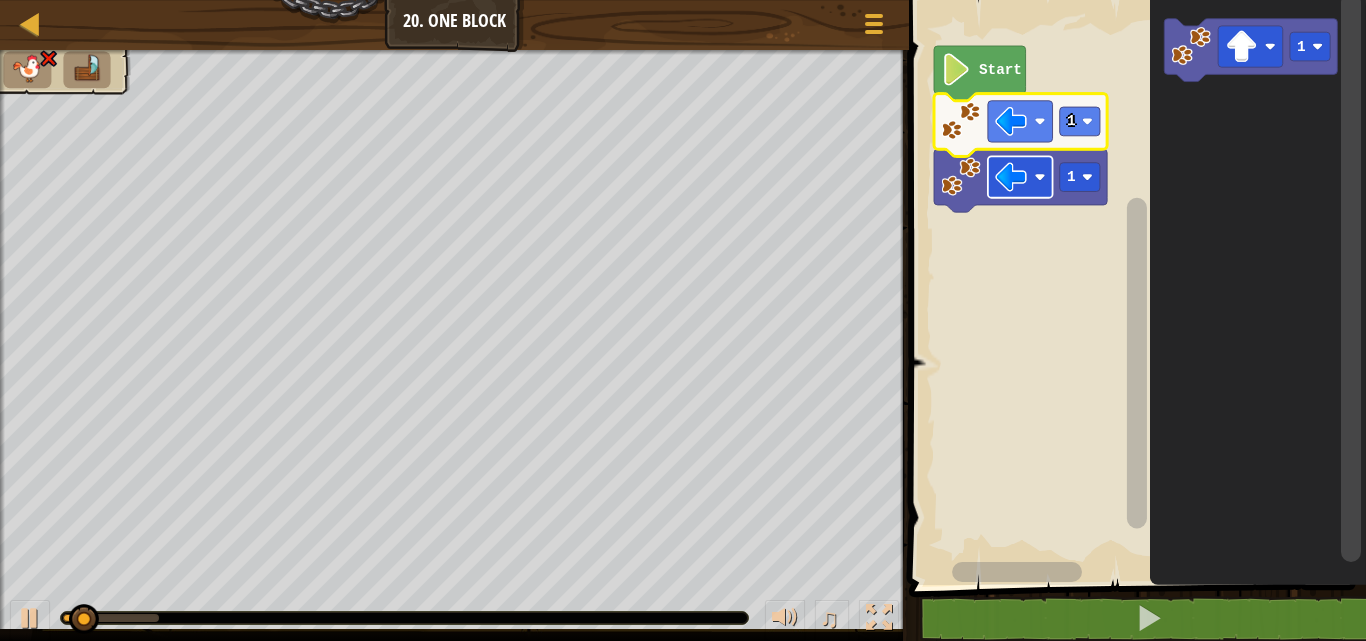 click 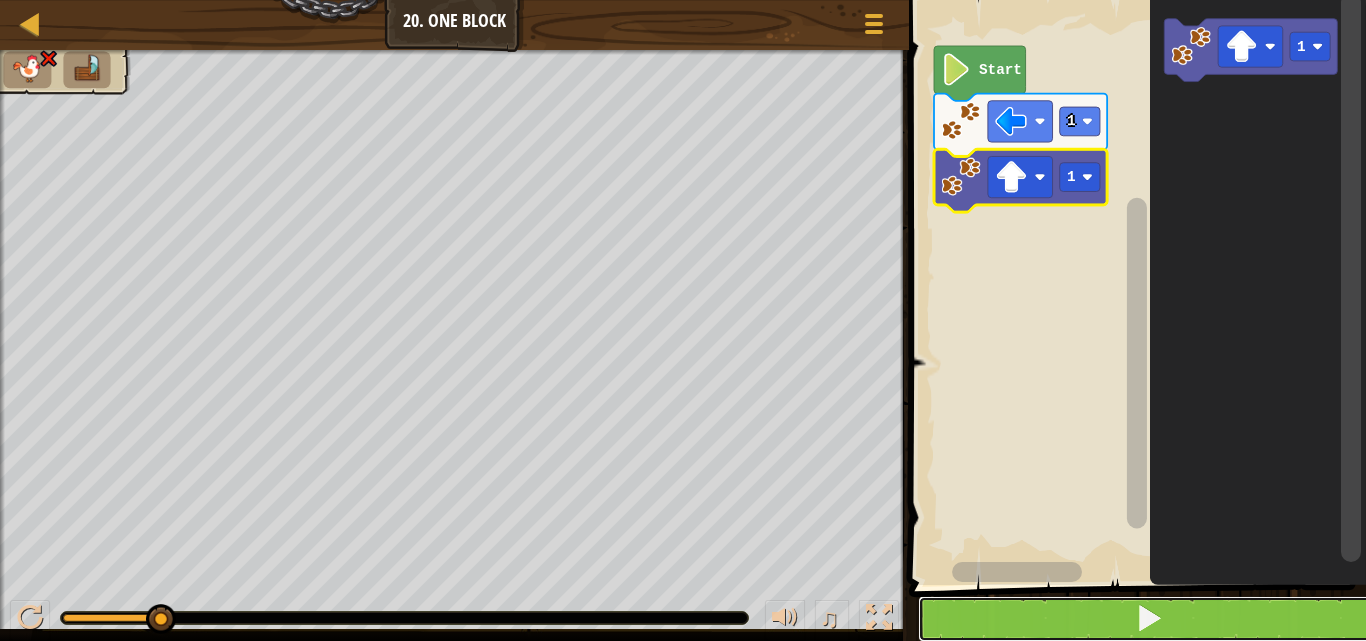 click at bounding box center (1149, 619) 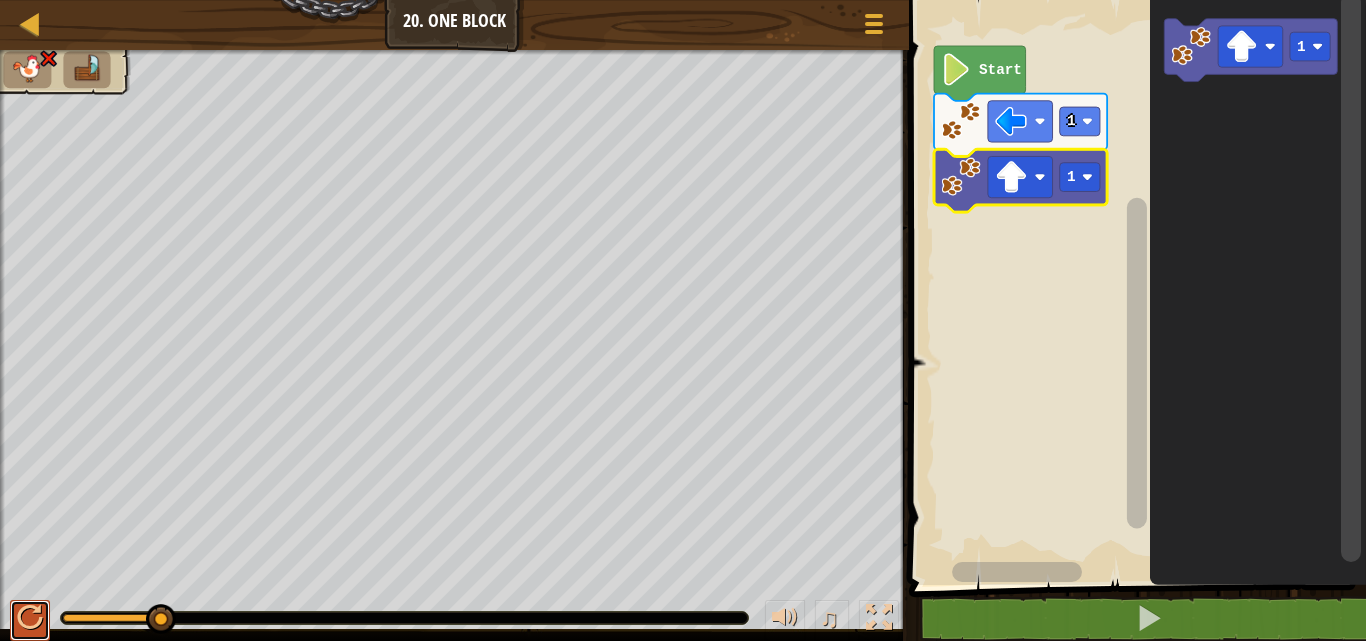 click at bounding box center (30, 618) 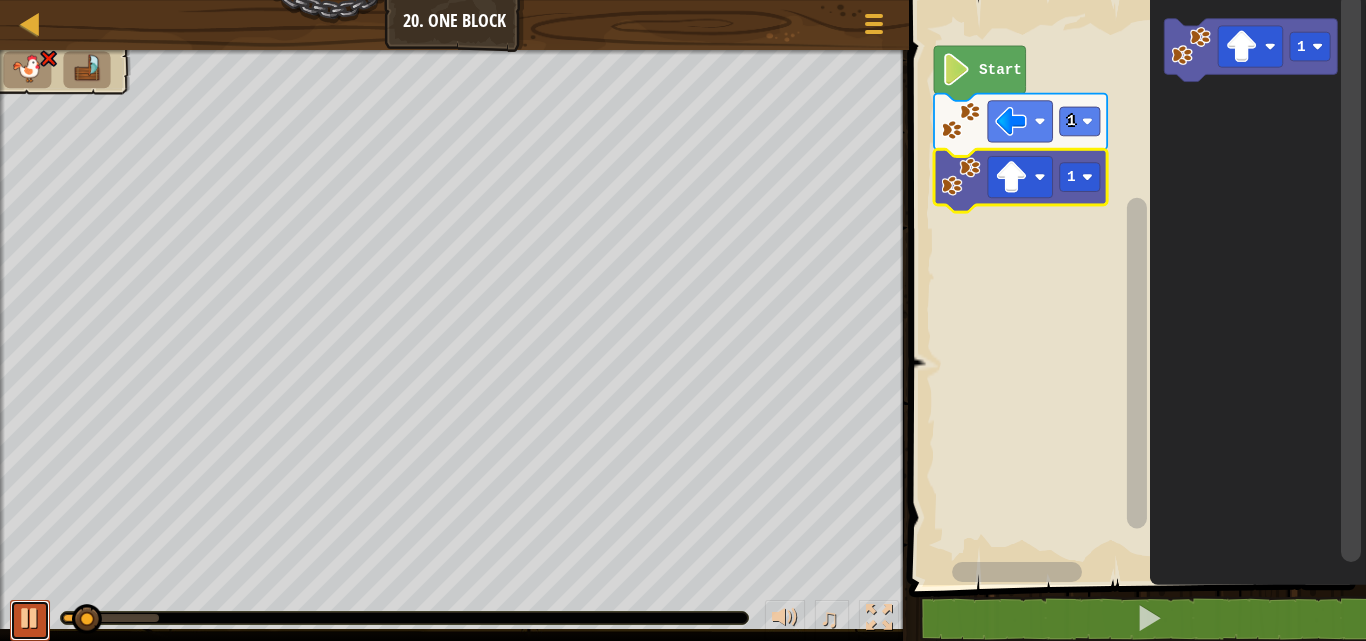 click at bounding box center (30, 618) 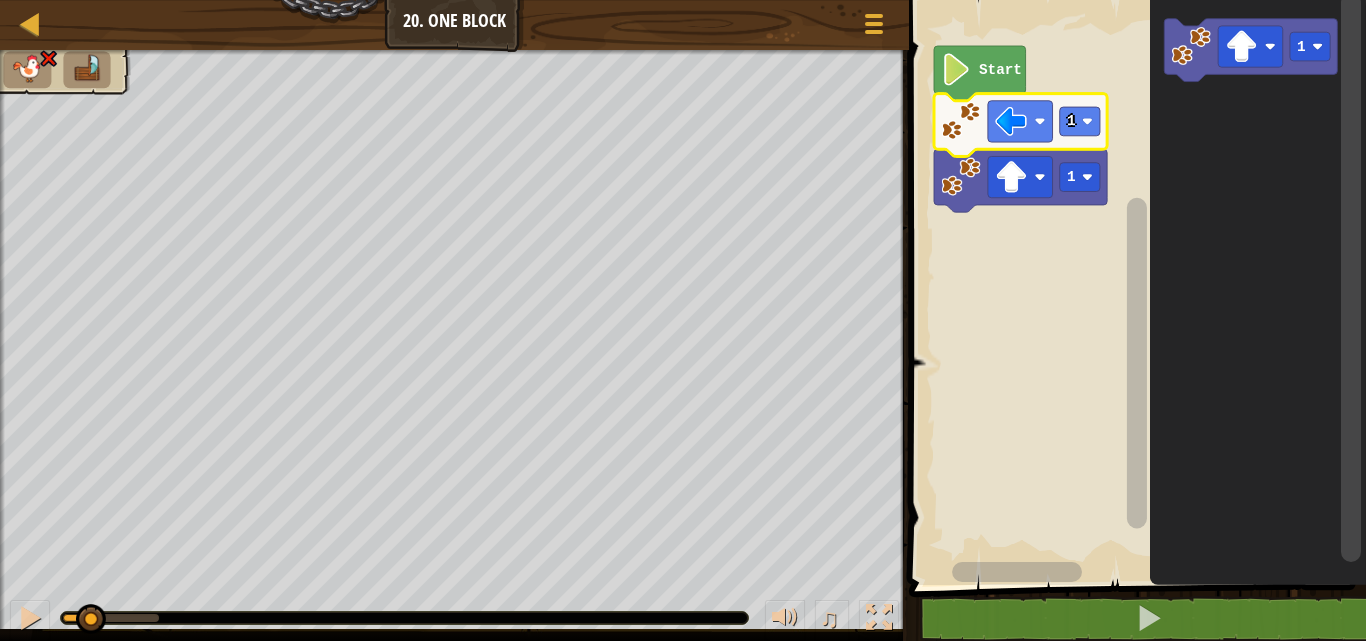 click 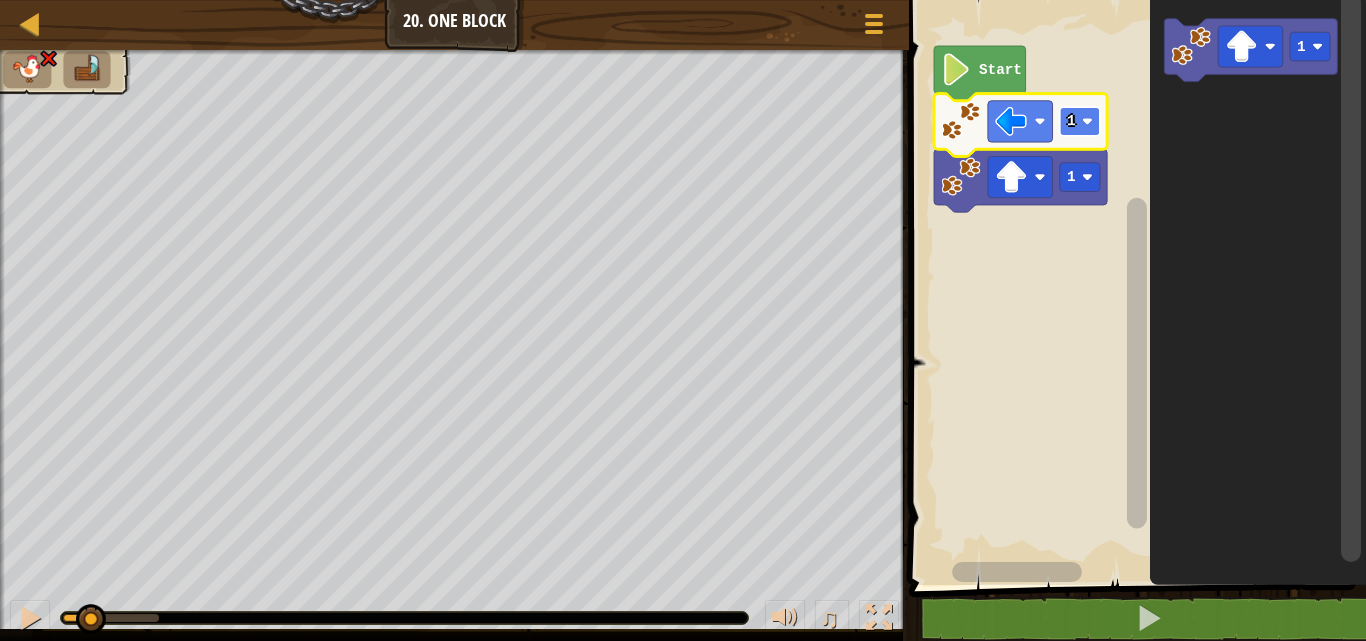 click 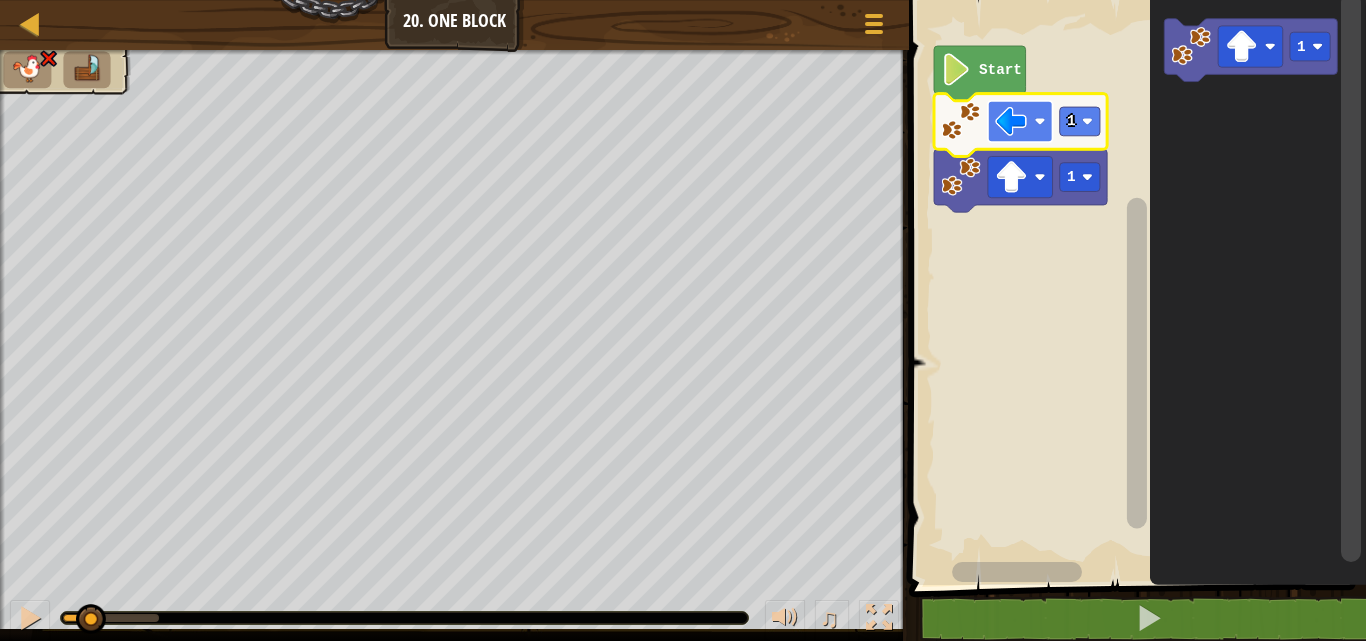 click 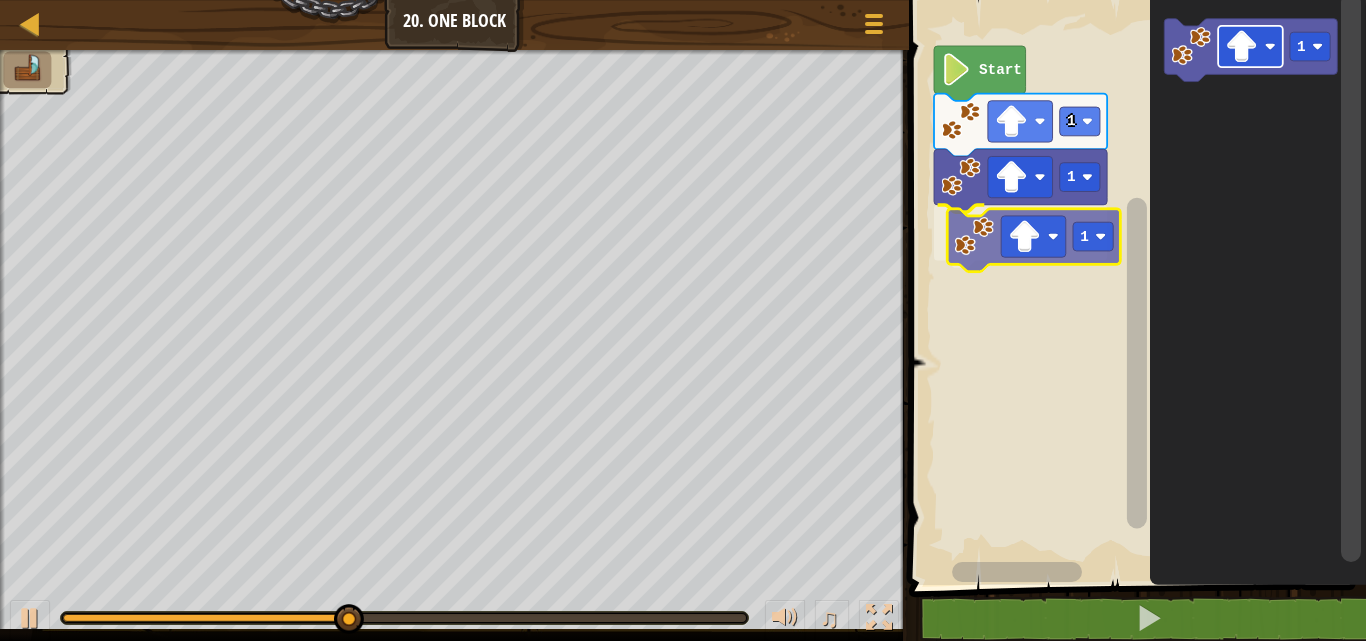 click on "Start 1 1 1 1 1" at bounding box center (1134, 287) 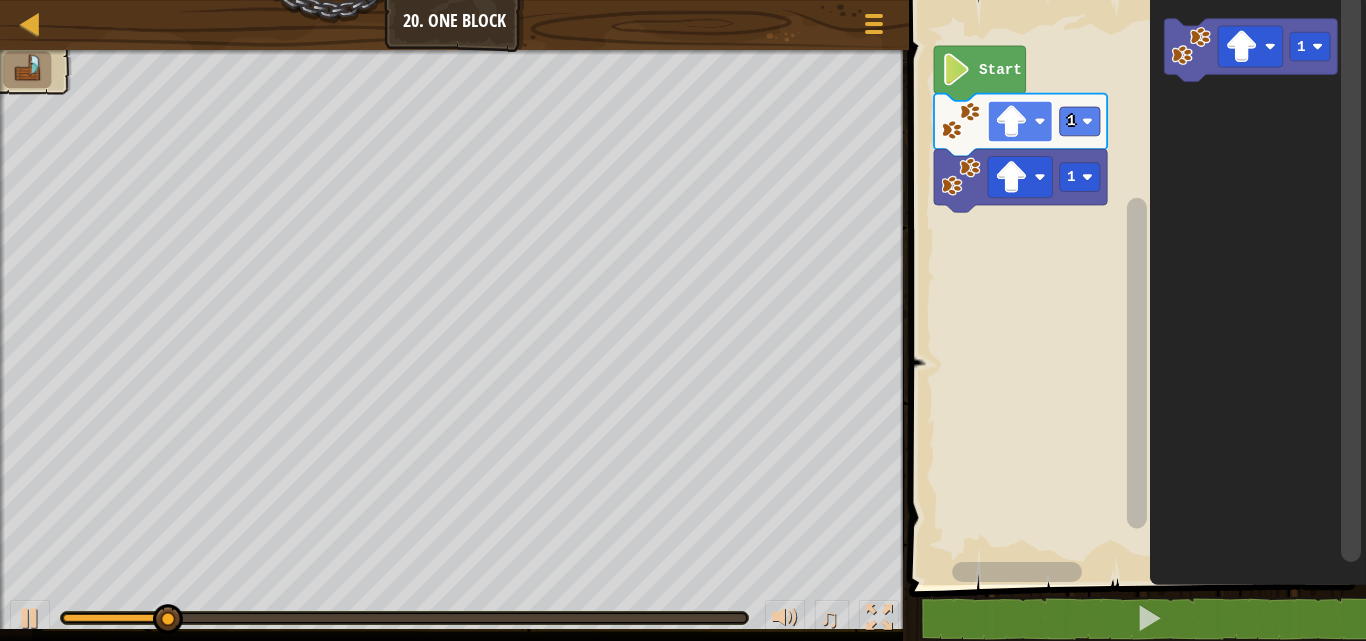 click 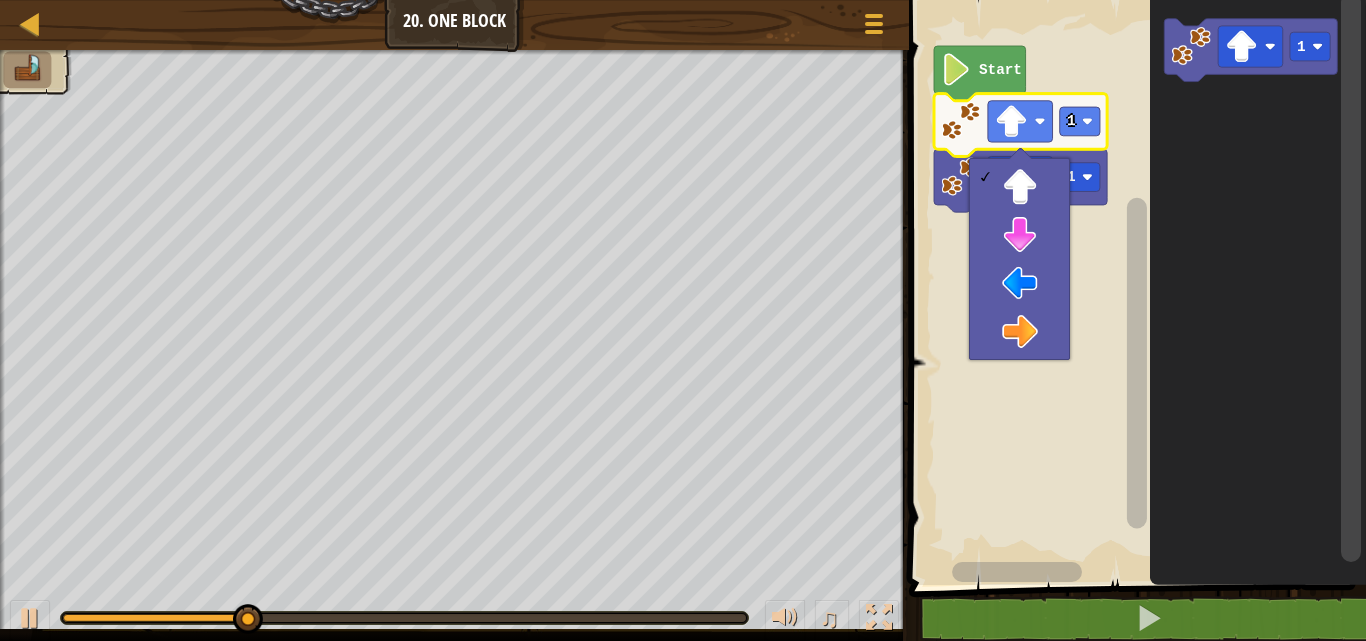 click 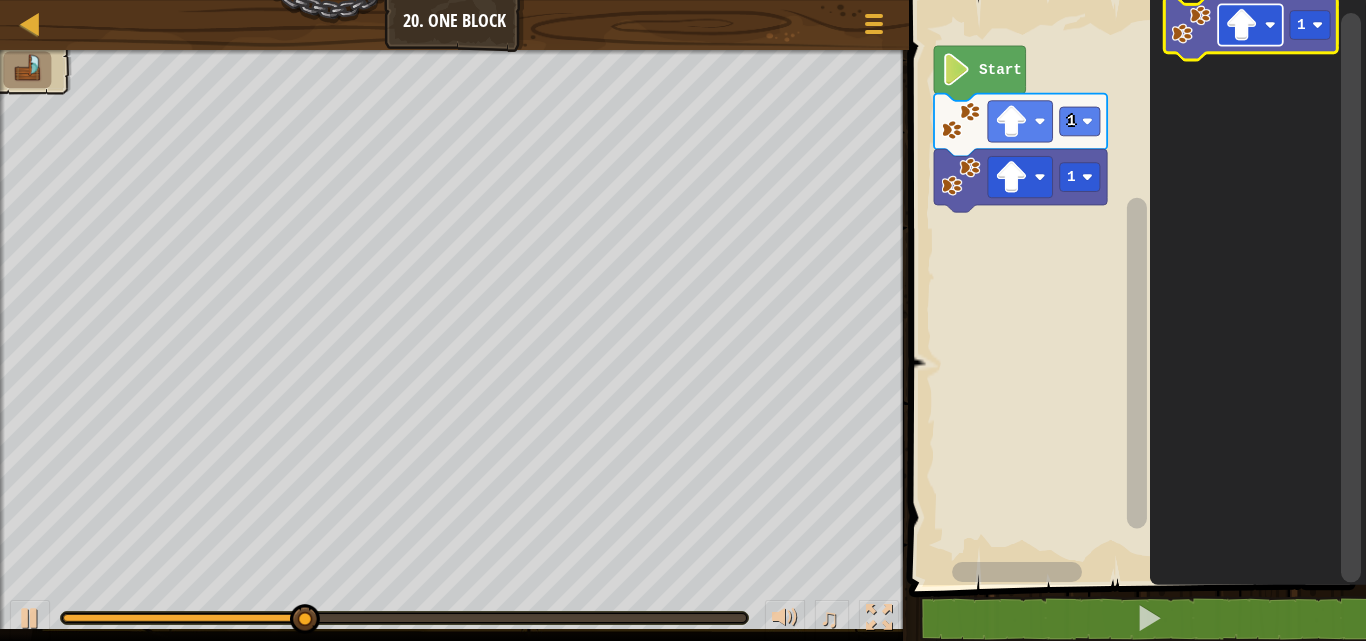 click 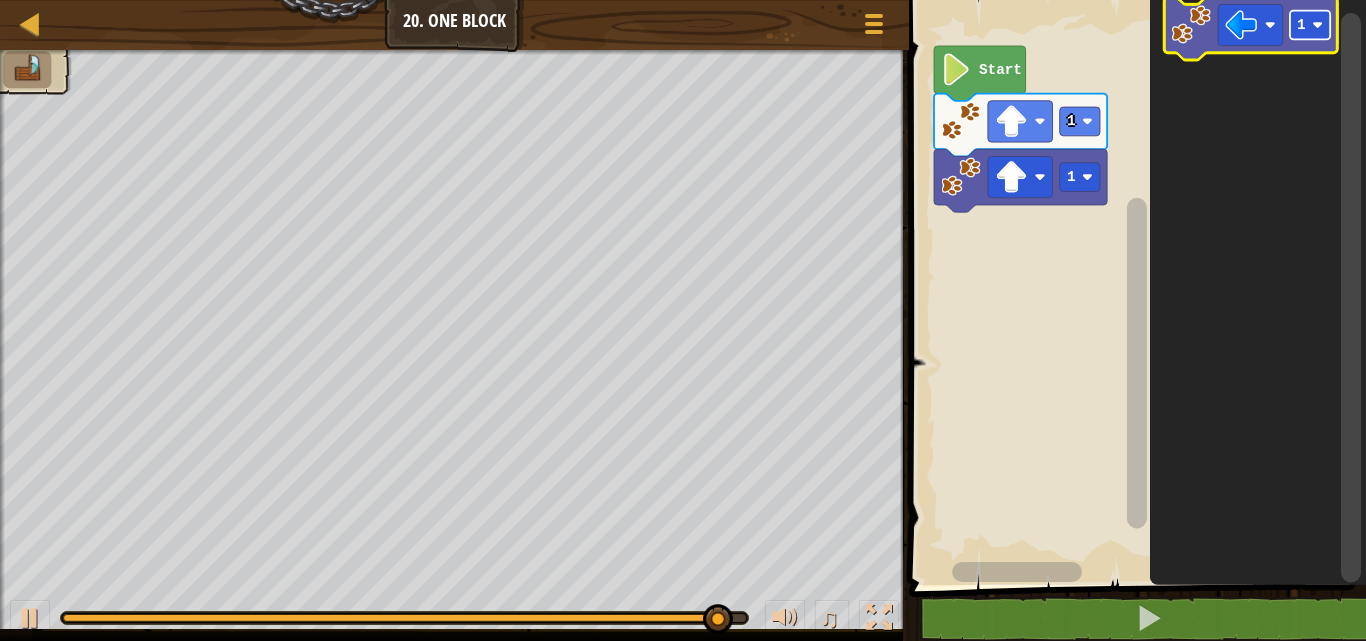 click 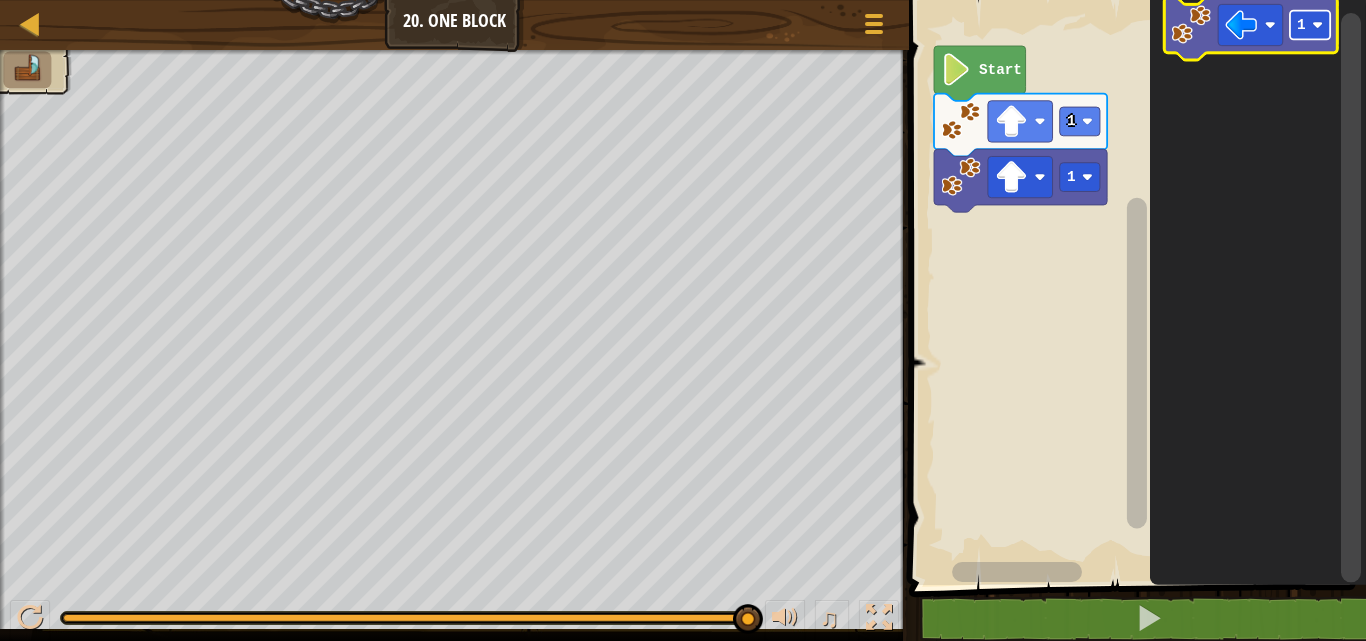 click 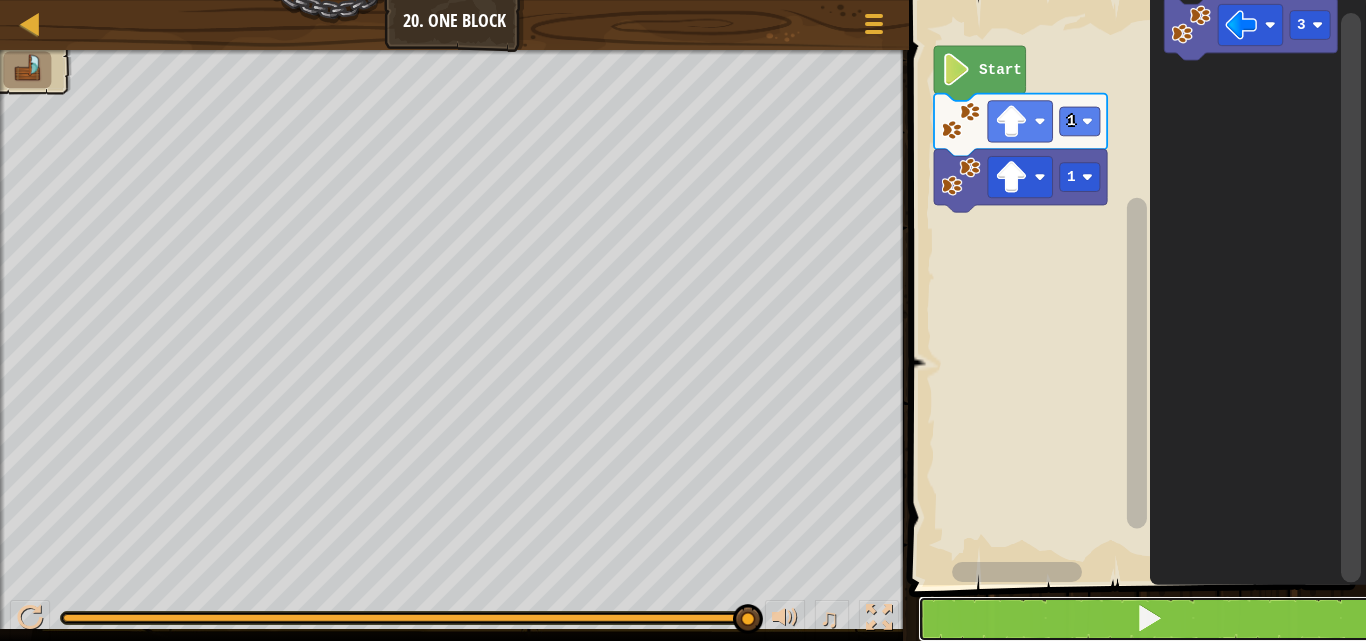 click at bounding box center (1149, 619) 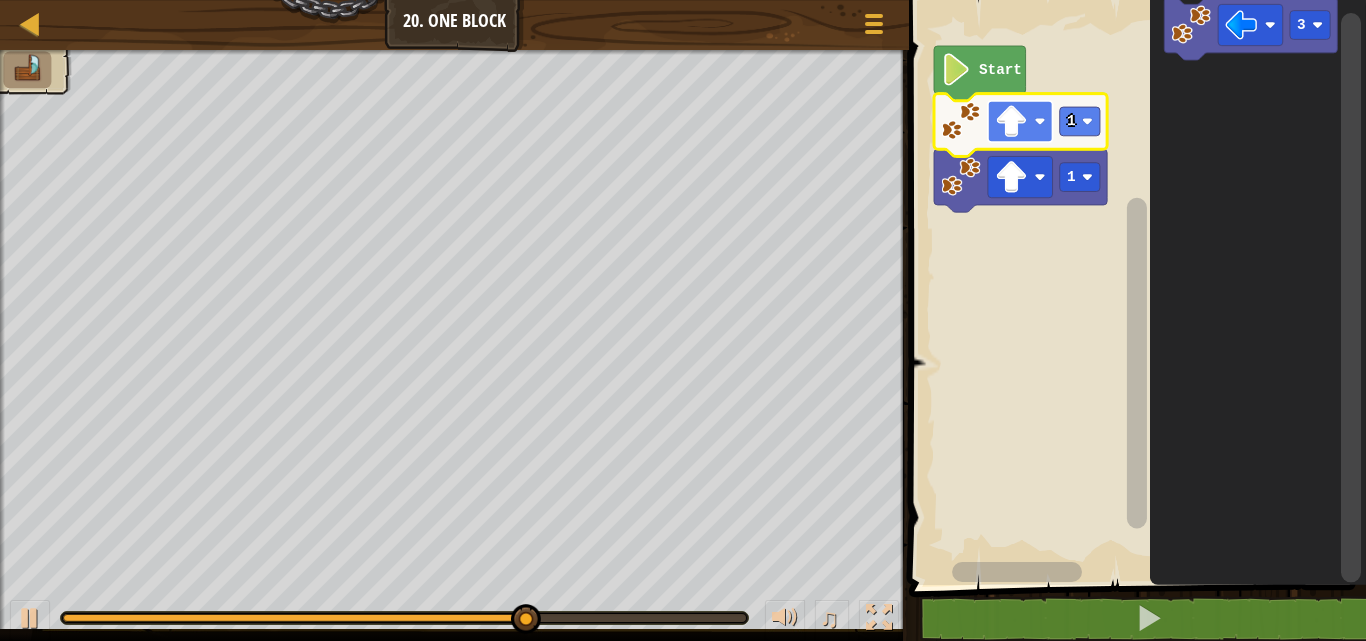 click 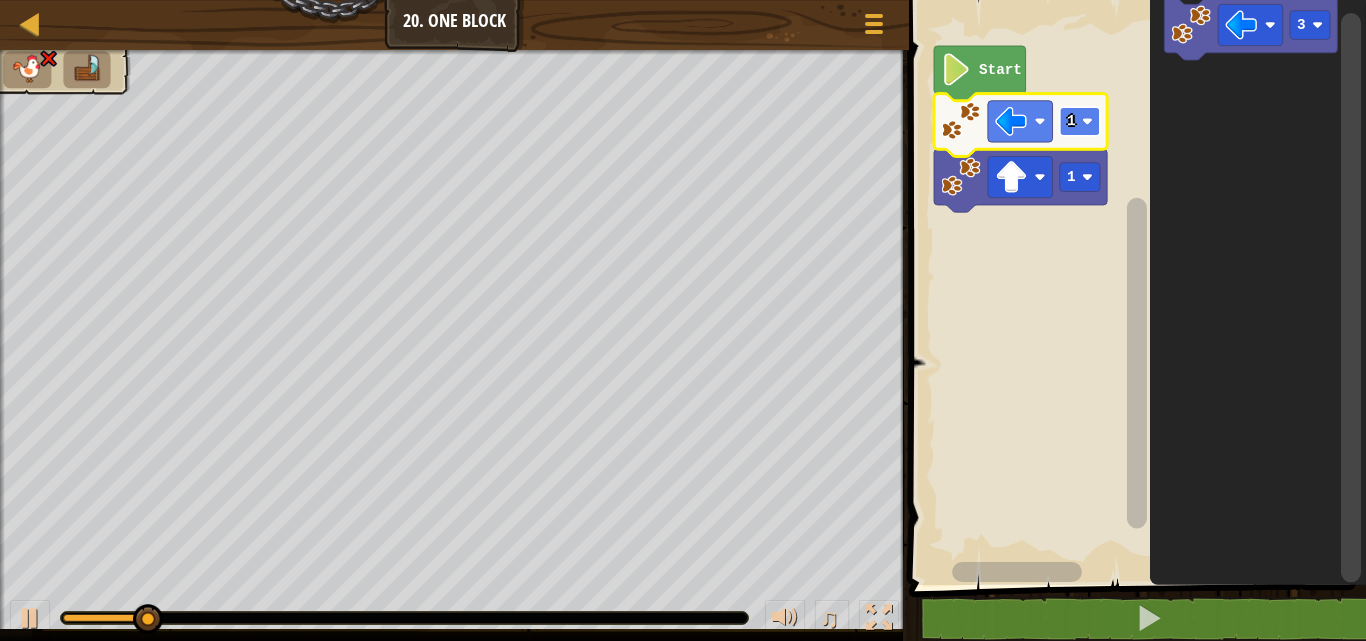 click 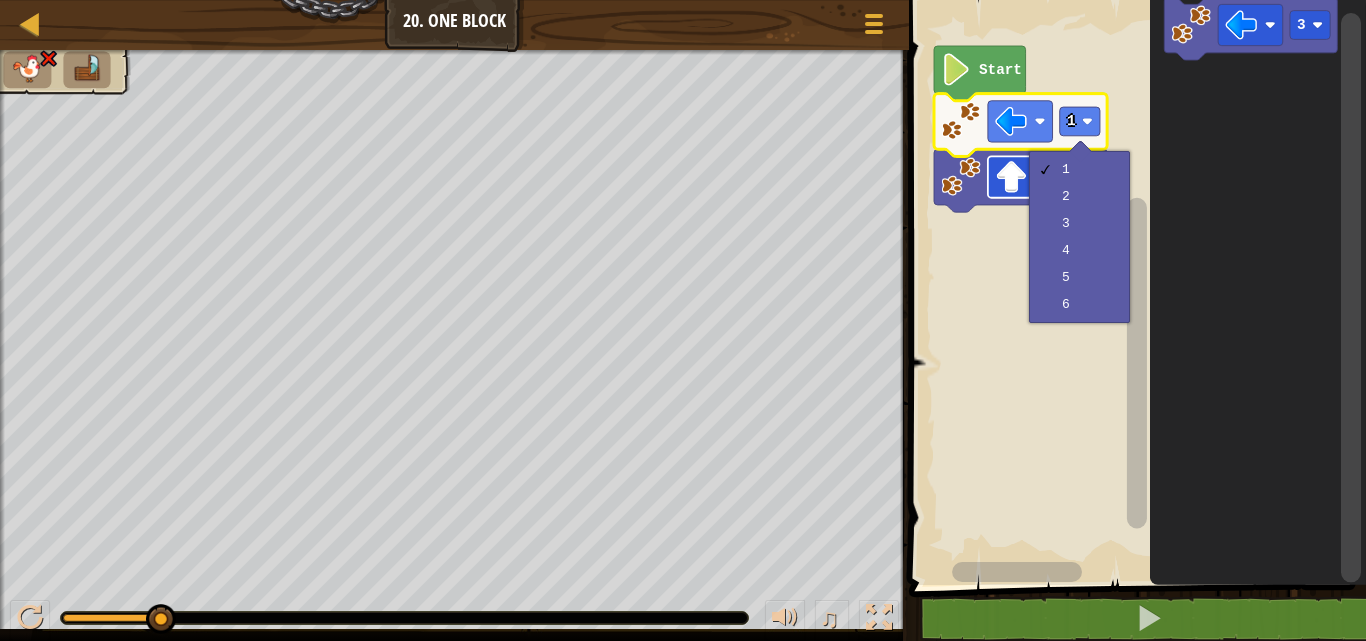 click 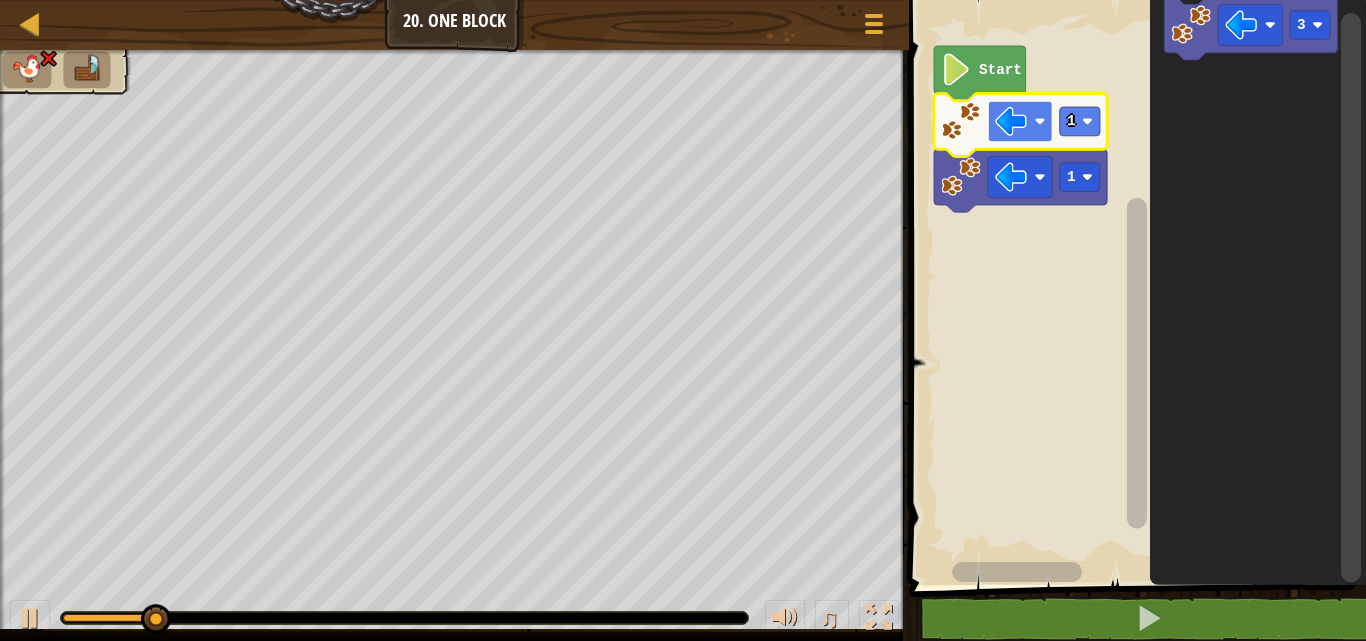 click 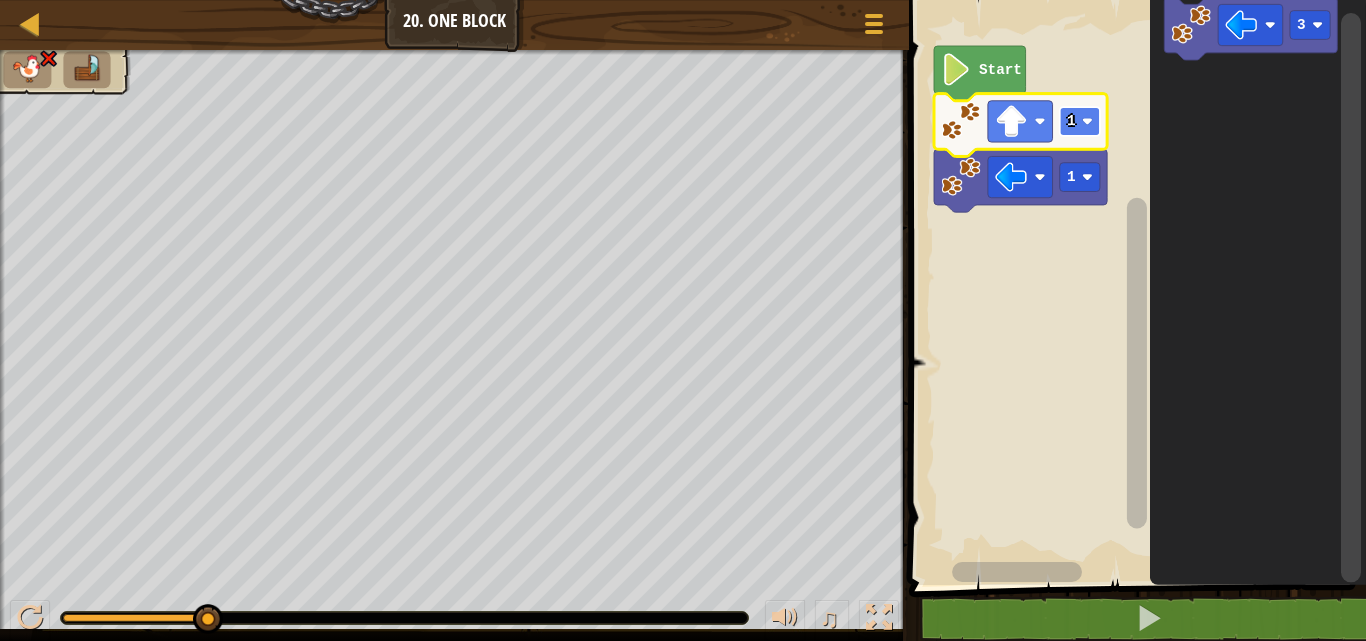 click 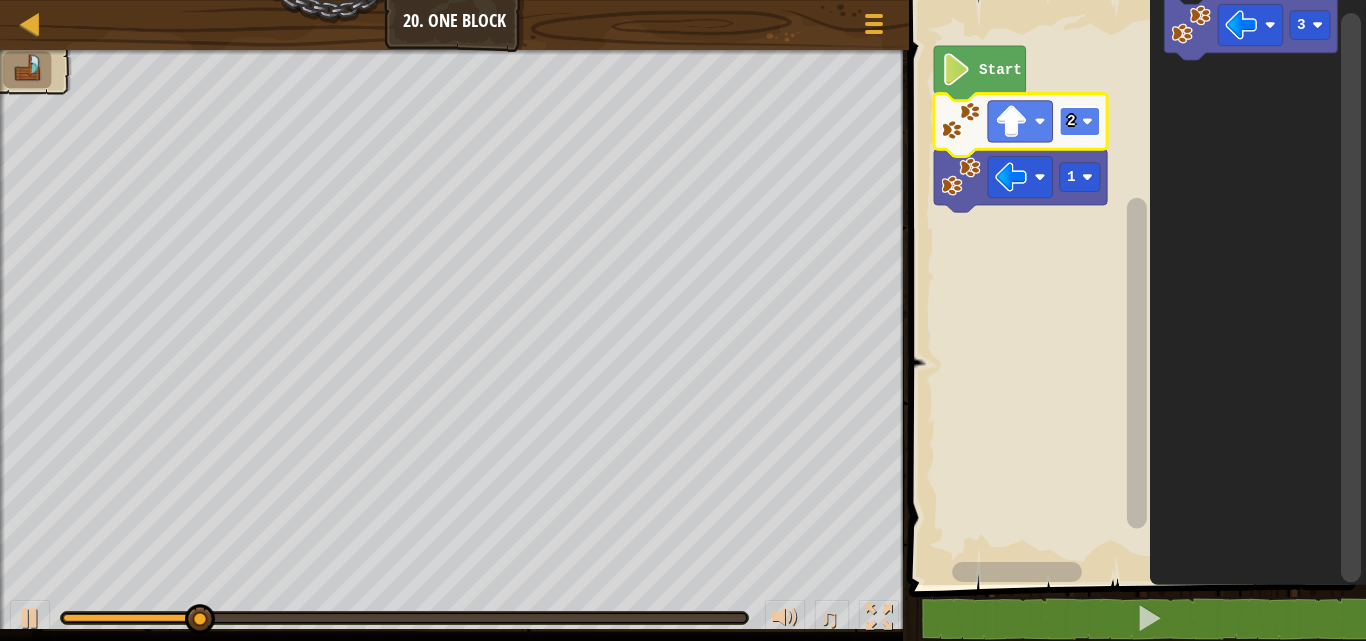 click 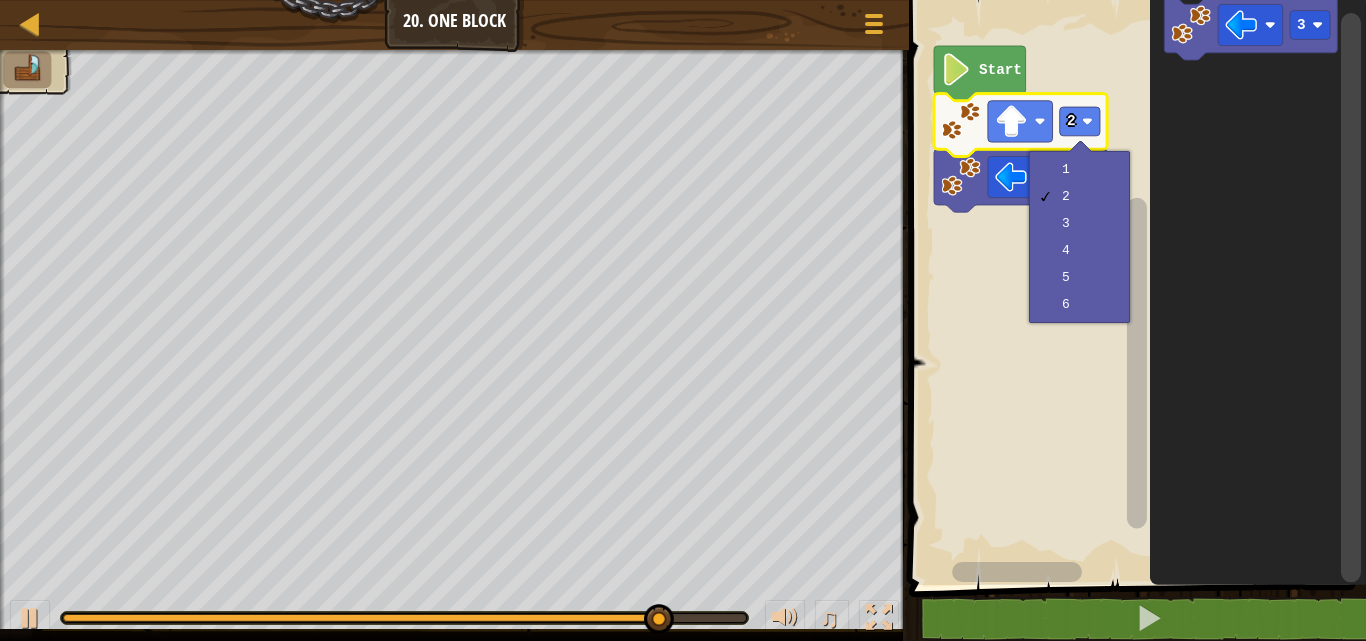 click 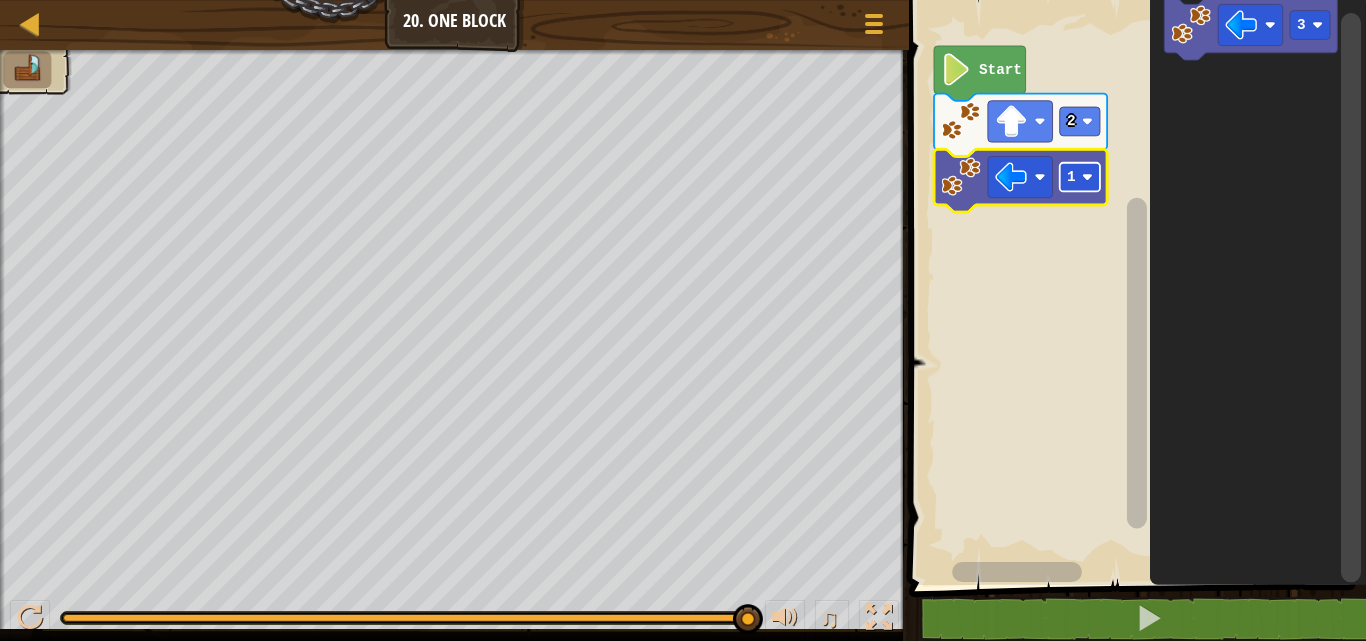click 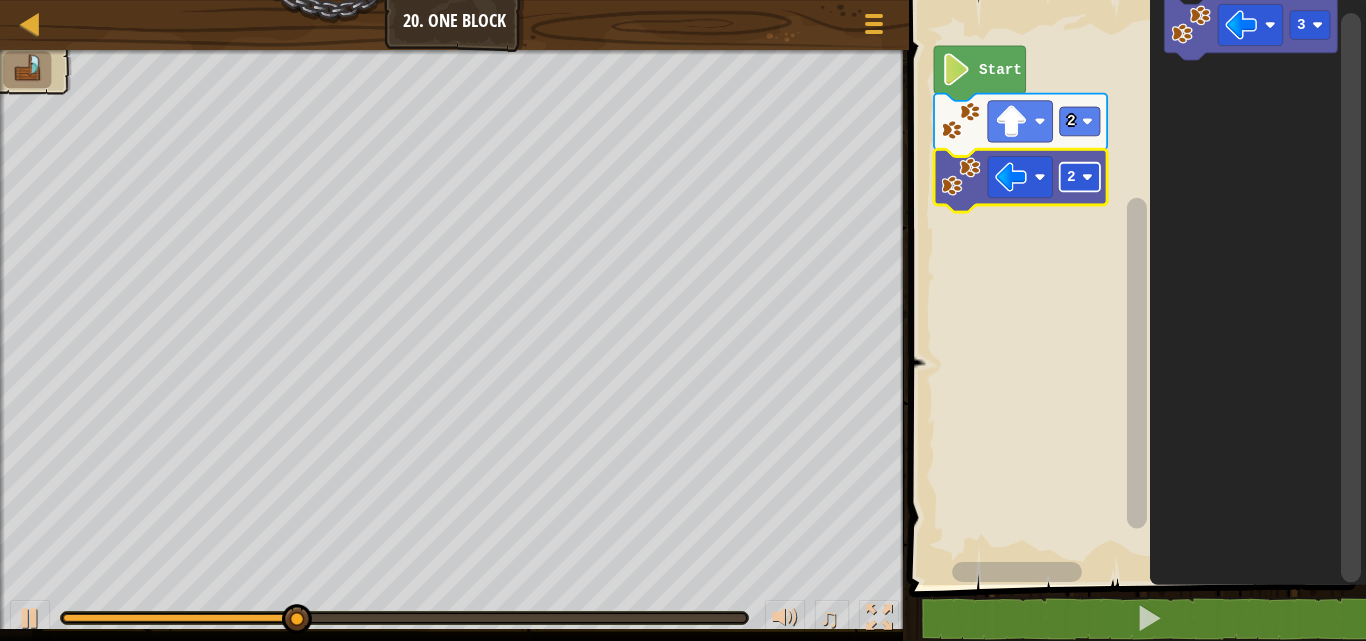 click on "2" 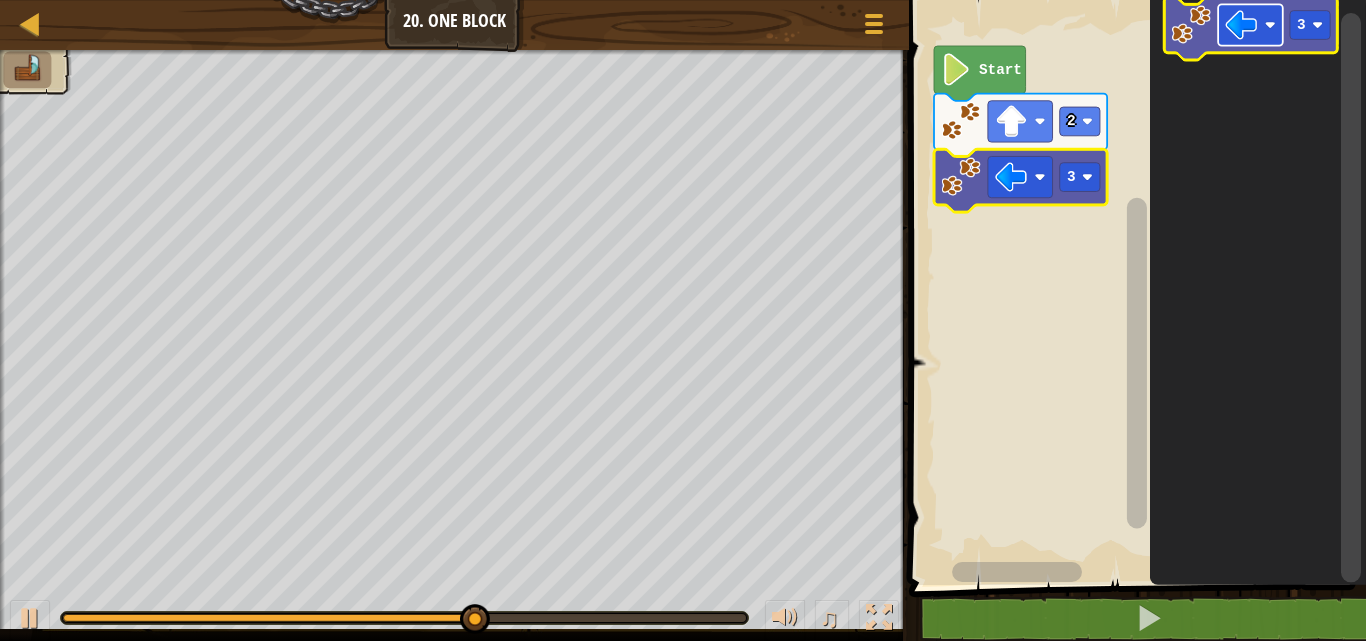 click 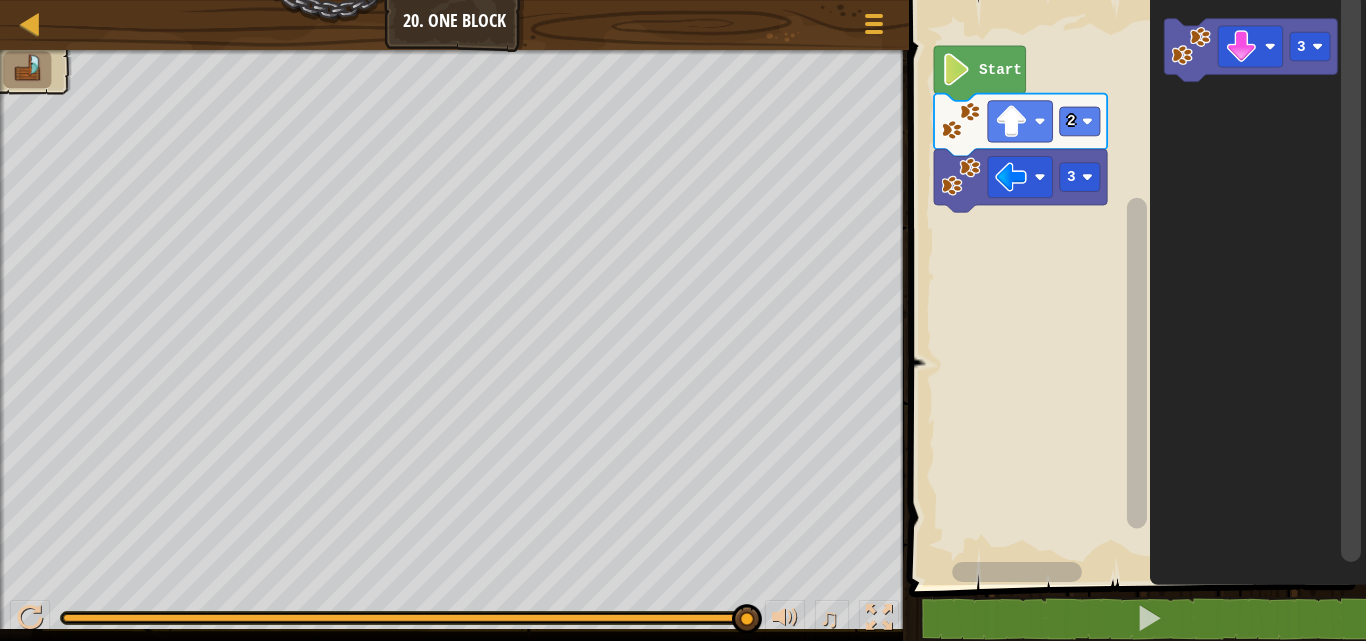 click on "Start 2 3 3" at bounding box center [1134, 287] 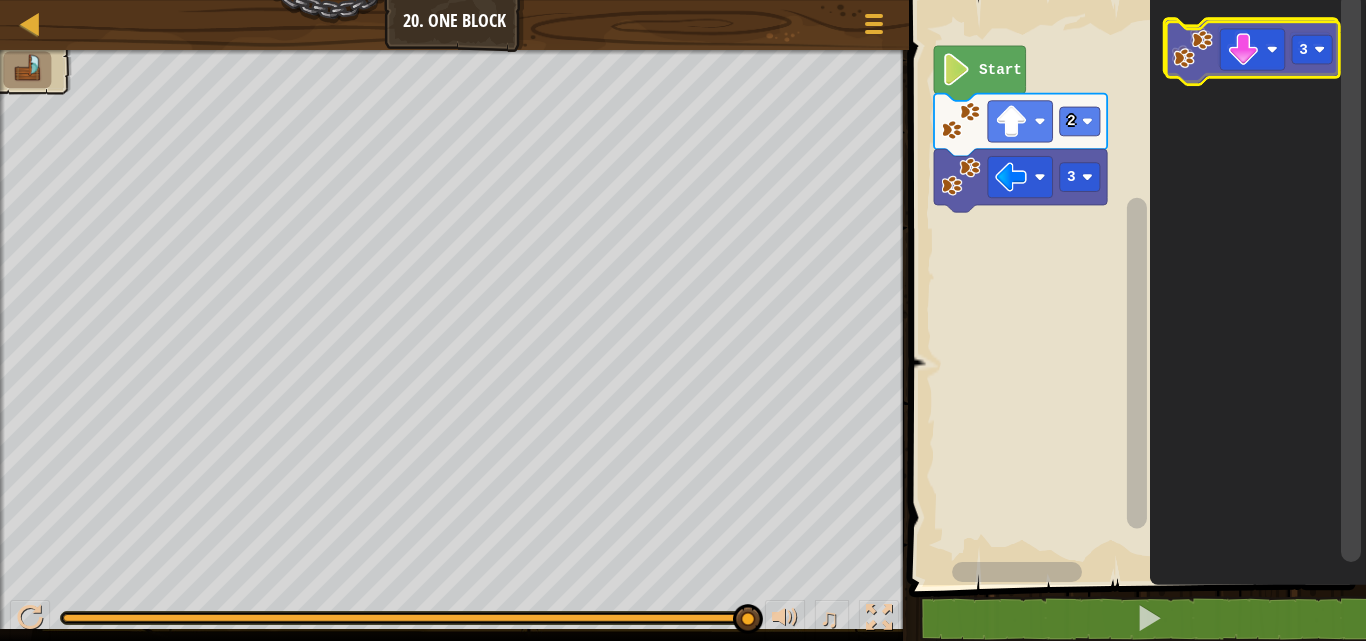click 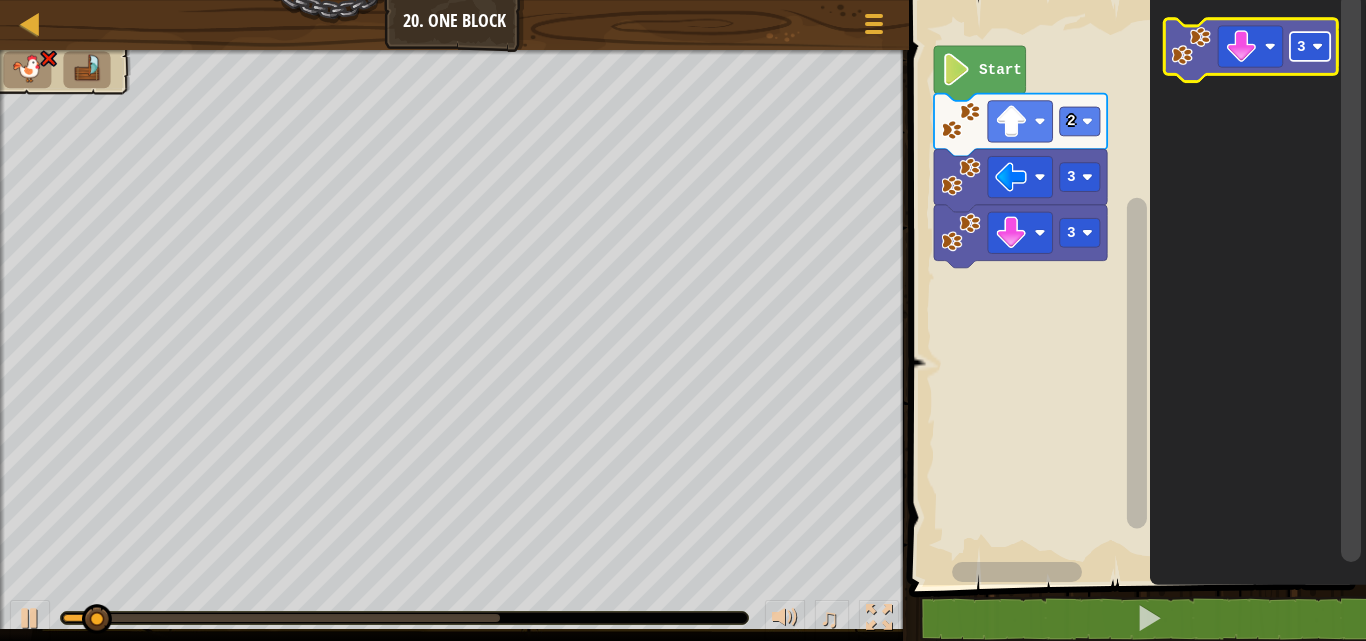 click 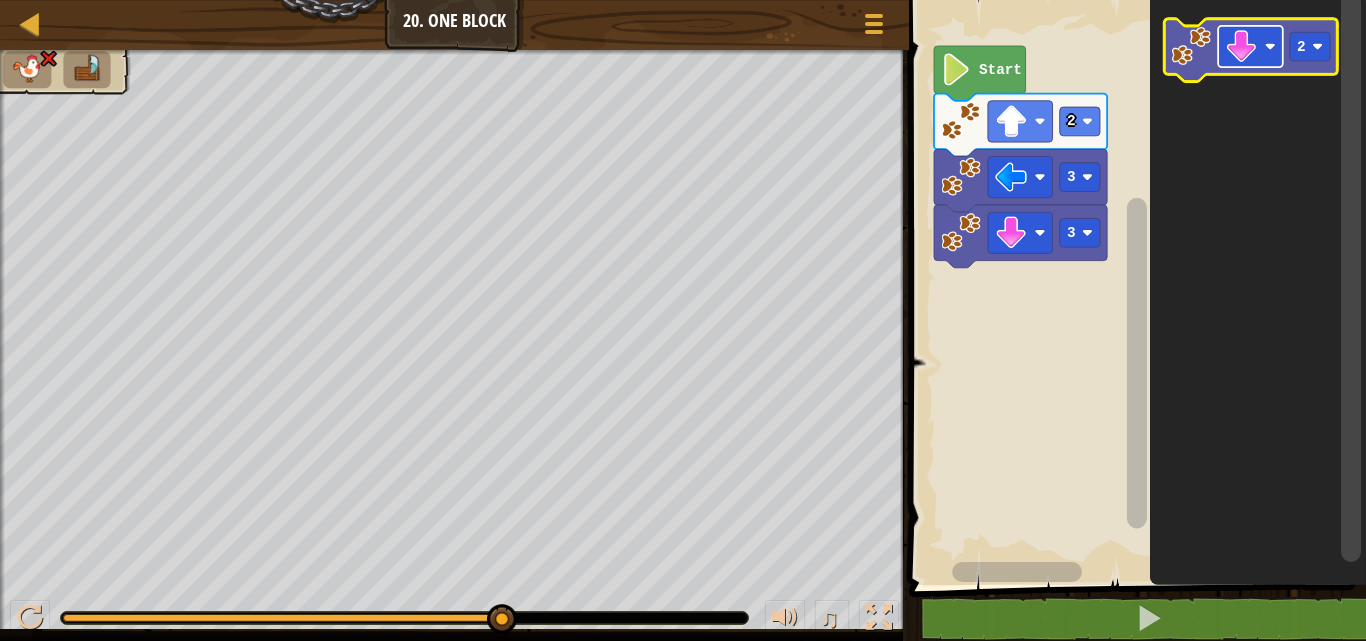 click 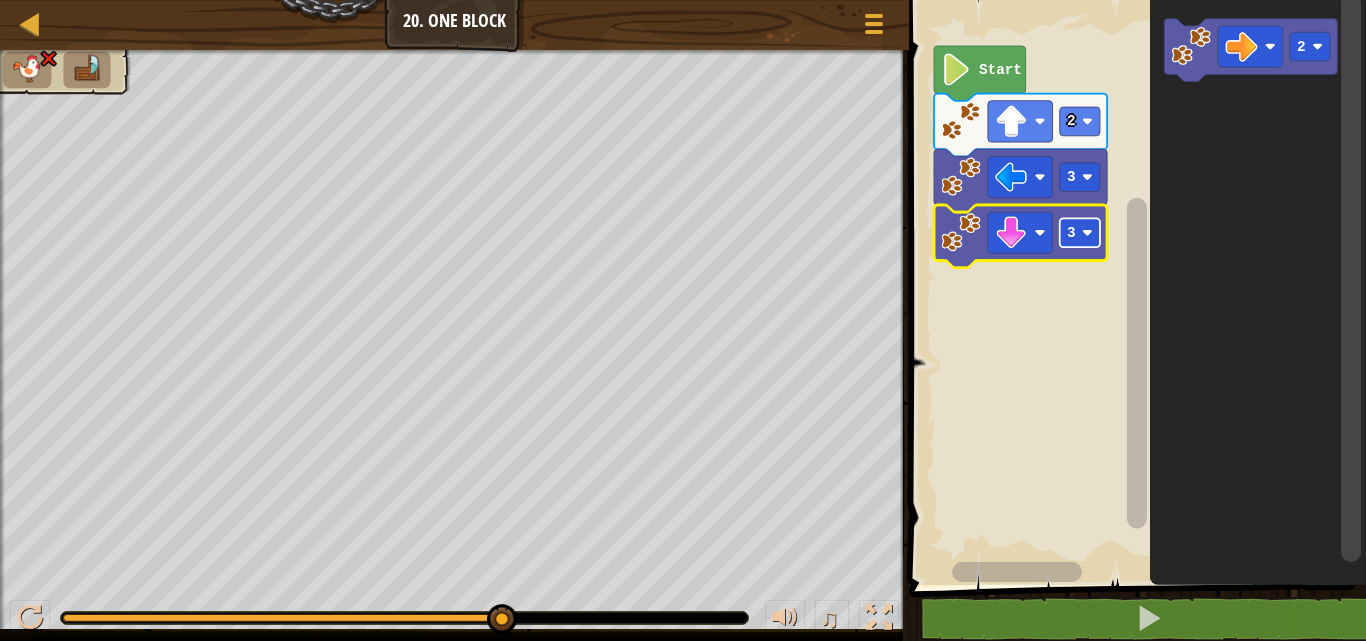 click 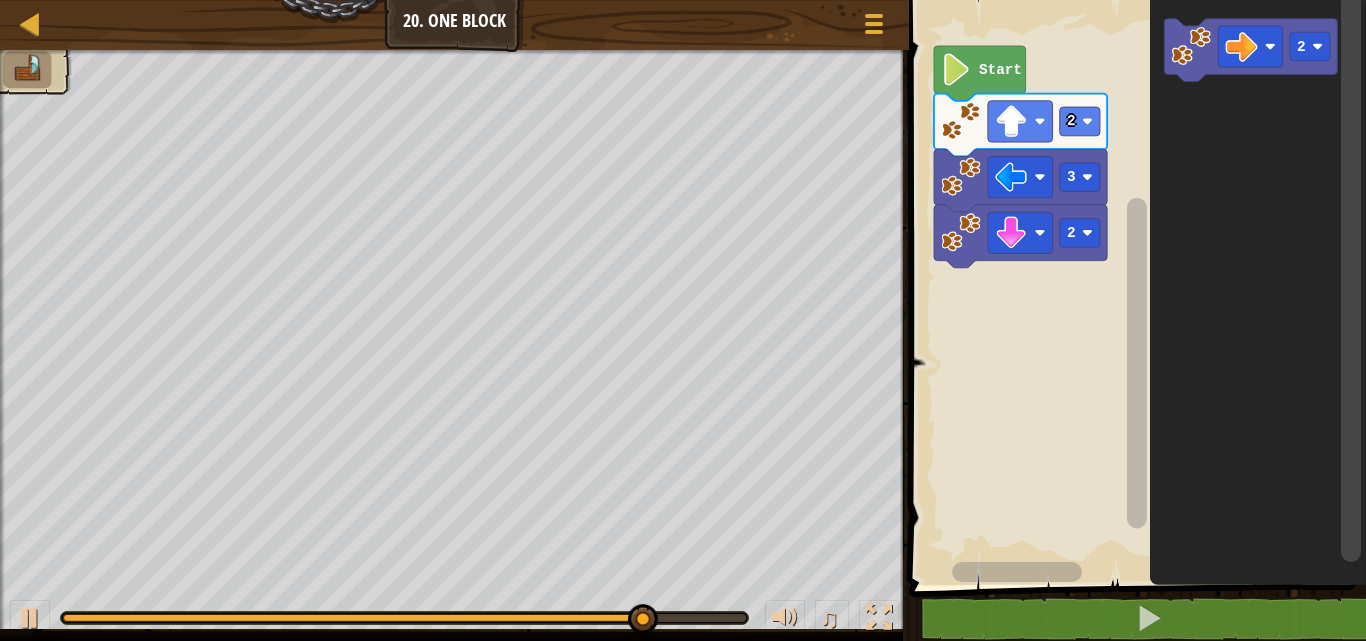 click on "Start 2 3 2 2" at bounding box center (1134, 287) 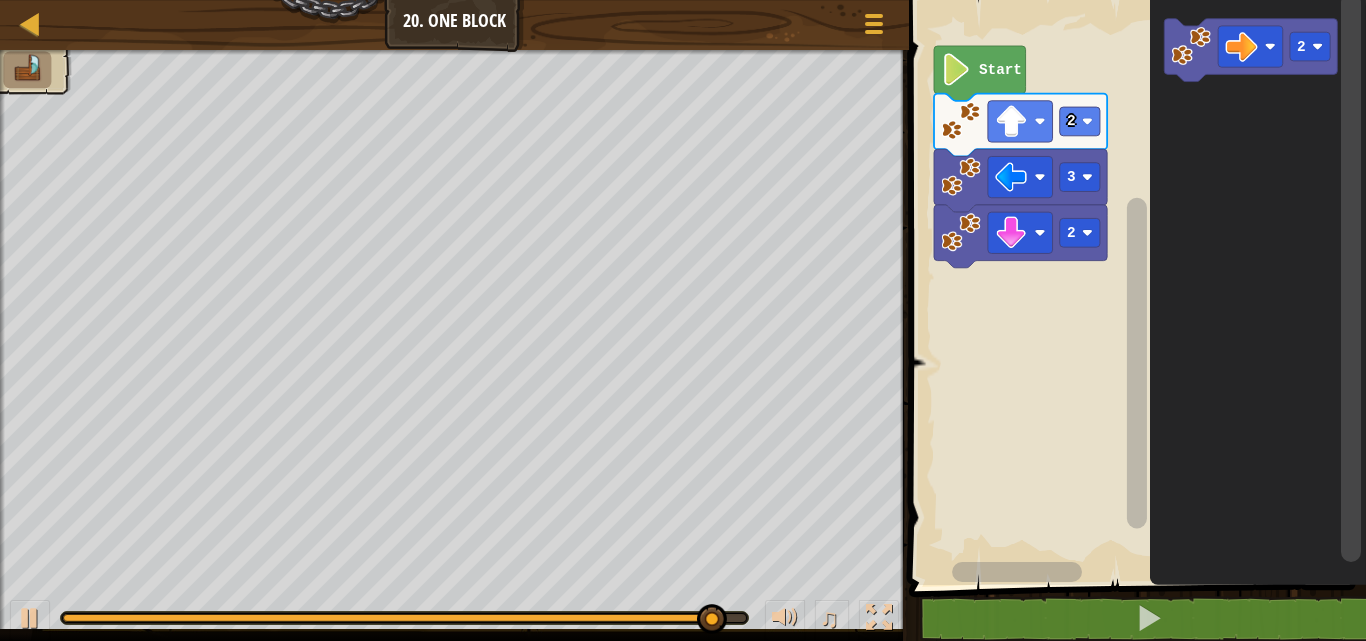 click on "2" 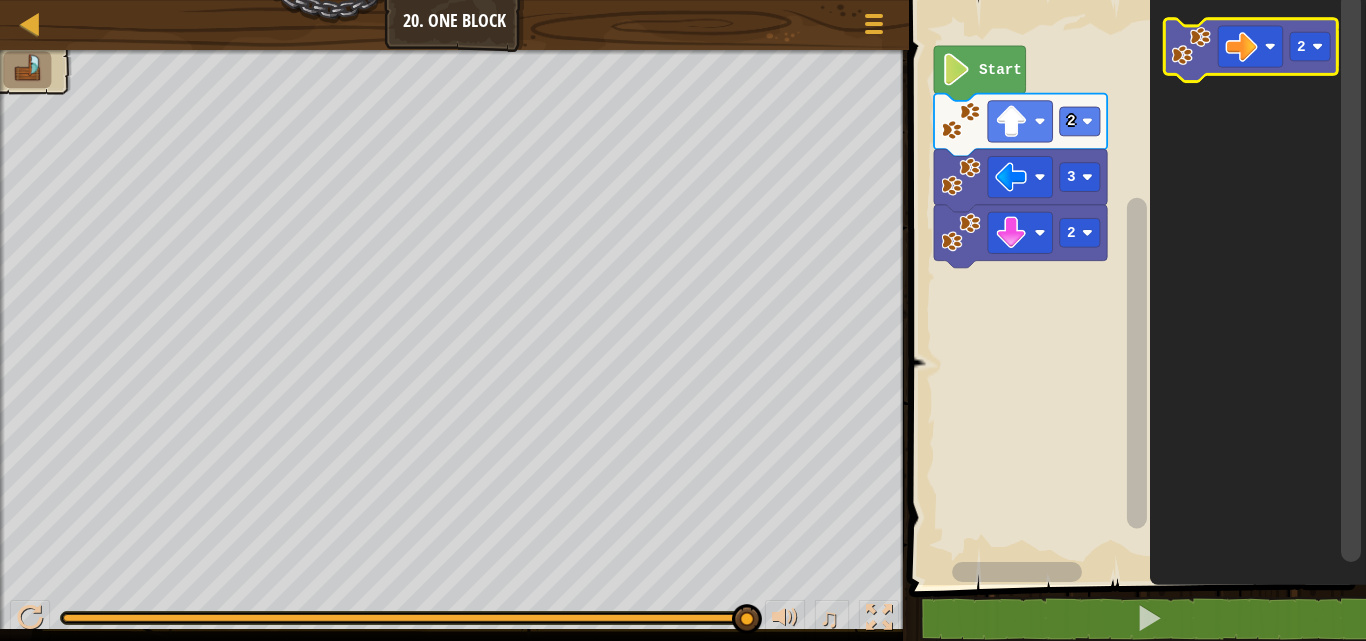 click 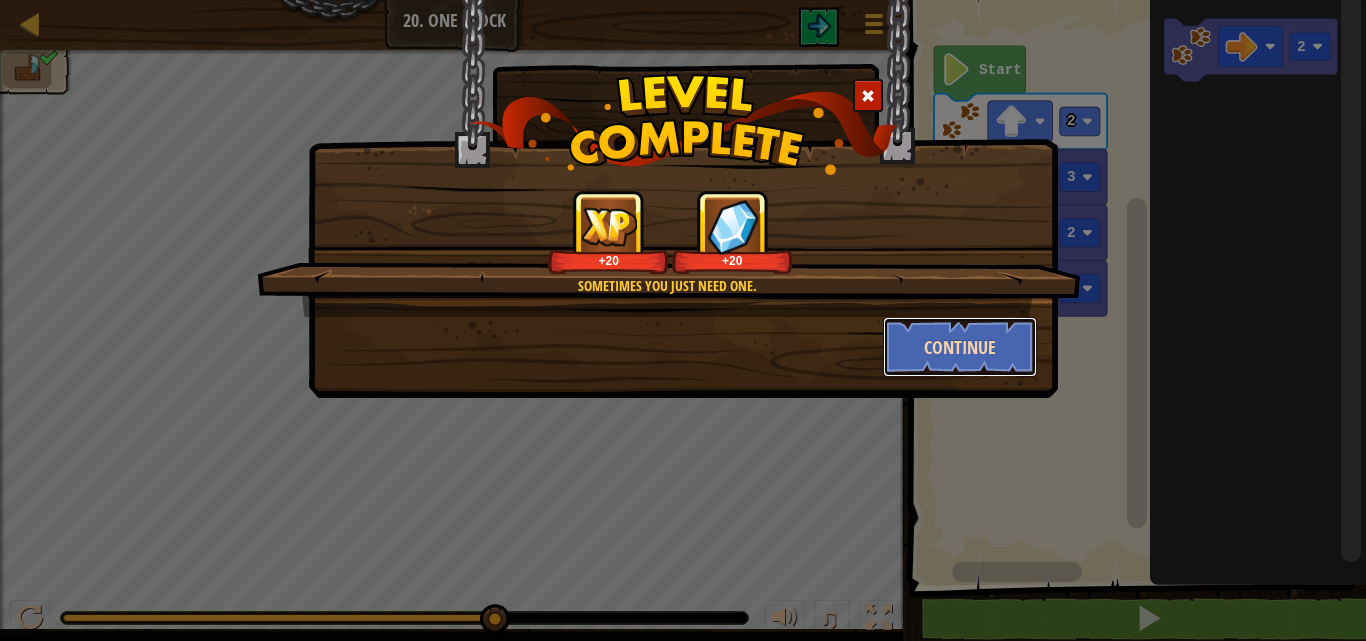 click on "Continue" at bounding box center [960, 347] 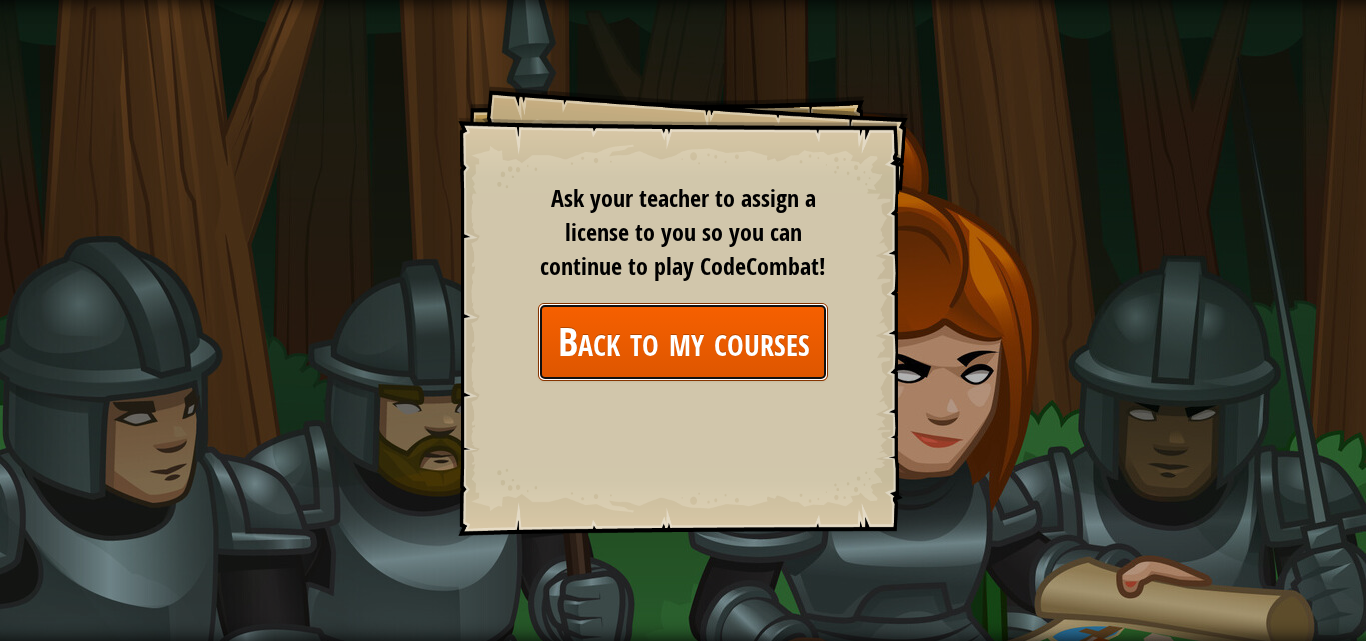 click on "Back to my courses" at bounding box center (683, 341) 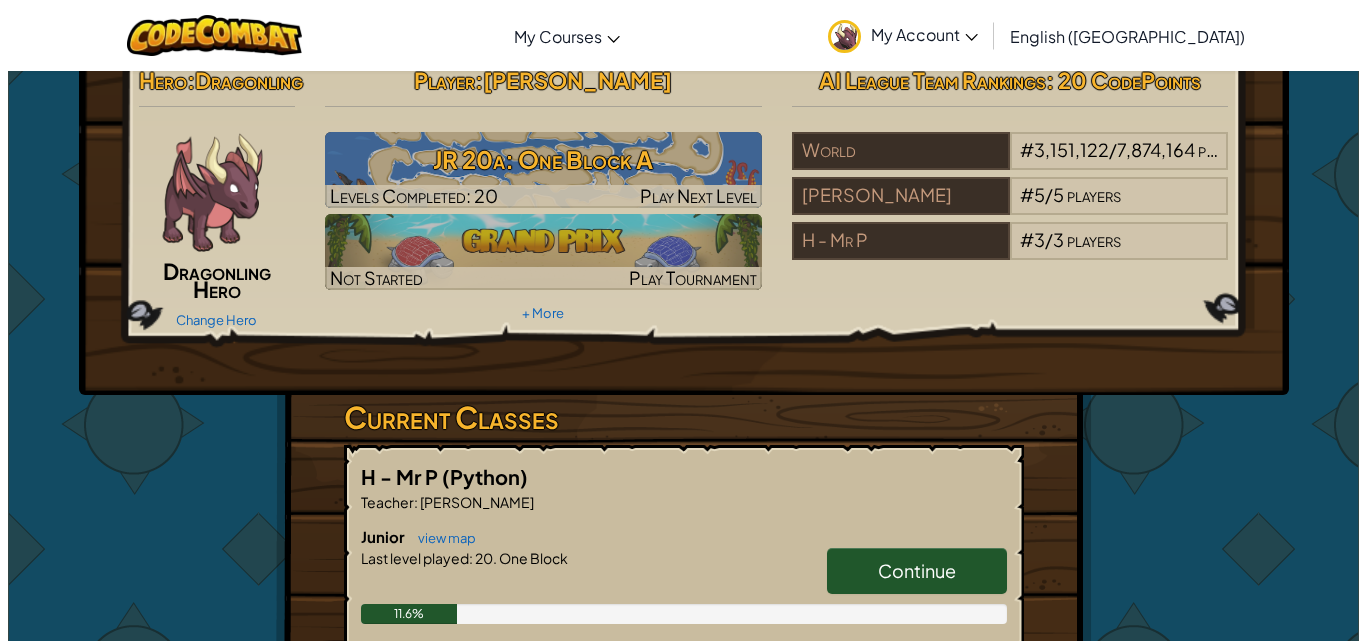 scroll, scrollTop: 0, scrollLeft: 0, axis: both 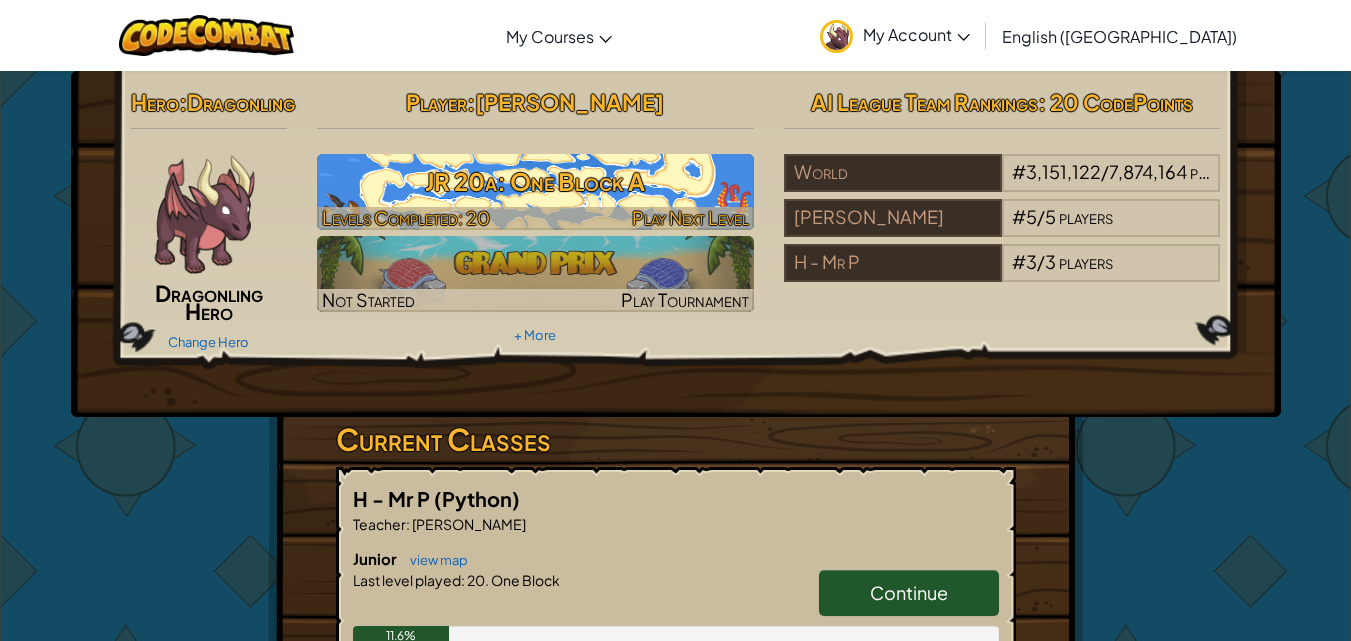 click on "JR 20a: One Block A" at bounding box center [535, 181] 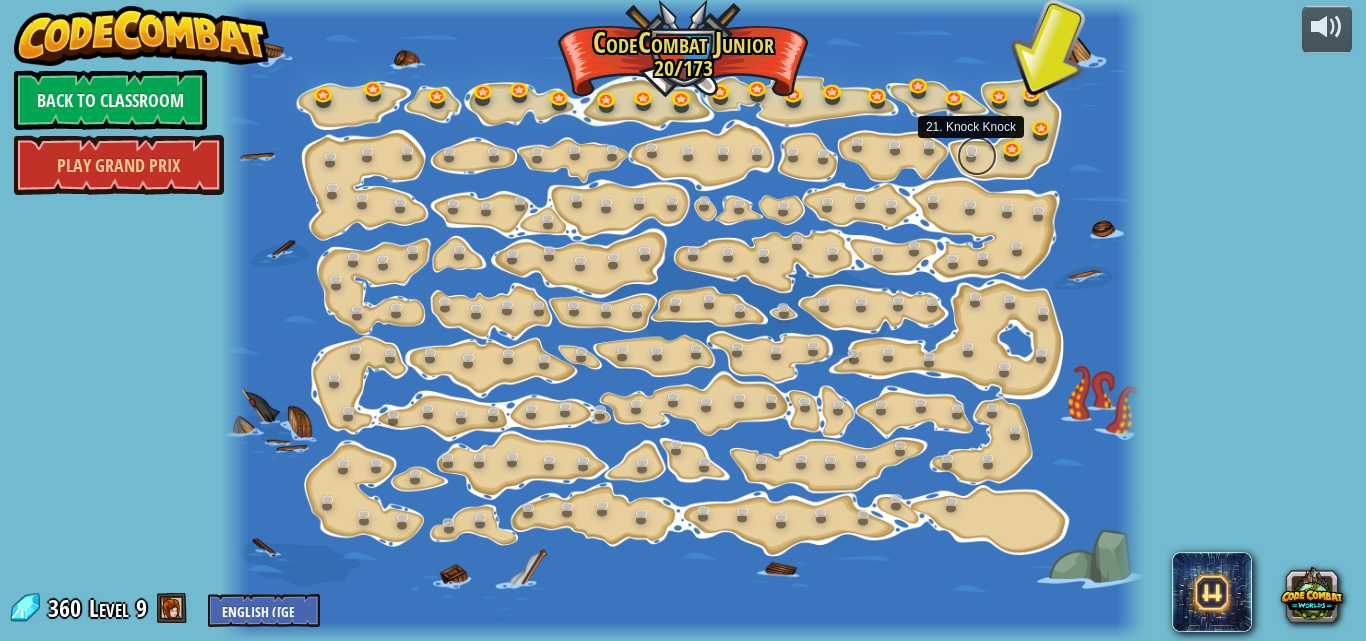 click at bounding box center [977, 156] 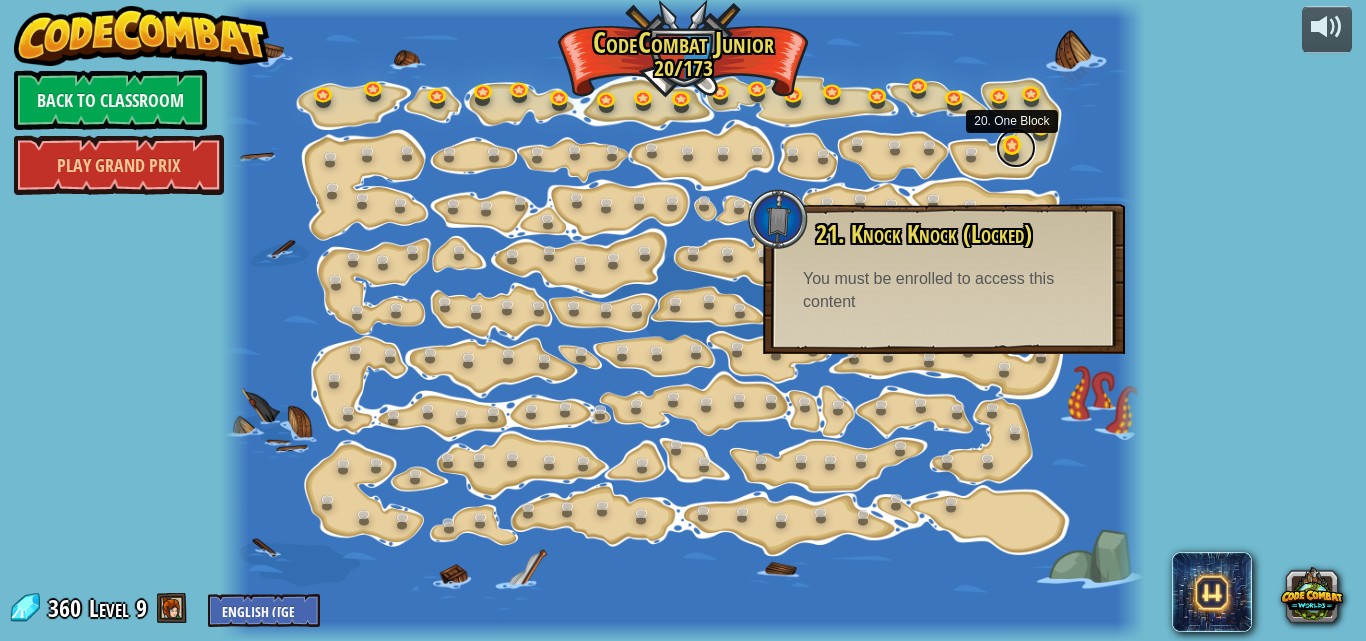 click at bounding box center [1016, 148] 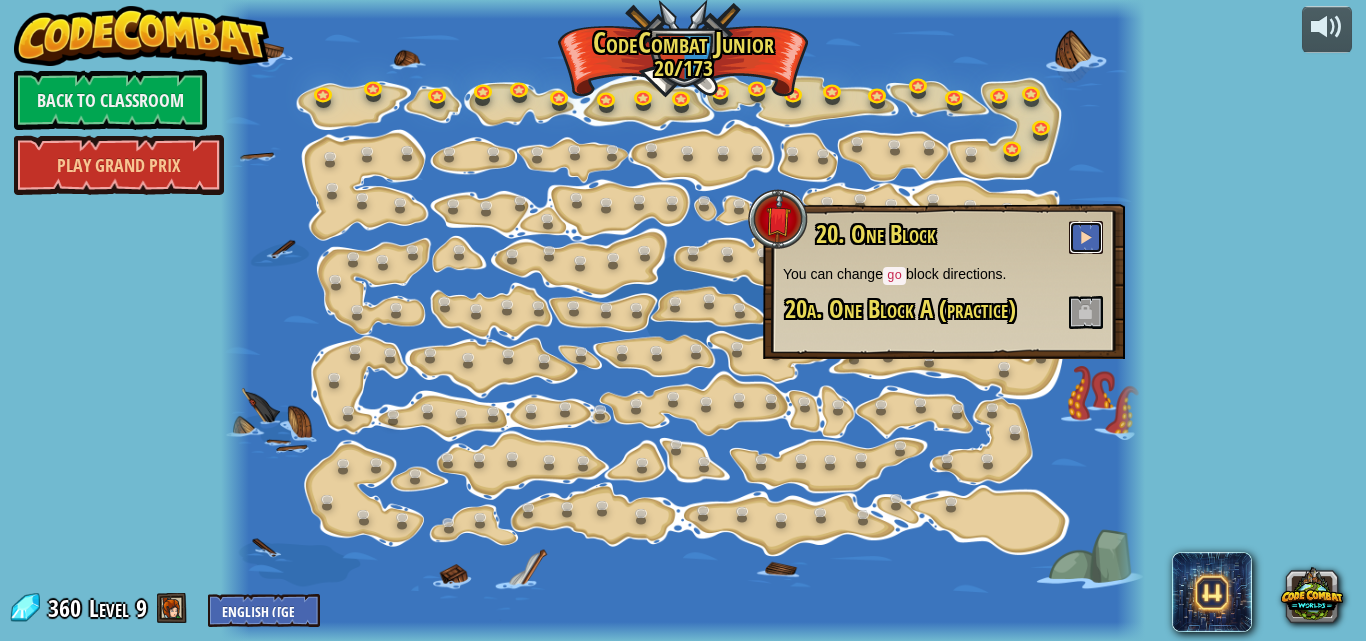 click at bounding box center [1086, 237] 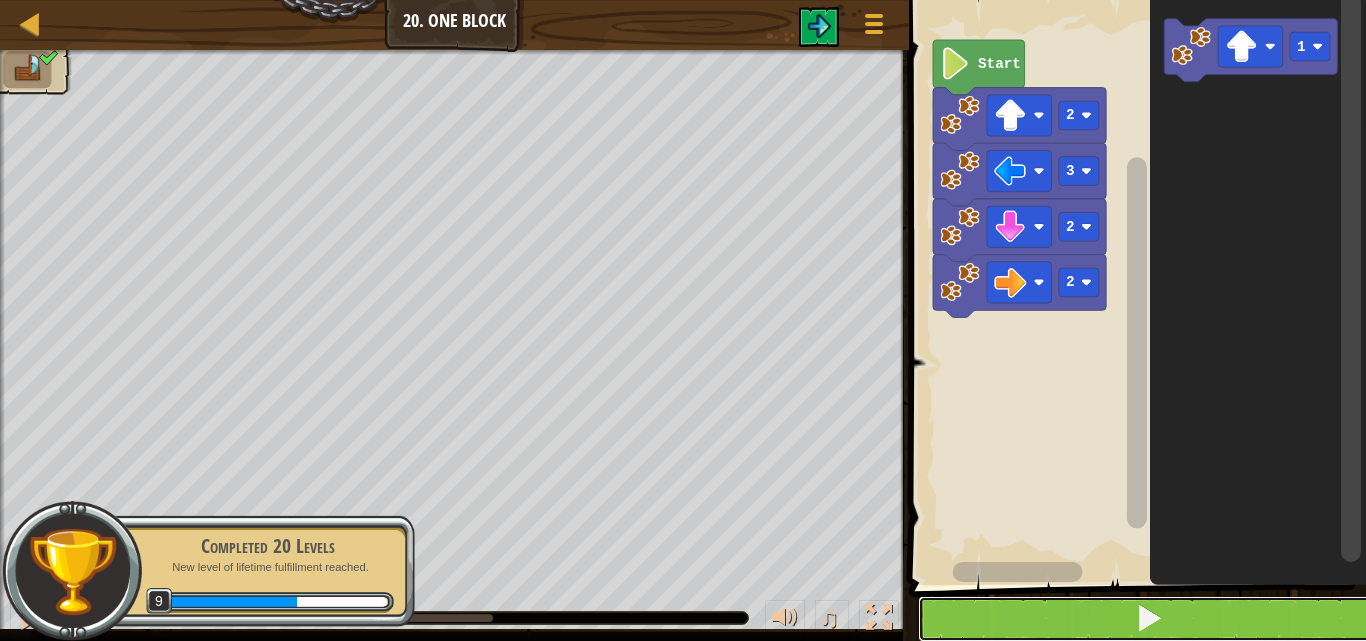 click at bounding box center (1149, 619) 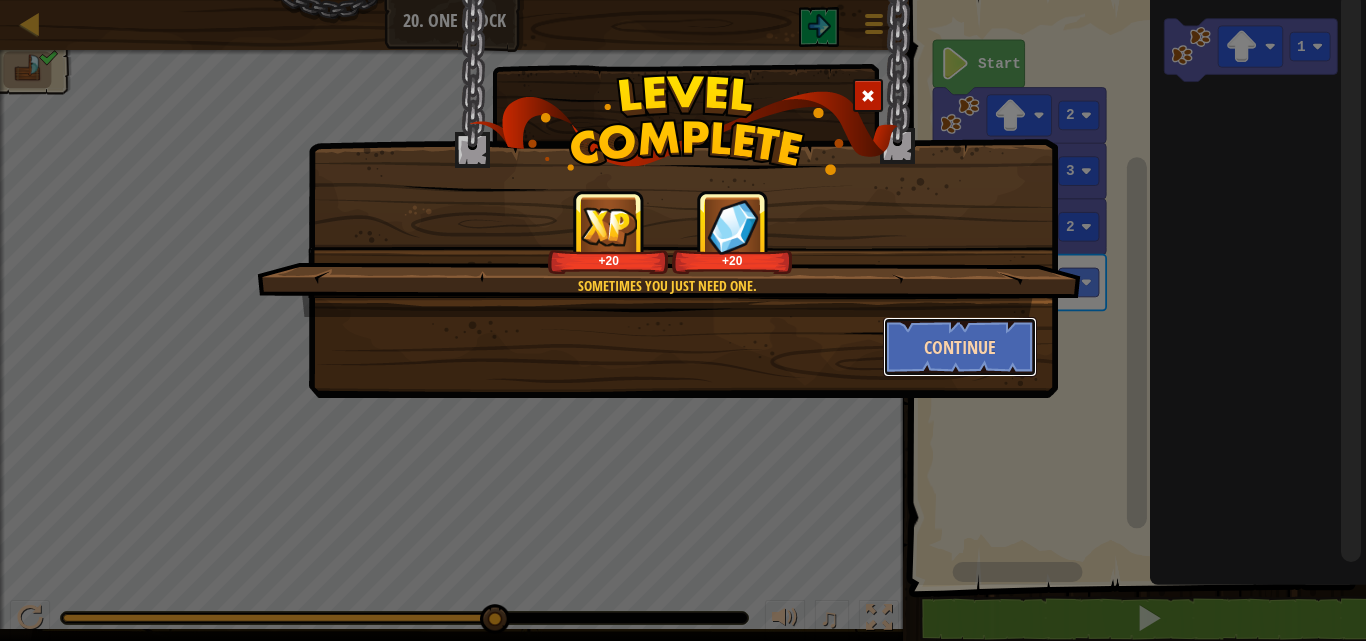 click on "Continue" at bounding box center (960, 347) 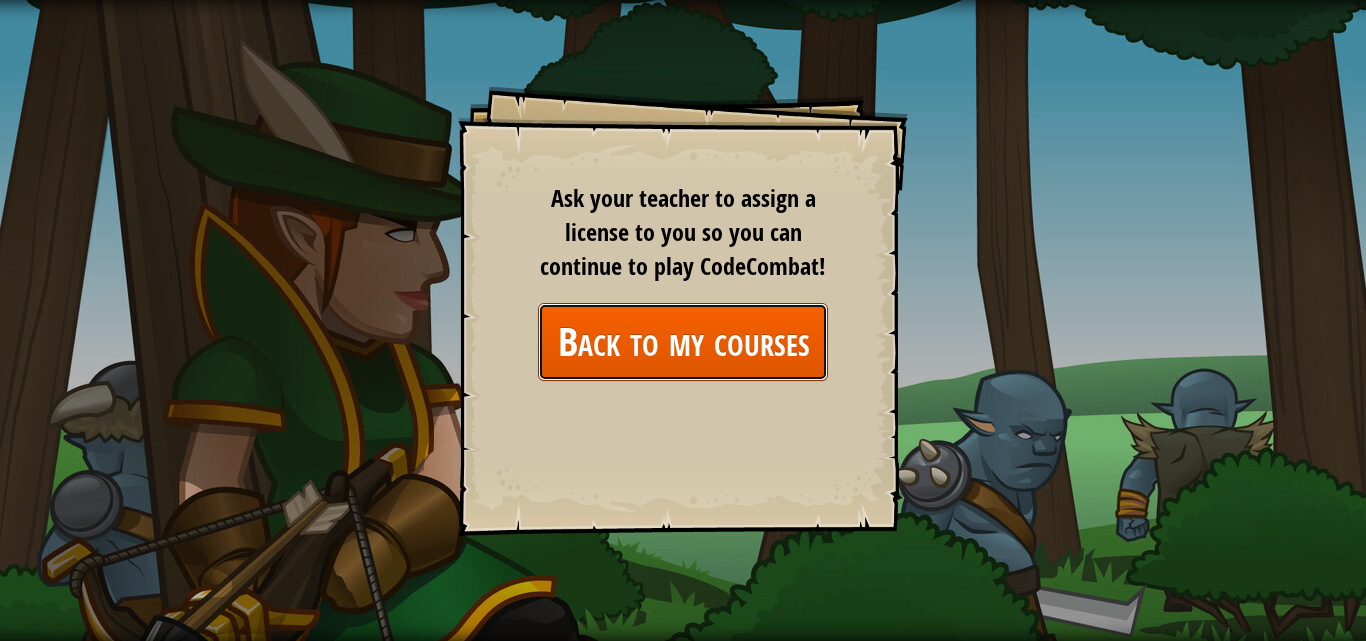 click on "Back to my courses" at bounding box center [683, 341] 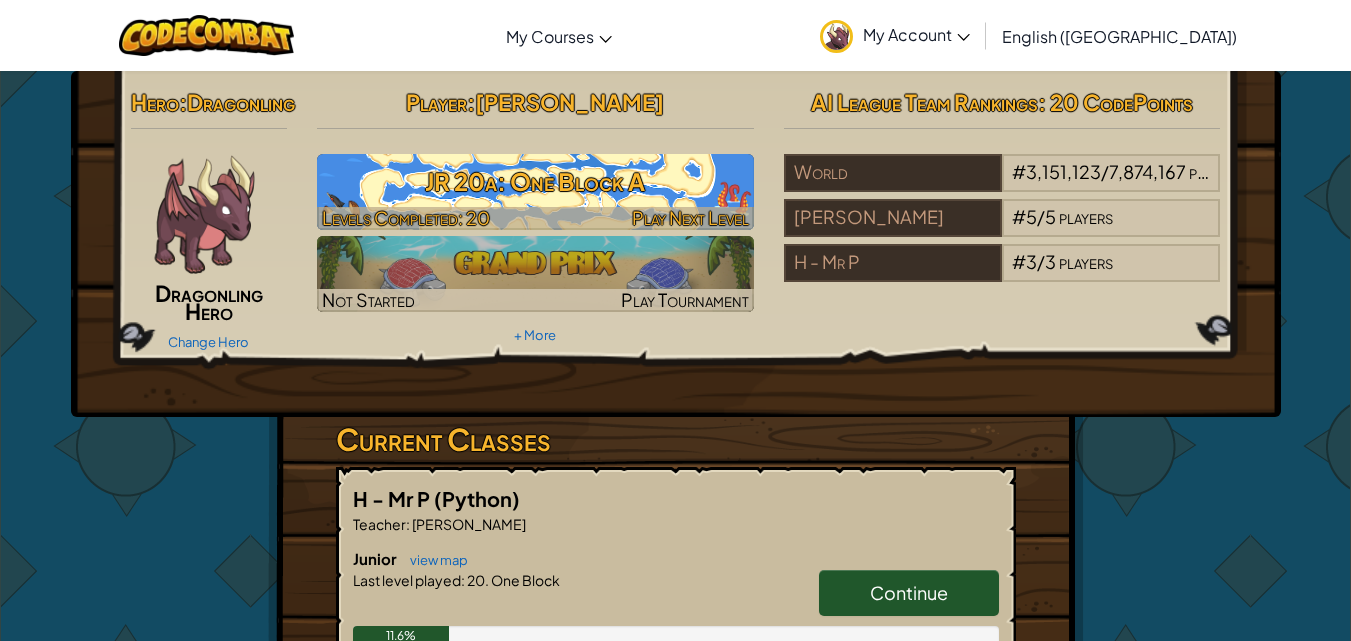 click on "JR 20a: One Block A" at bounding box center [535, 181] 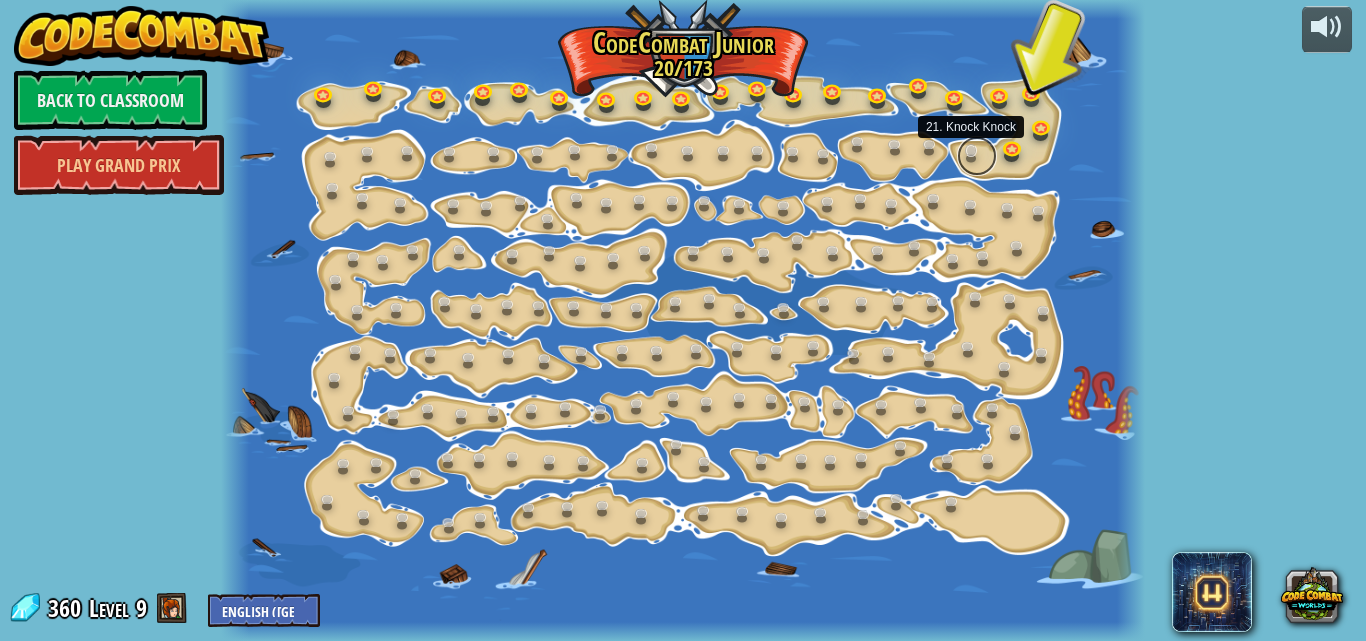 click at bounding box center [977, 156] 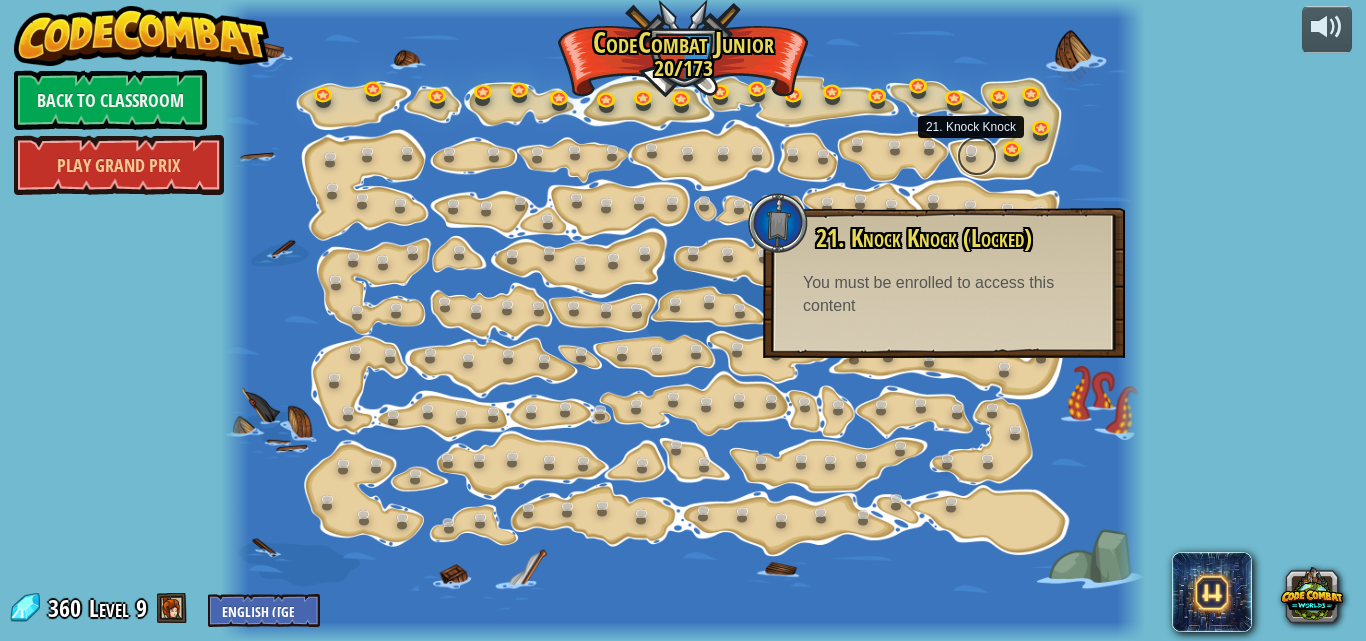 click at bounding box center [977, 156] 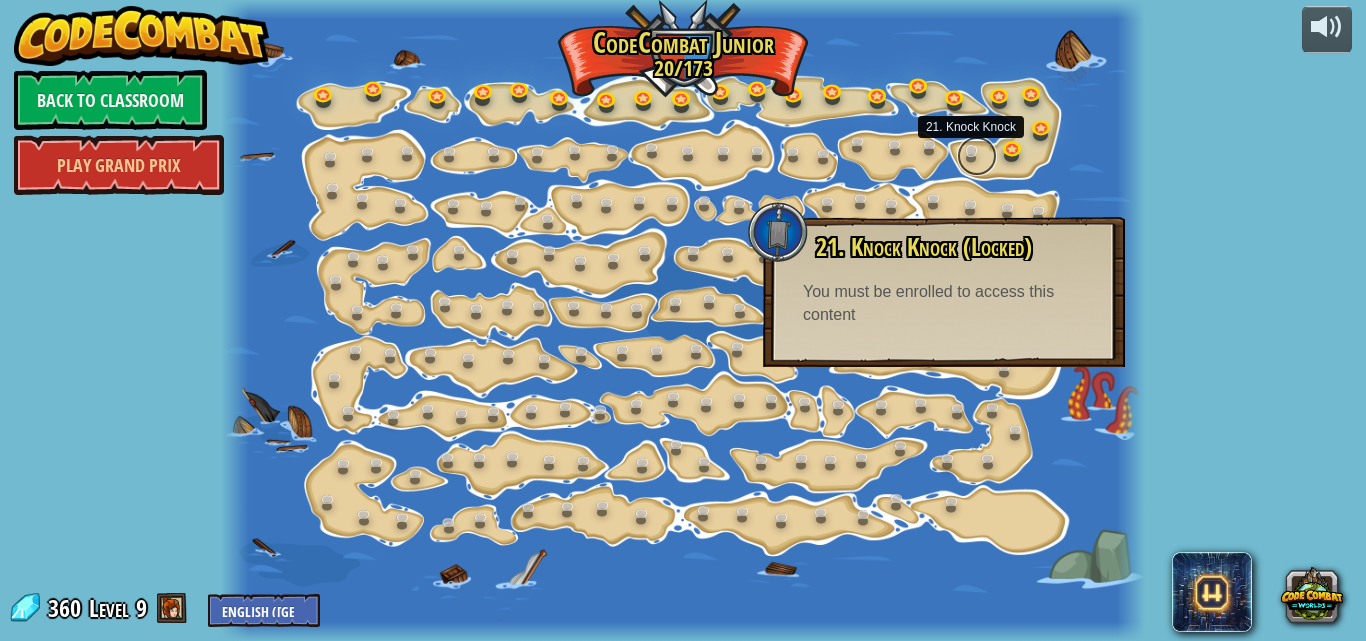 click at bounding box center (977, 156) 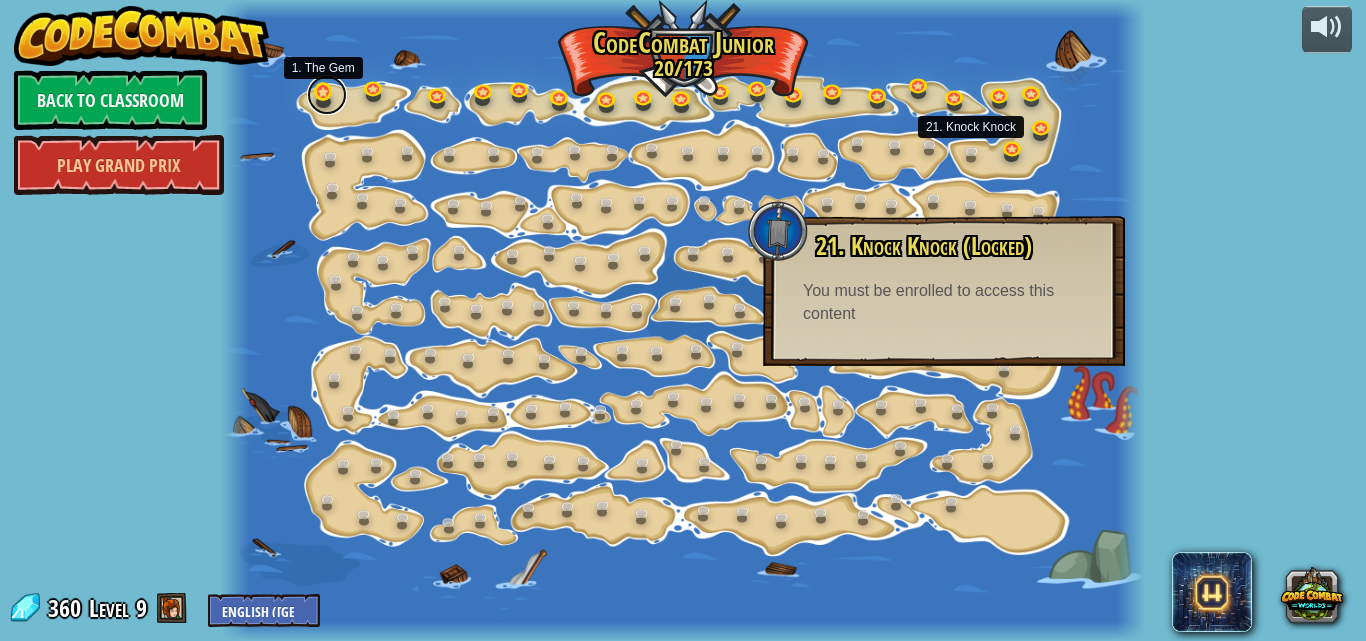 click at bounding box center (327, 95) 